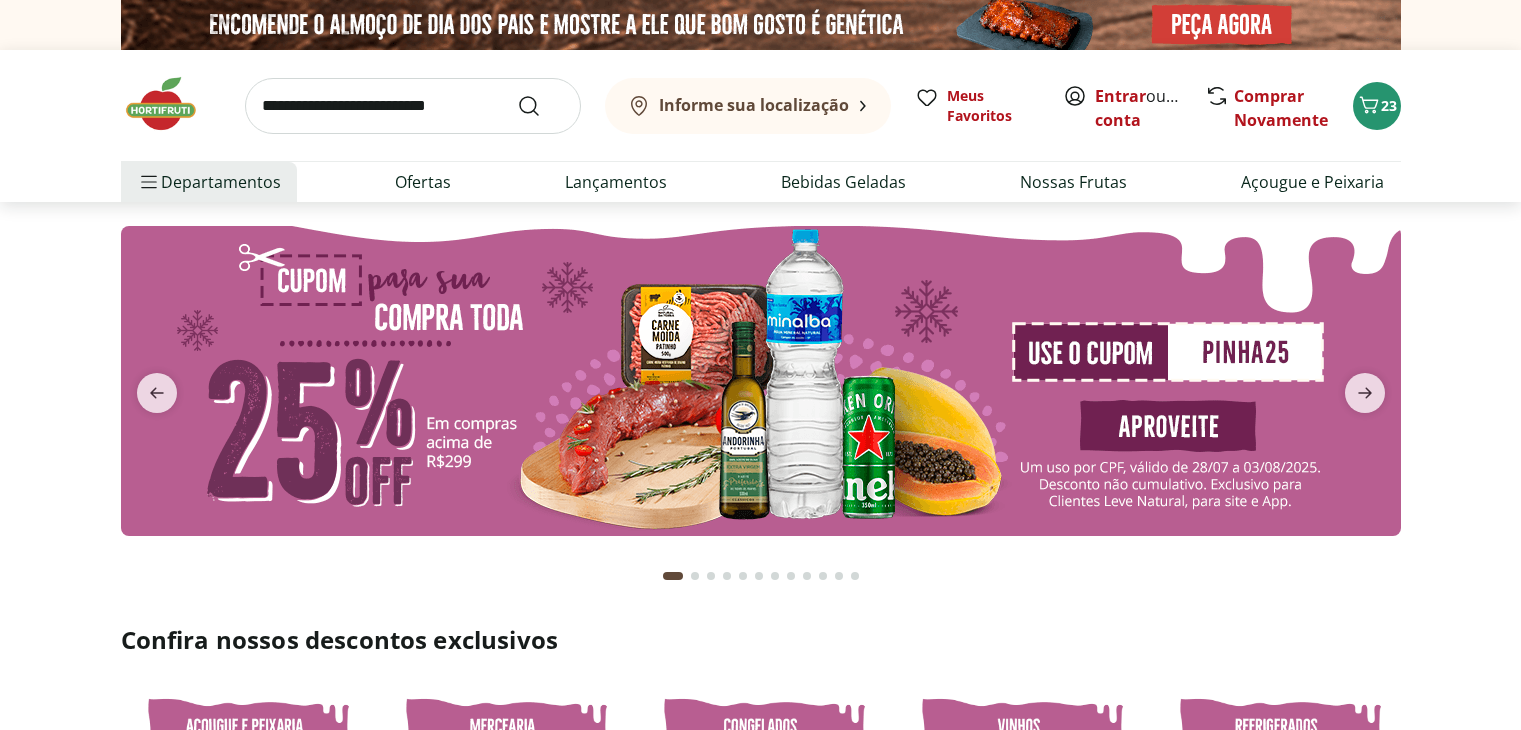 scroll, scrollTop: 0, scrollLeft: 0, axis: both 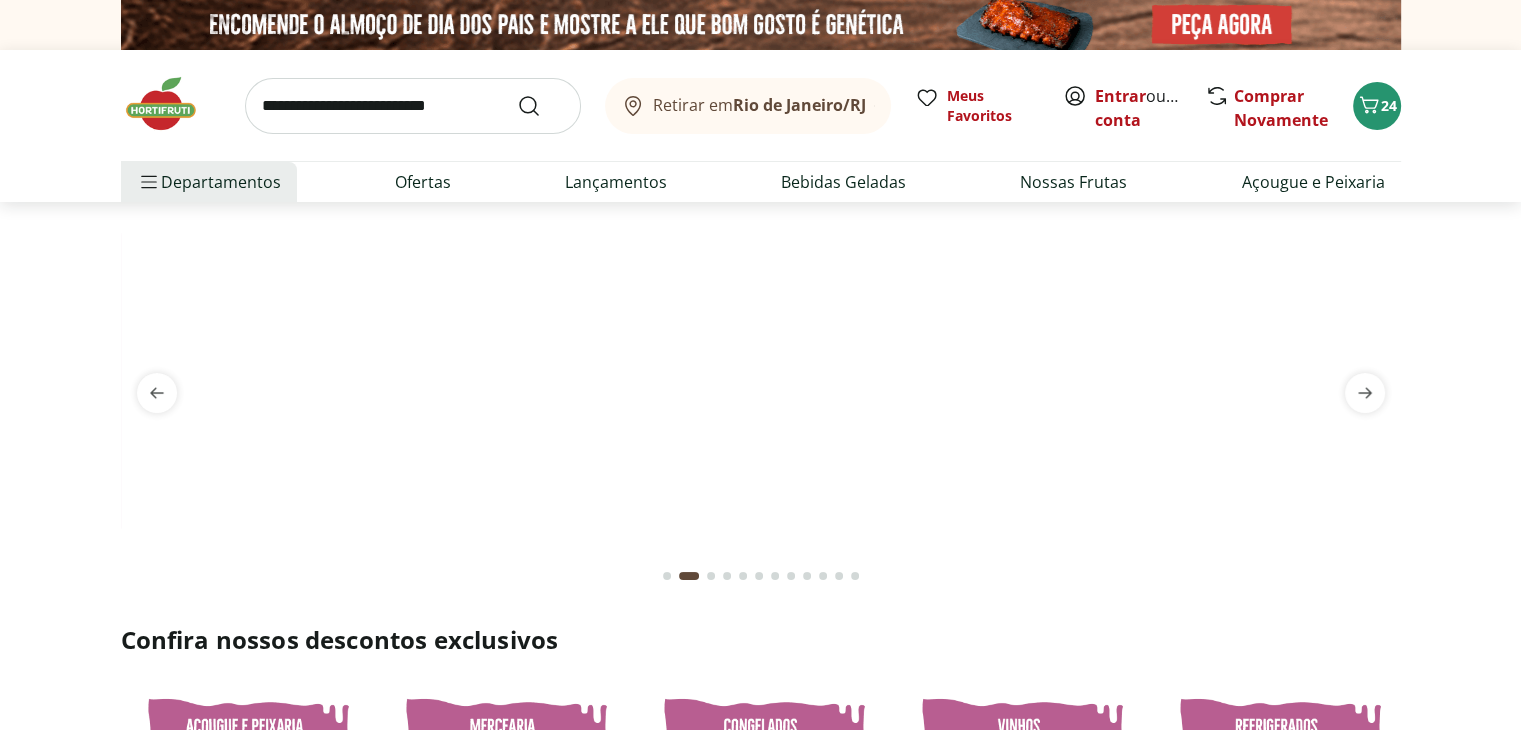 click on "Retirar em  Rio de Janeiro/RJ Meus Favoritos Entrar  ou  Criar conta Comprar Novamente 24" at bounding box center [761, 105] 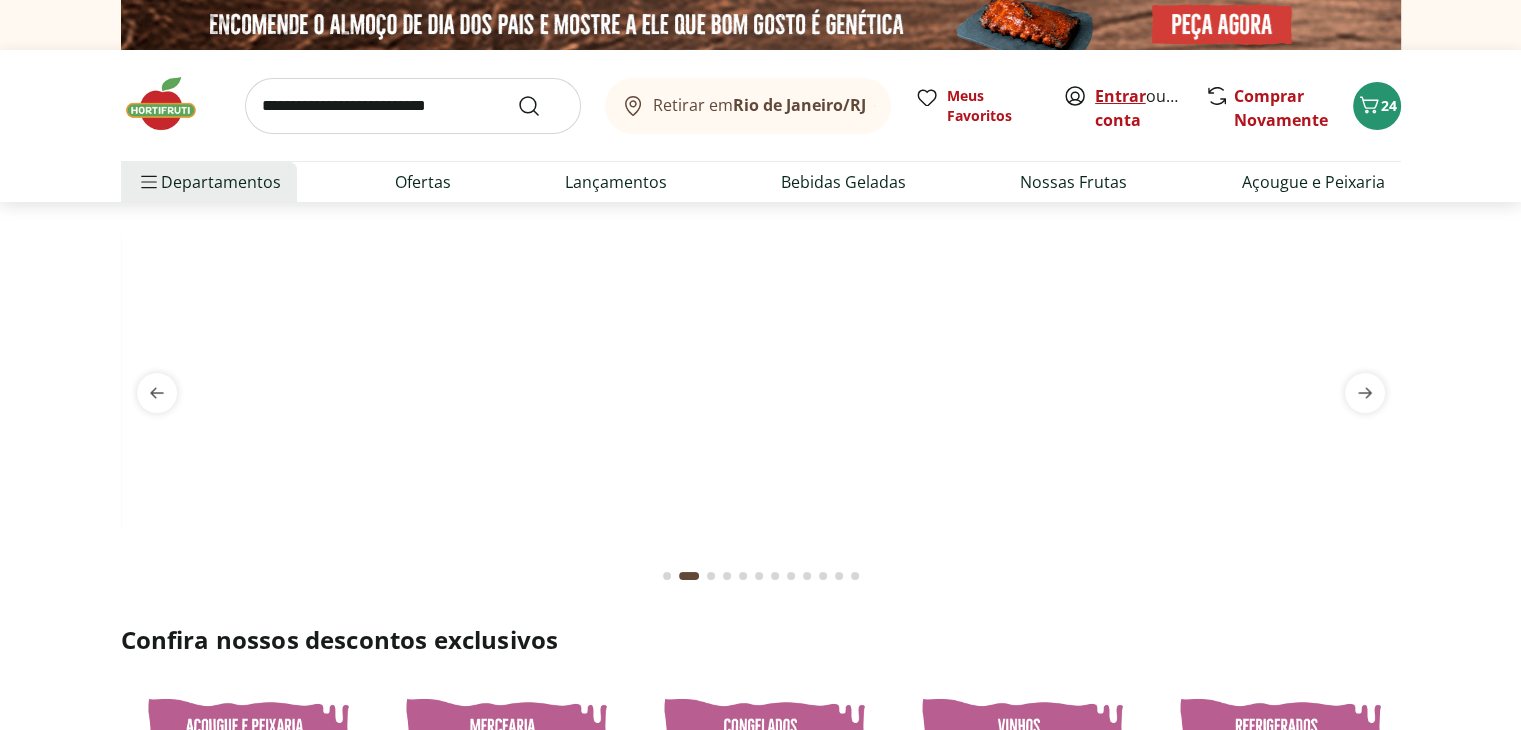 click on "Entrar" at bounding box center (1120, 96) 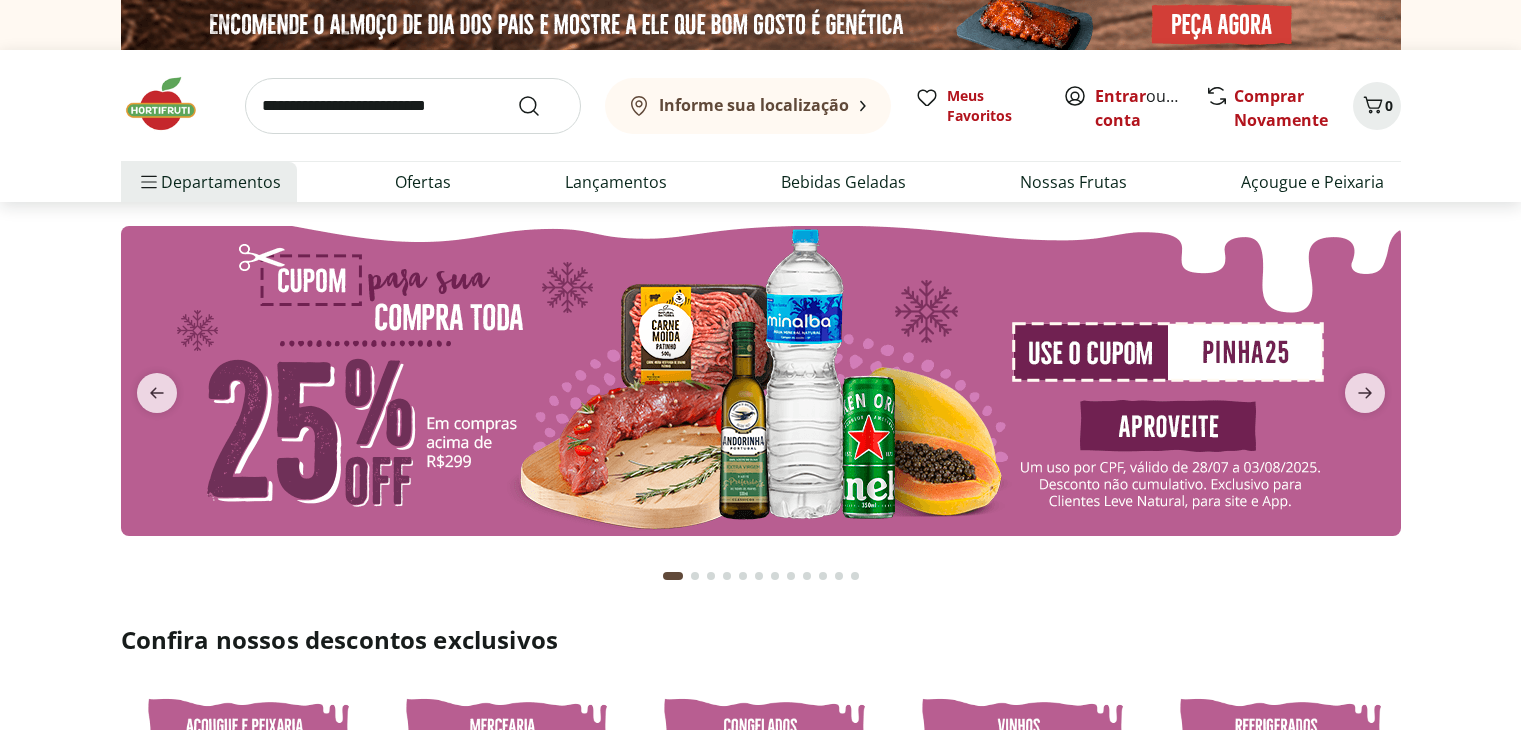 scroll, scrollTop: 0, scrollLeft: 0, axis: both 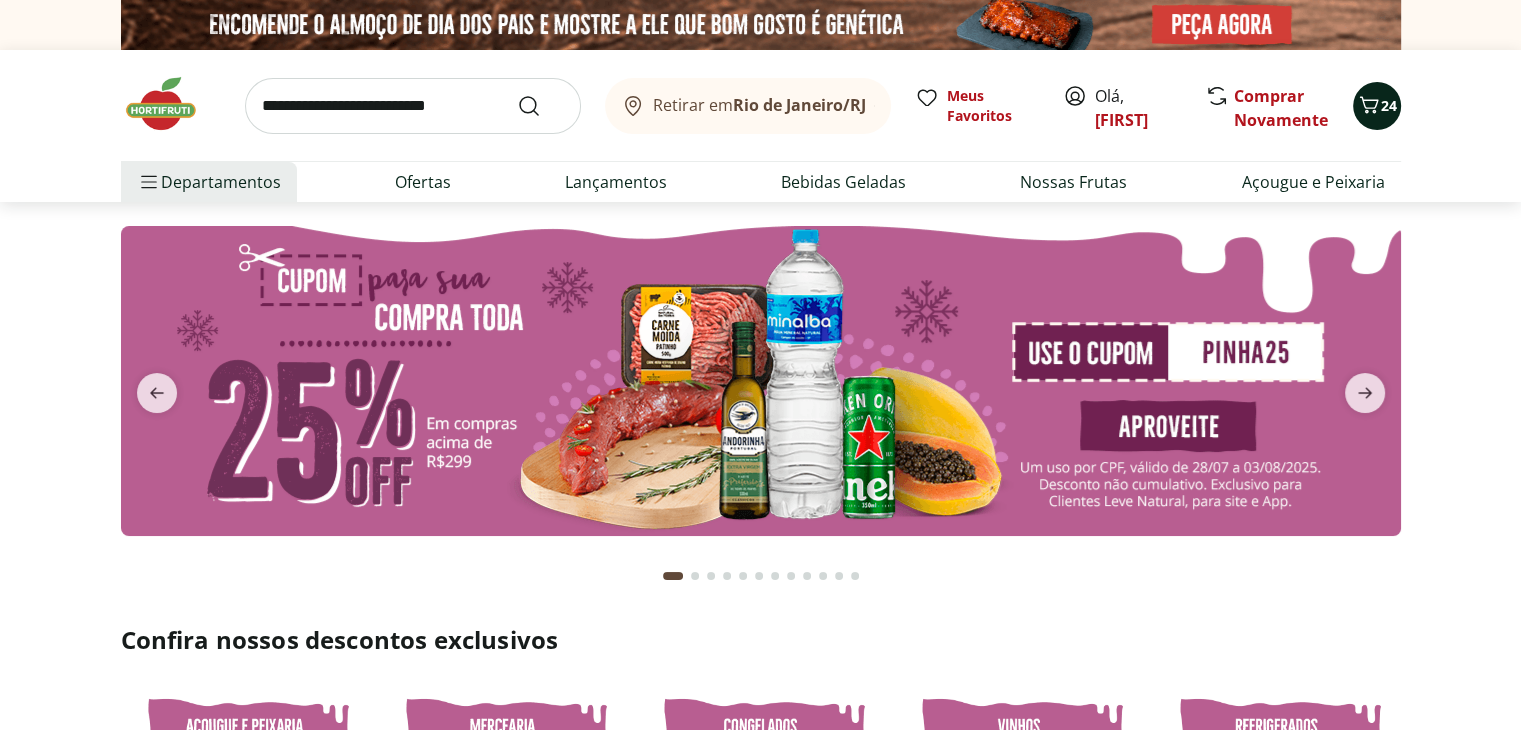 click on "24" at bounding box center [1389, 105] 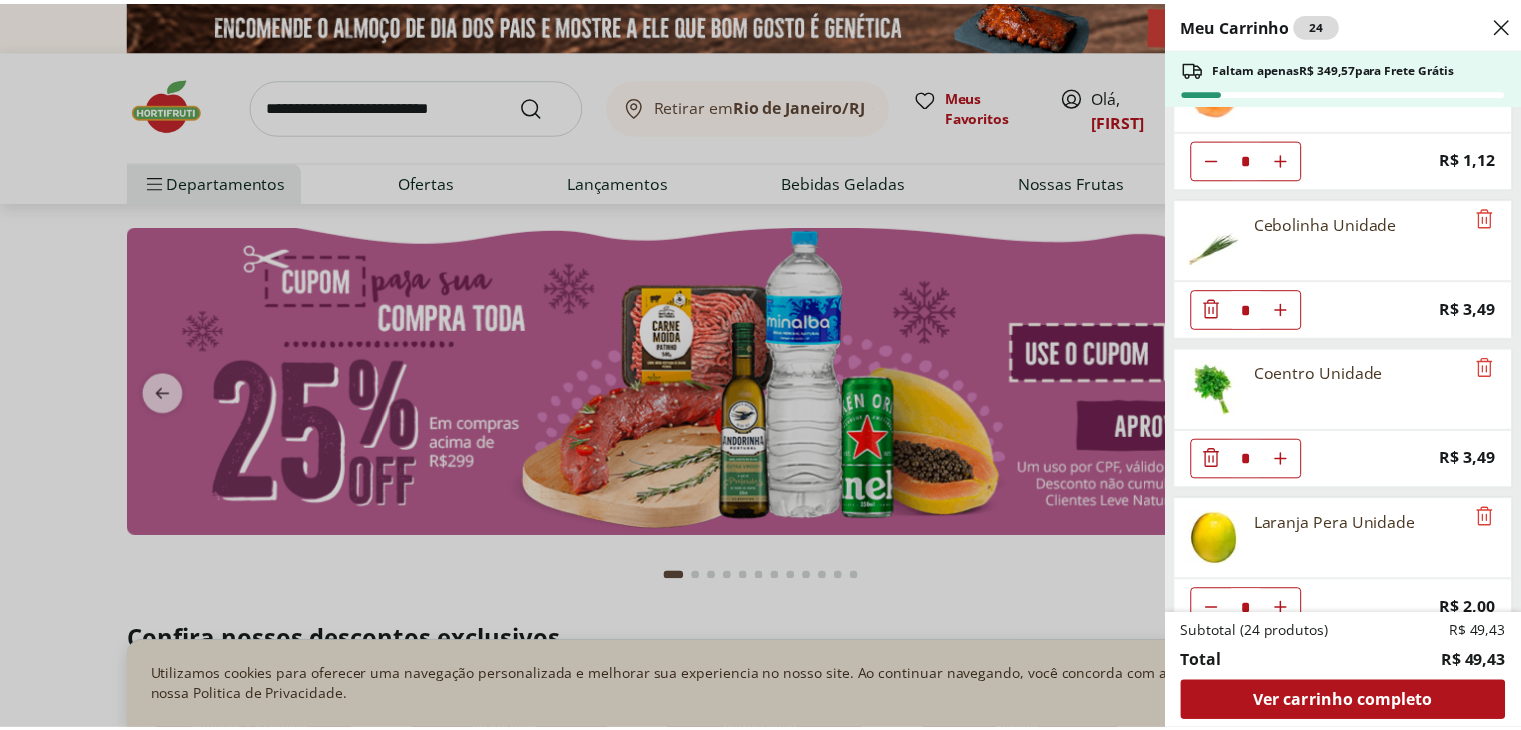 scroll, scrollTop: 0, scrollLeft: 0, axis: both 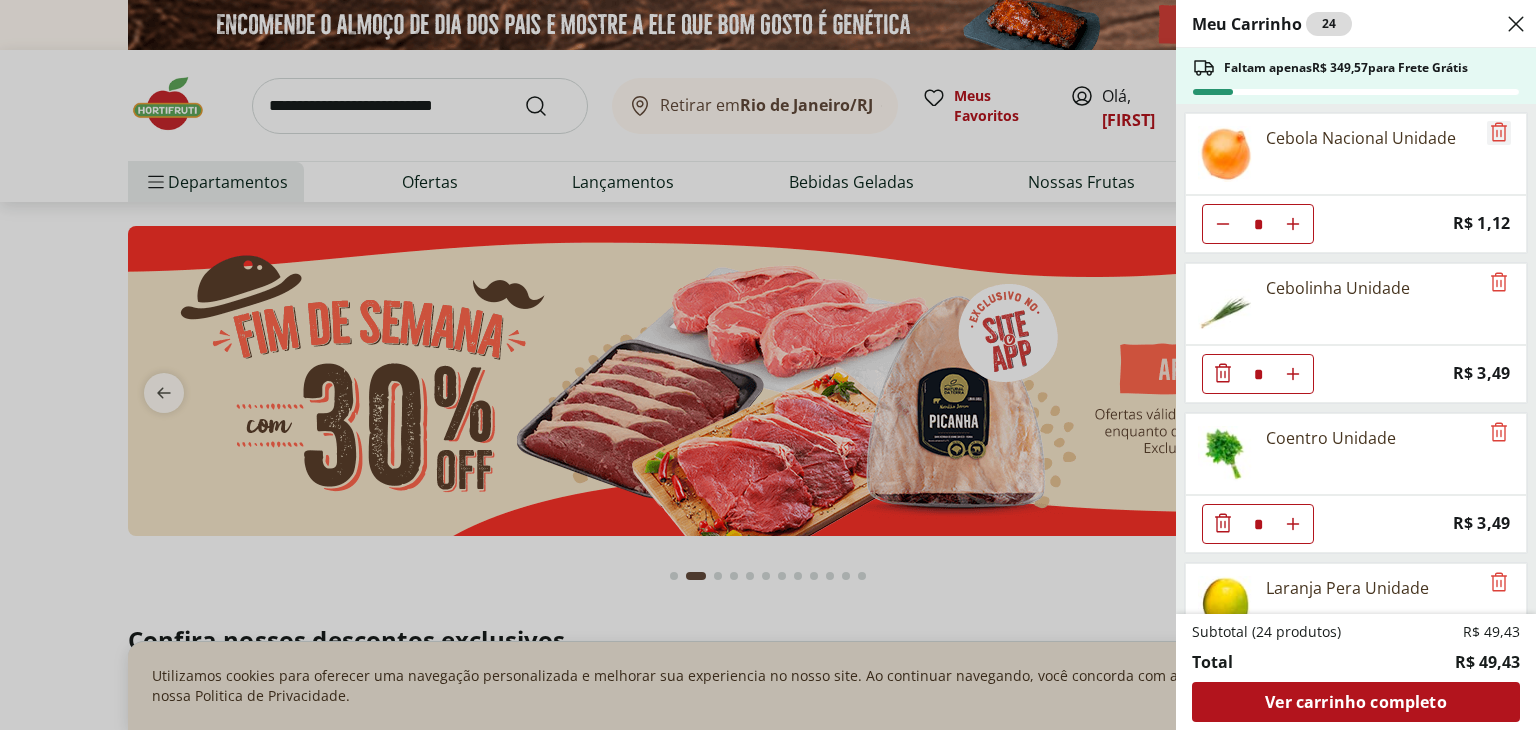 click 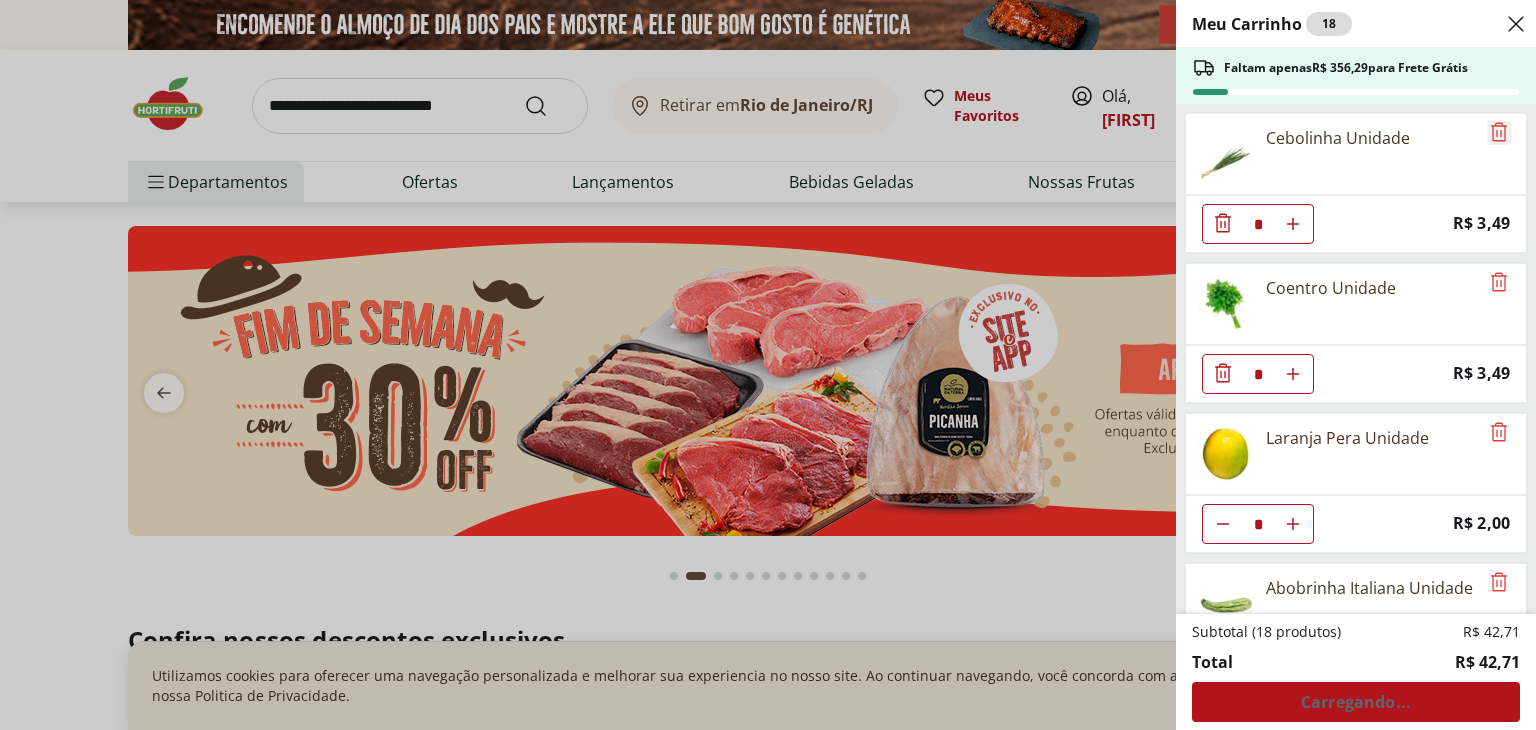 click 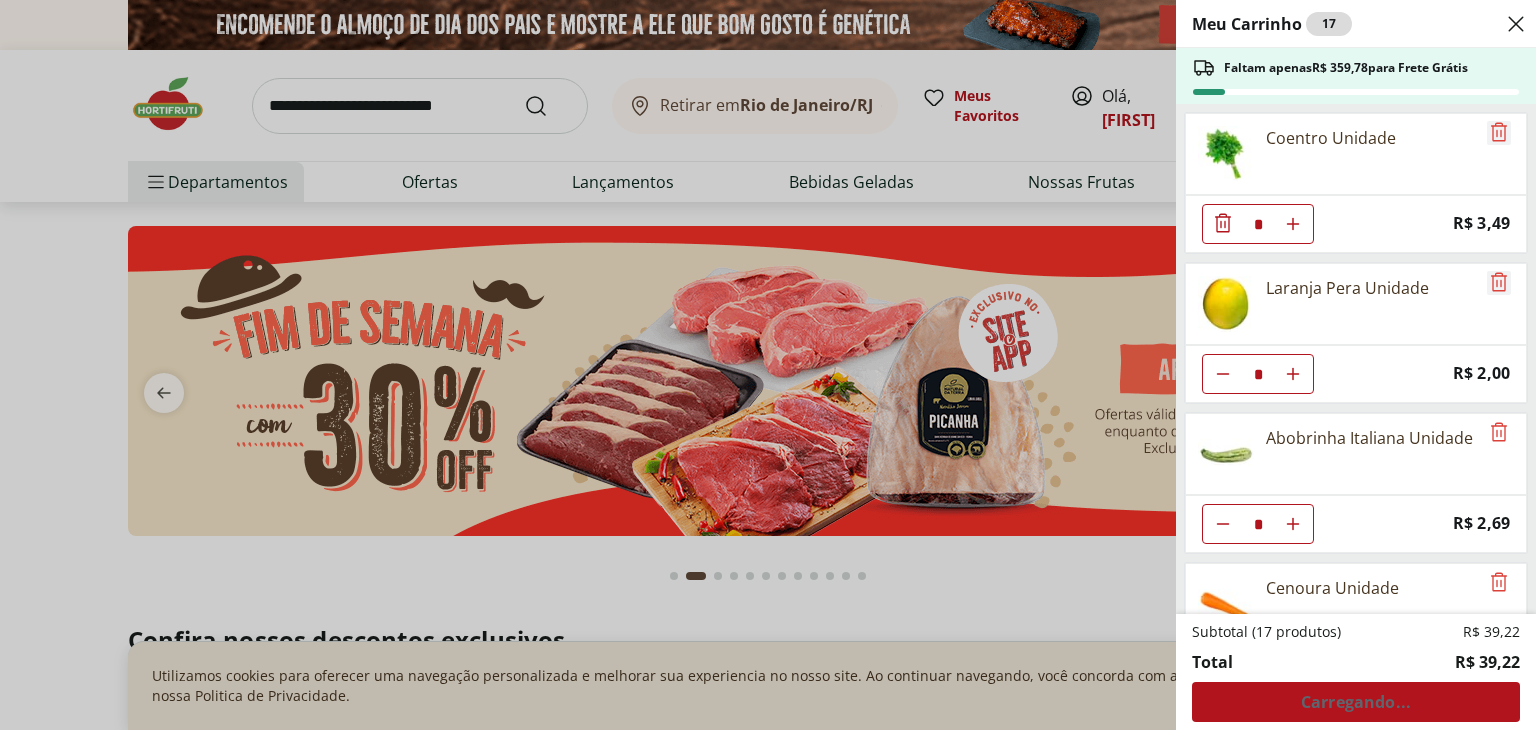 click 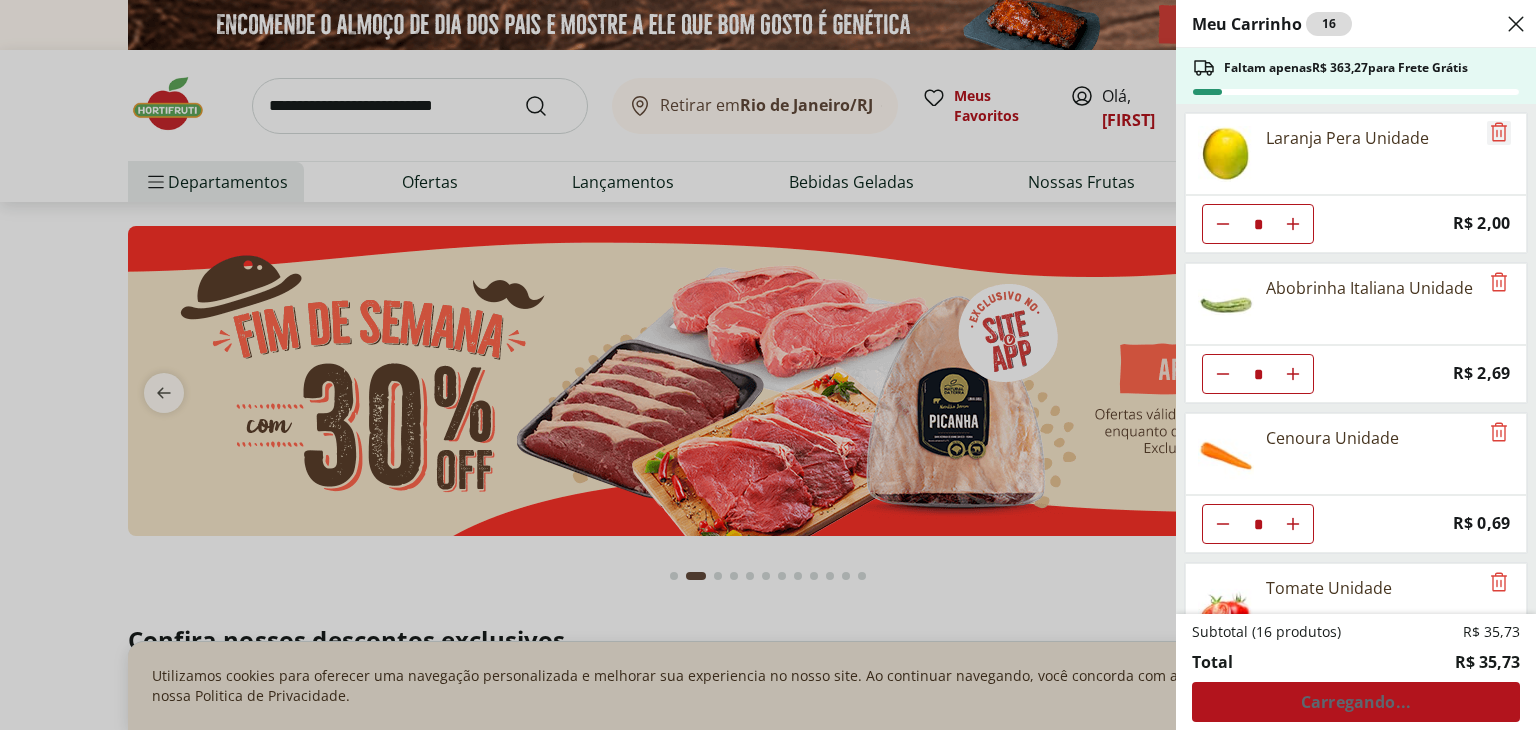 click 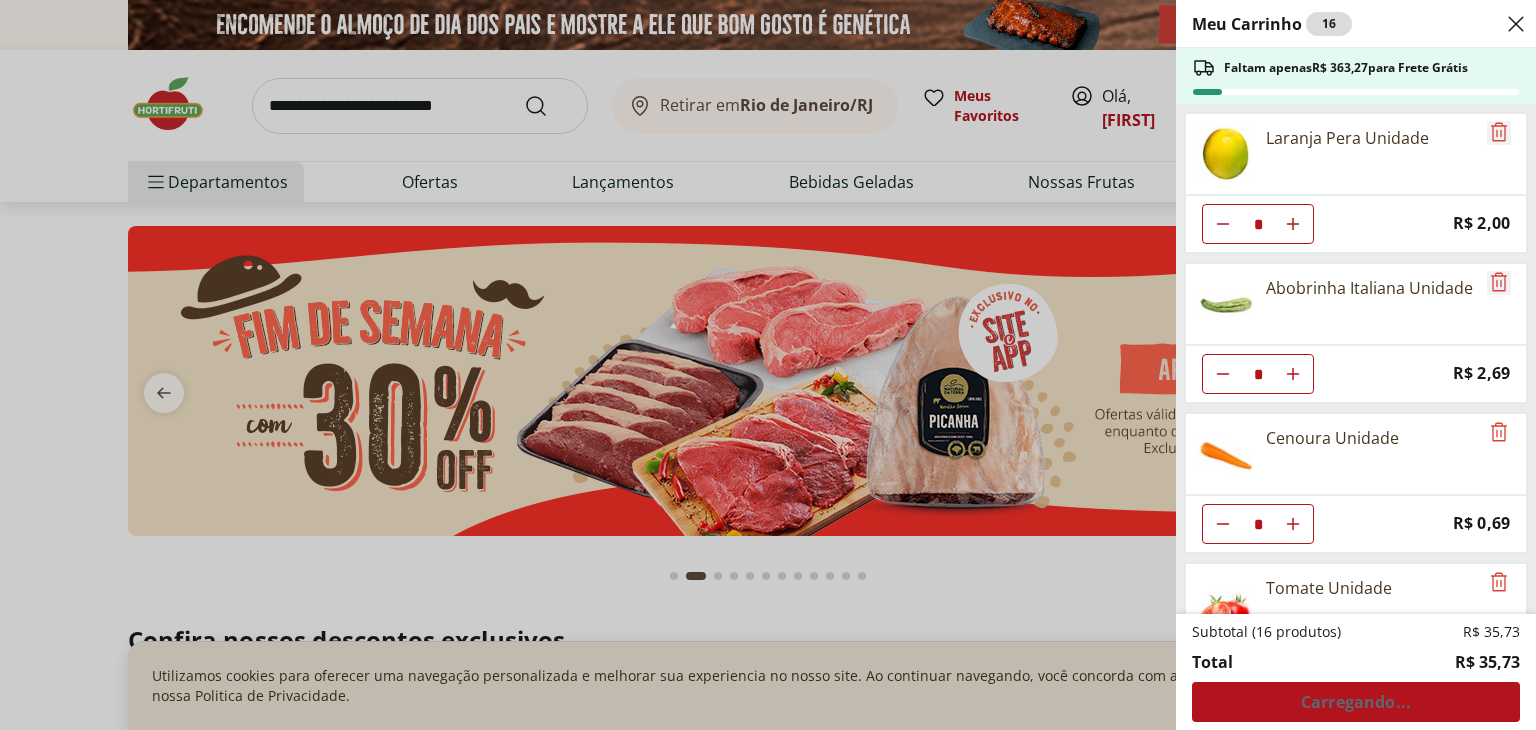 click 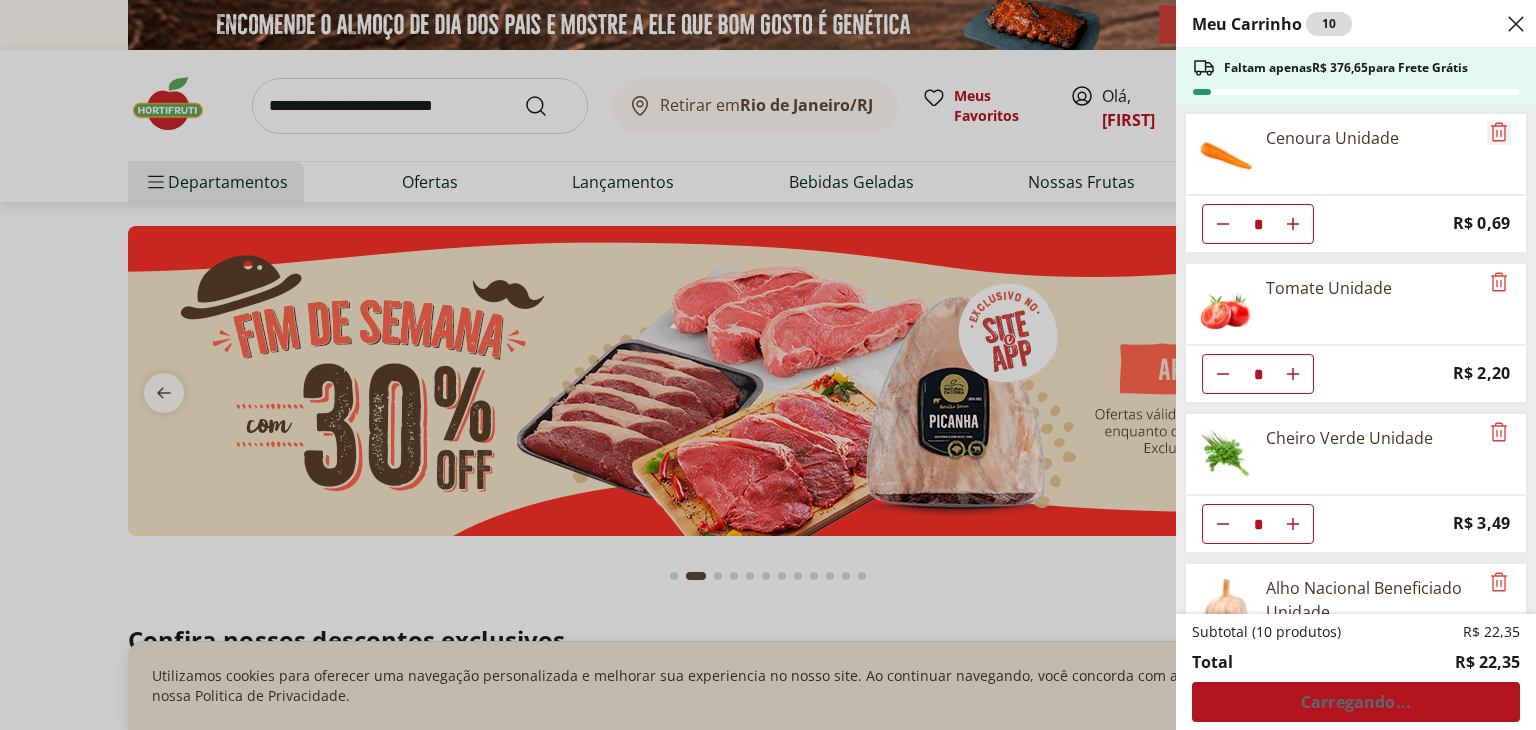 click 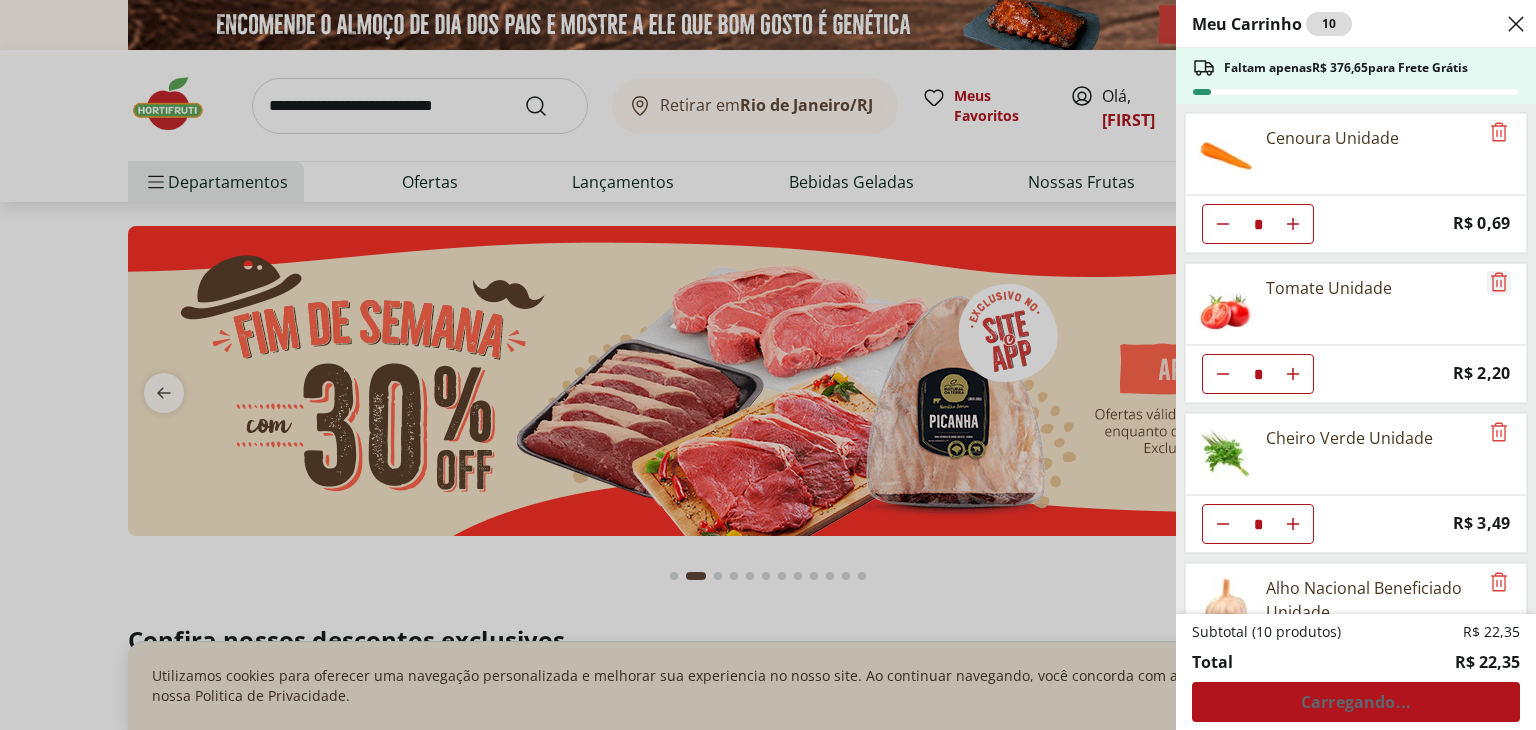 click 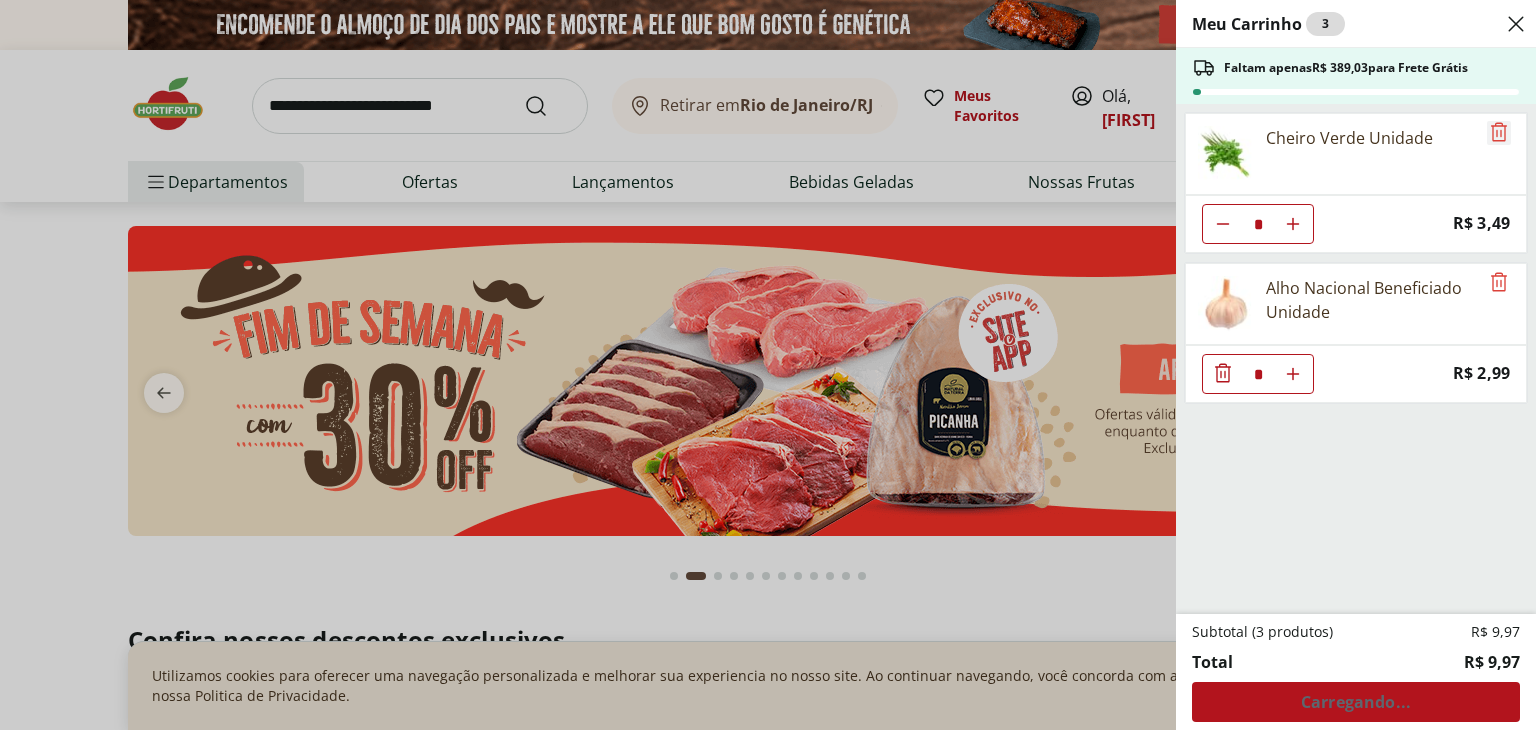 click 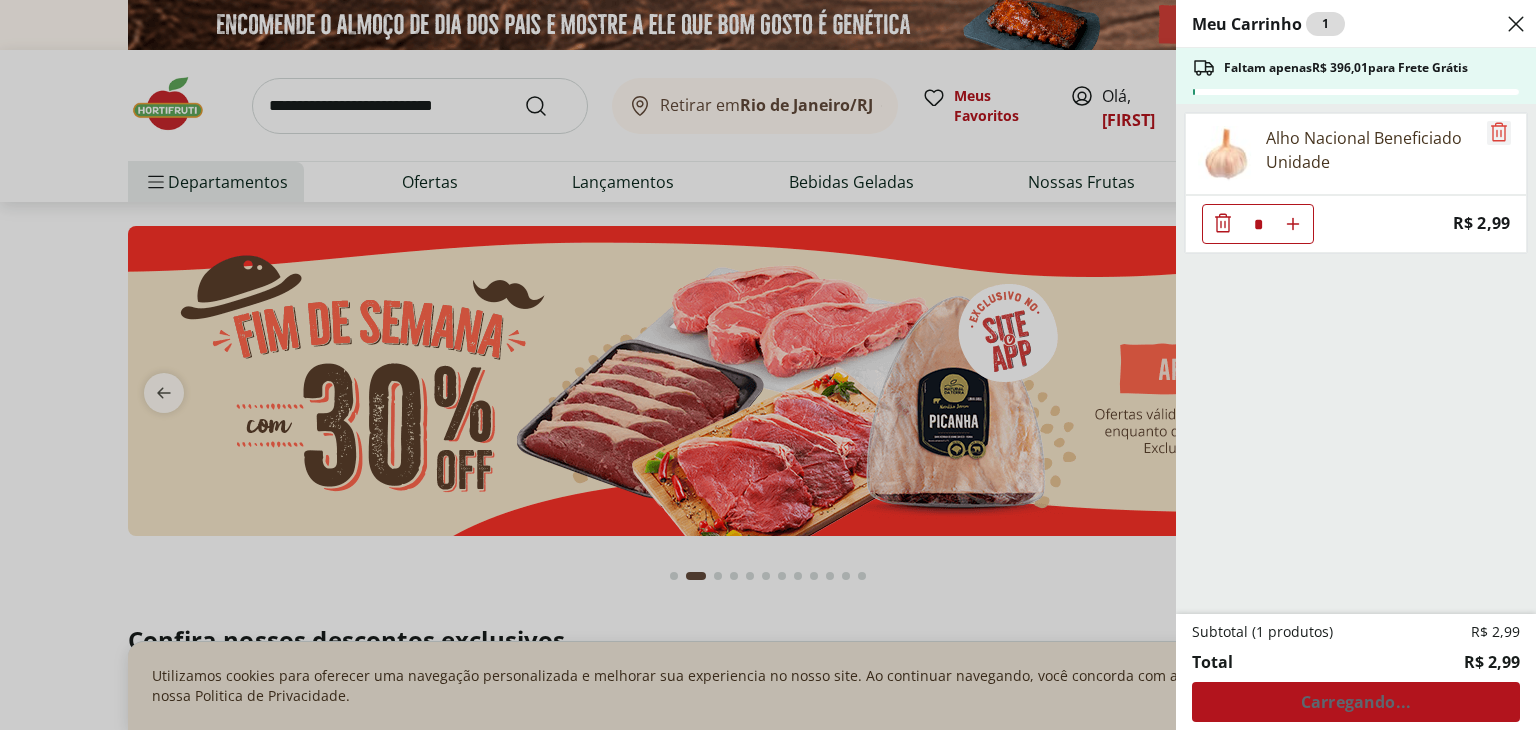 click 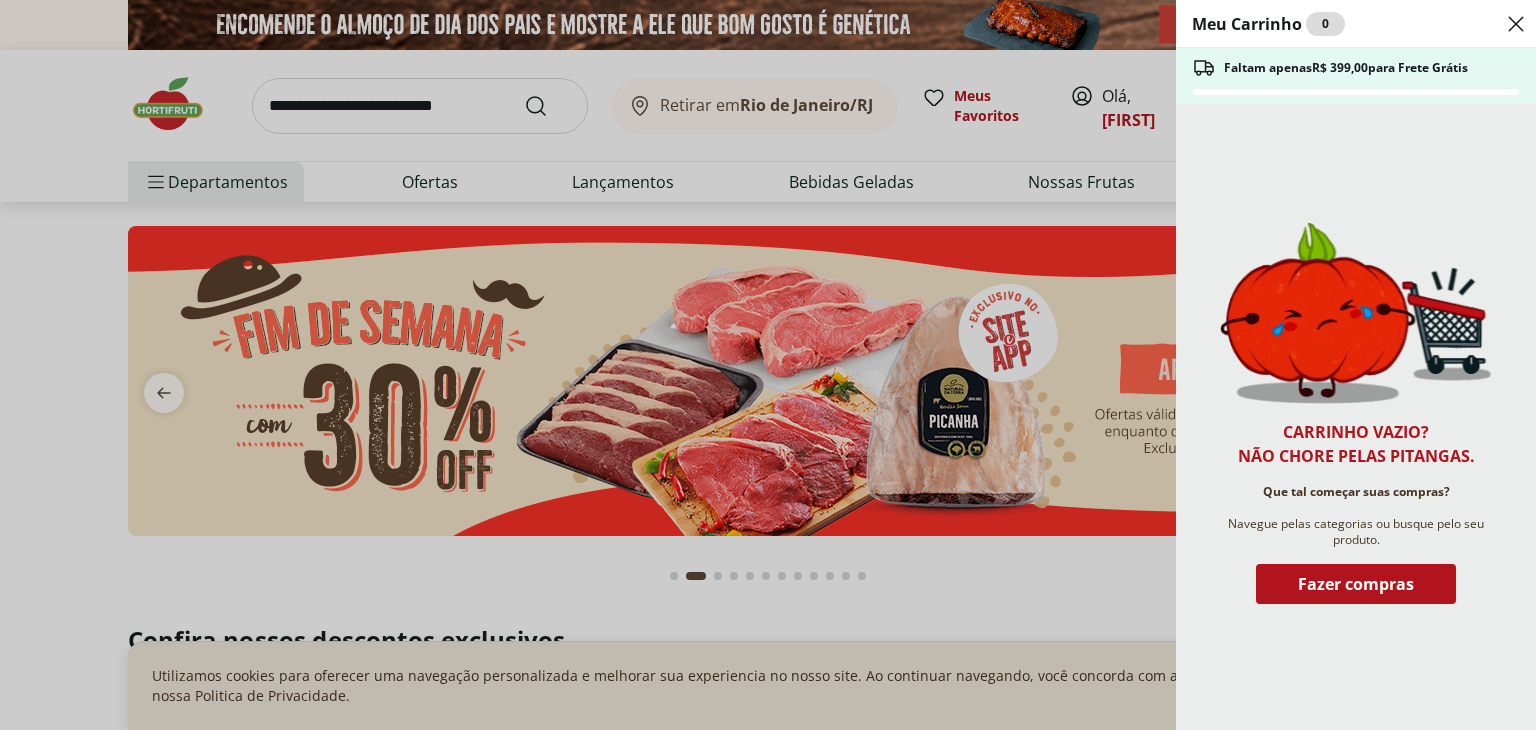 click on "Meu Carrinho 0 Faltam apenas  R$ 399,00  para Frete Grátis Carrinho vazio?   Não chore pelas pitangas. Que tal começar suas compras? Navegue pelas categorias ou busque pelo seu produto. Fazer compras" at bounding box center [768, 365] 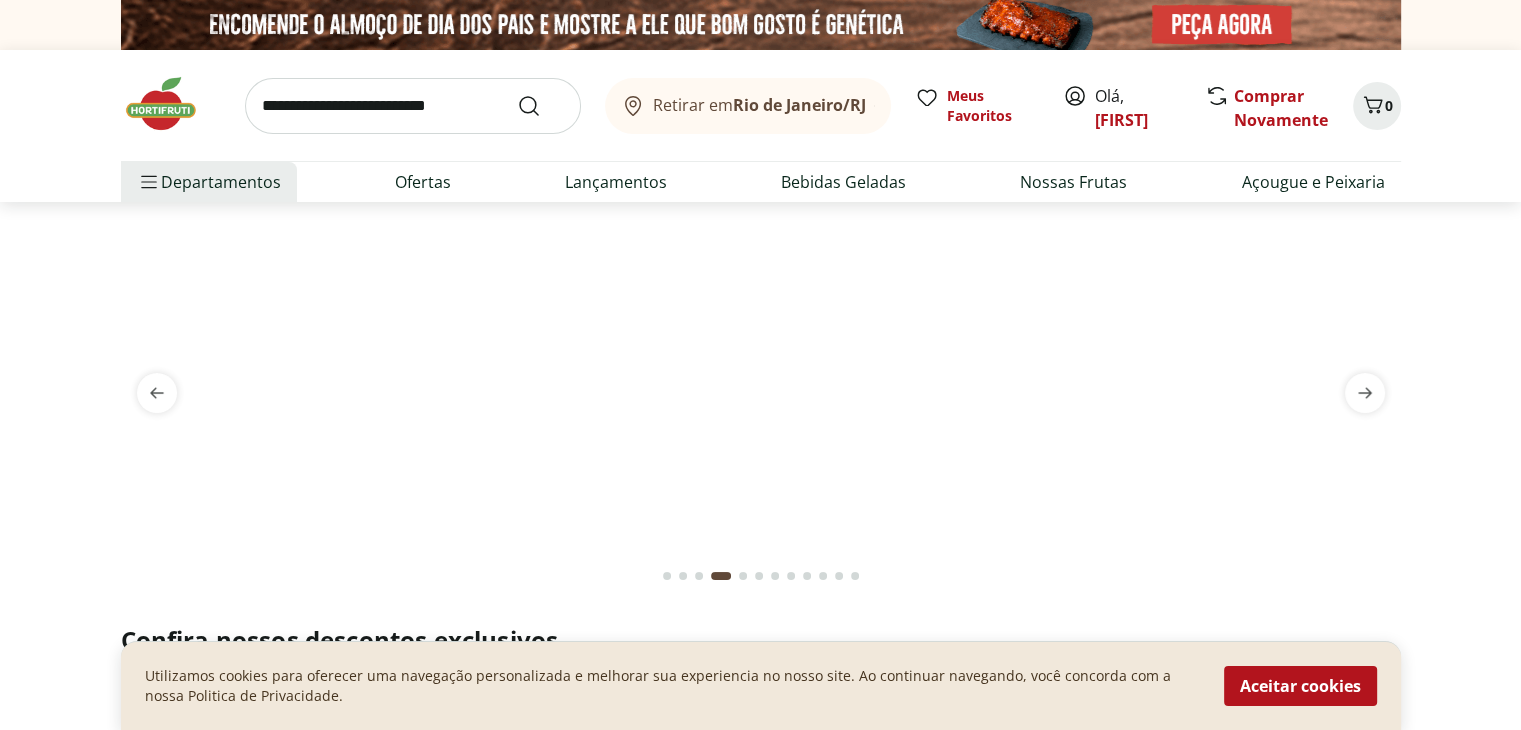 click at bounding box center (413, 106) 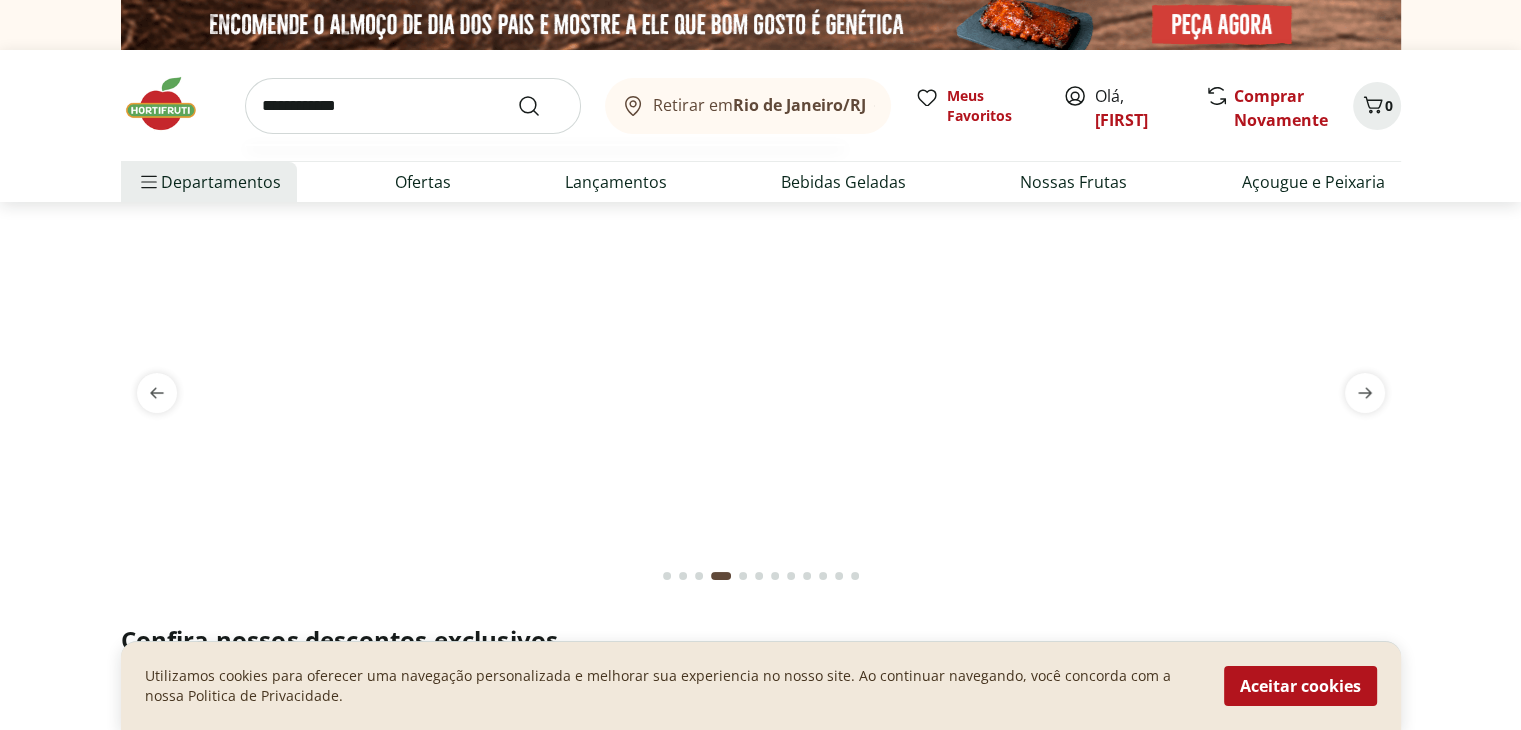 type on "**********" 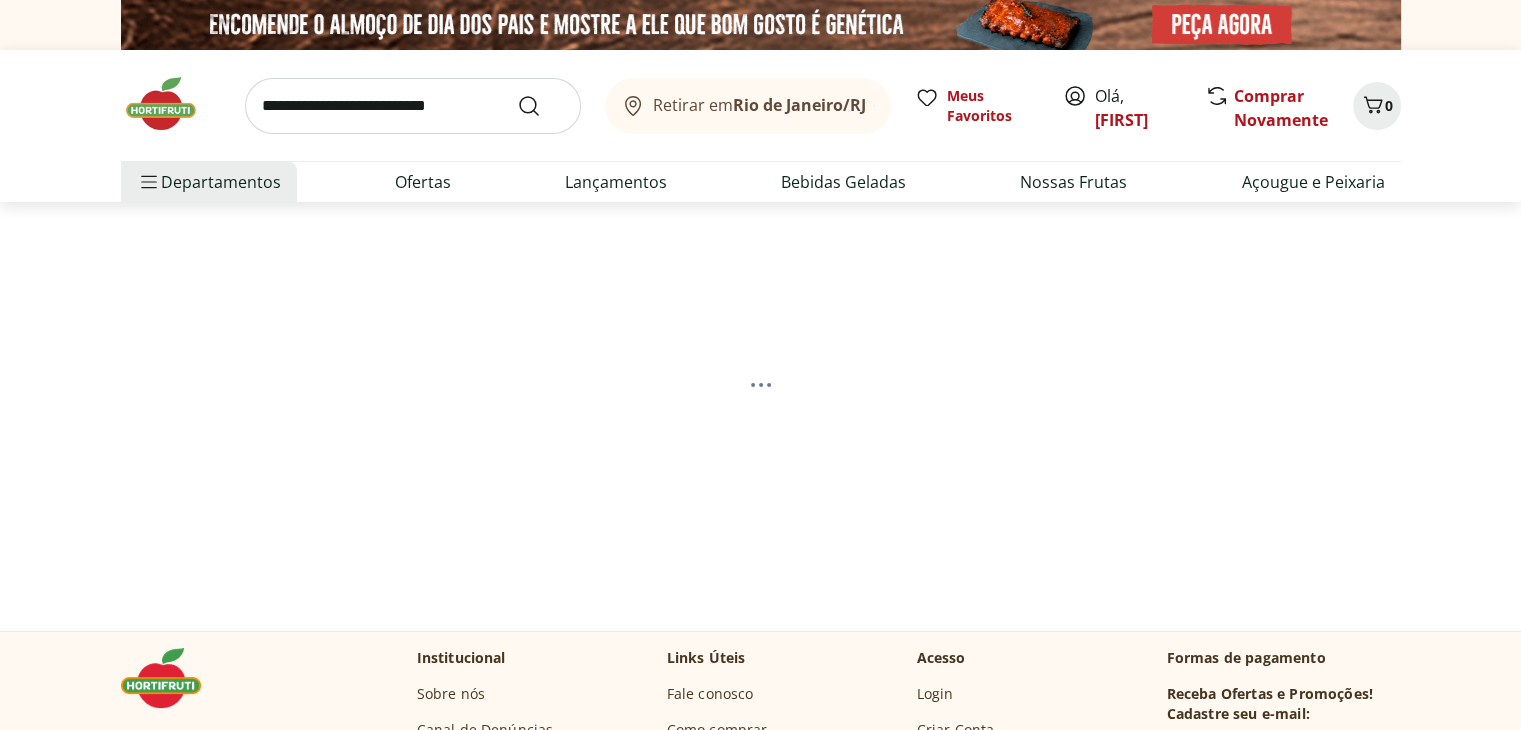 select on "**********" 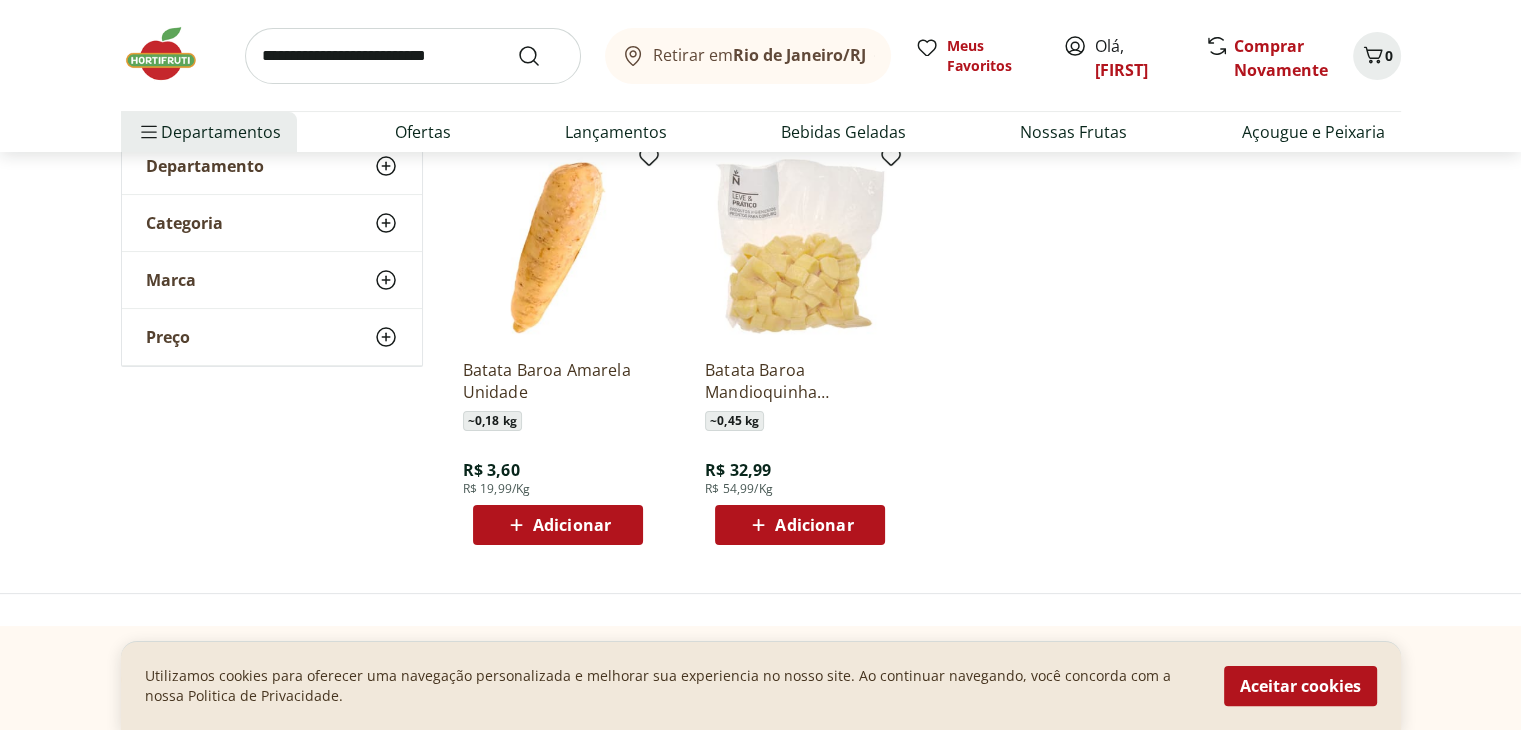 scroll, scrollTop: 300, scrollLeft: 0, axis: vertical 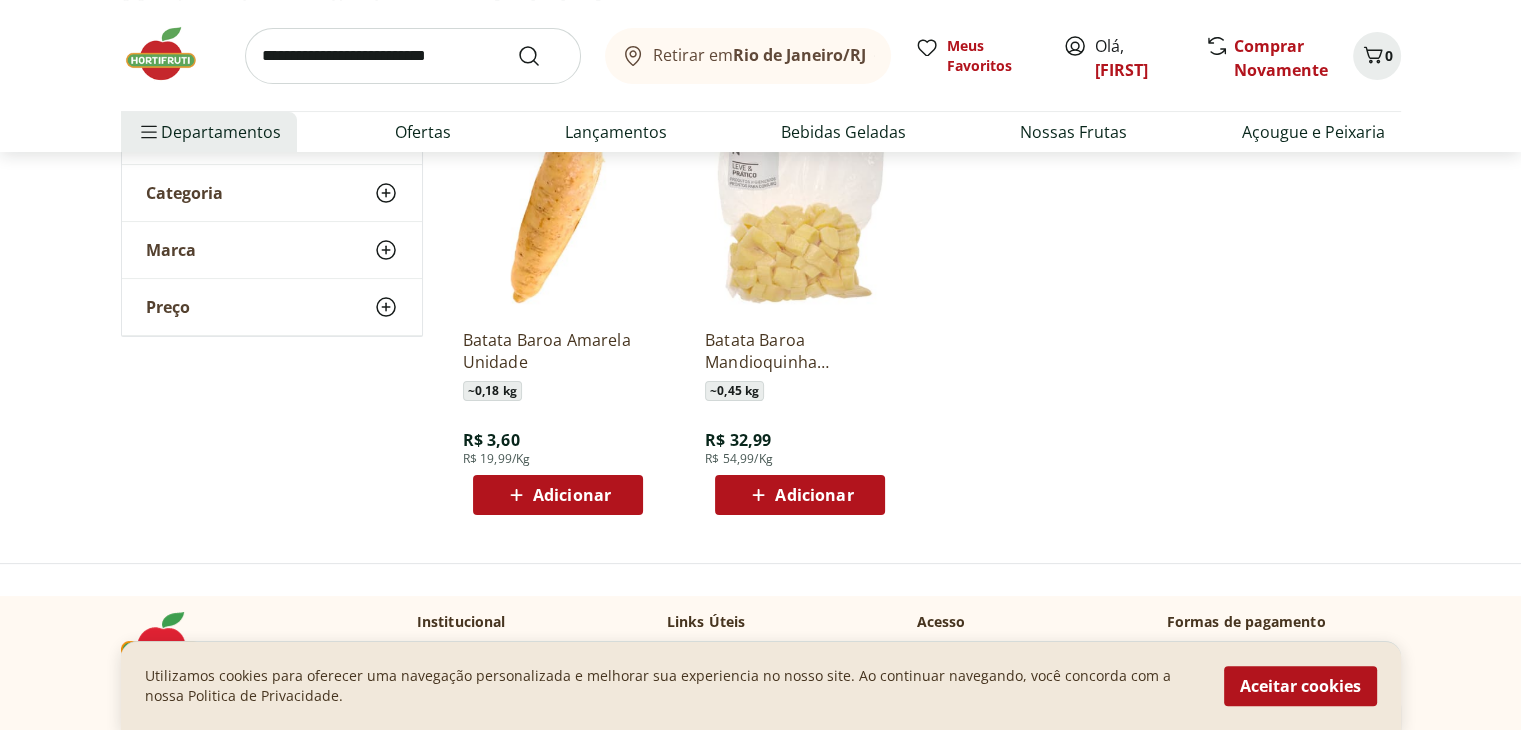 click on "Adicionar" at bounding box center [572, 495] 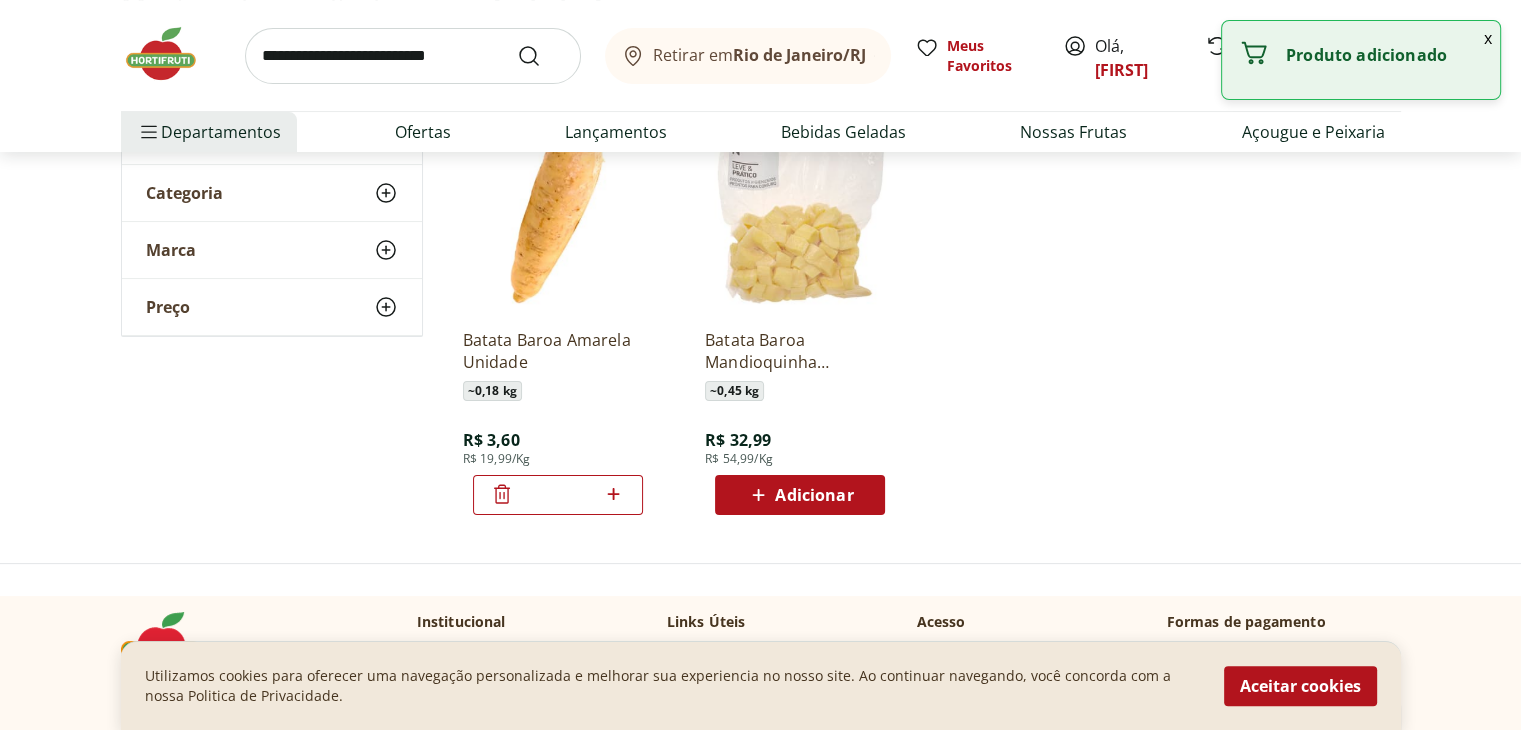 click 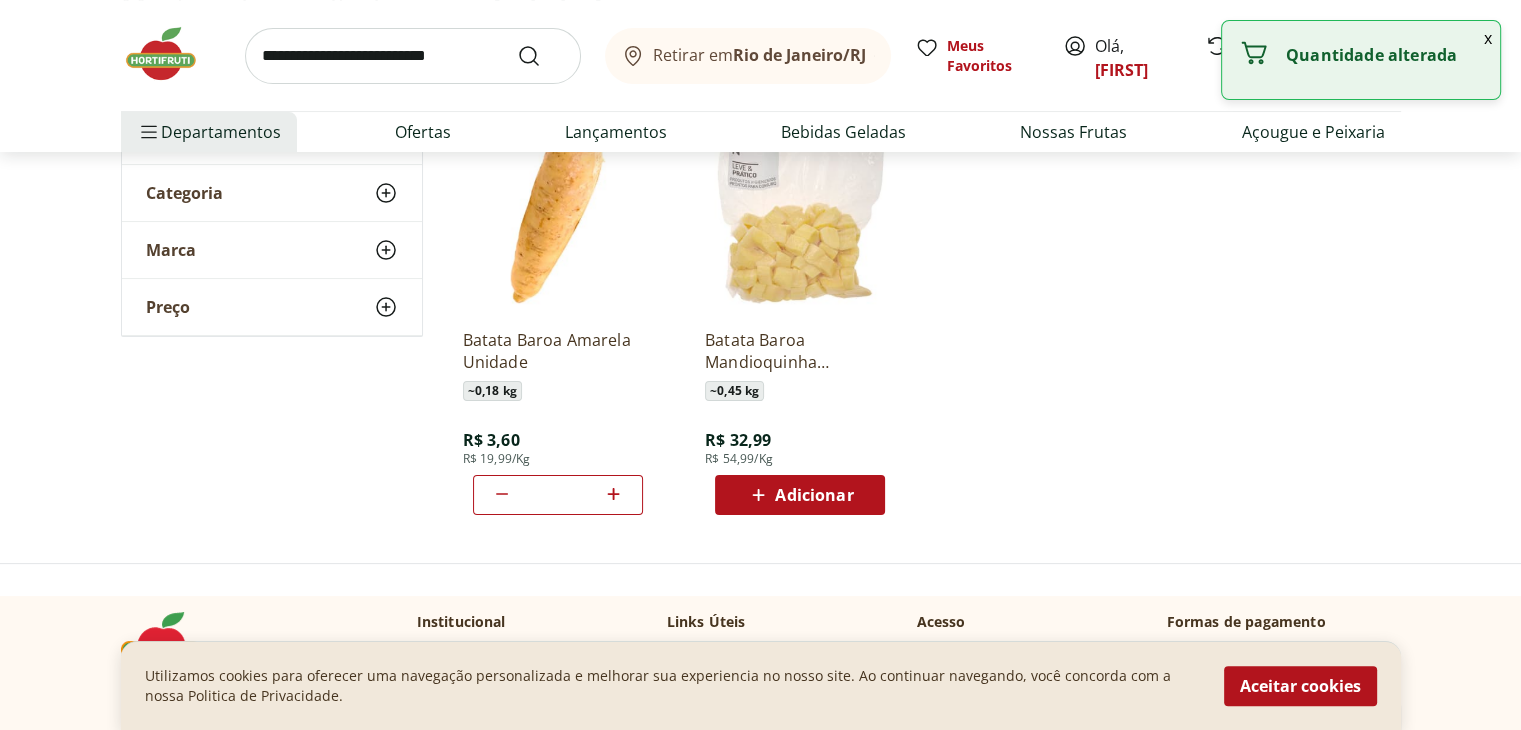 click 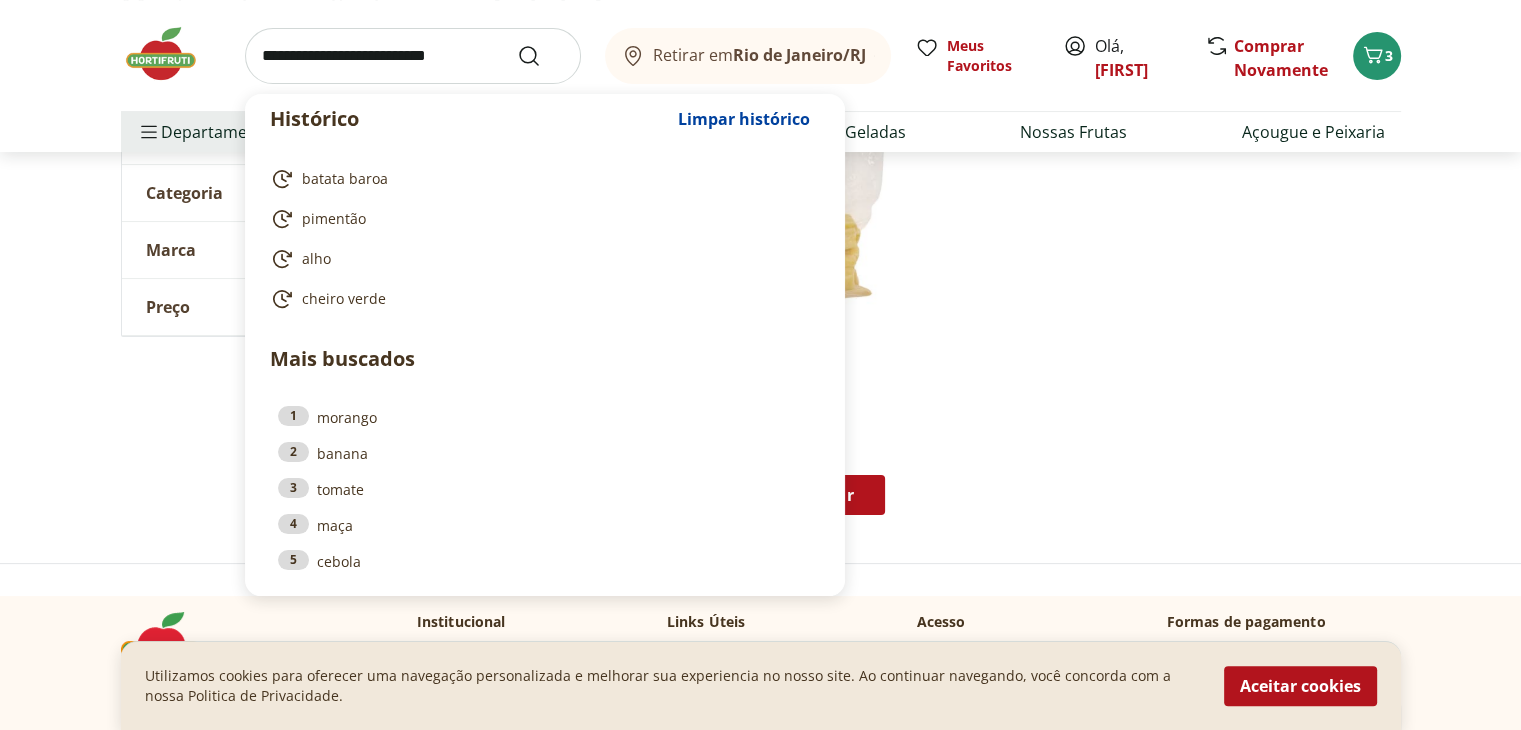 click at bounding box center [413, 56] 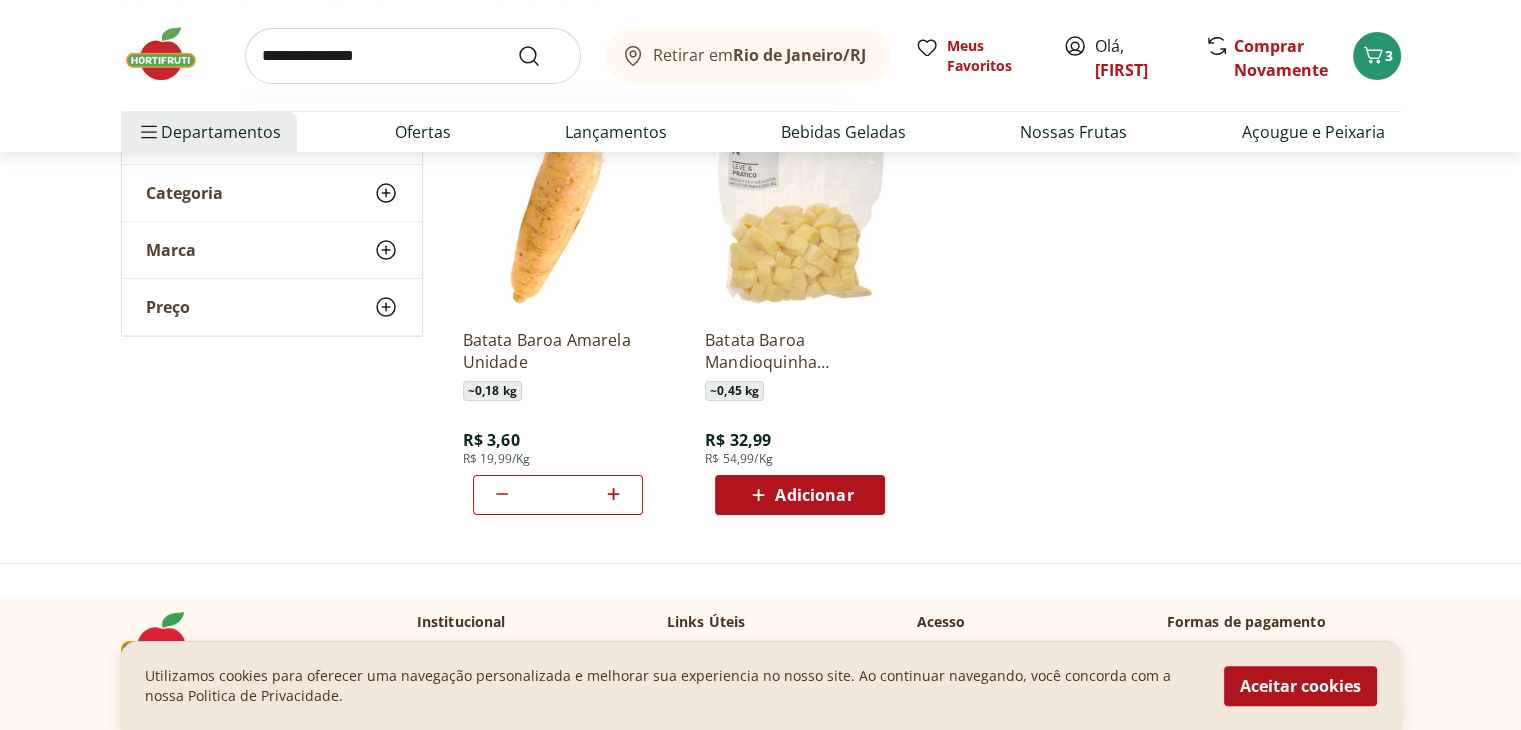 type on "**********" 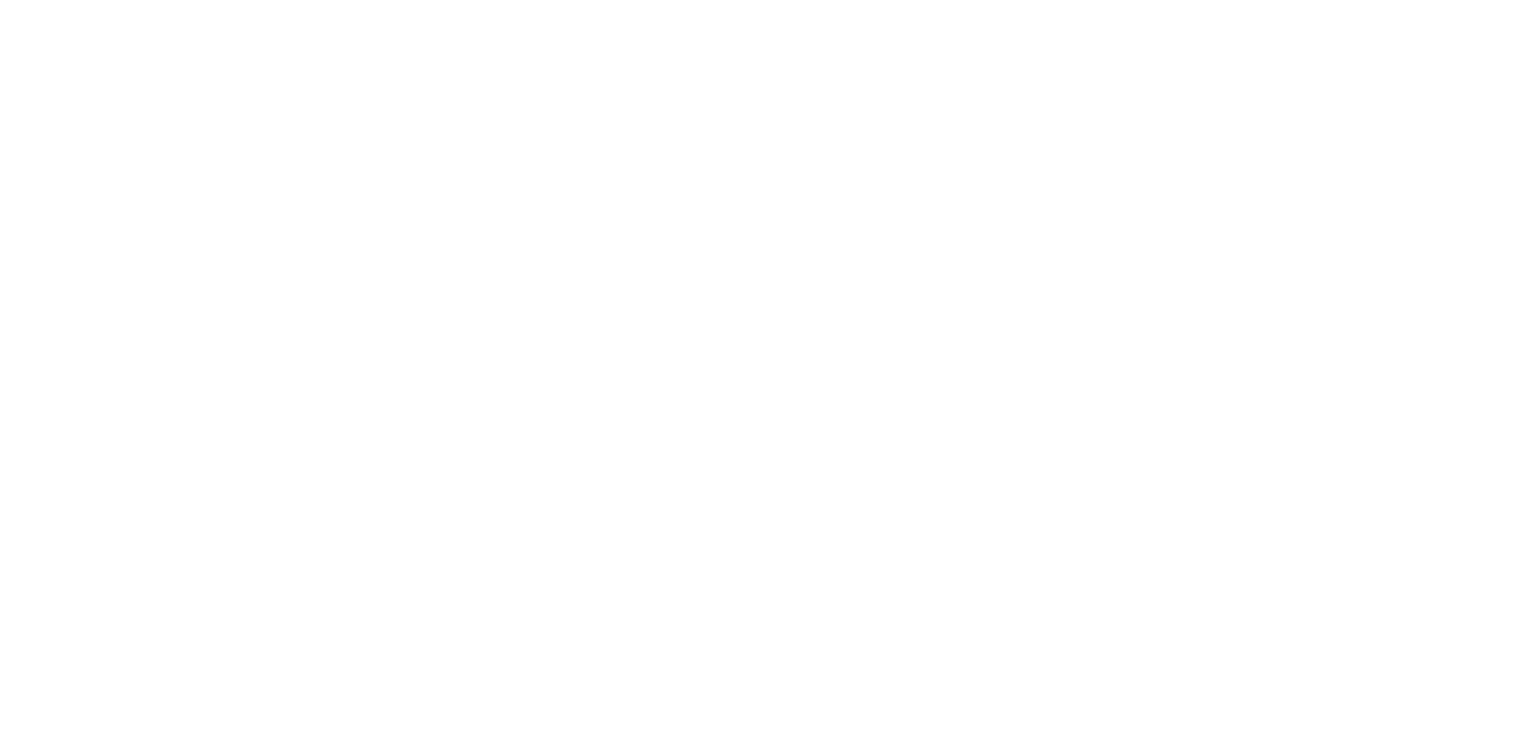scroll, scrollTop: 0, scrollLeft: 0, axis: both 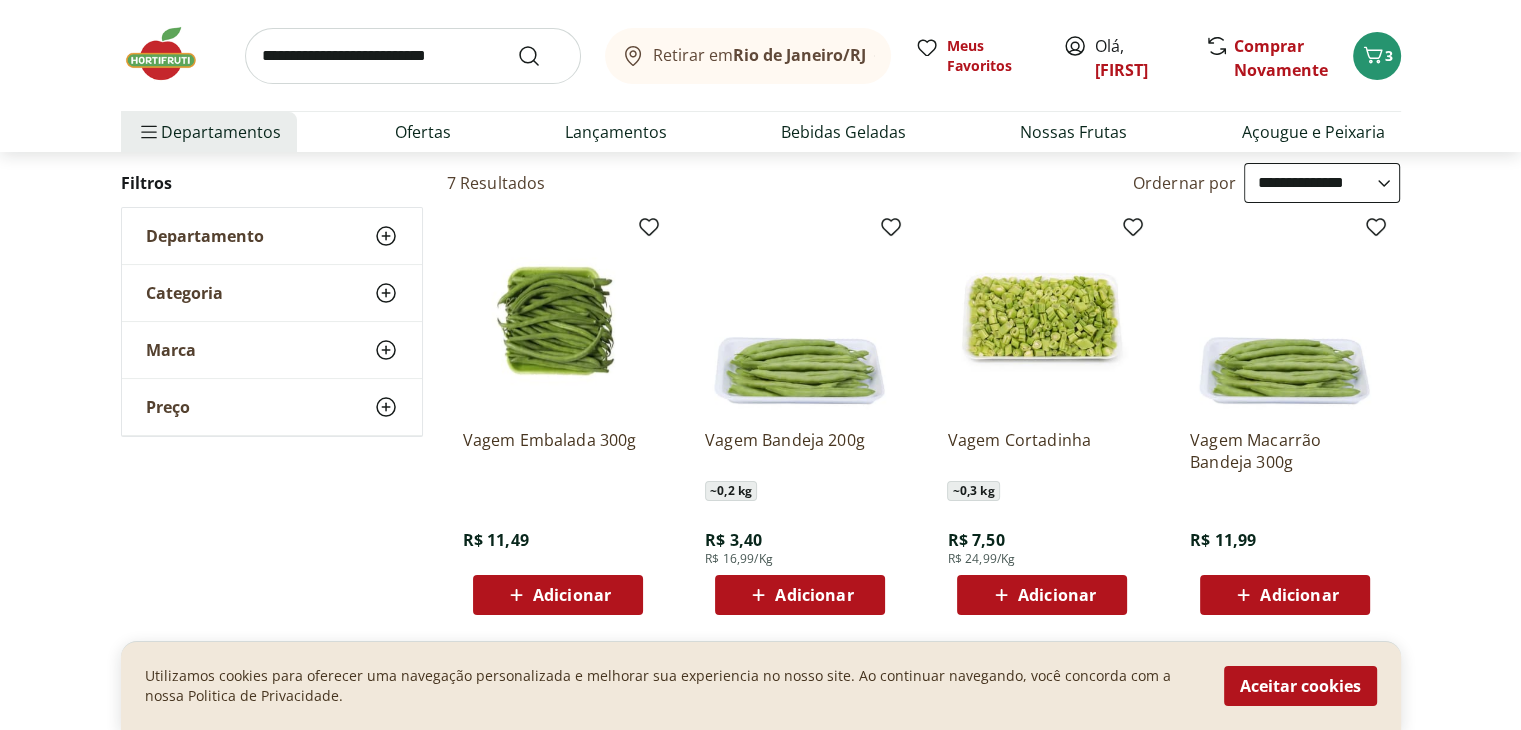 click on "Adicionar" at bounding box center [572, 595] 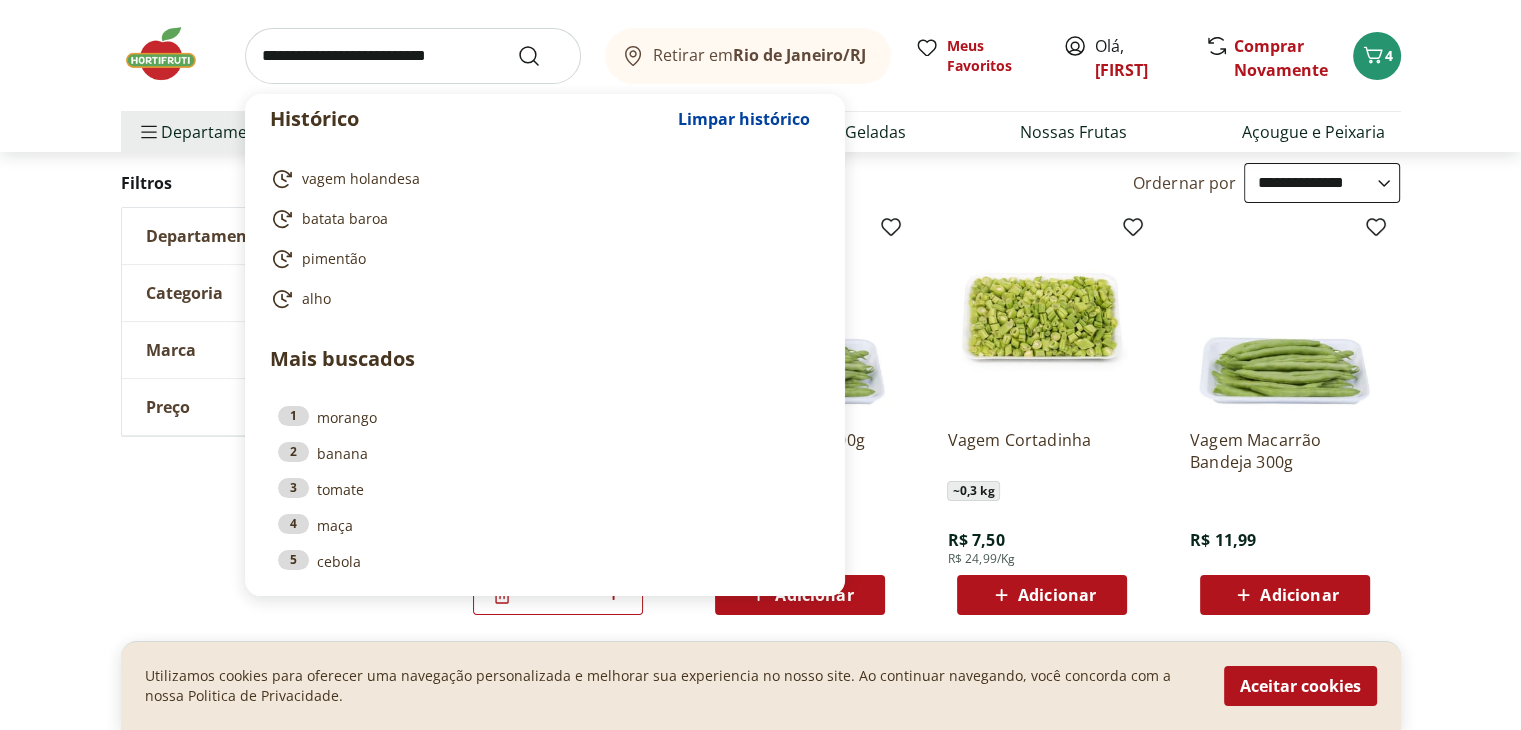 click at bounding box center [413, 56] 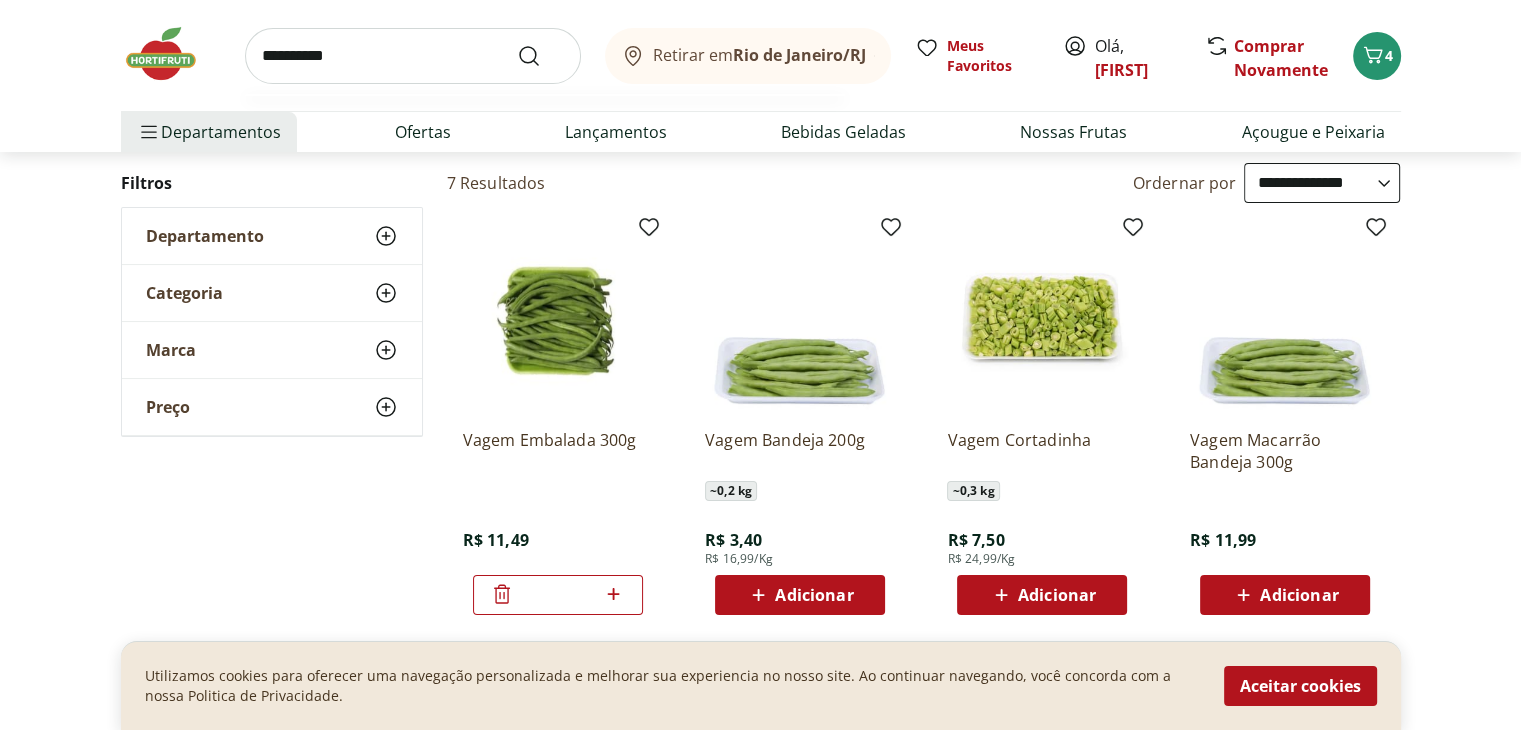 type on "**********" 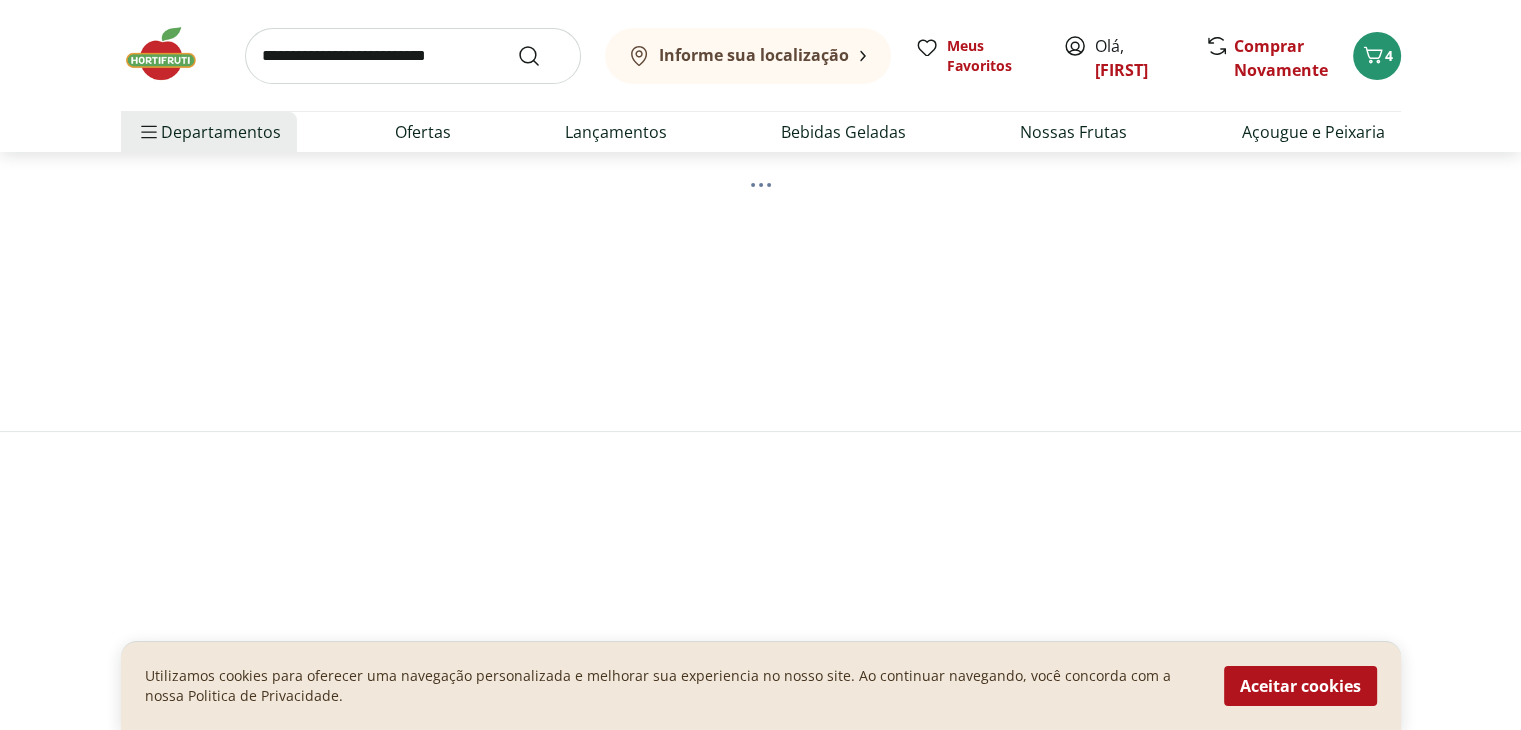 scroll, scrollTop: 0, scrollLeft: 0, axis: both 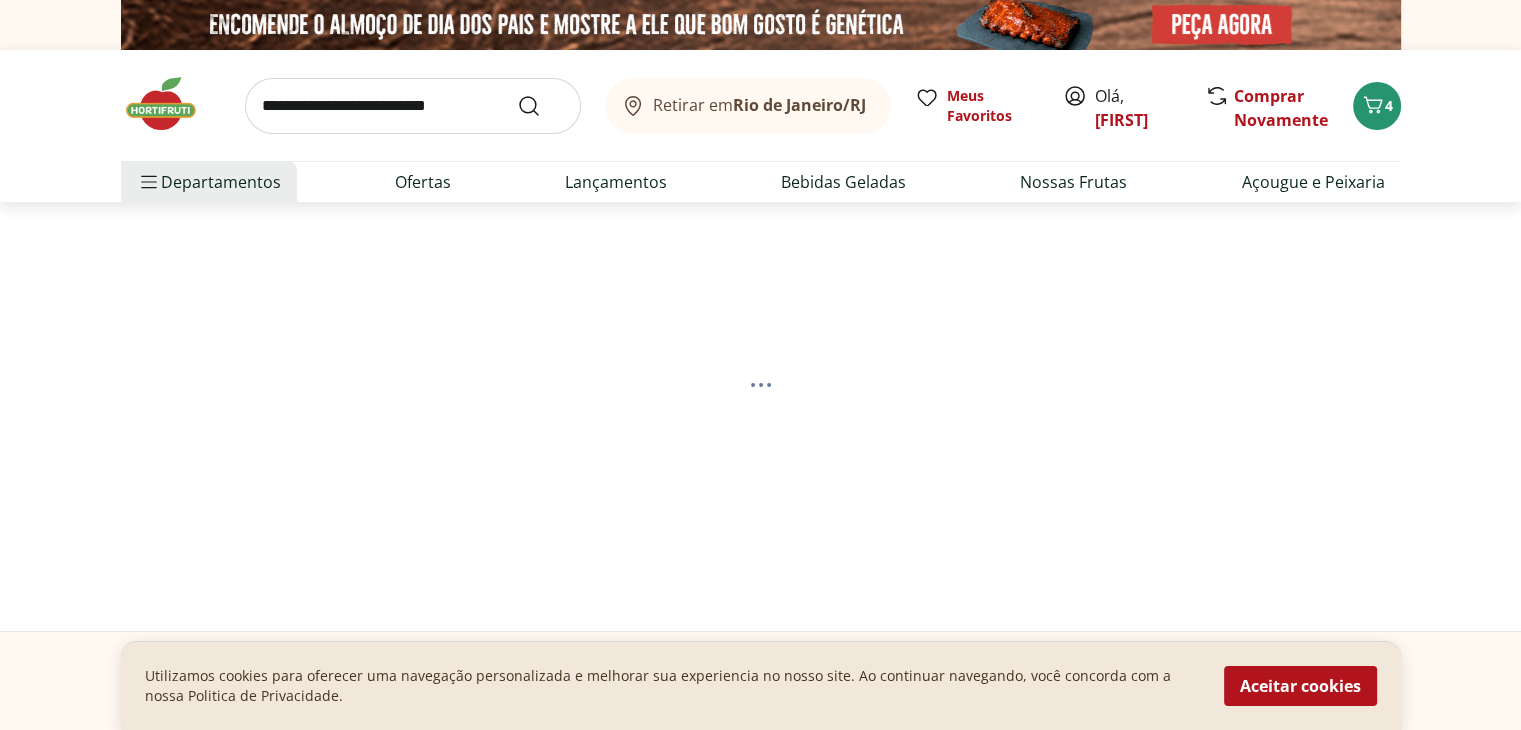 select on "**********" 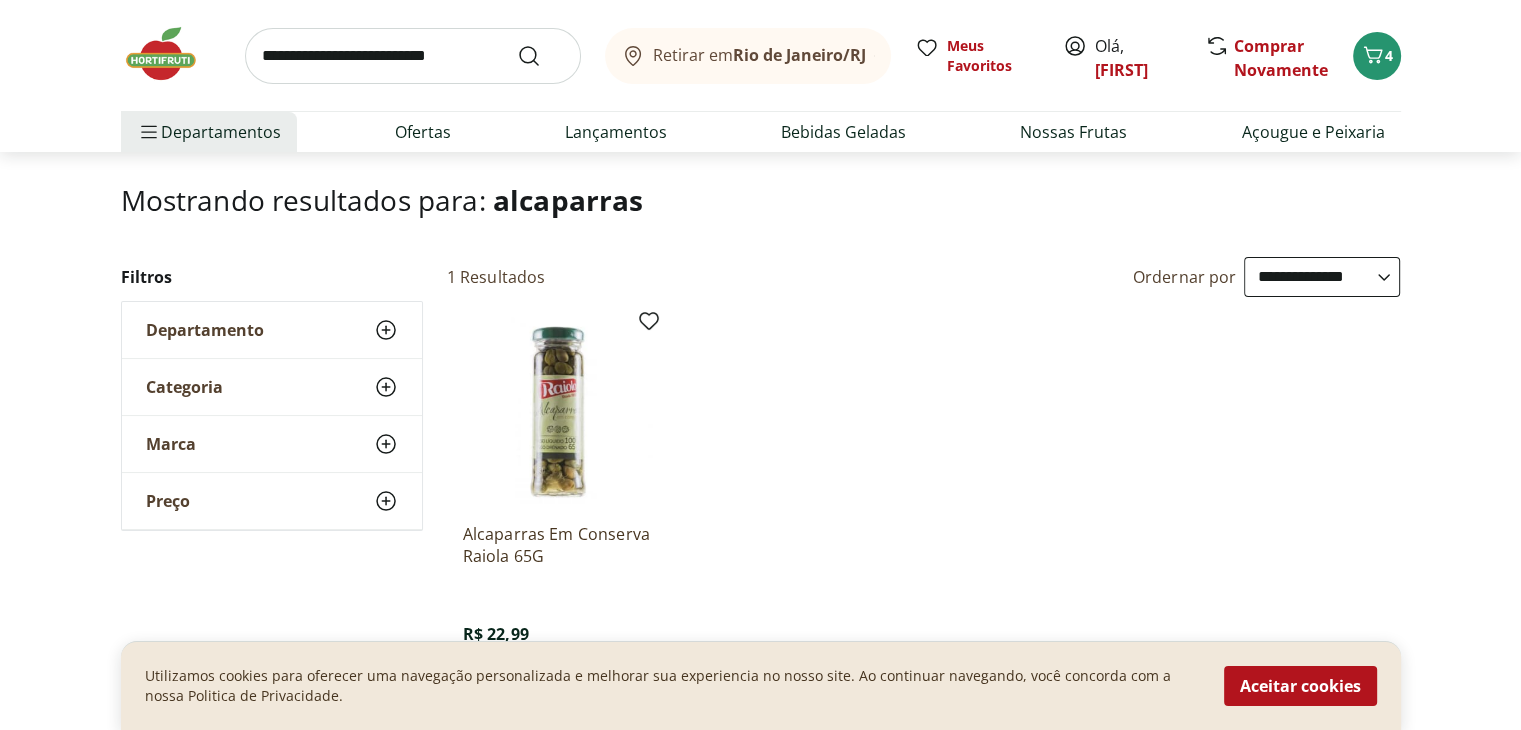 scroll, scrollTop: 200, scrollLeft: 0, axis: vertical 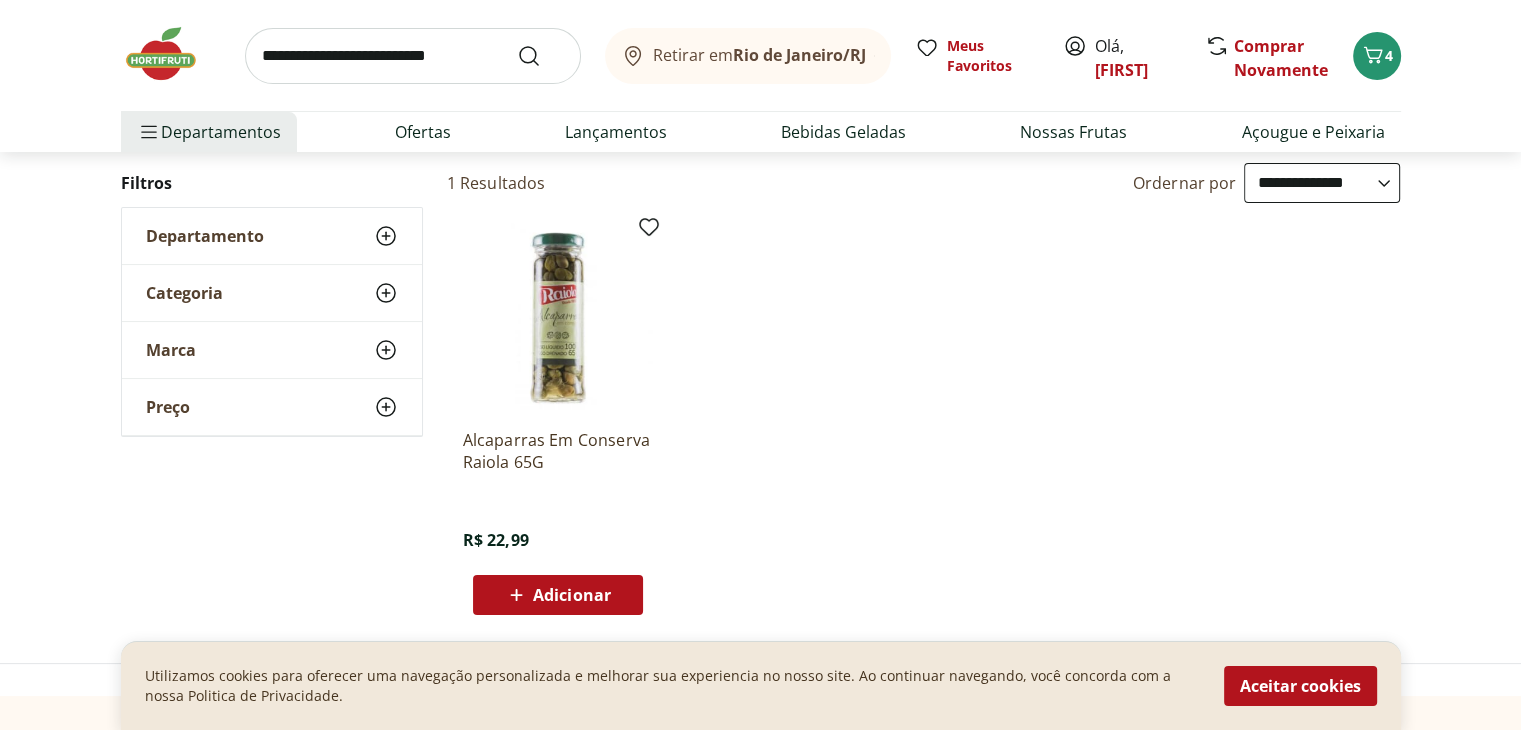 click at bounding box center [413, 56] 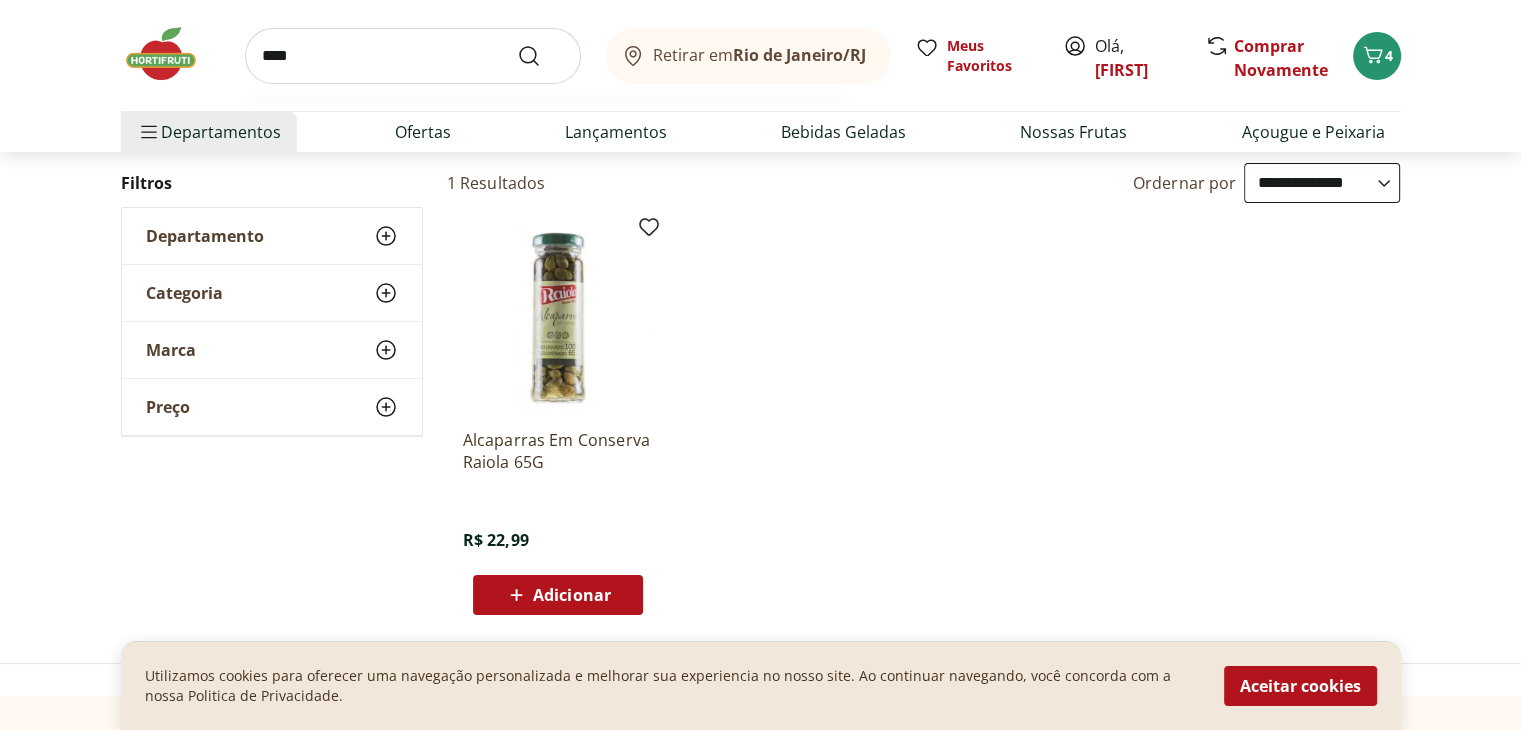 type on "****" 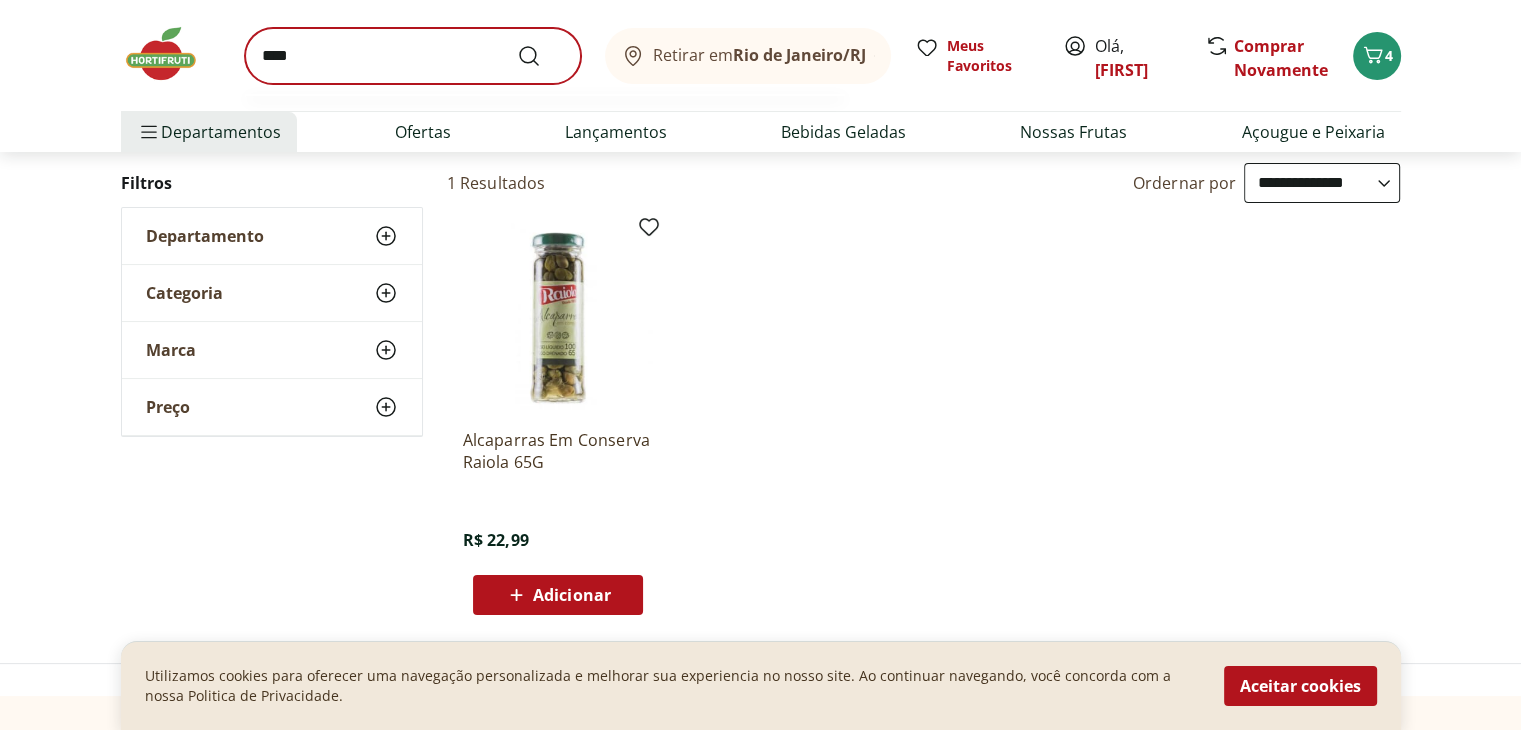 scroll, scrollTop: 0, scrollLeft: 0, axis: both 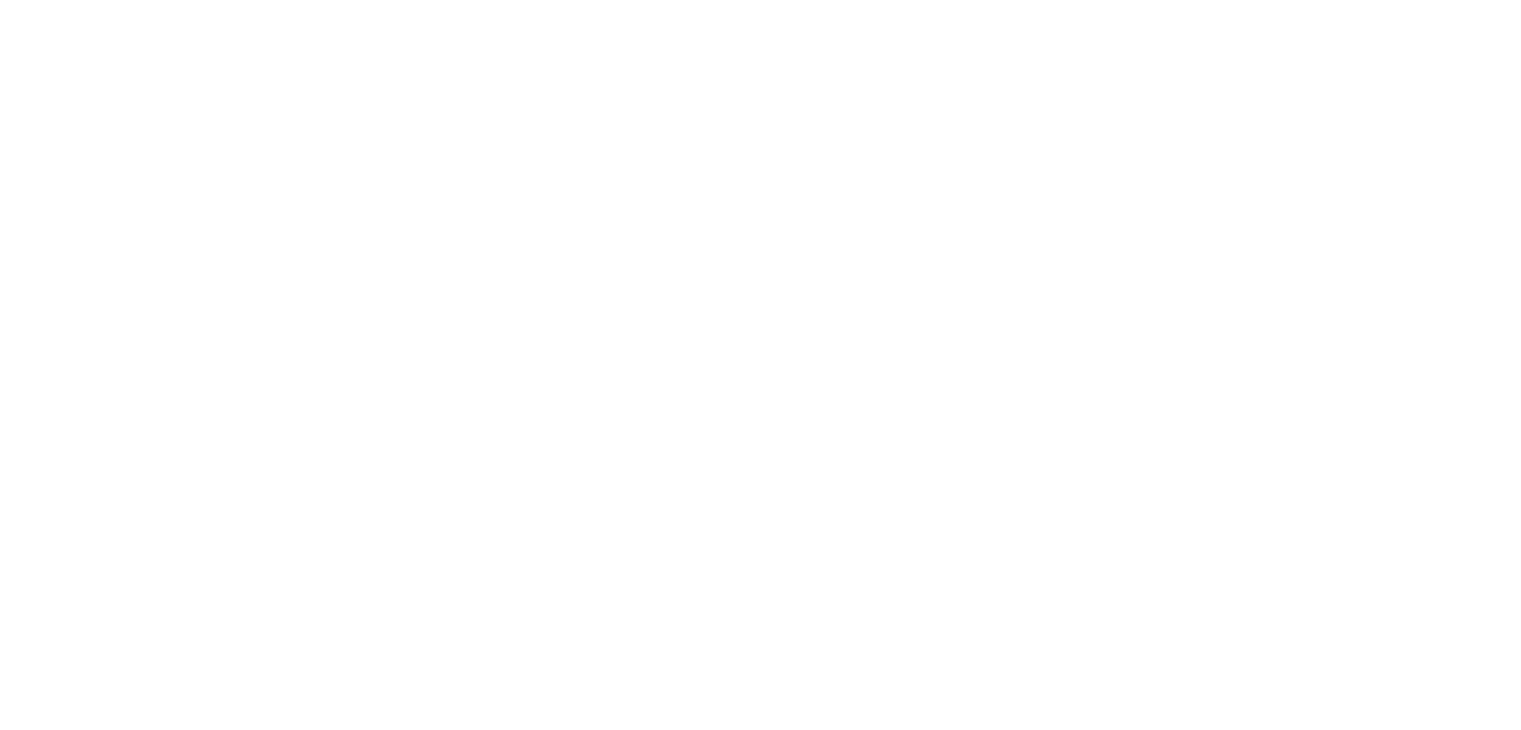 select on "**********" 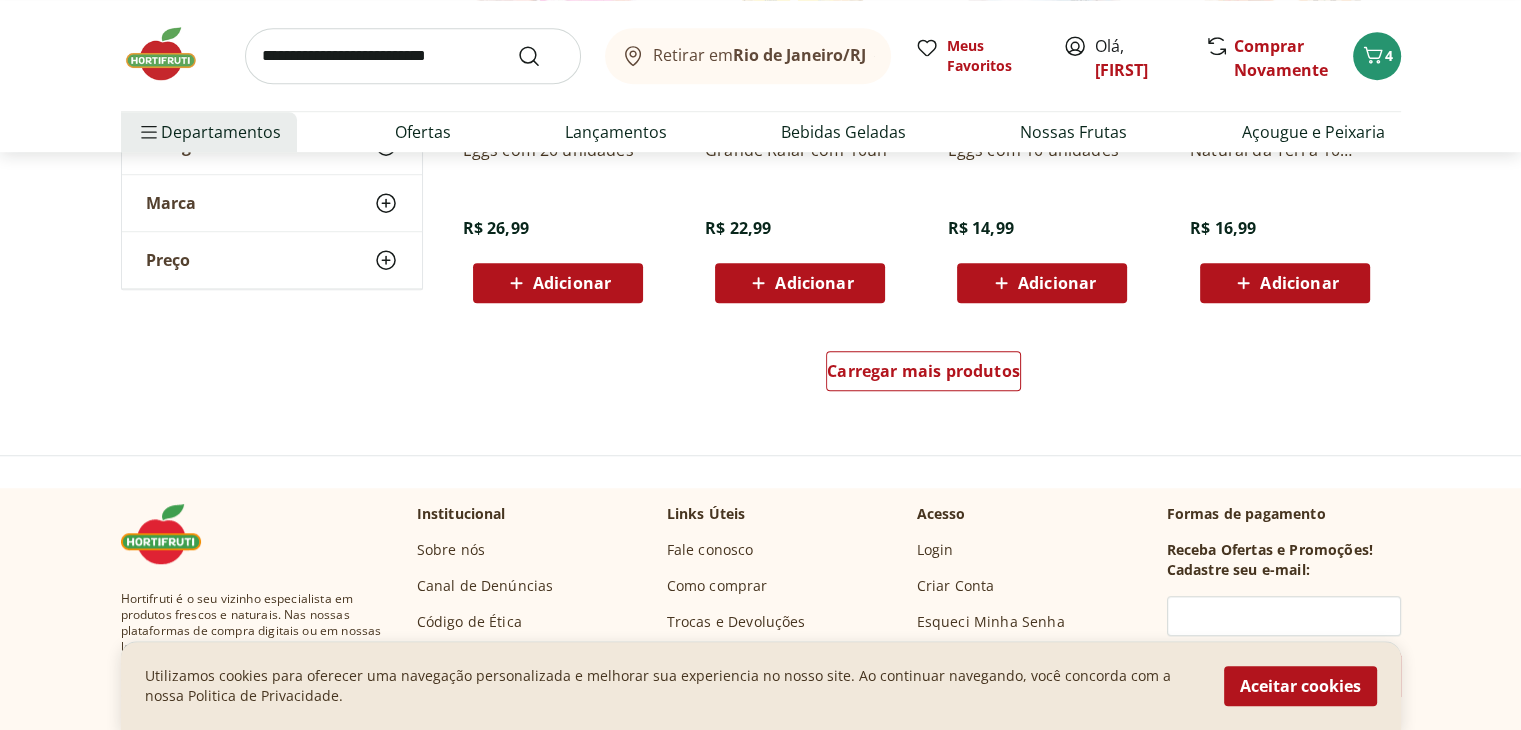 scroll, scrollTop: 1100, scrollLeft: 0, axis: vertical 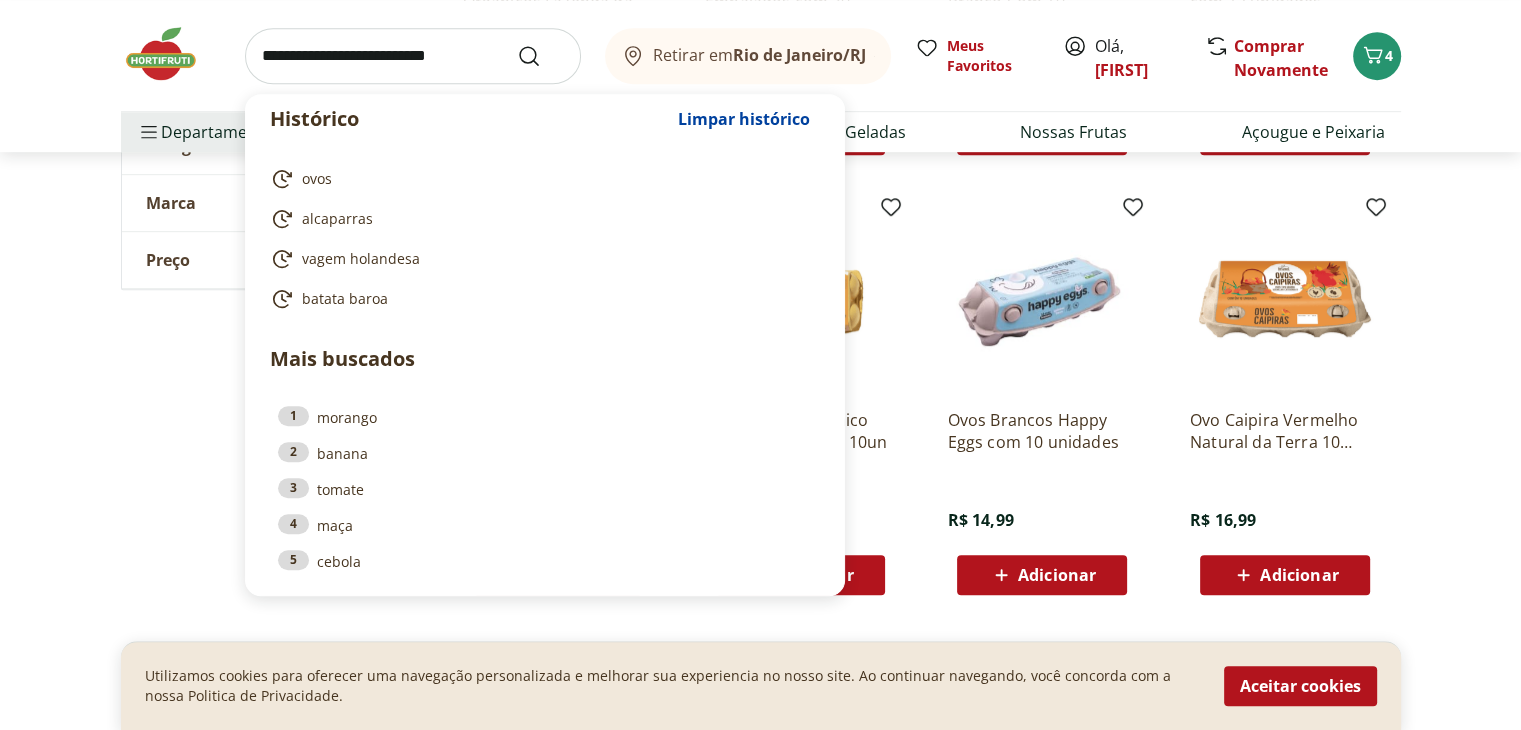 click at bounding box center [413, 56] 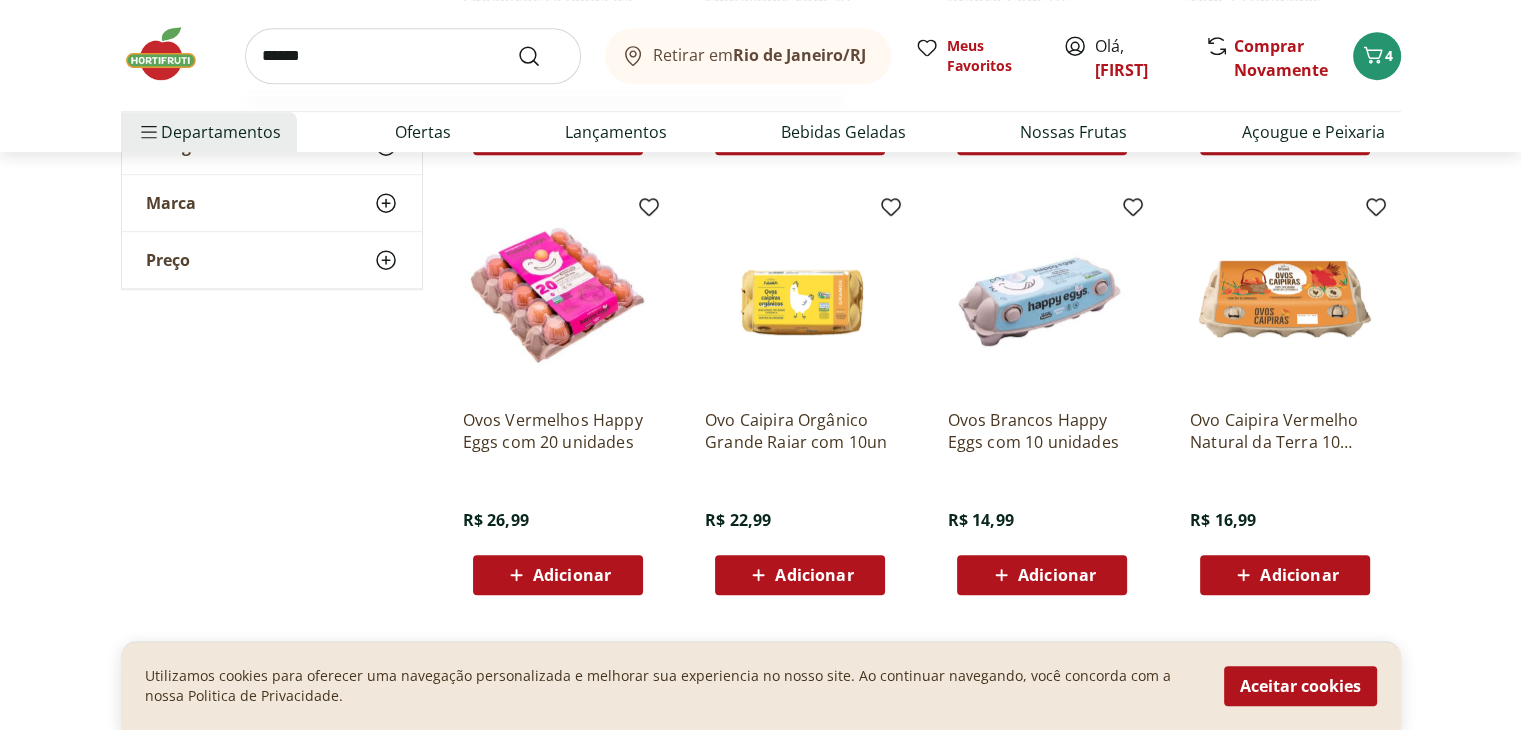 type on "******" 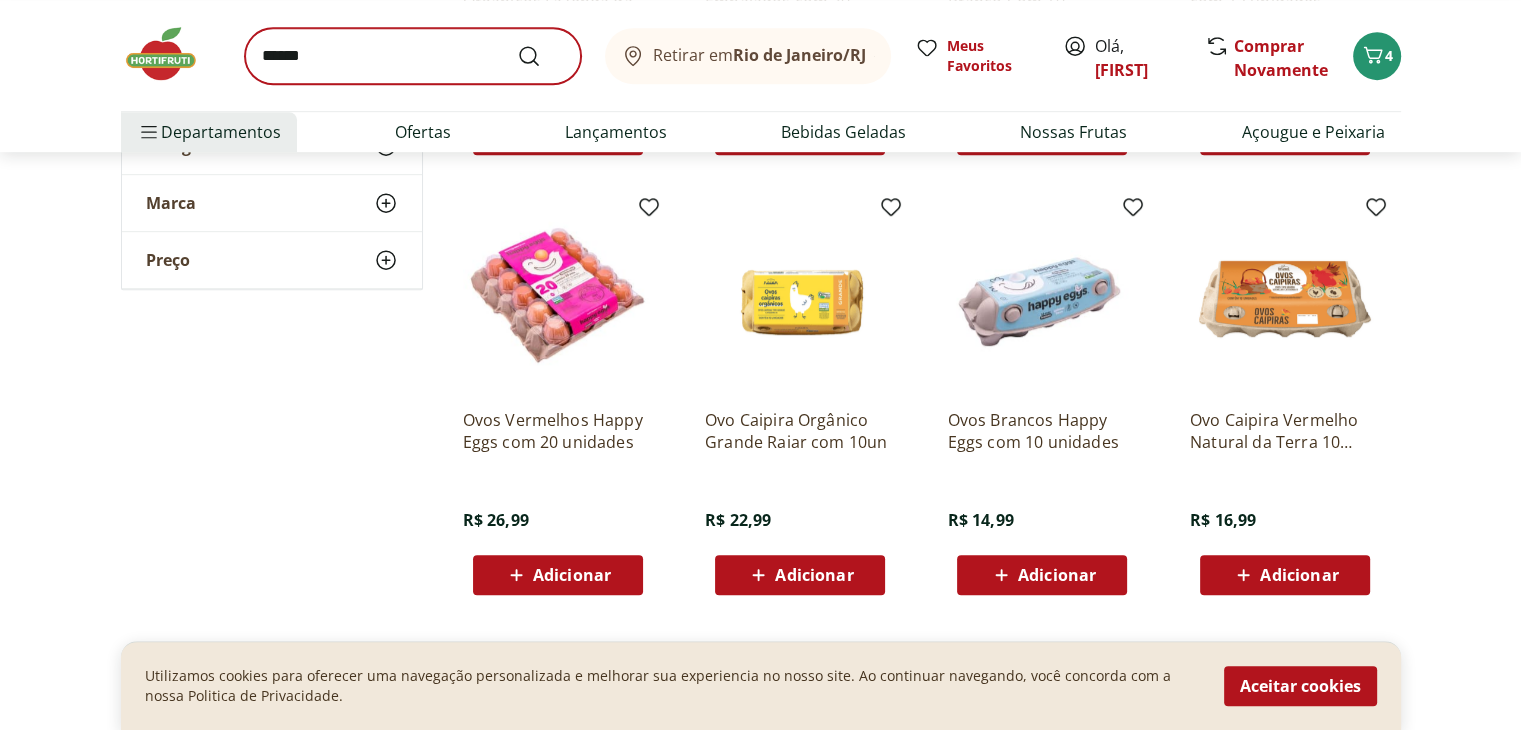 scroll, scrollTop: 0, scrollLeft: 0, axis: both 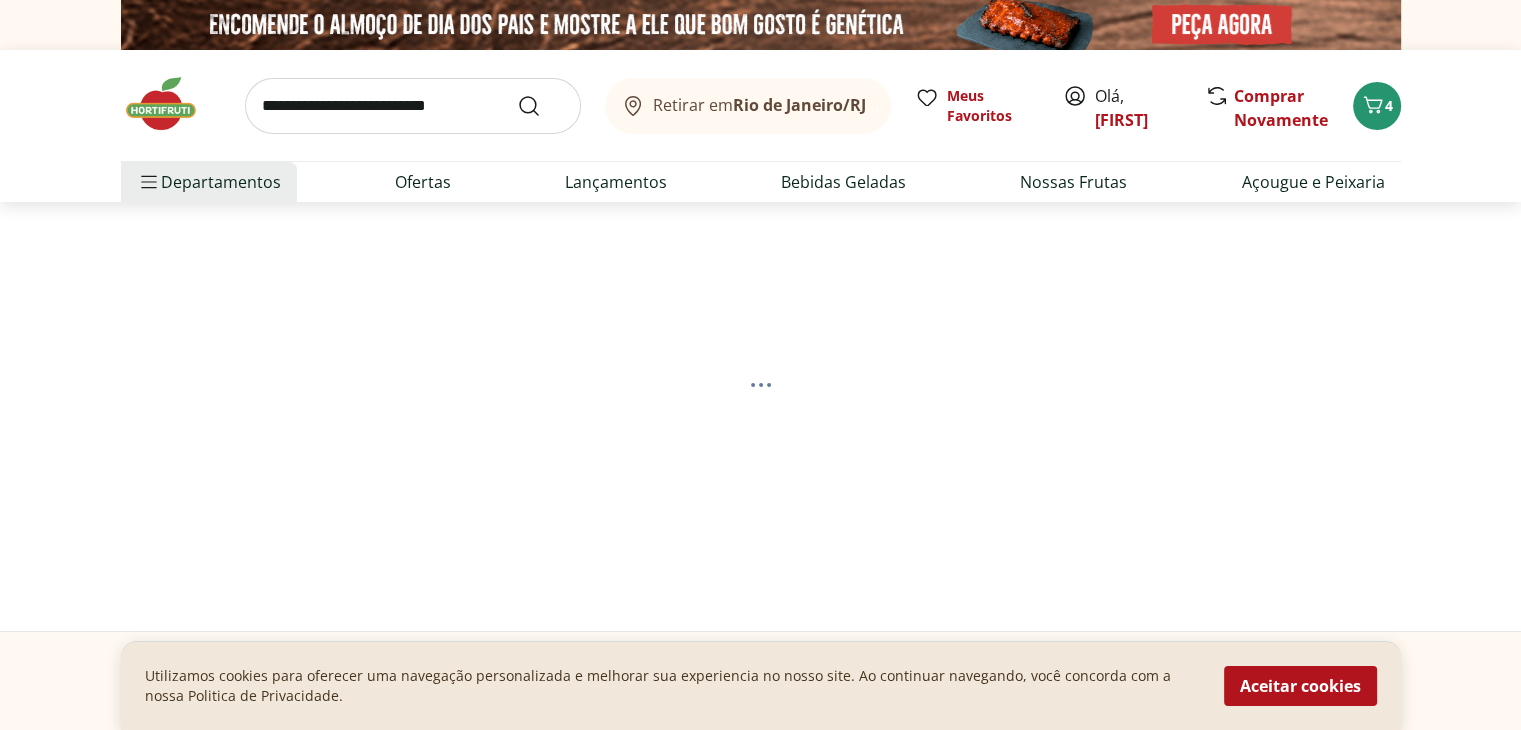 select on "**********" 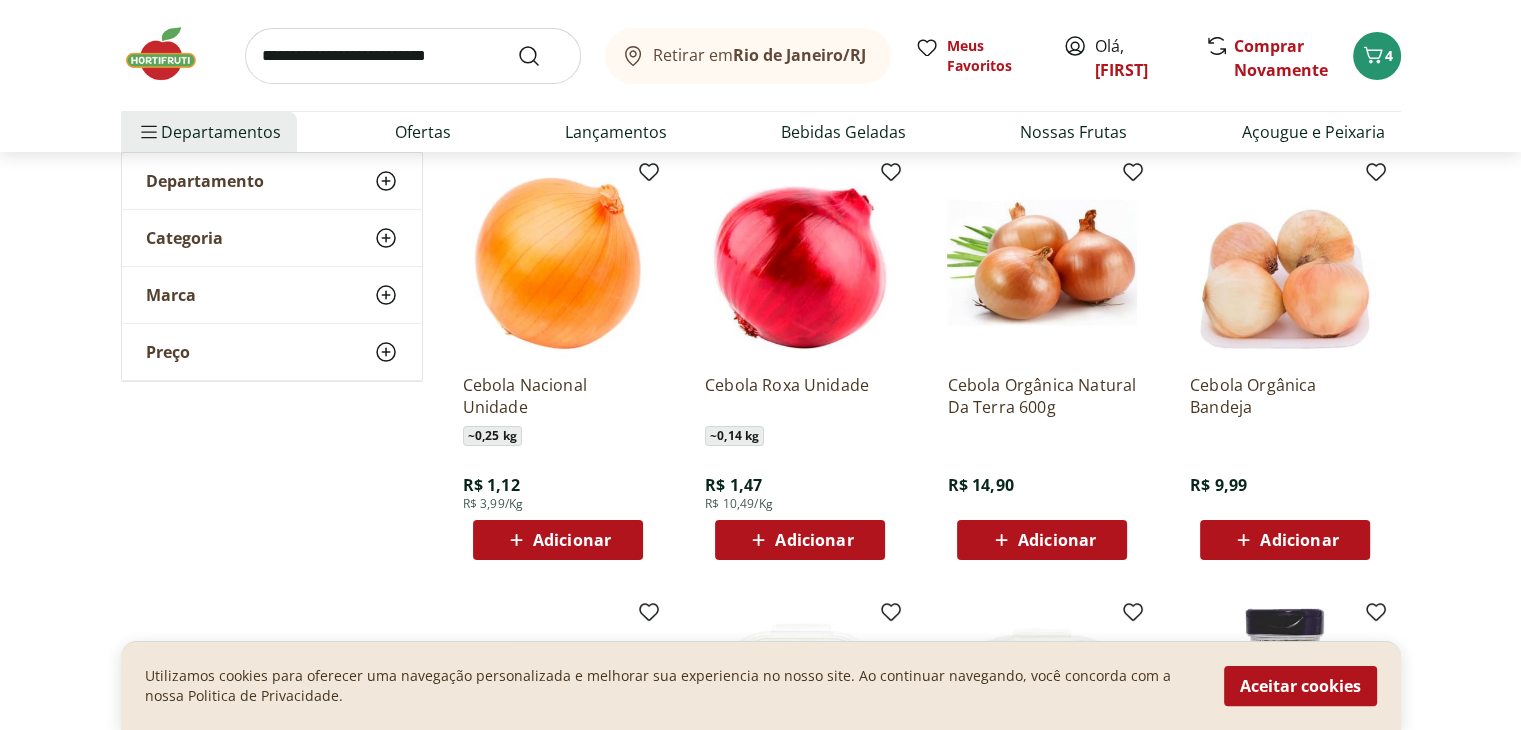 scroll, scrollTop: 300, scrollLeft: 0, axis: vertical 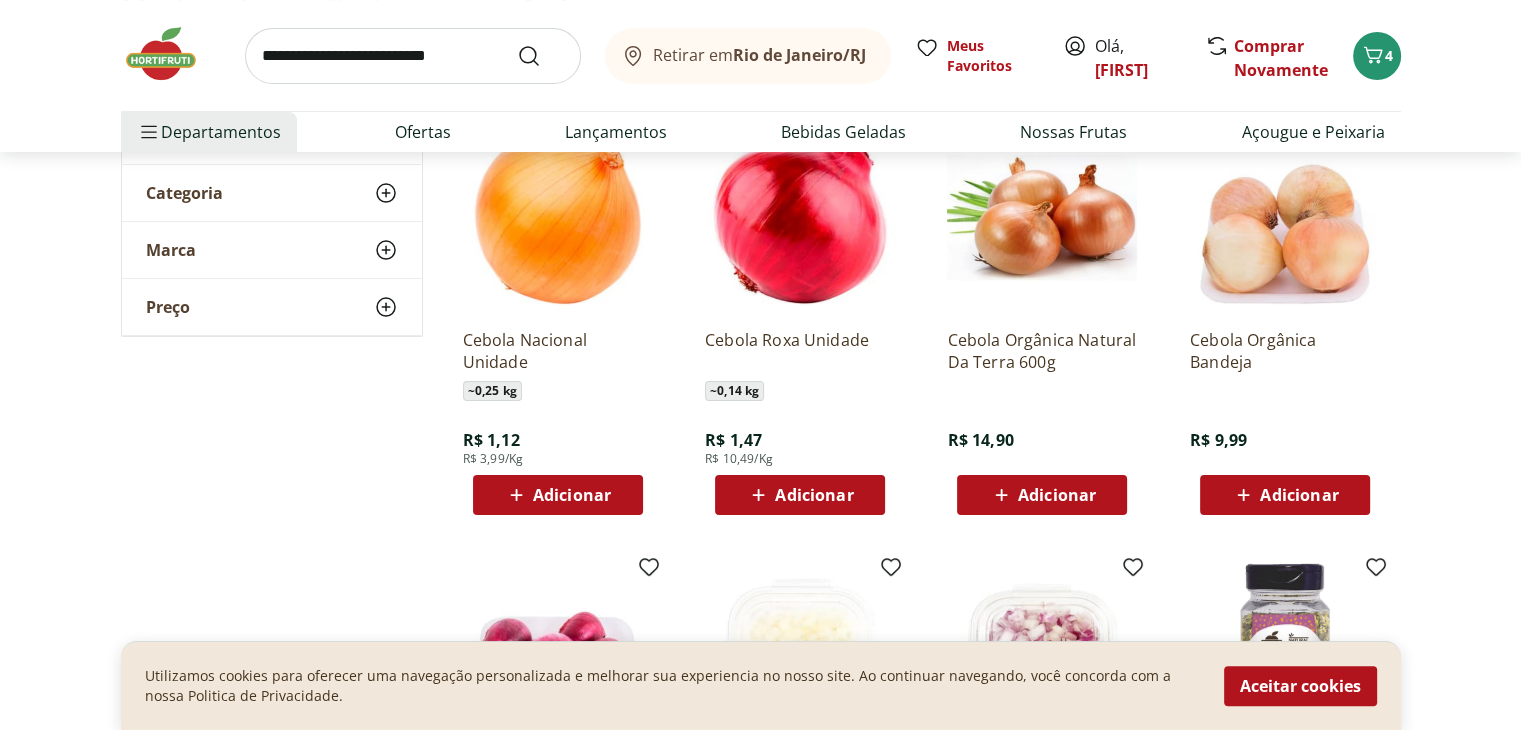 click on "Adicionar" at bounding box center [572, 495] 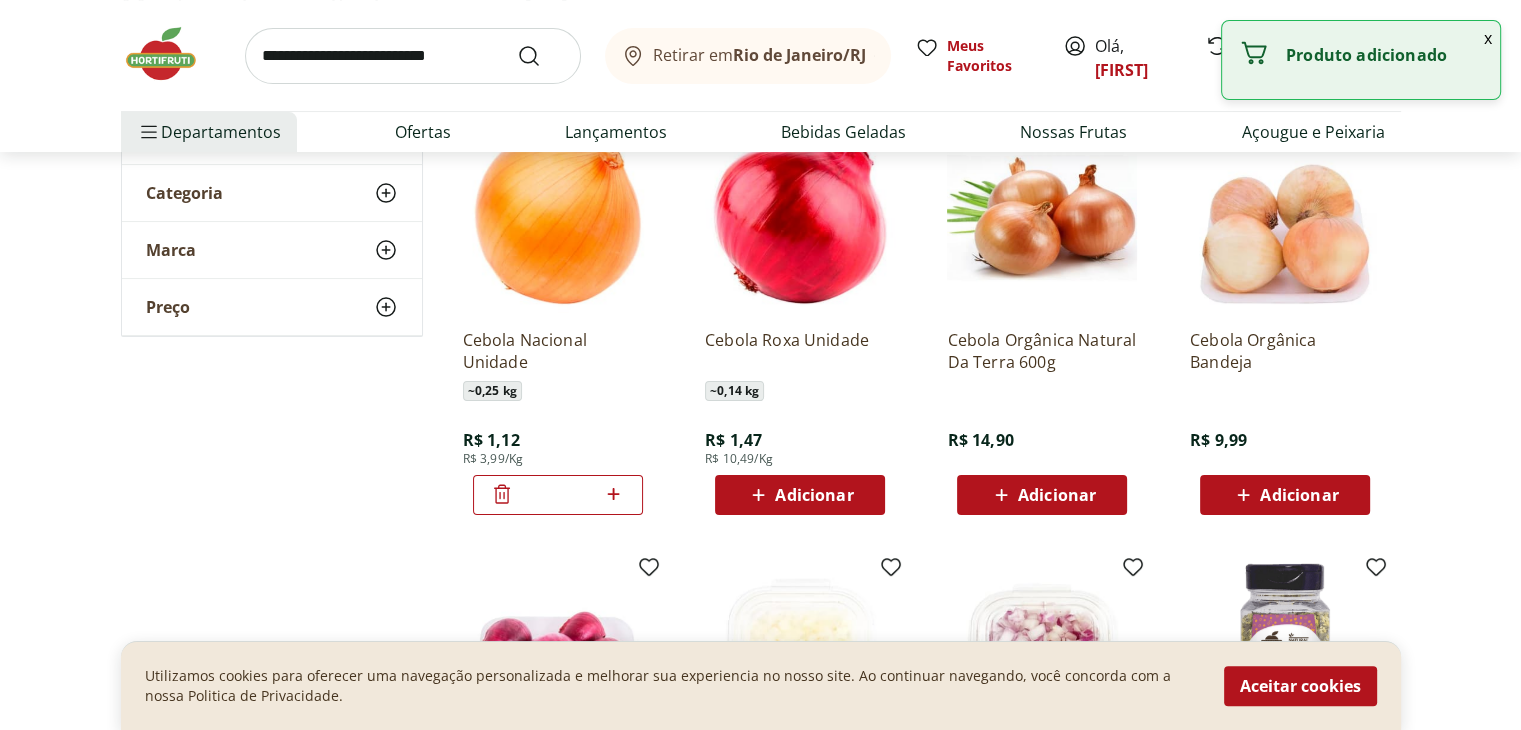 click 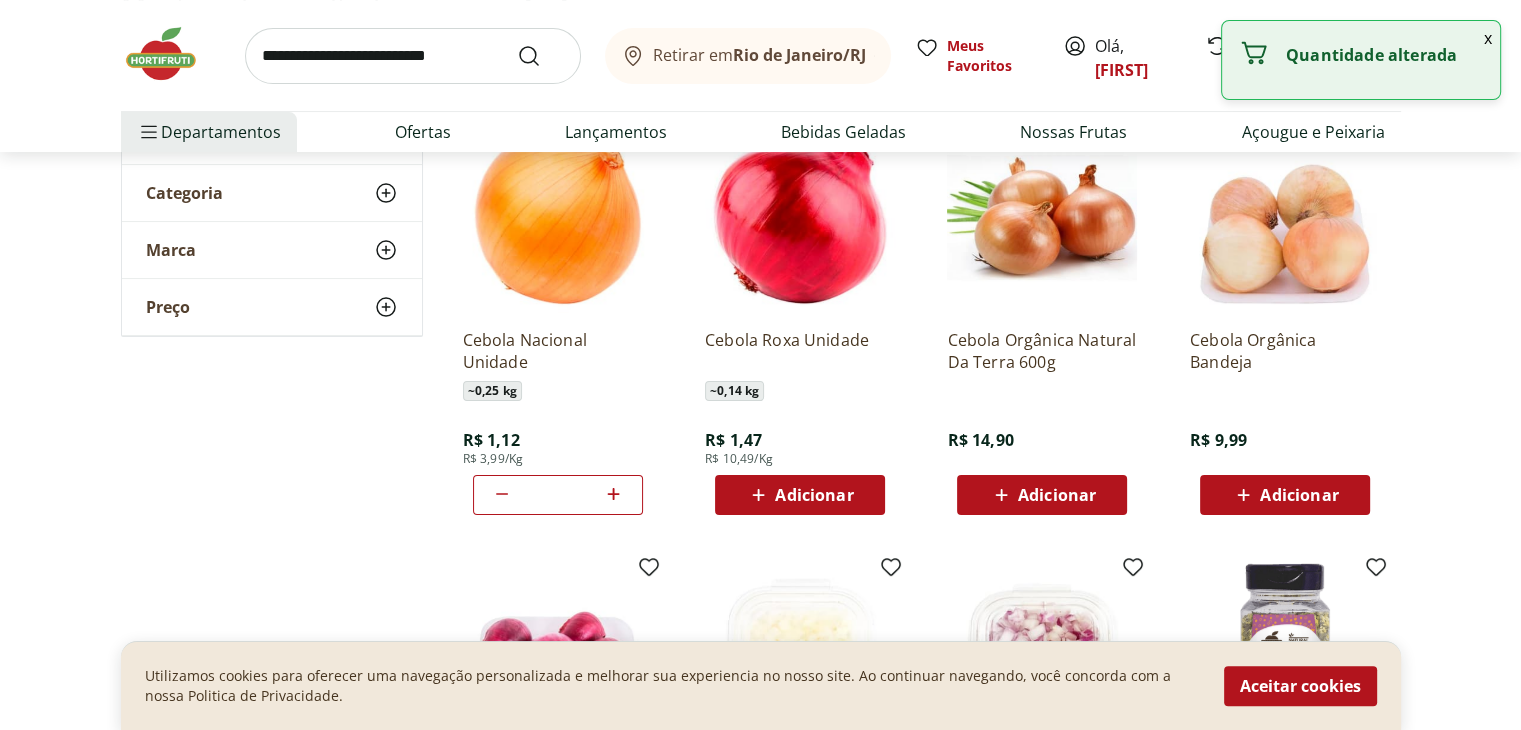click 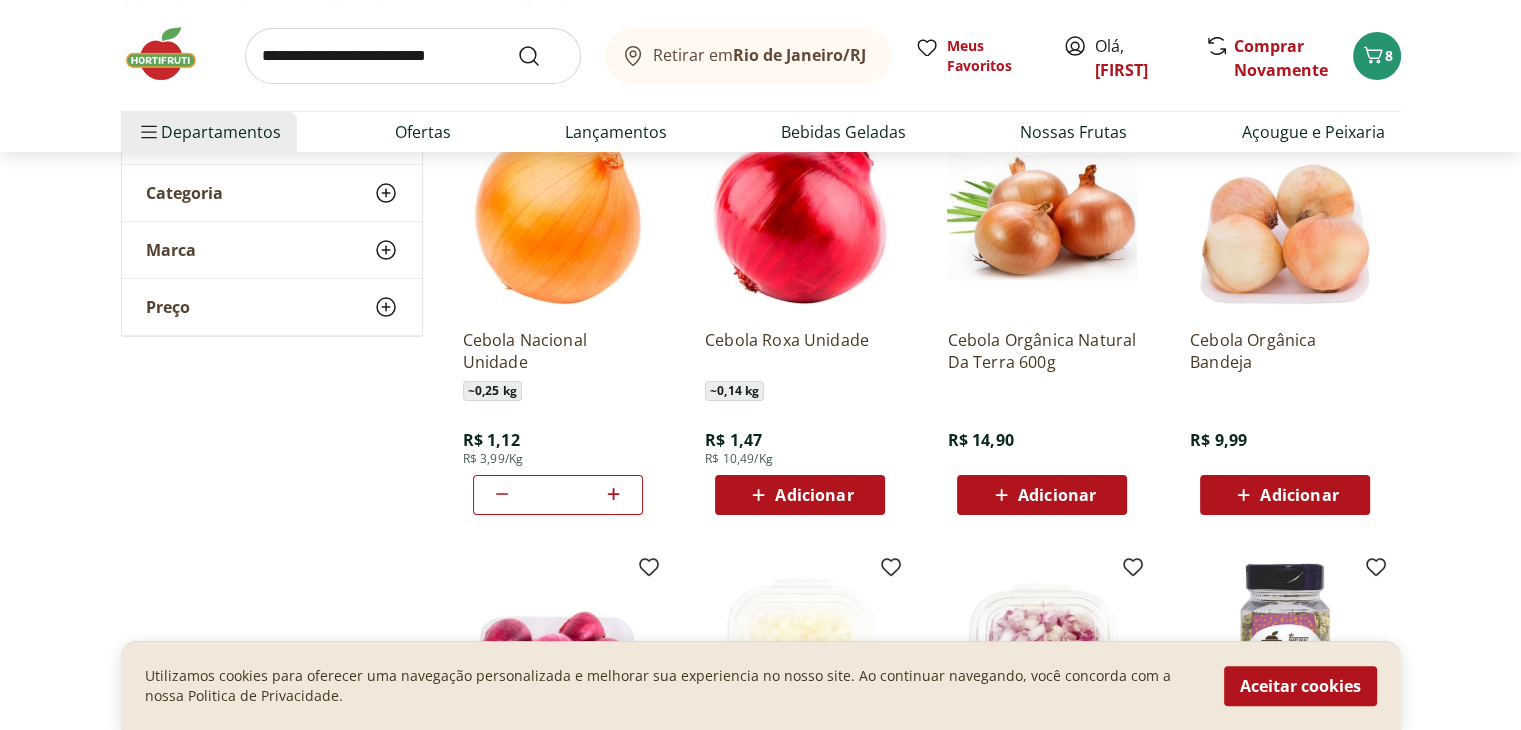 click at bounding box center (413, 56) 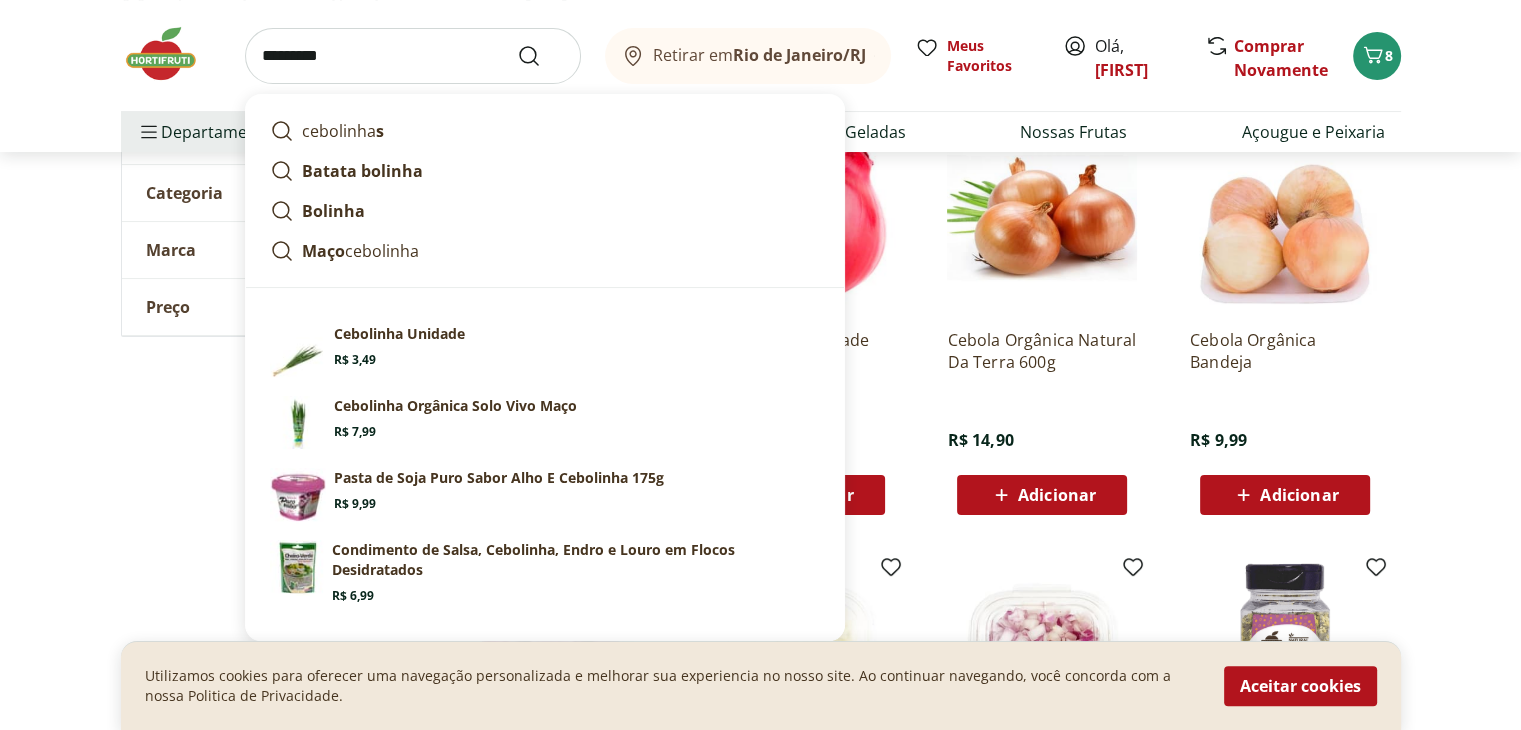 type on "*********" 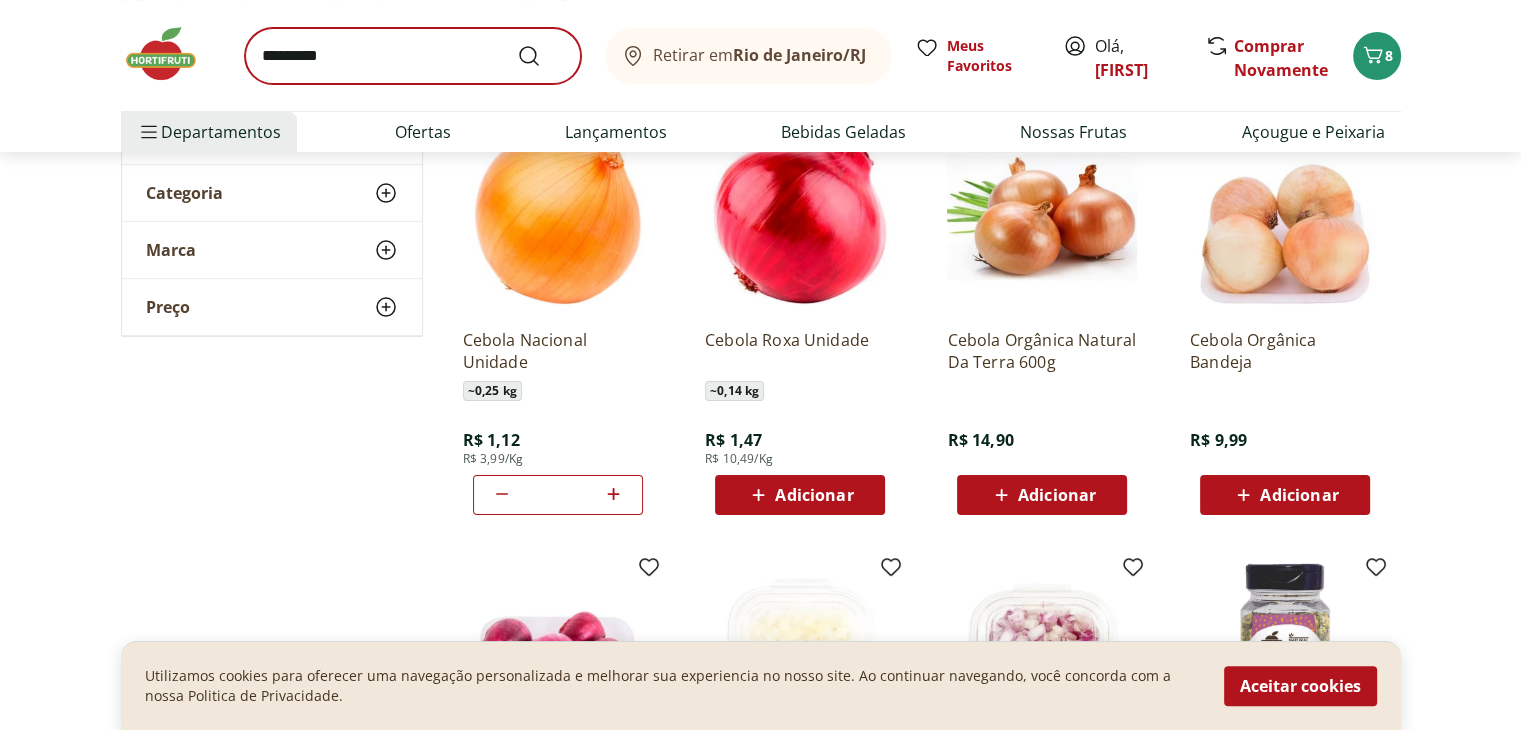 scroll, scrollTop: 0, scrollLeft: 0, axis: both 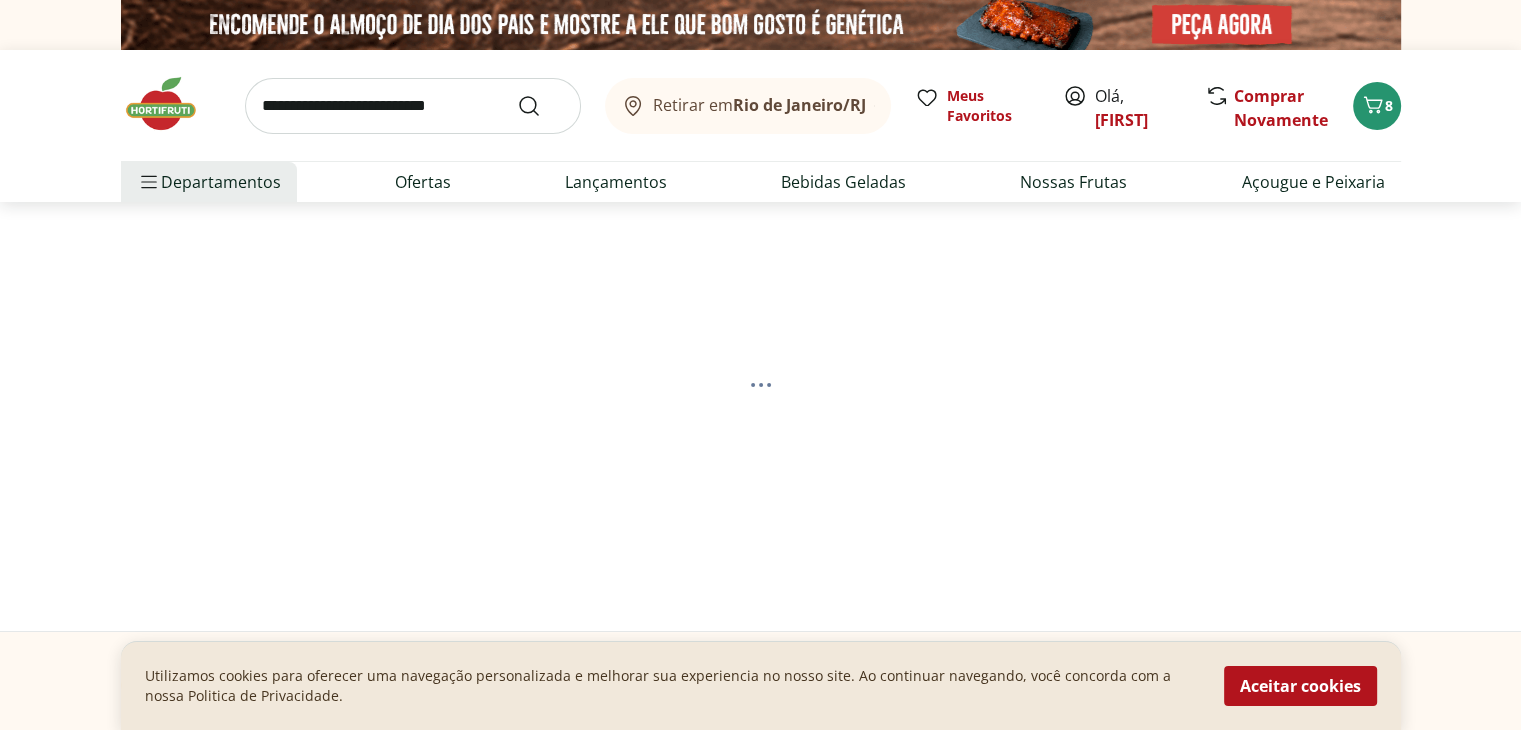 select on "**********" 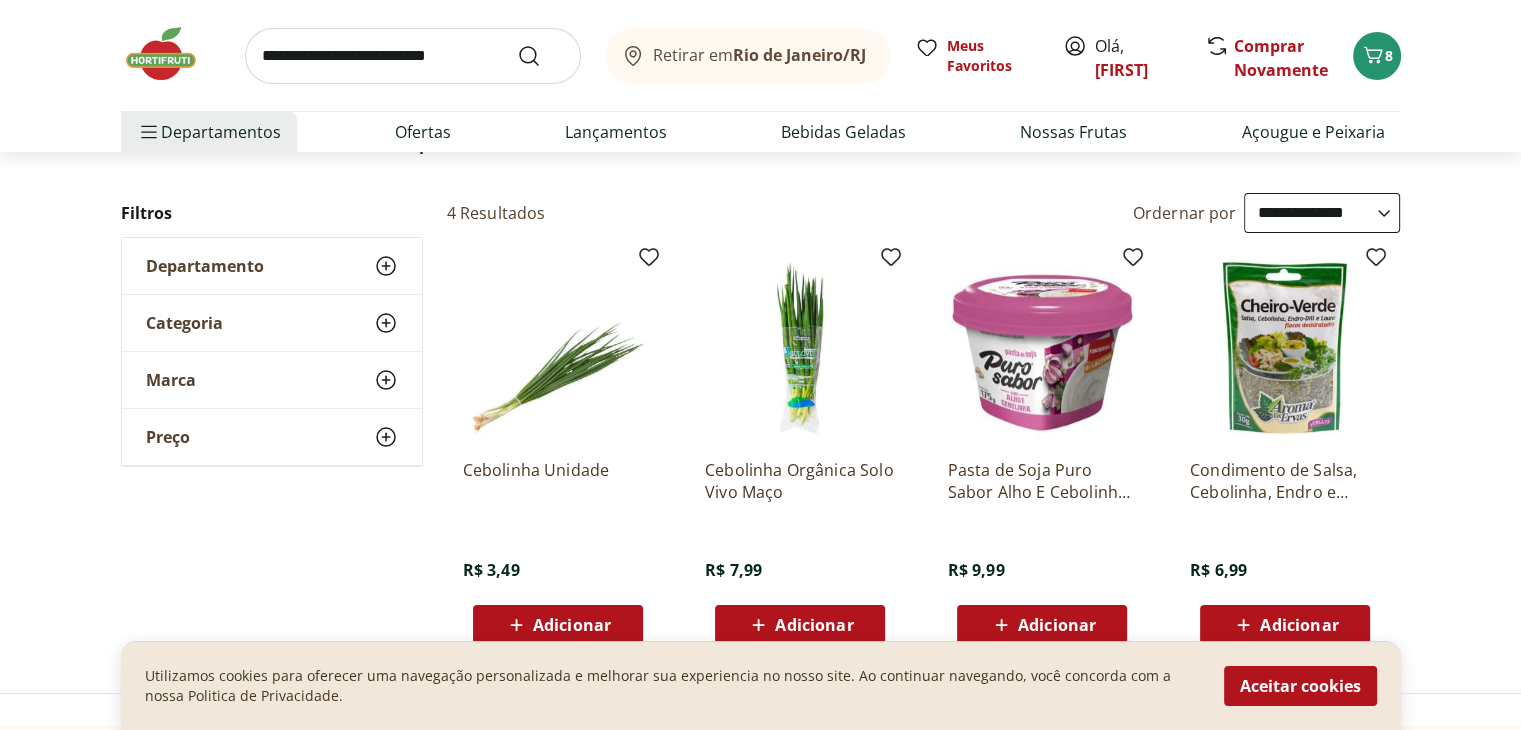 scroll, scrollTop: 200, scrollLeft: 0, axis: vertical 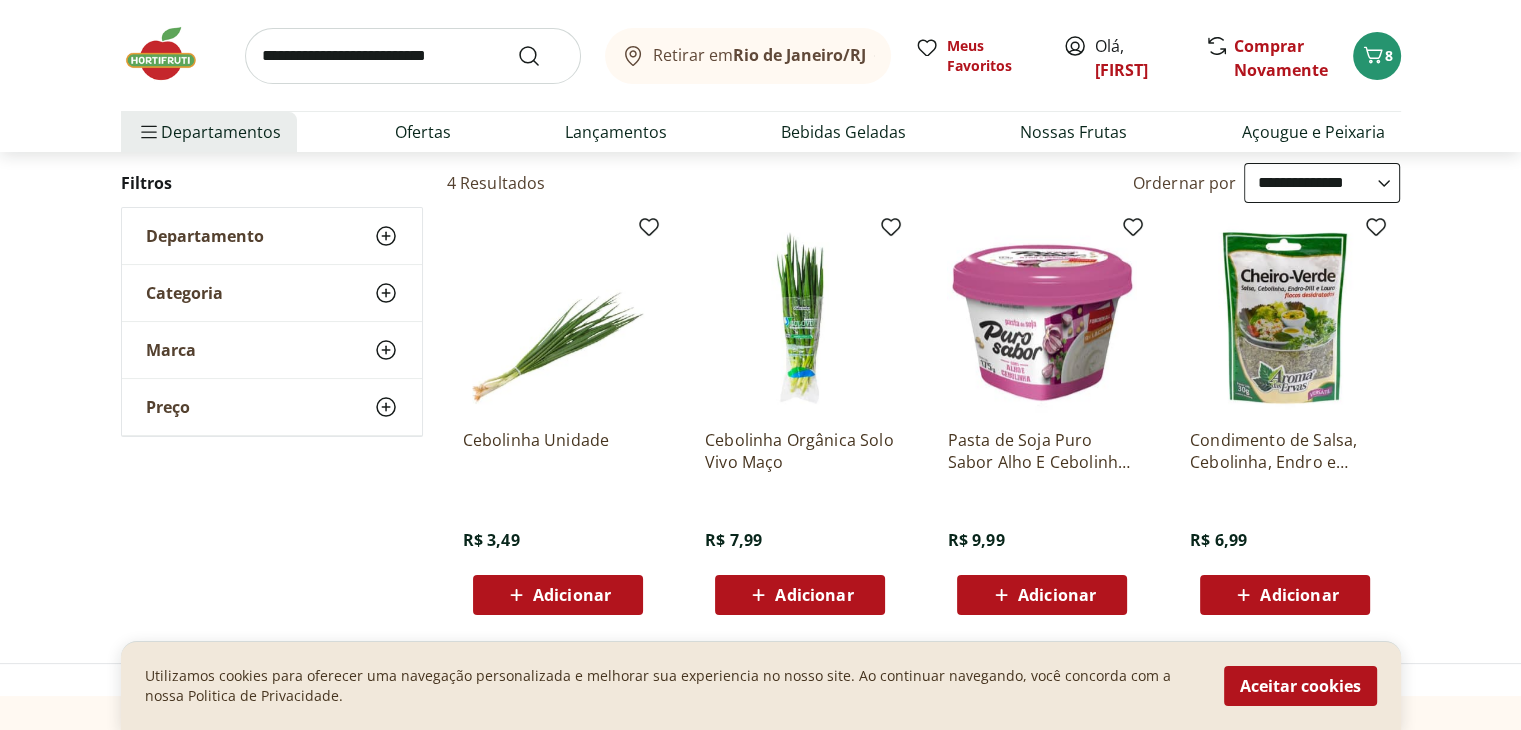 click on "Adicionar" at bounding box center (572, 595) 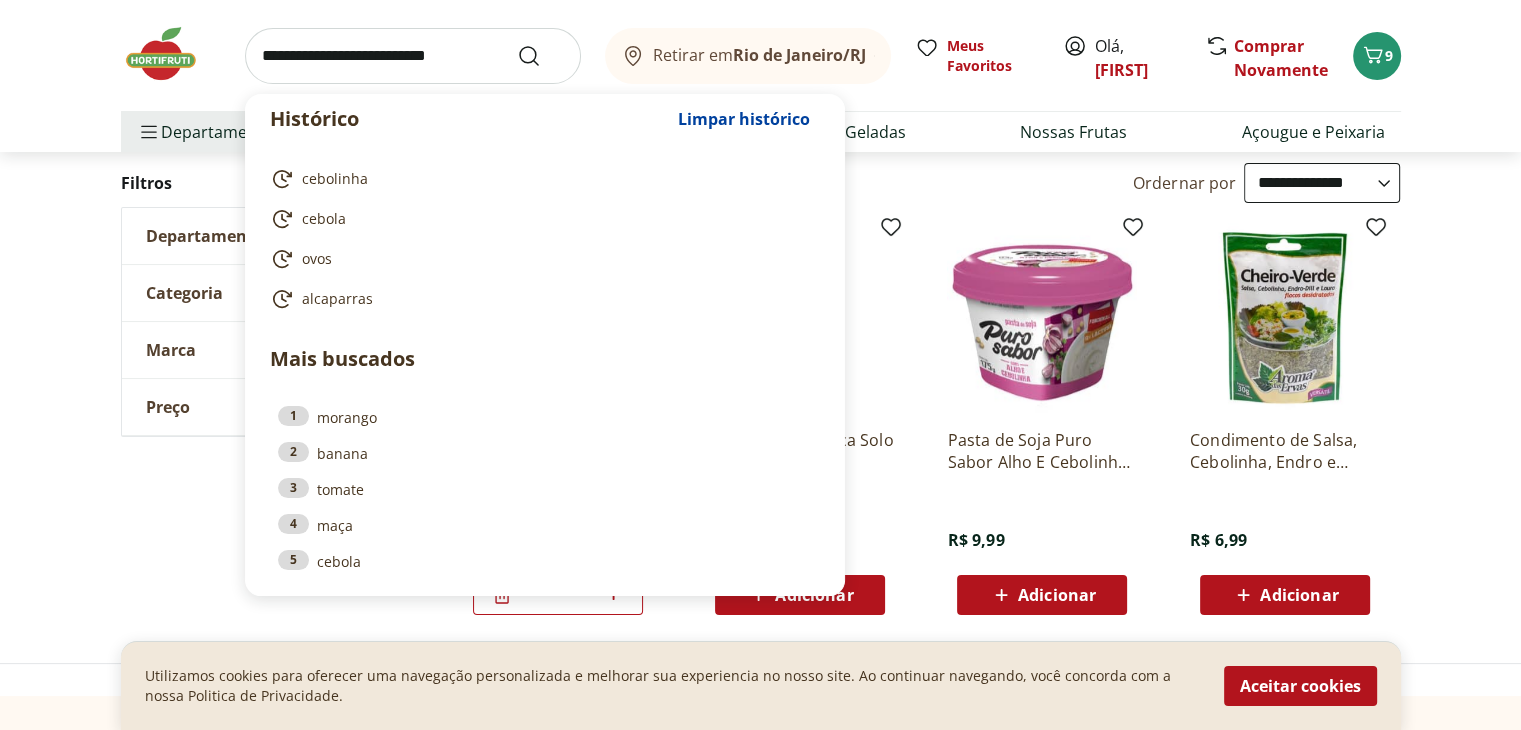 click at bounding box center (413, 56) 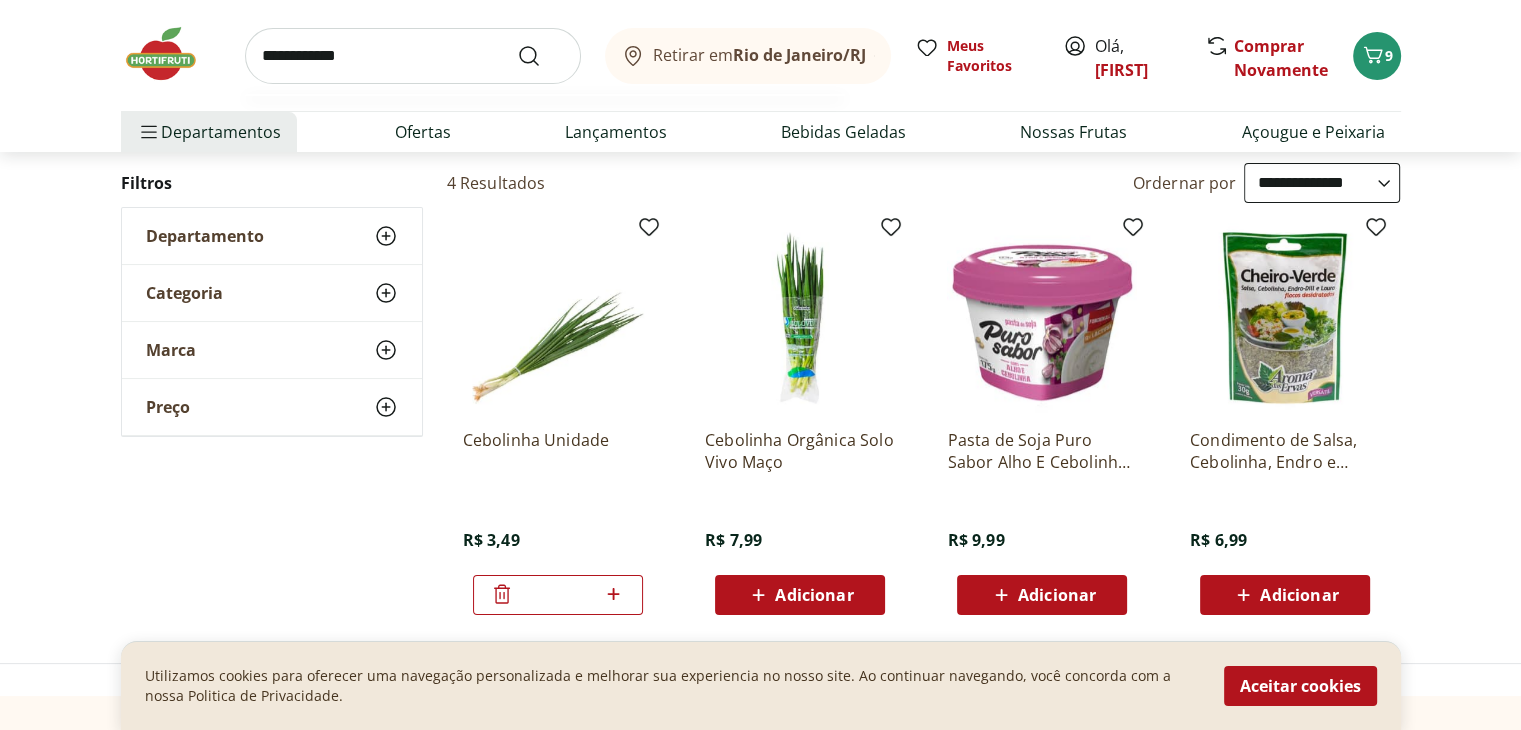 type on "**********" 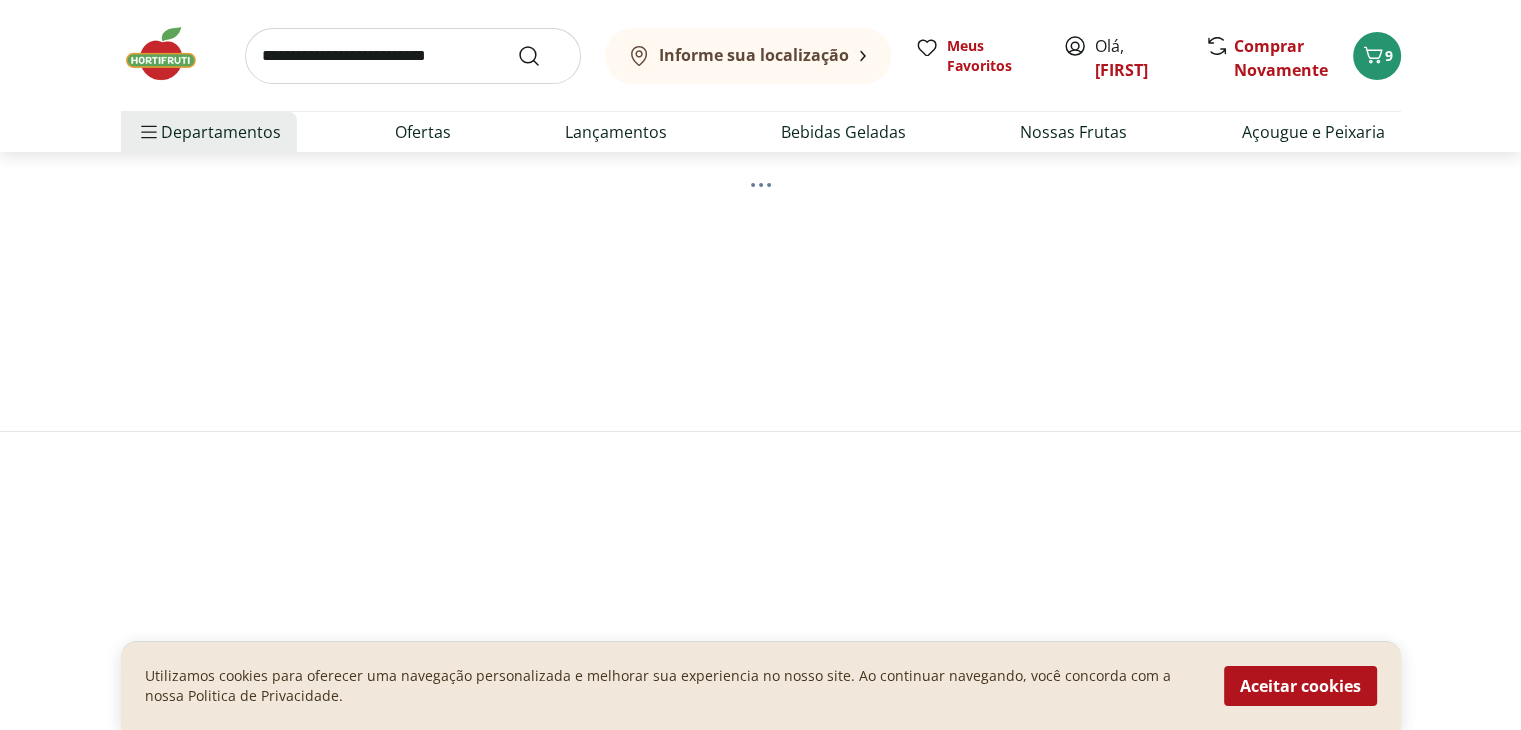 scroll, scrollTop: 0, scrollLeft: 0, axis: both 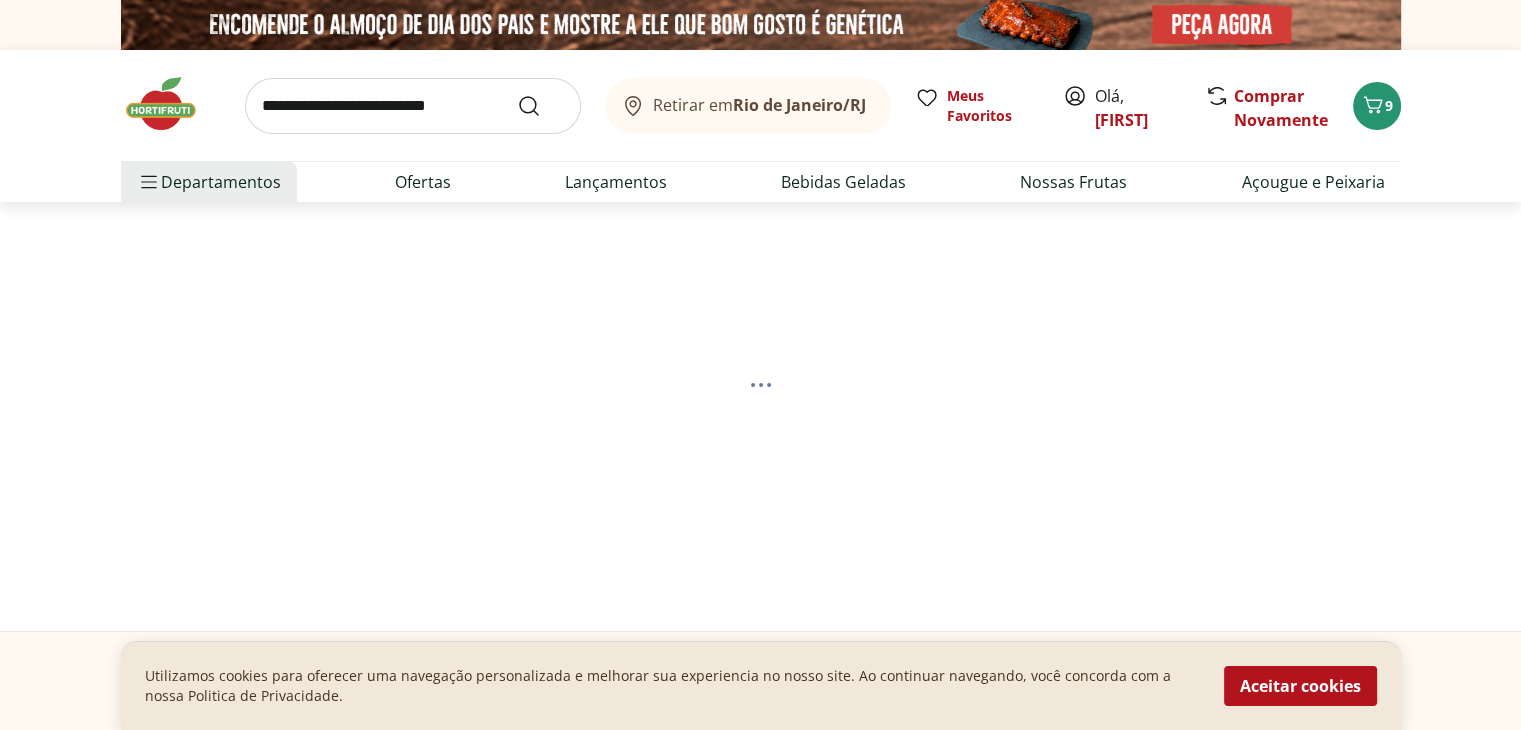 select on "**********" 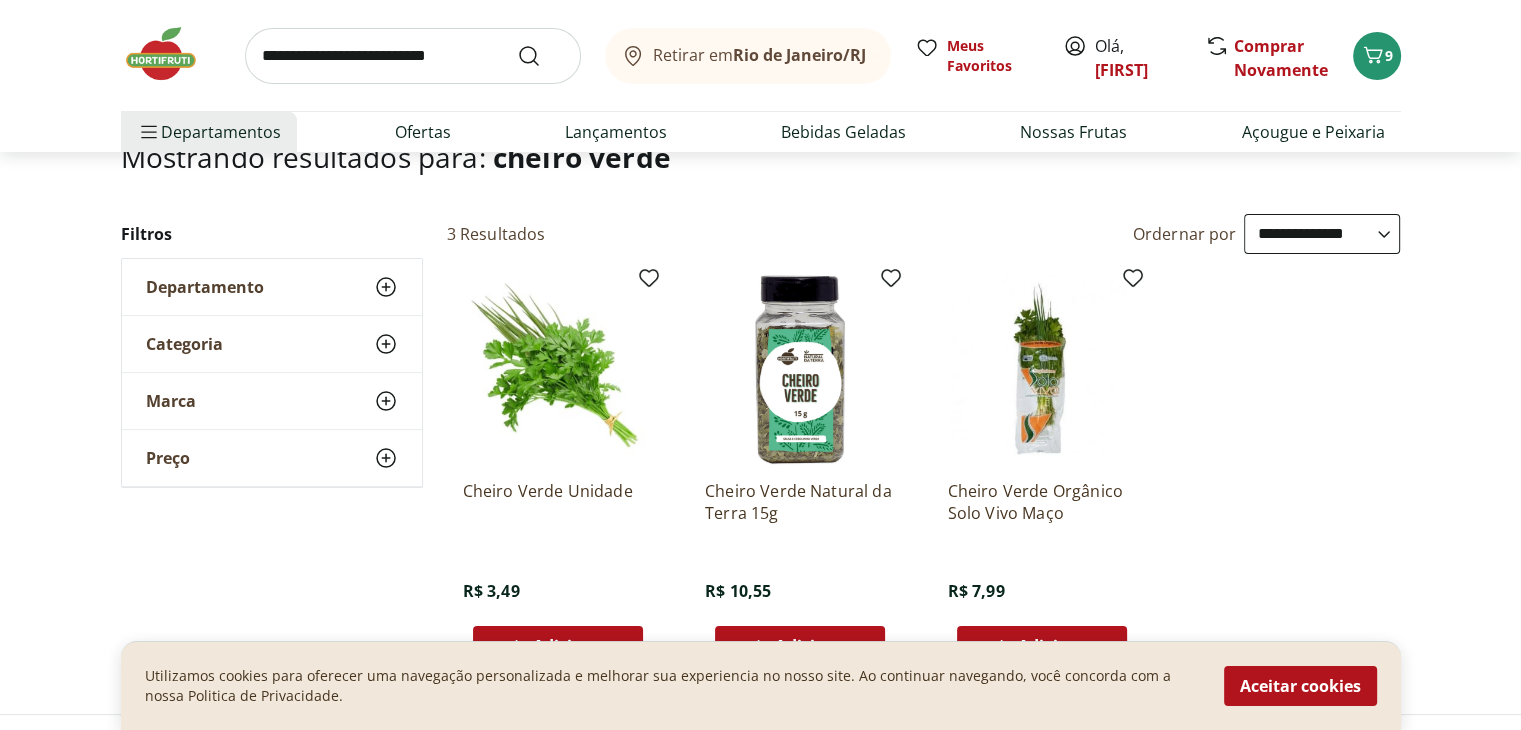 scroll, scrollTop: 200, scrollLeft: 0, axis: vertical 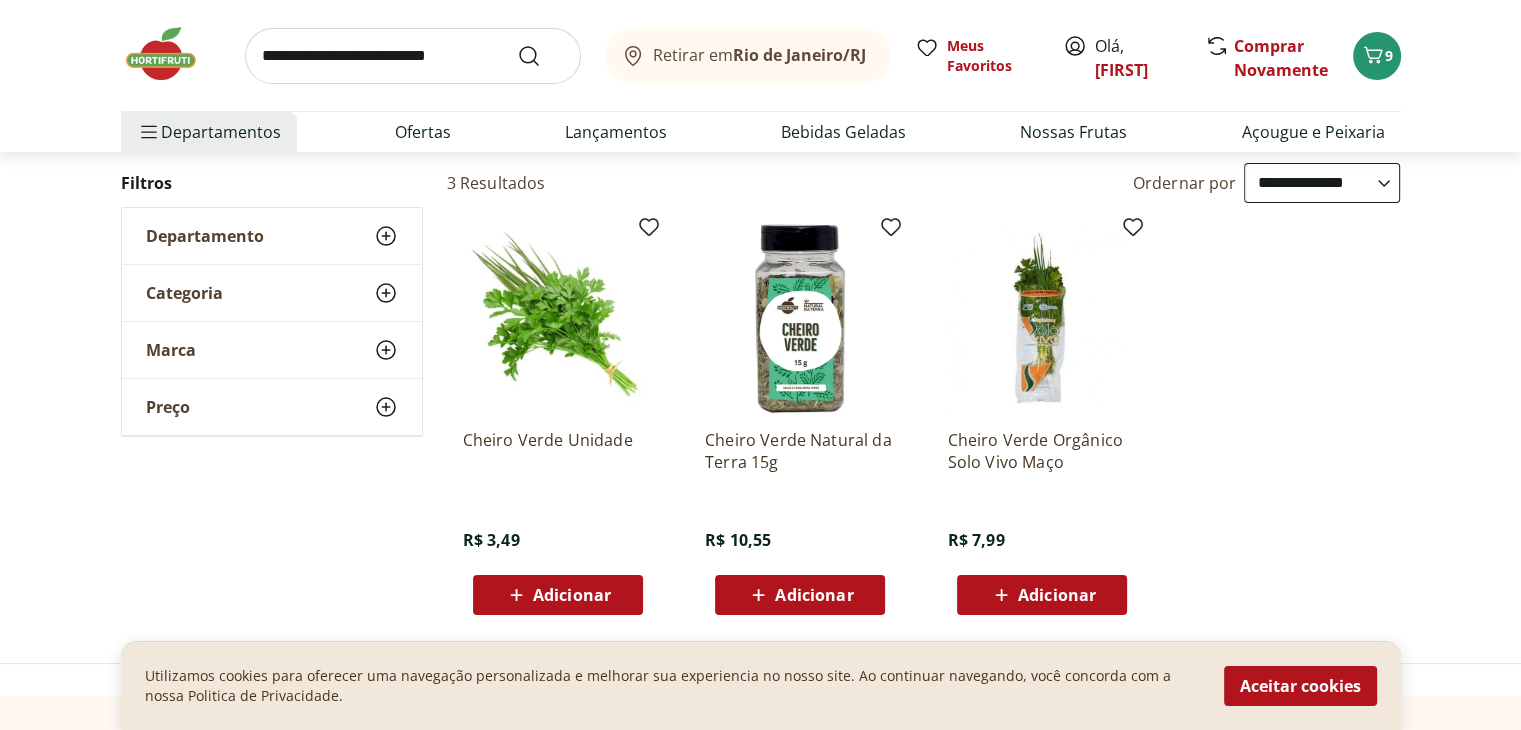 click on "Adicionar" at bounding box center (572, 595) 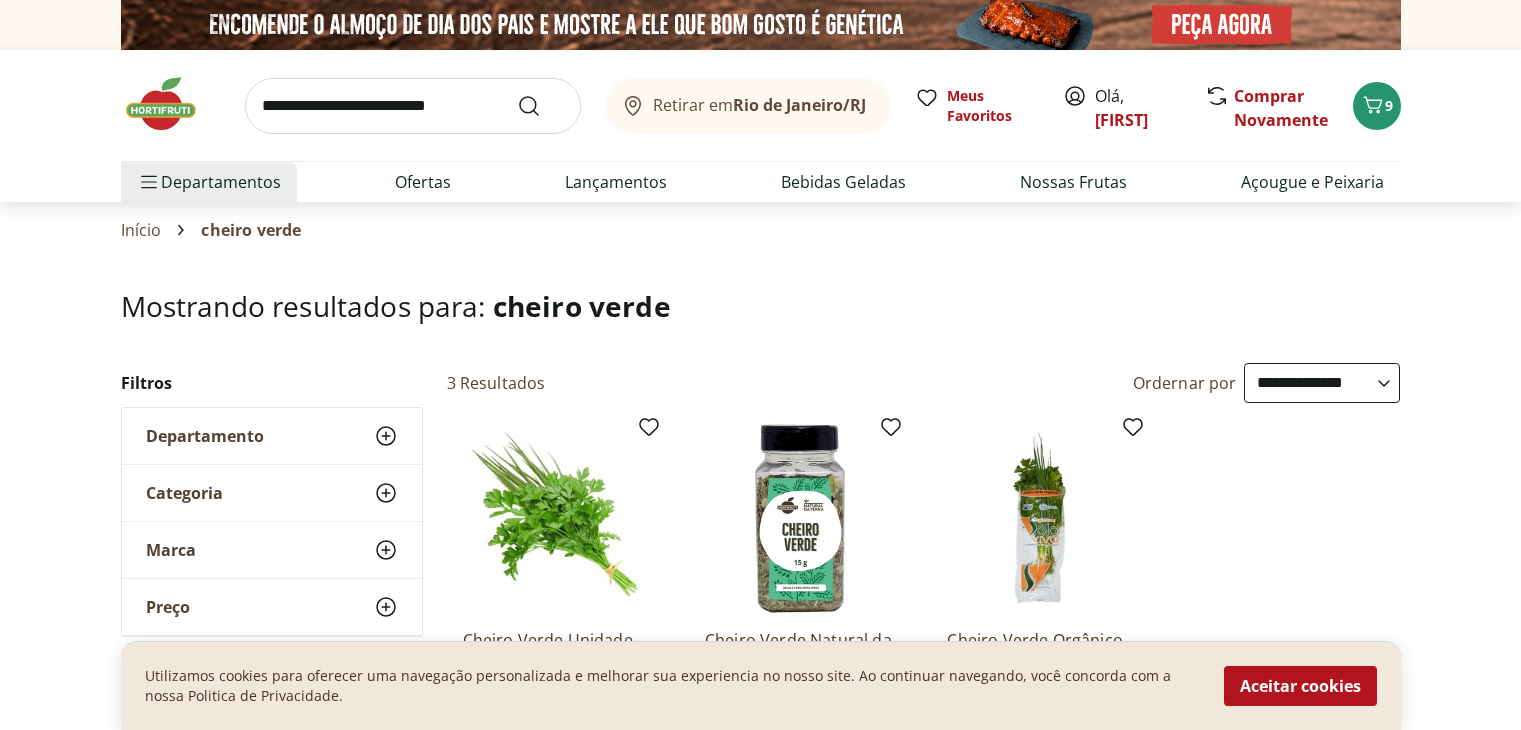 select on "**********" 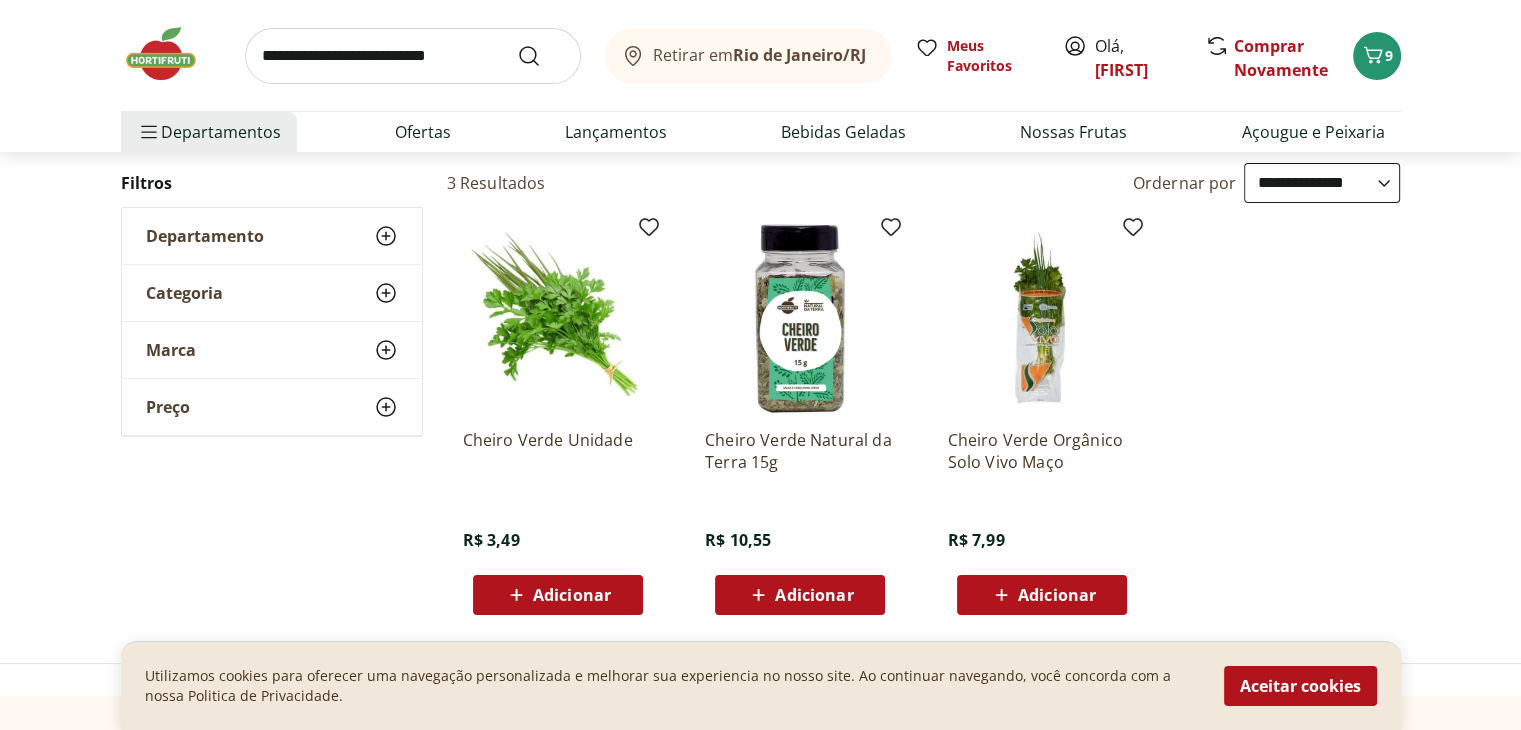scroll, scrollTop: 0, scrollLeft: 0, axis: both 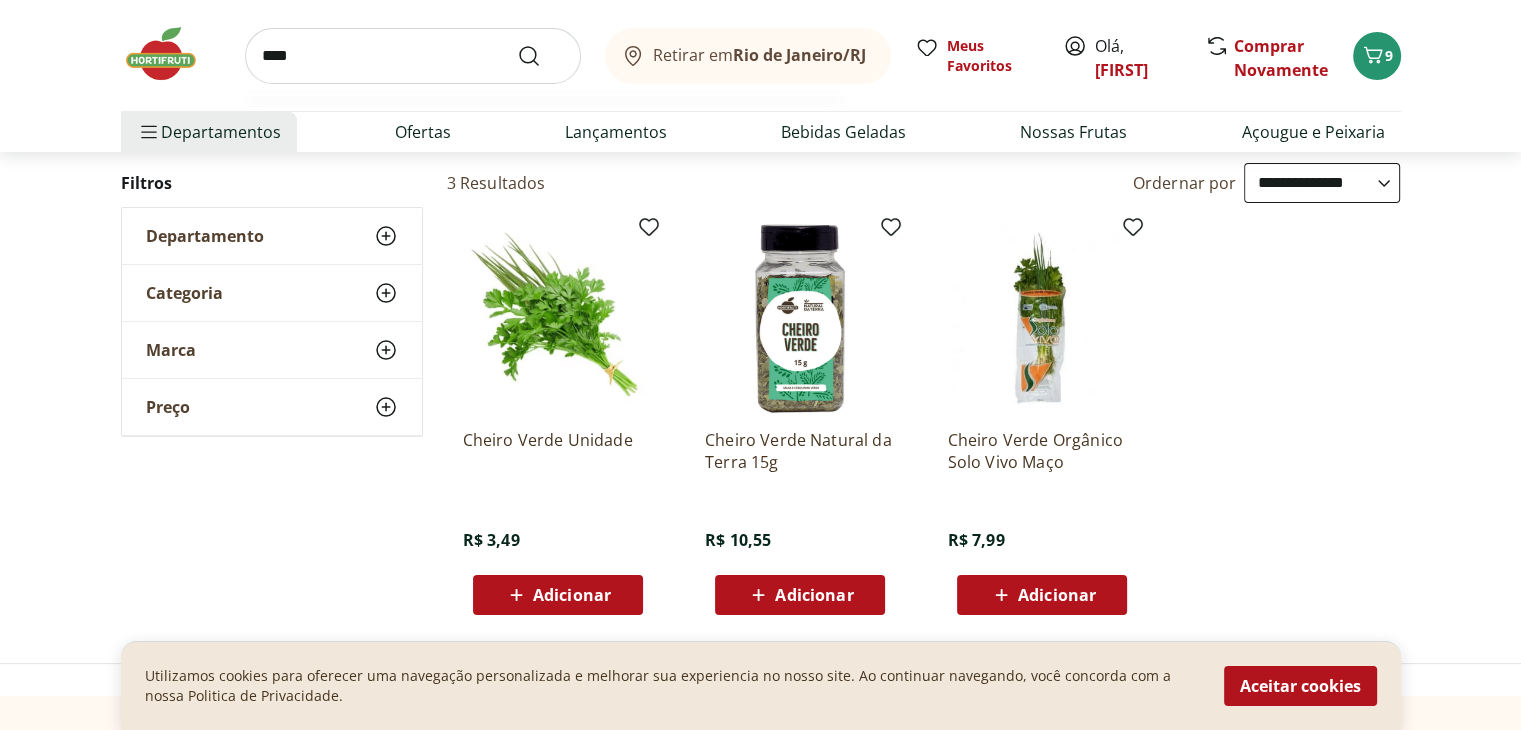 type on "****" 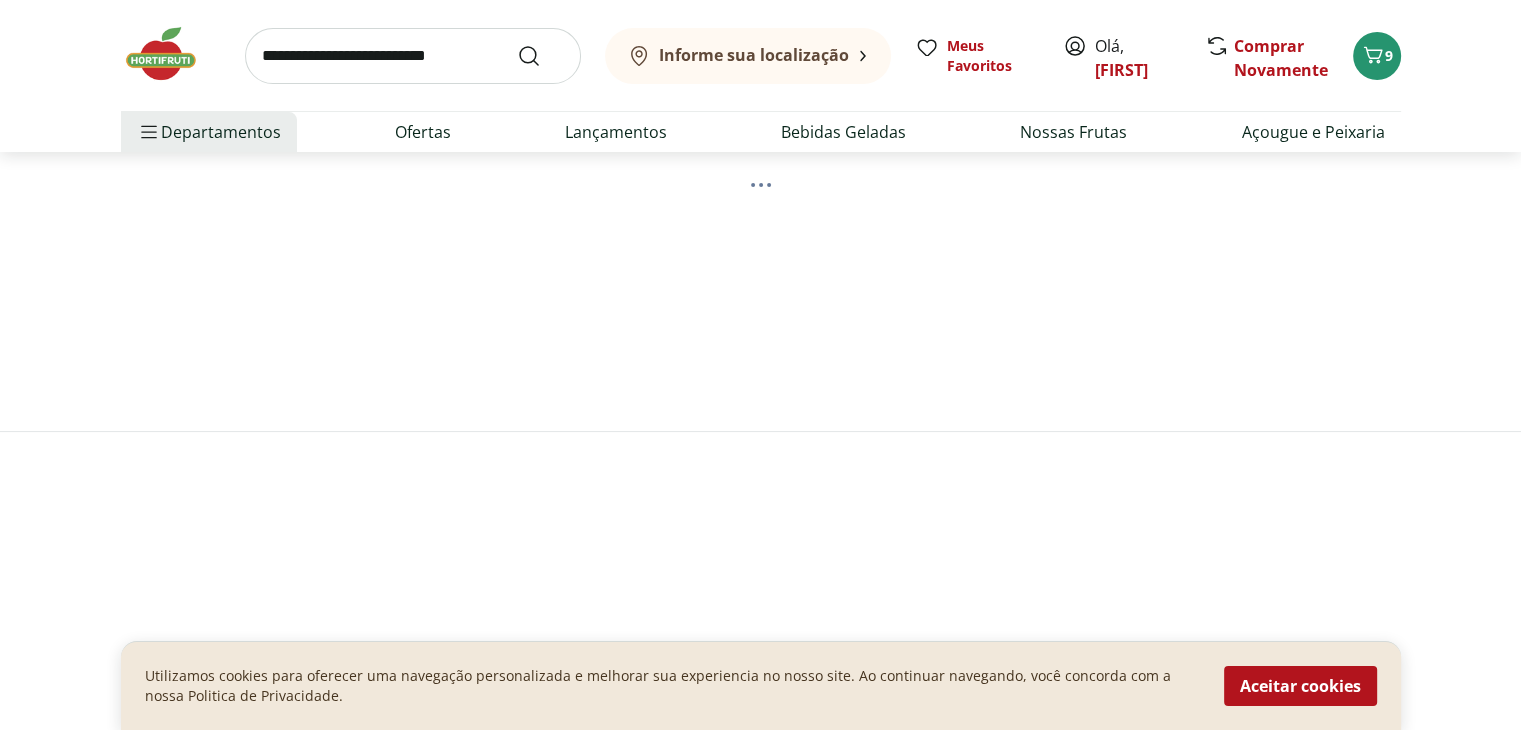 scroll, scrollTop: 0, scrollLeft: 0, axis: both 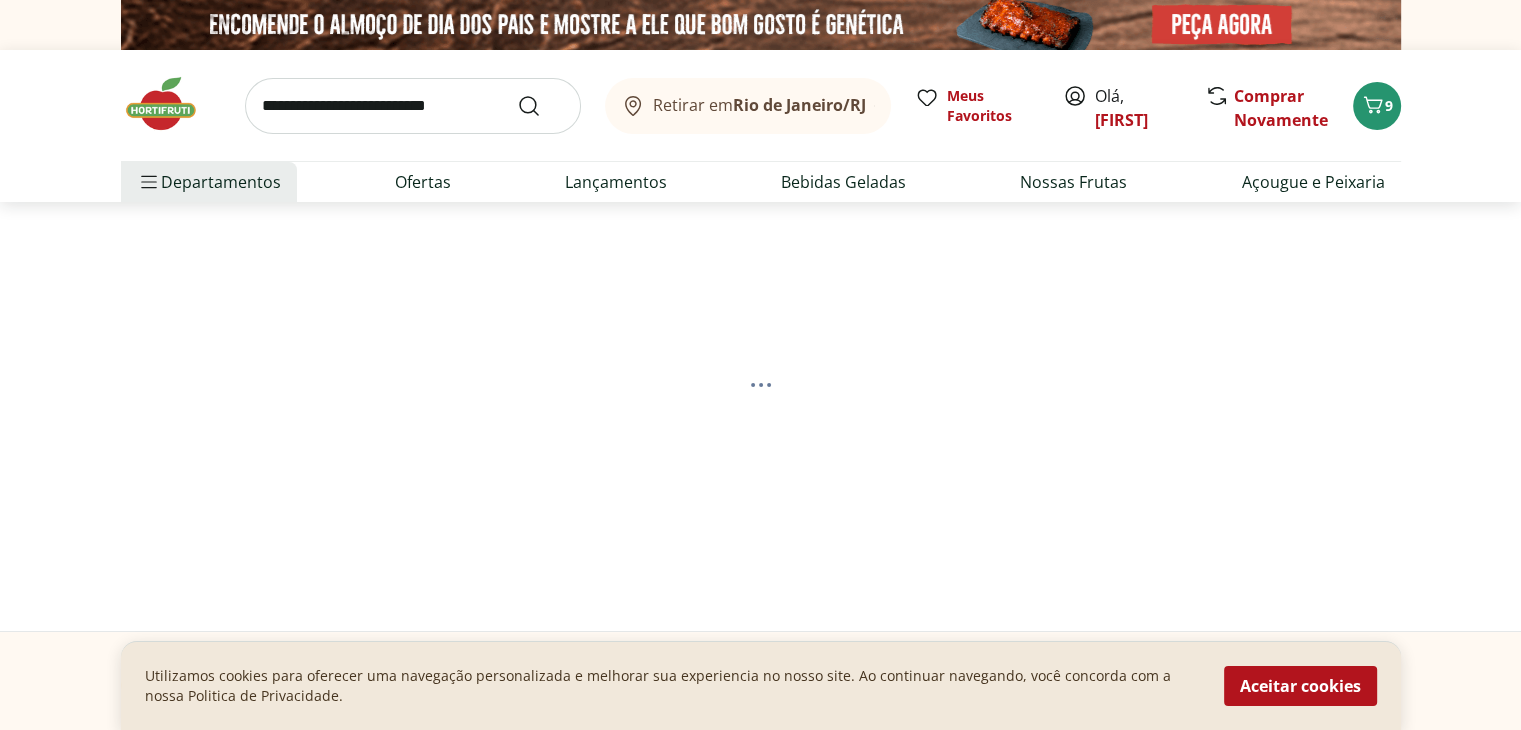 select on "**********" 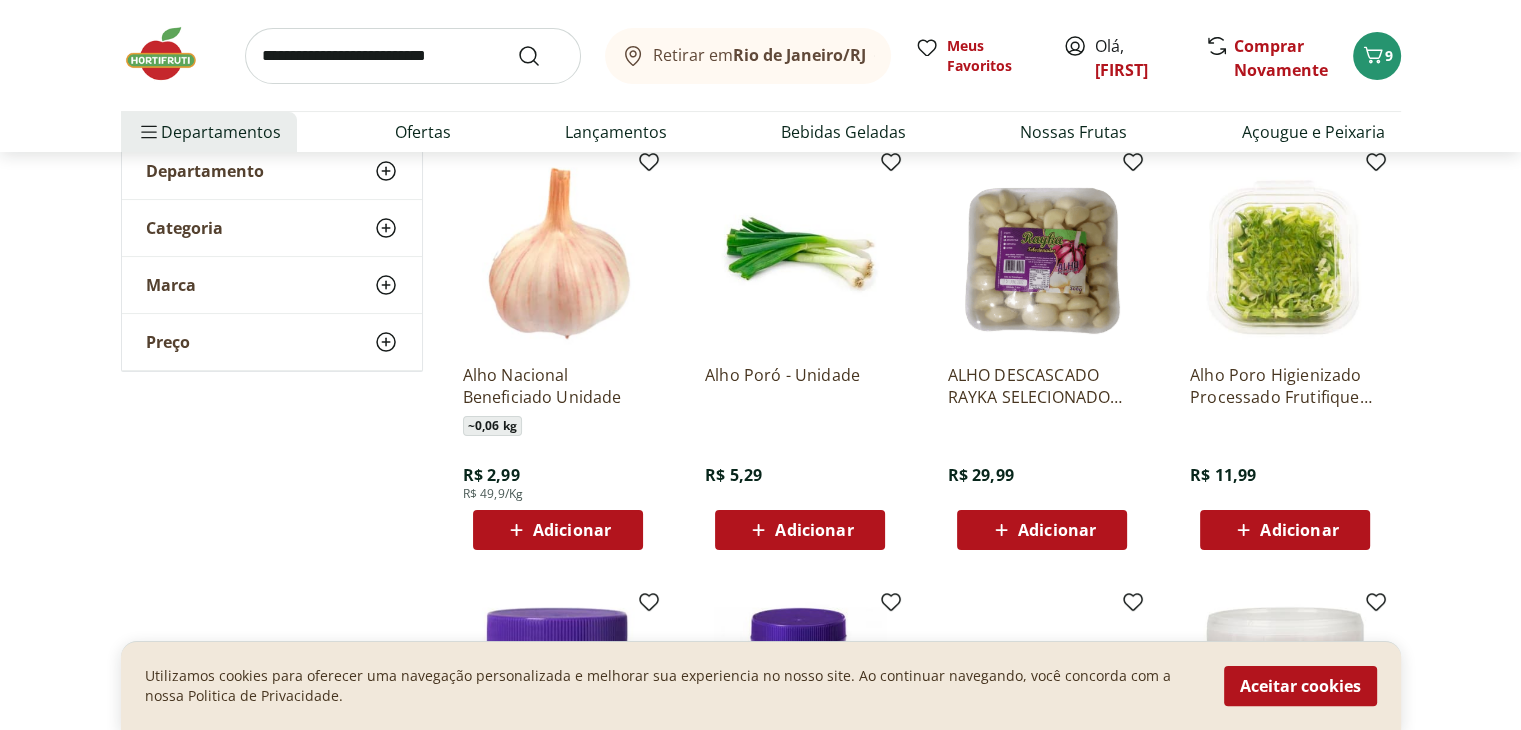 scroll, scrollTop: 300, scrollLeft: 0, axis: vertical 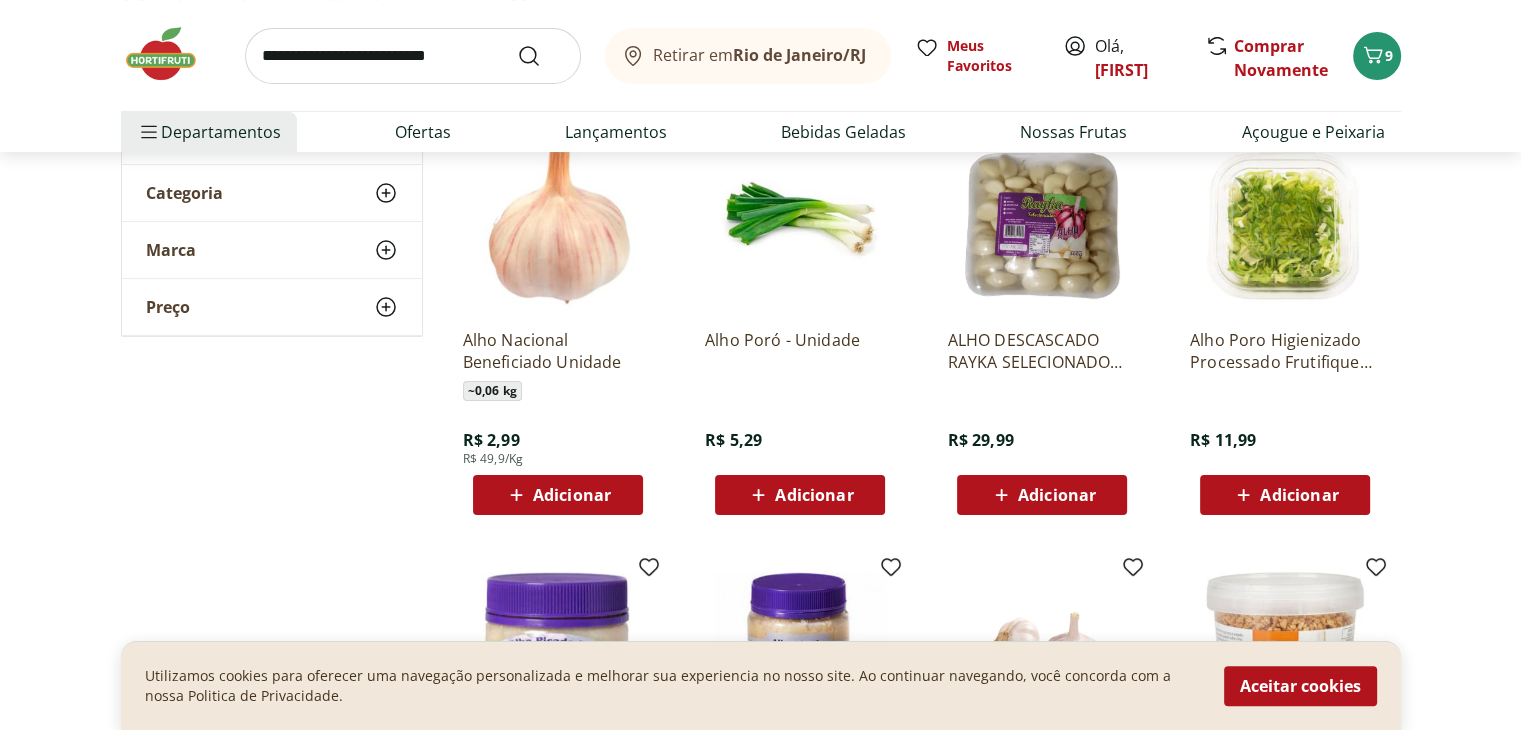 click on "Adicionar" at bounding box center [572, 495] 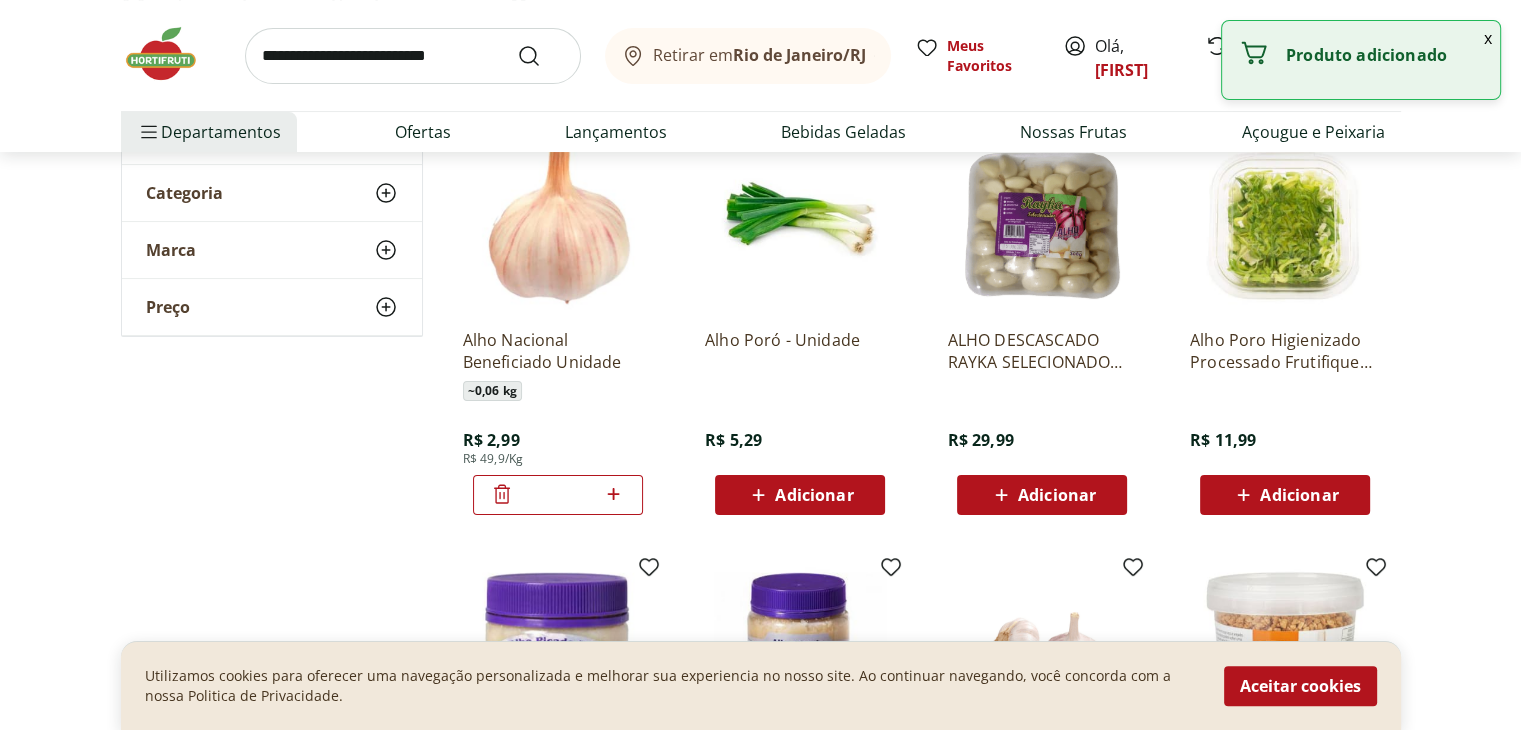 click 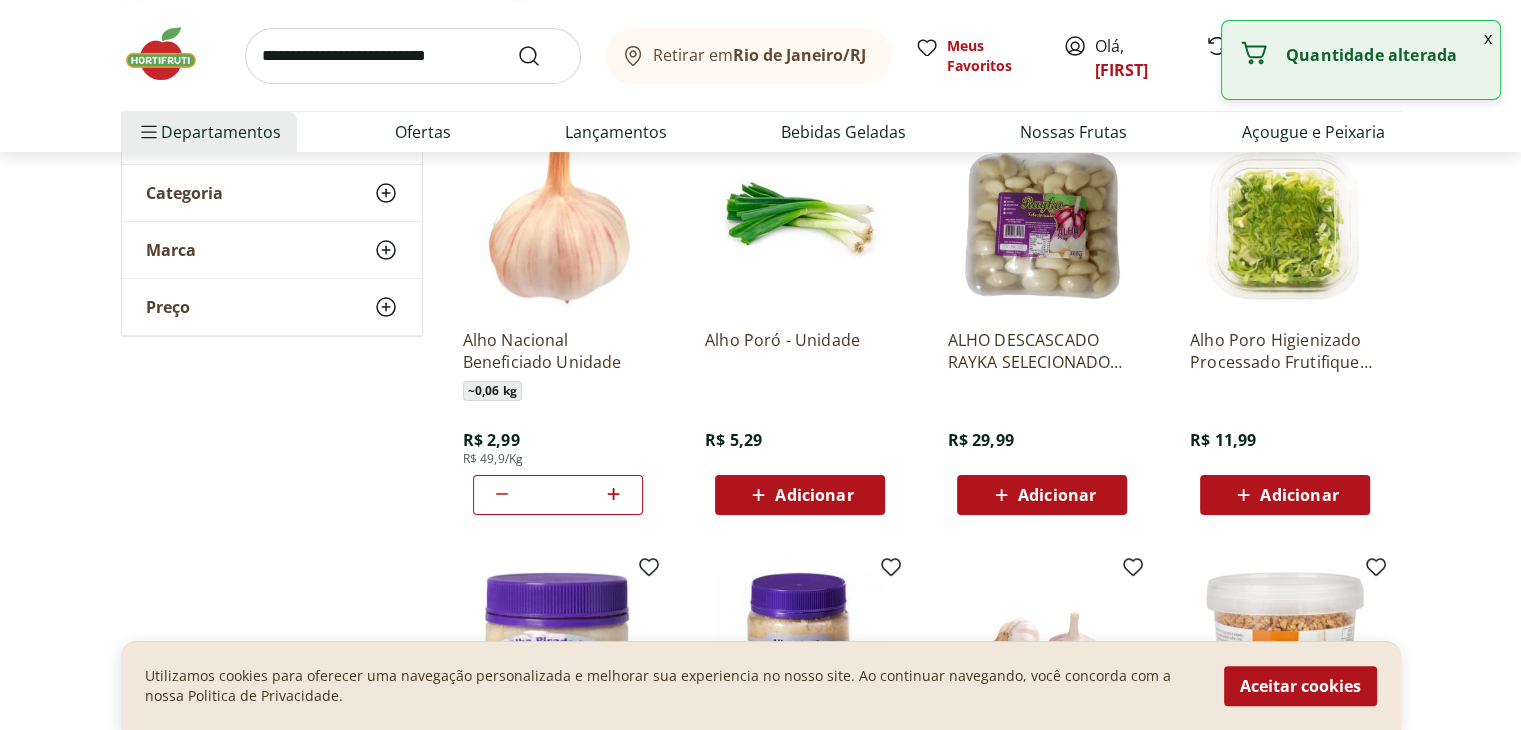 click 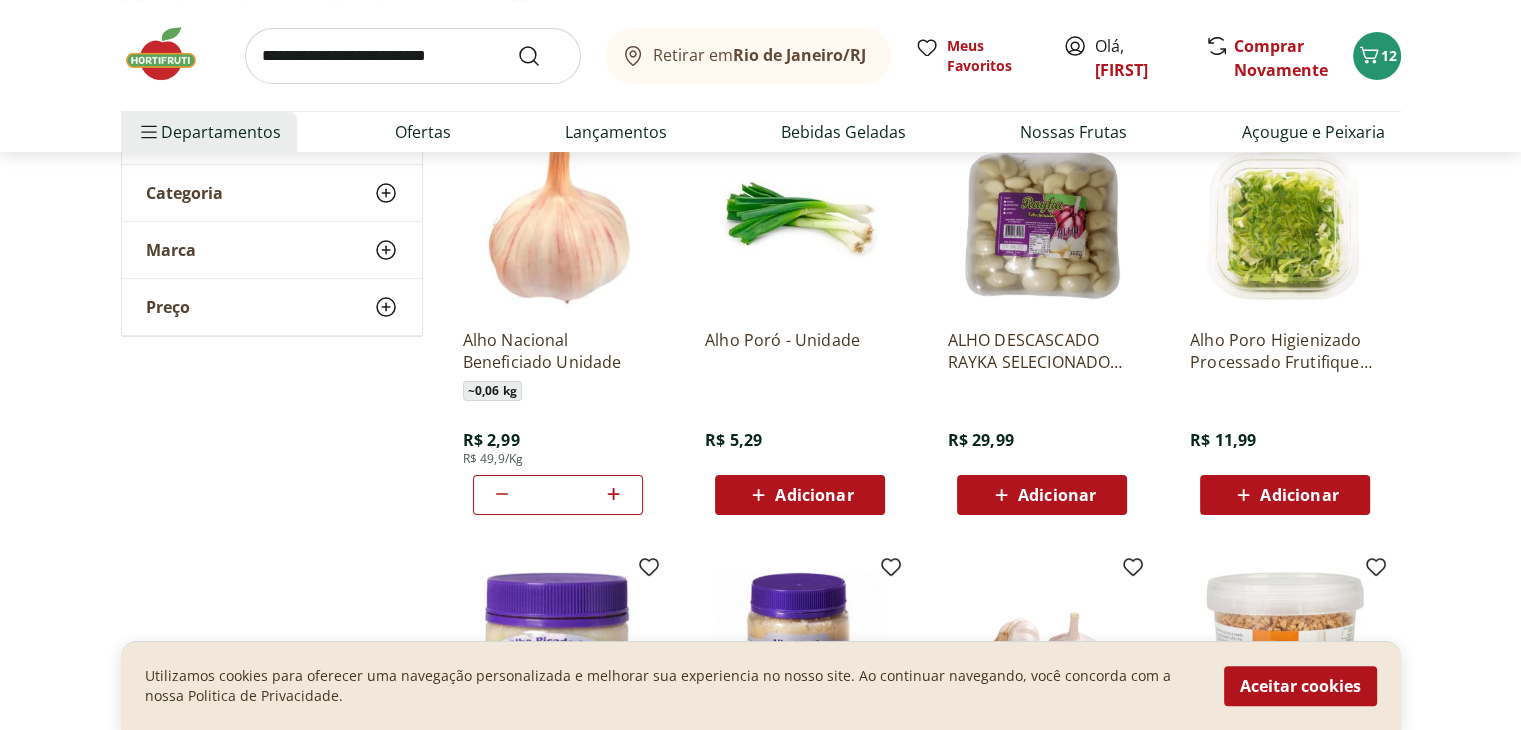 click at bounding box center [413, 56] 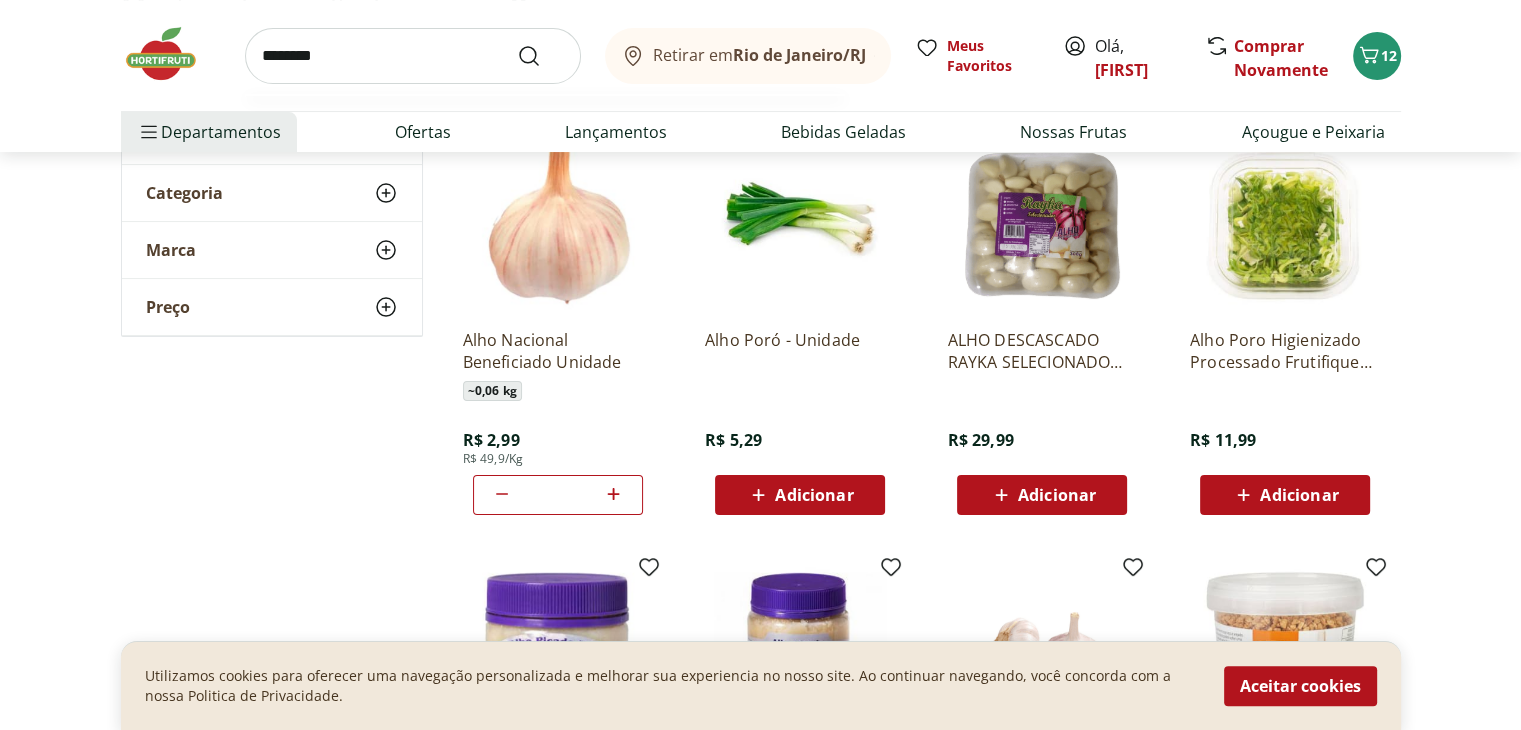 type on "********" 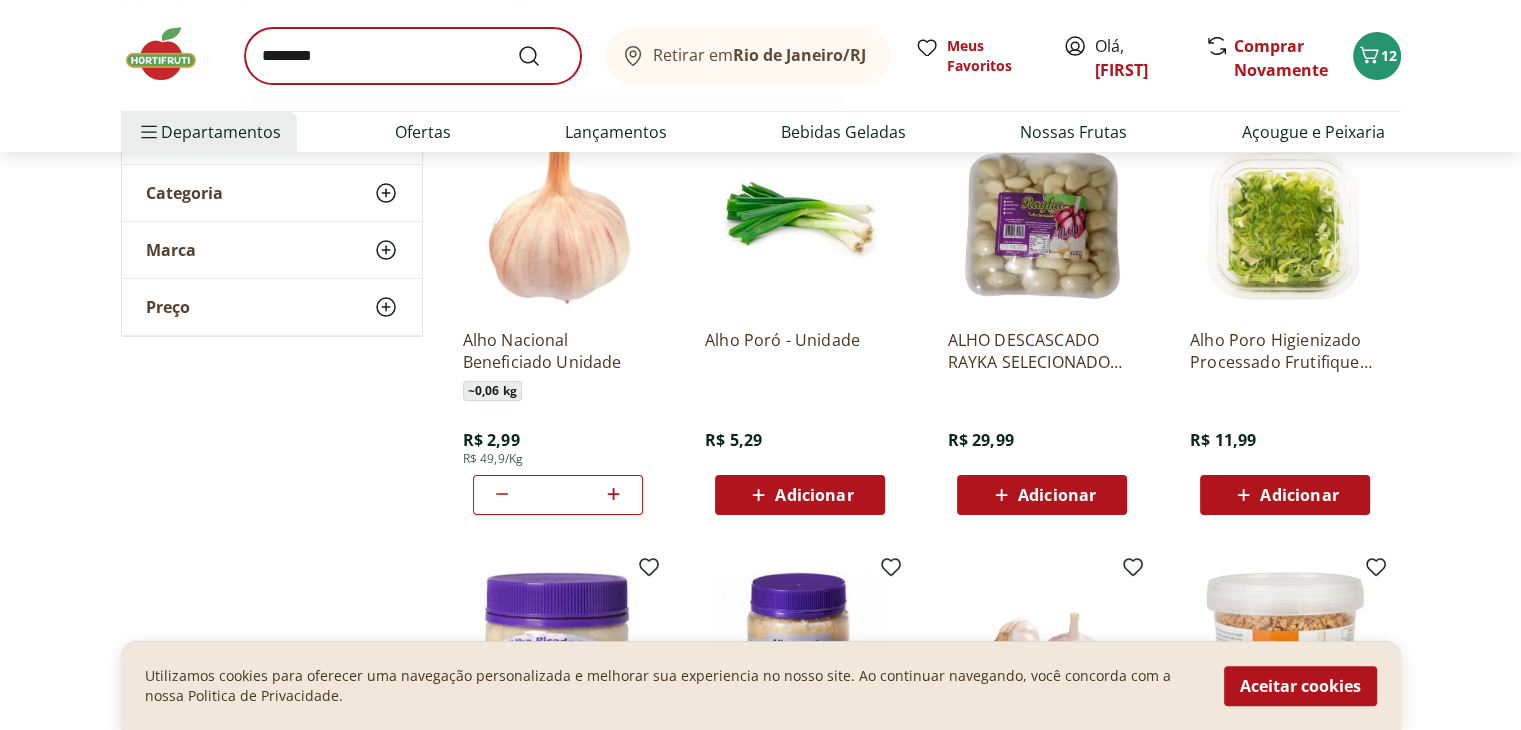 scroll, scrollTop: 0, scrollLeft: 0, axis: both 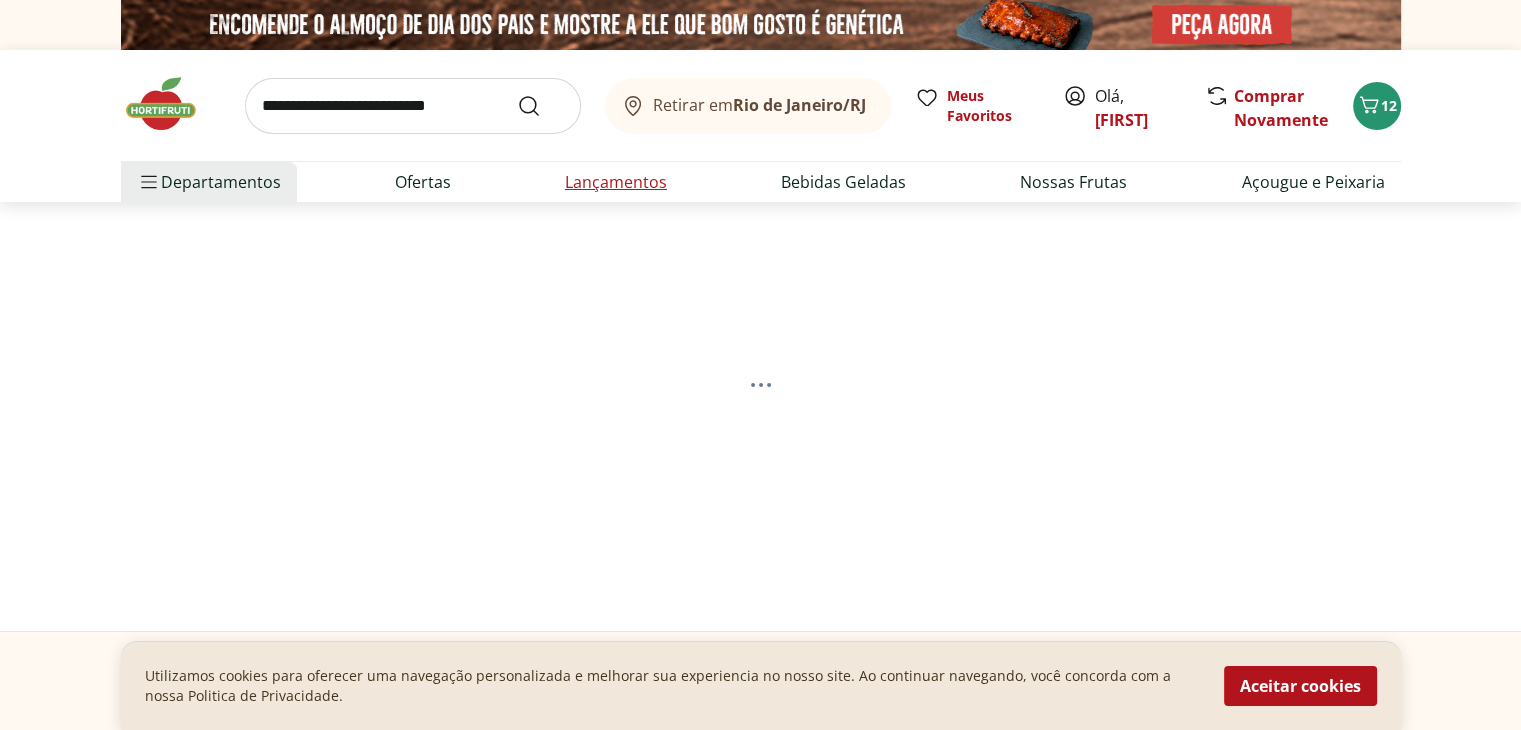 select on "**********" 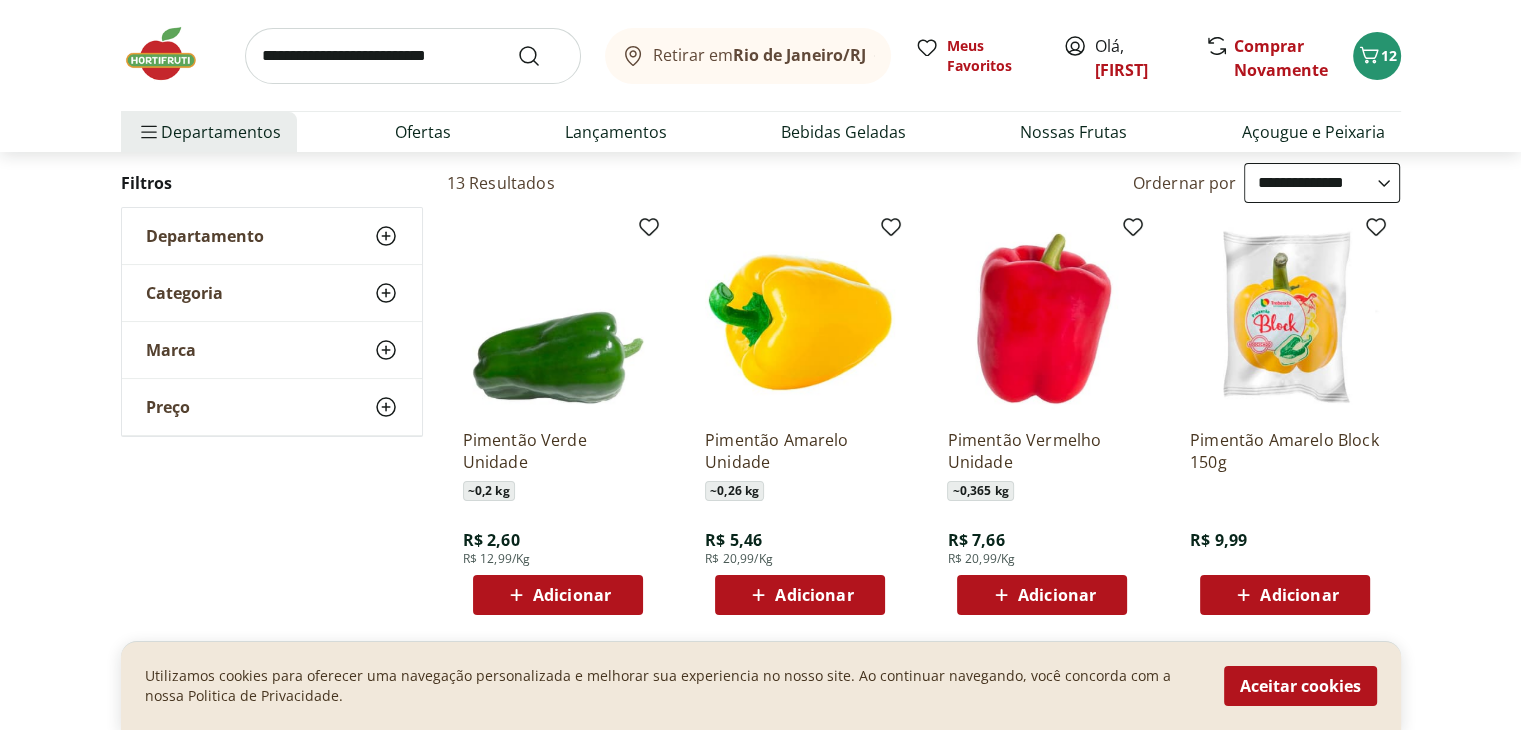 scroll, scrollTop: 300, scrollLeft: 0, axis: vertical 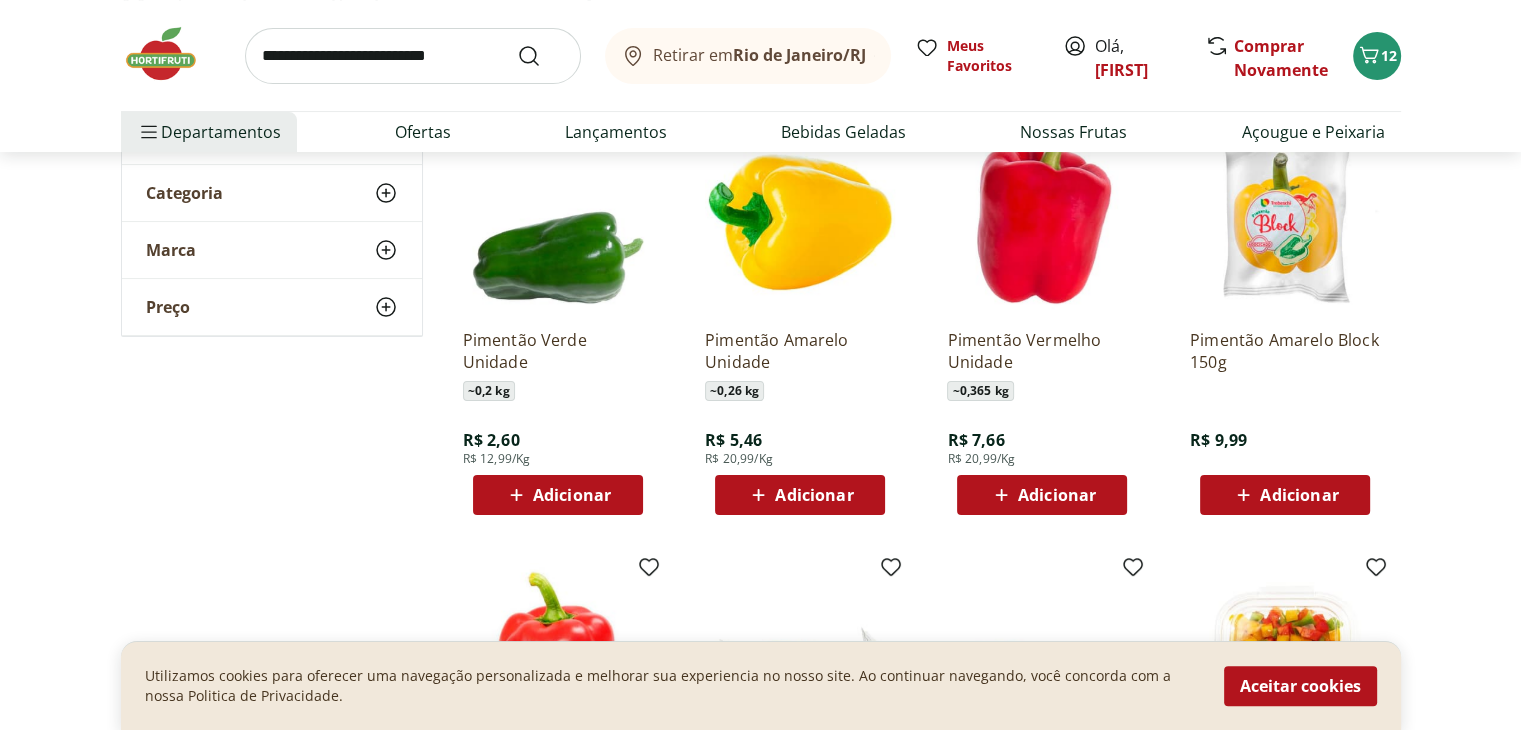 click on "Adicionar" at bounding box center [1057, 495] 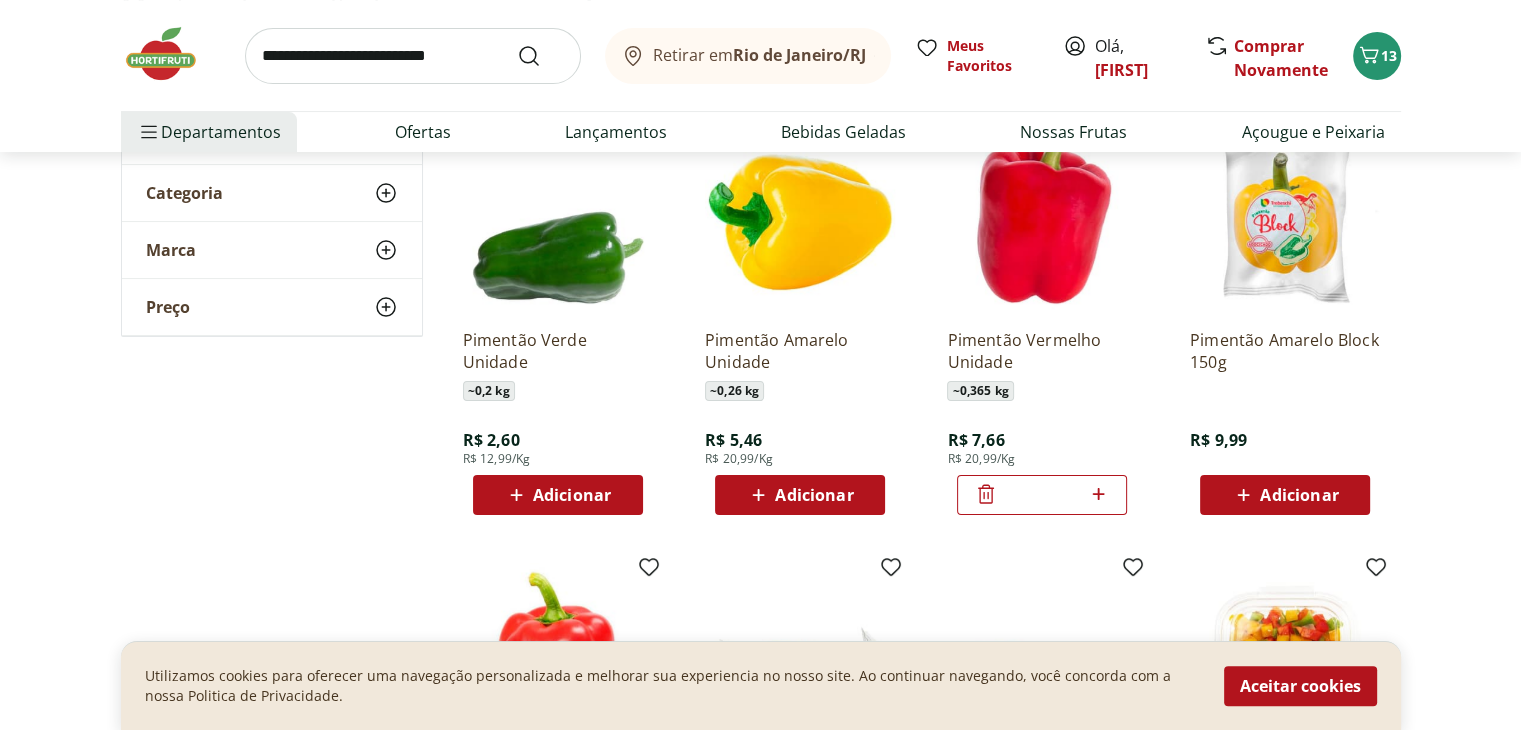 click at bounding box center (413, 56) 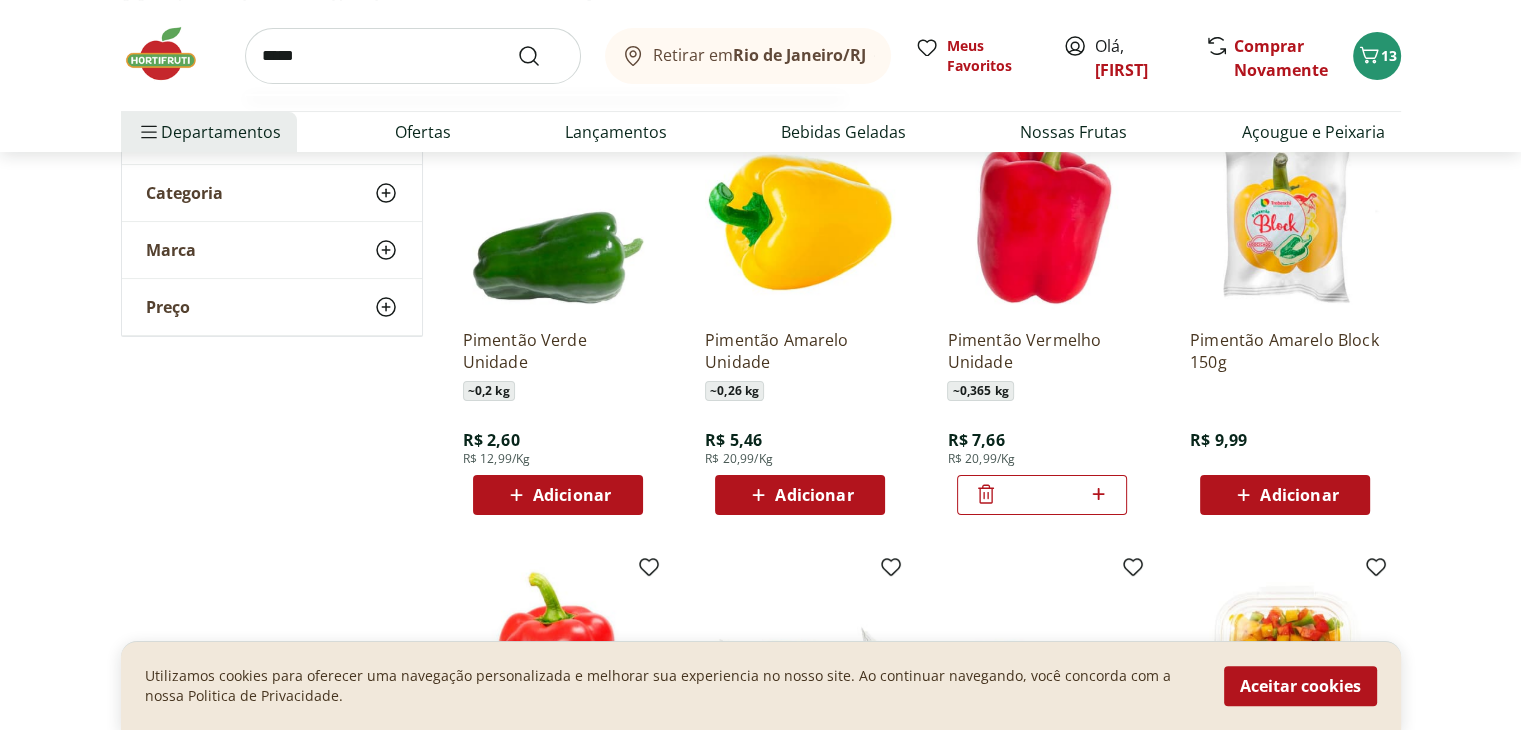 type on "*****" 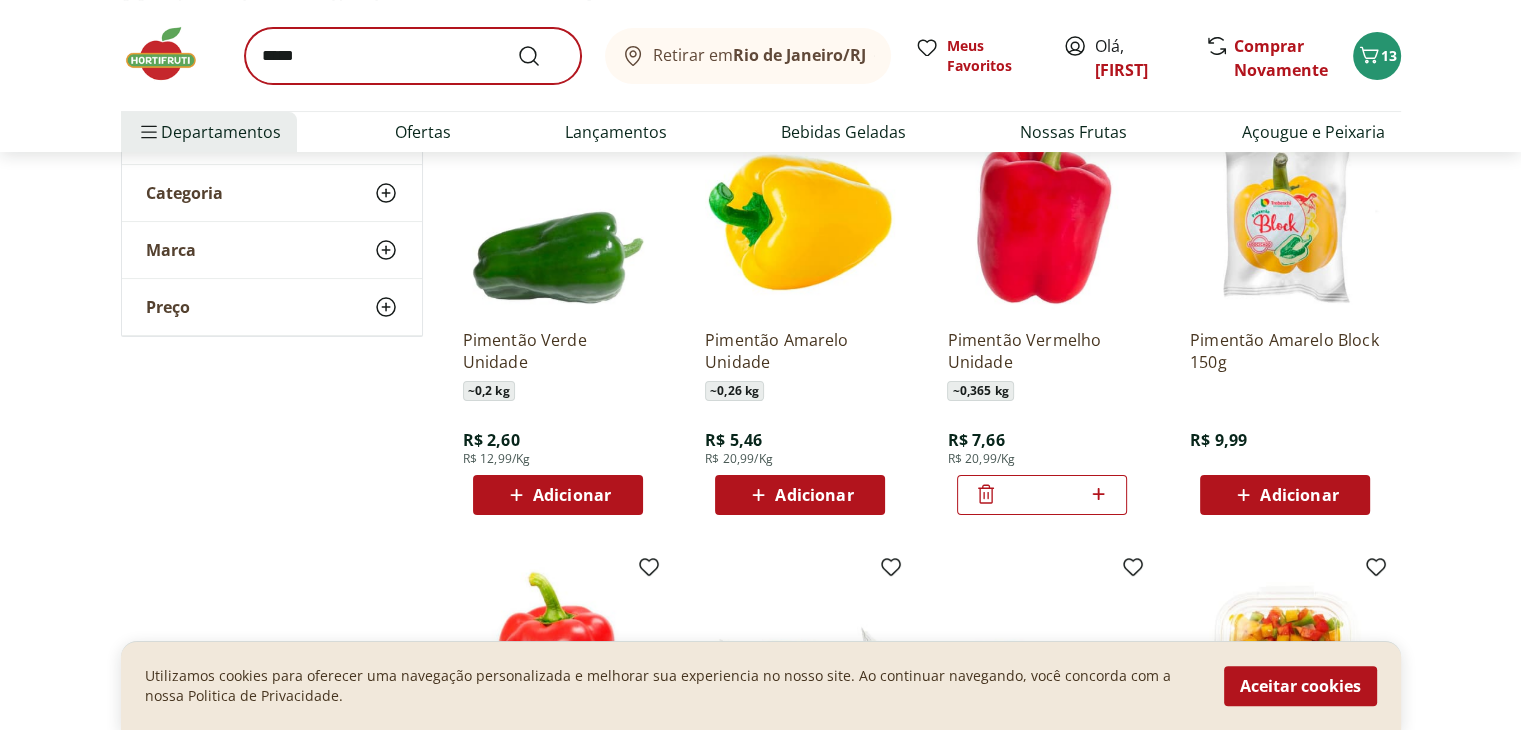 scroll, scrollTop: 0, scrollLeft: 0, axis: both 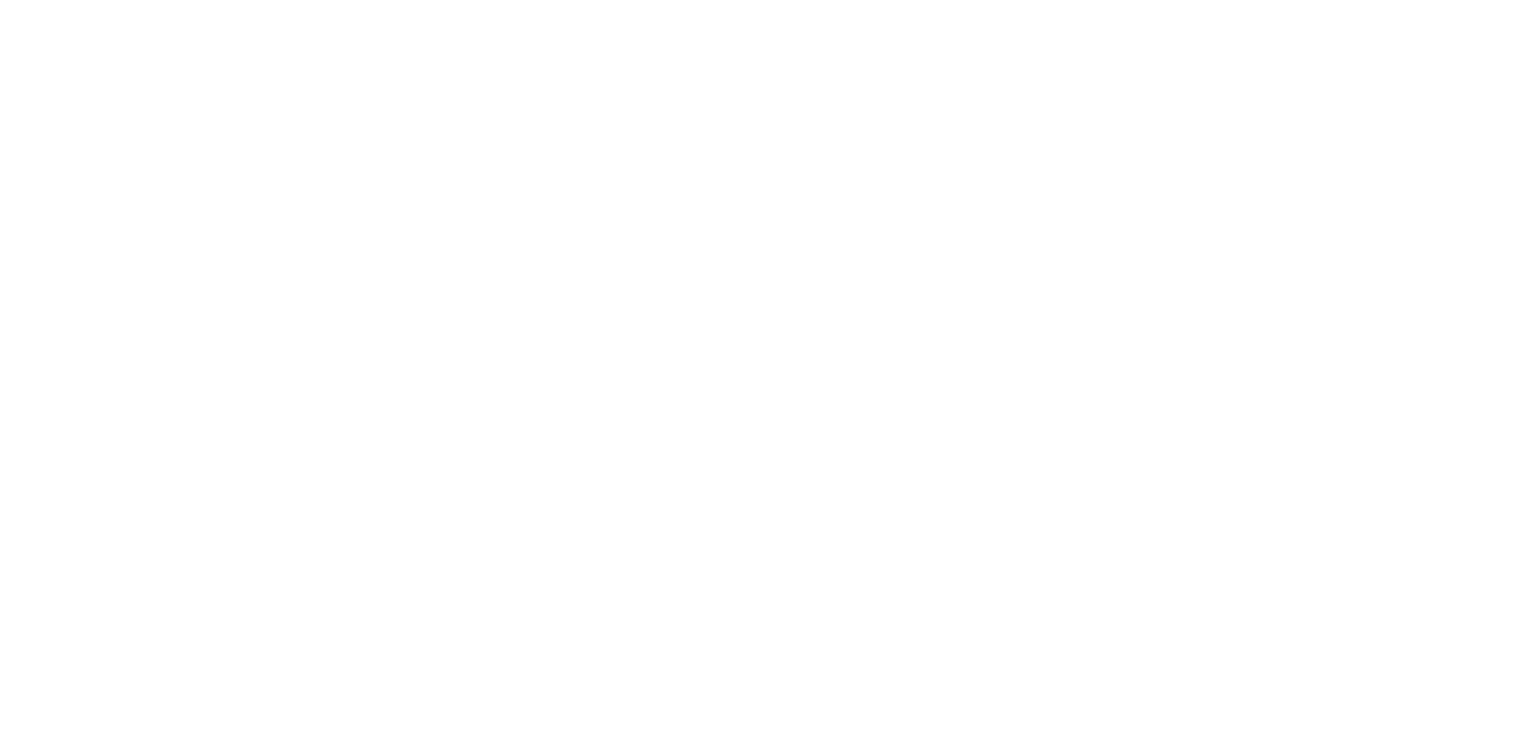 select on "**********" 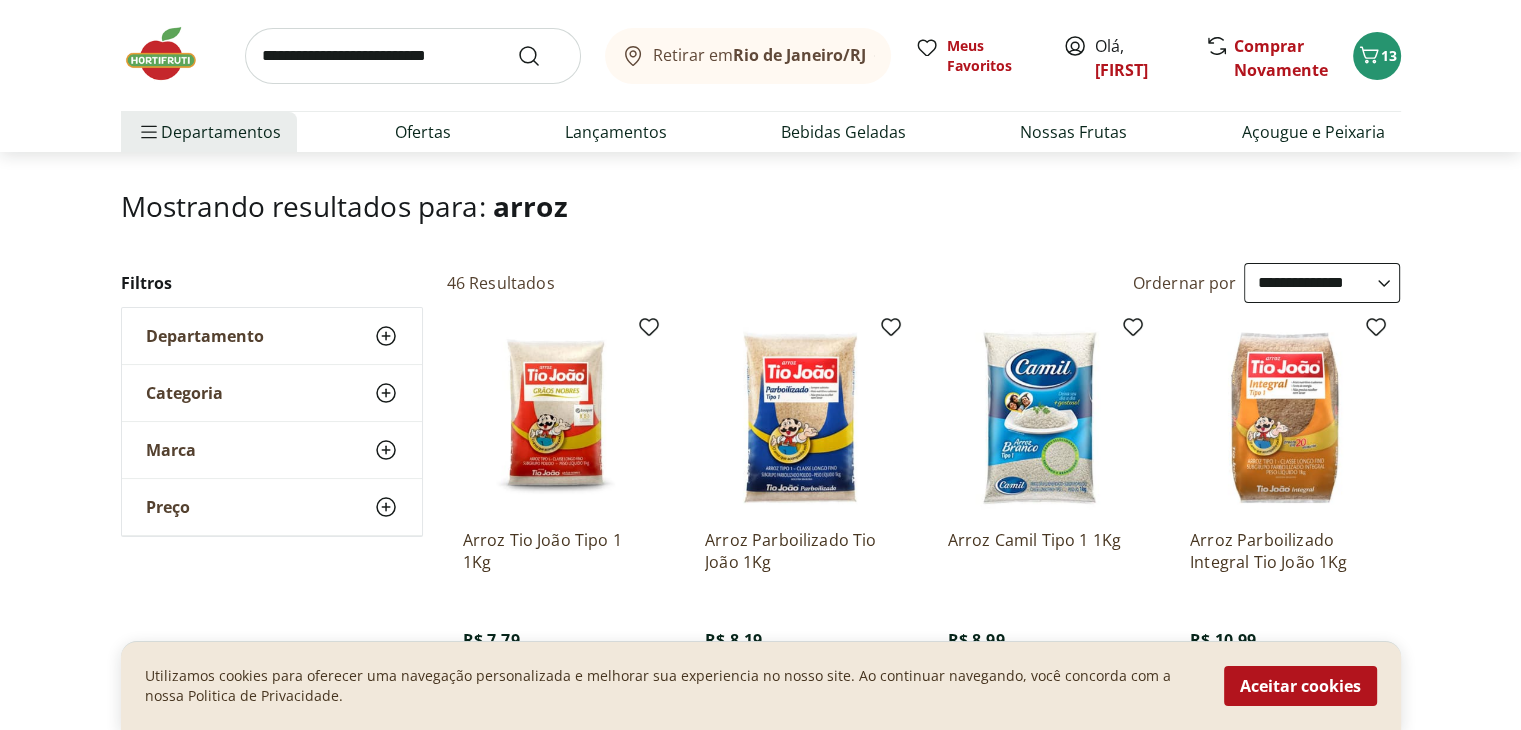 scroll, scrollTop: 200, scrollLeft: 0, axis: vertical 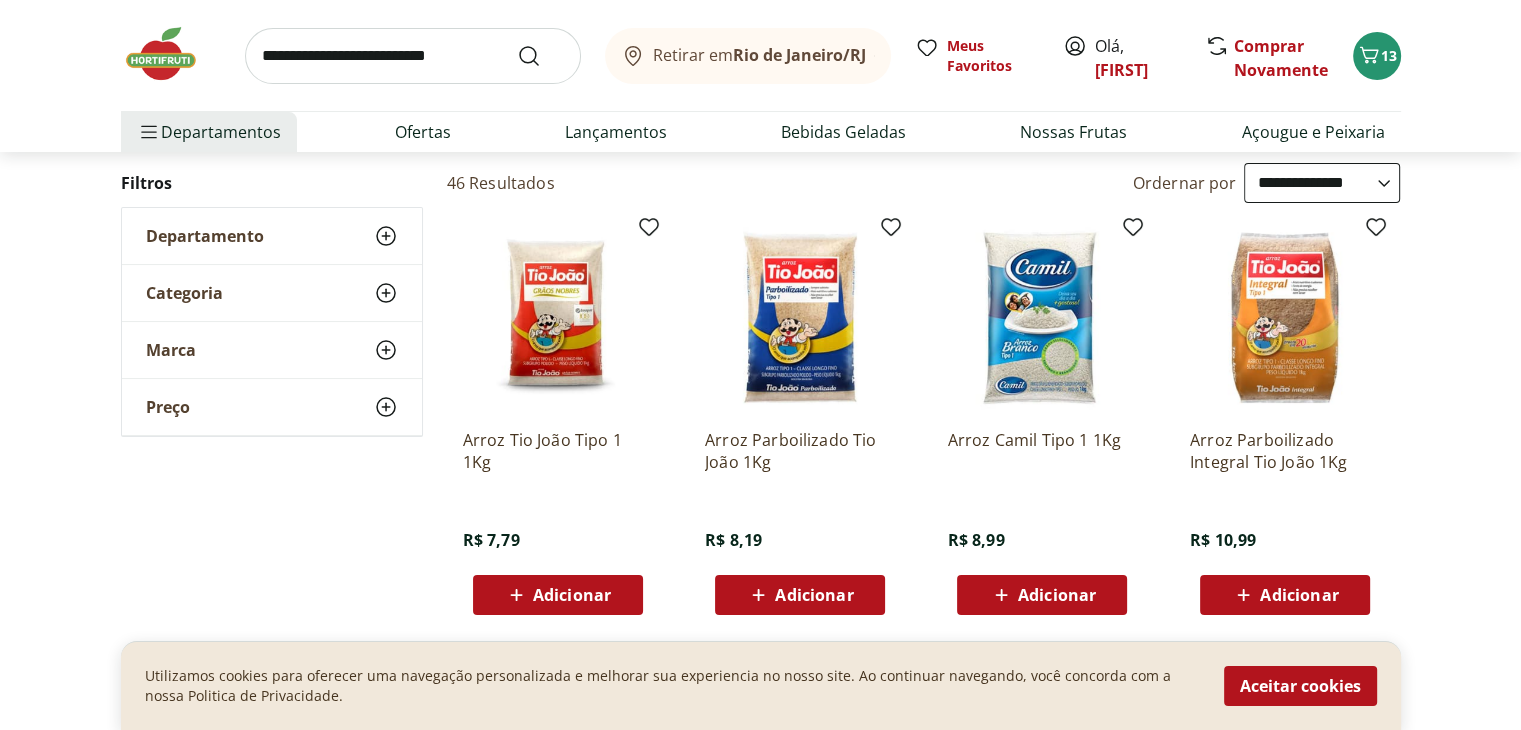 click at bounding box center [413, 56] 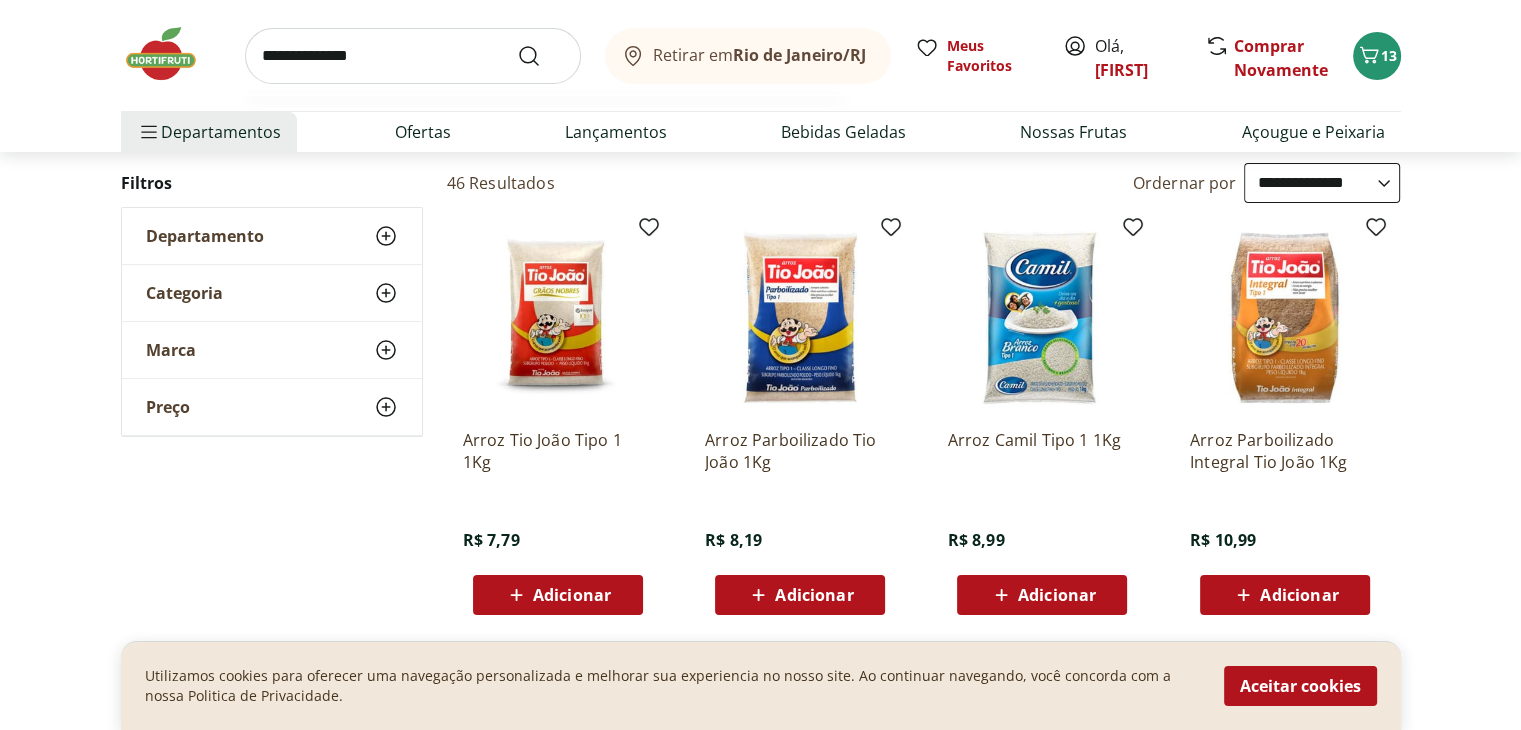 type on "**********" 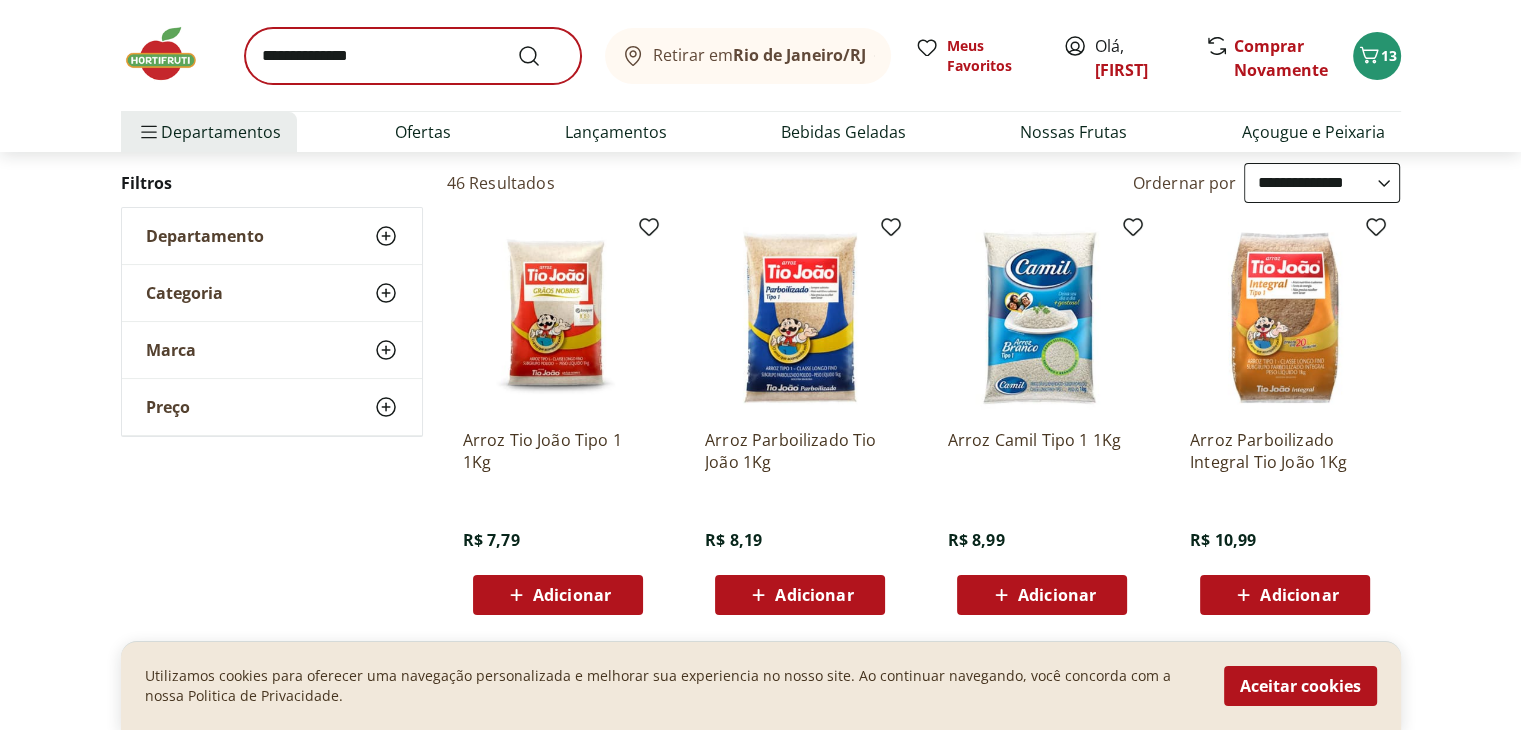 scroll, scrollTop: 0, scrollLeft: 0, axis: both 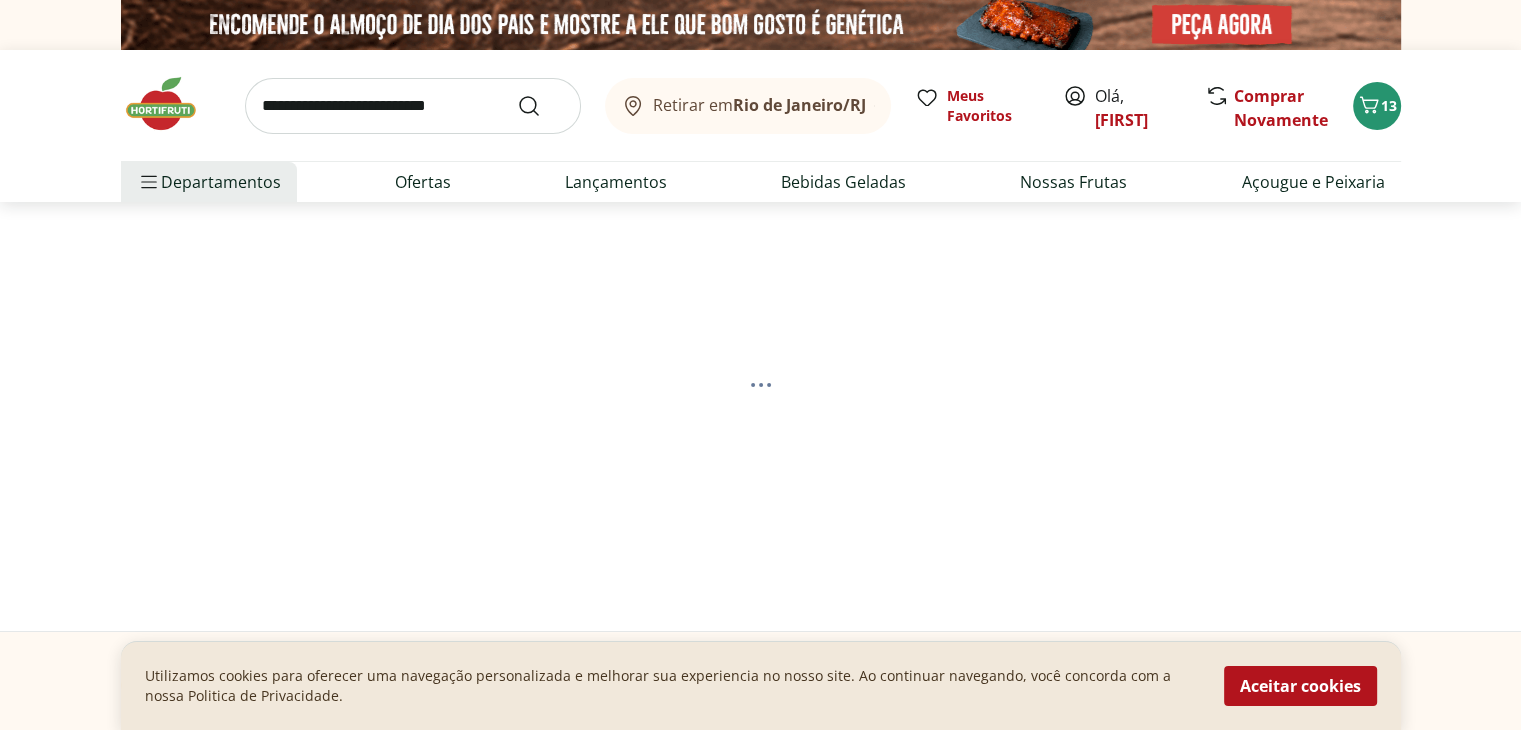 select on "**********" 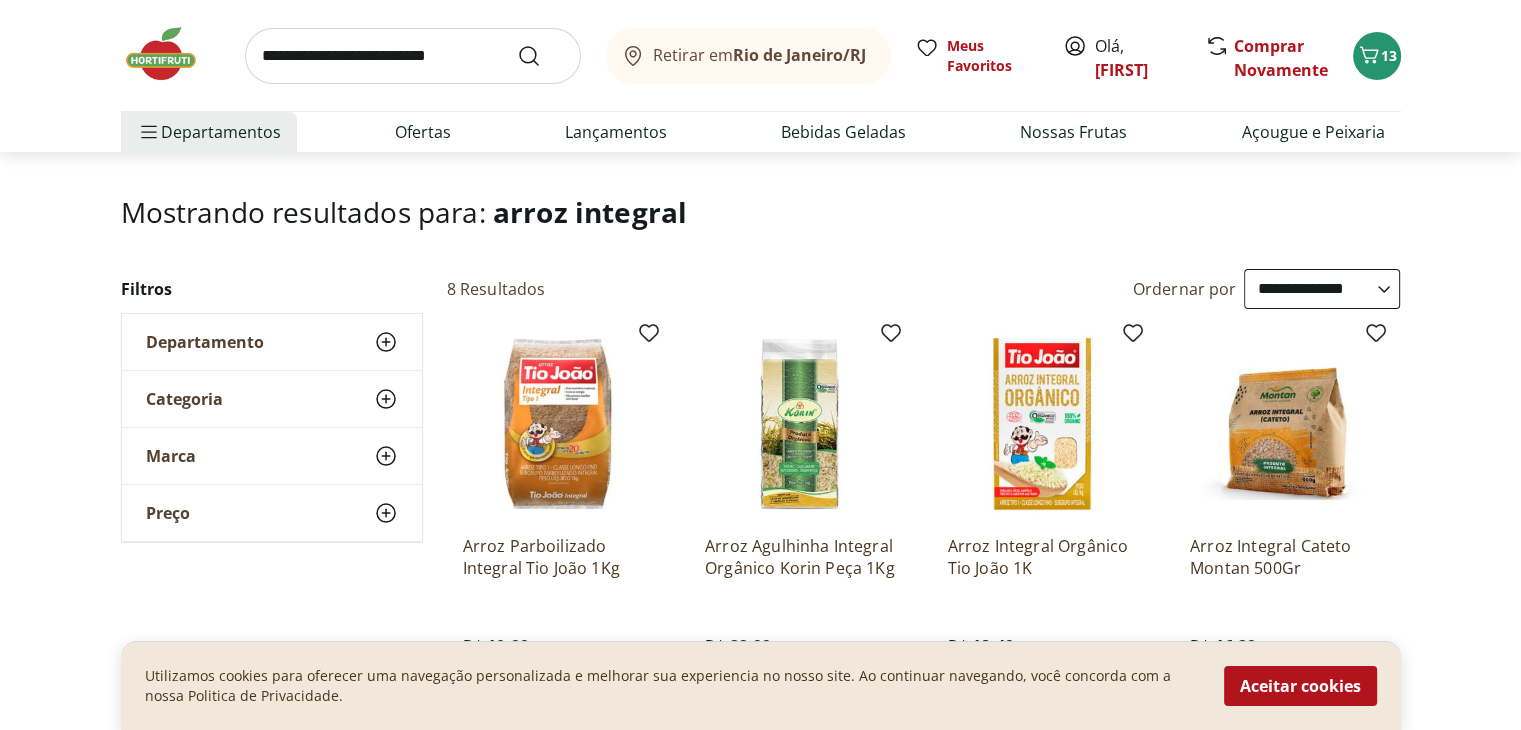 scroll, scrollTop: 300, scrollLeft: 0, axis: vertical 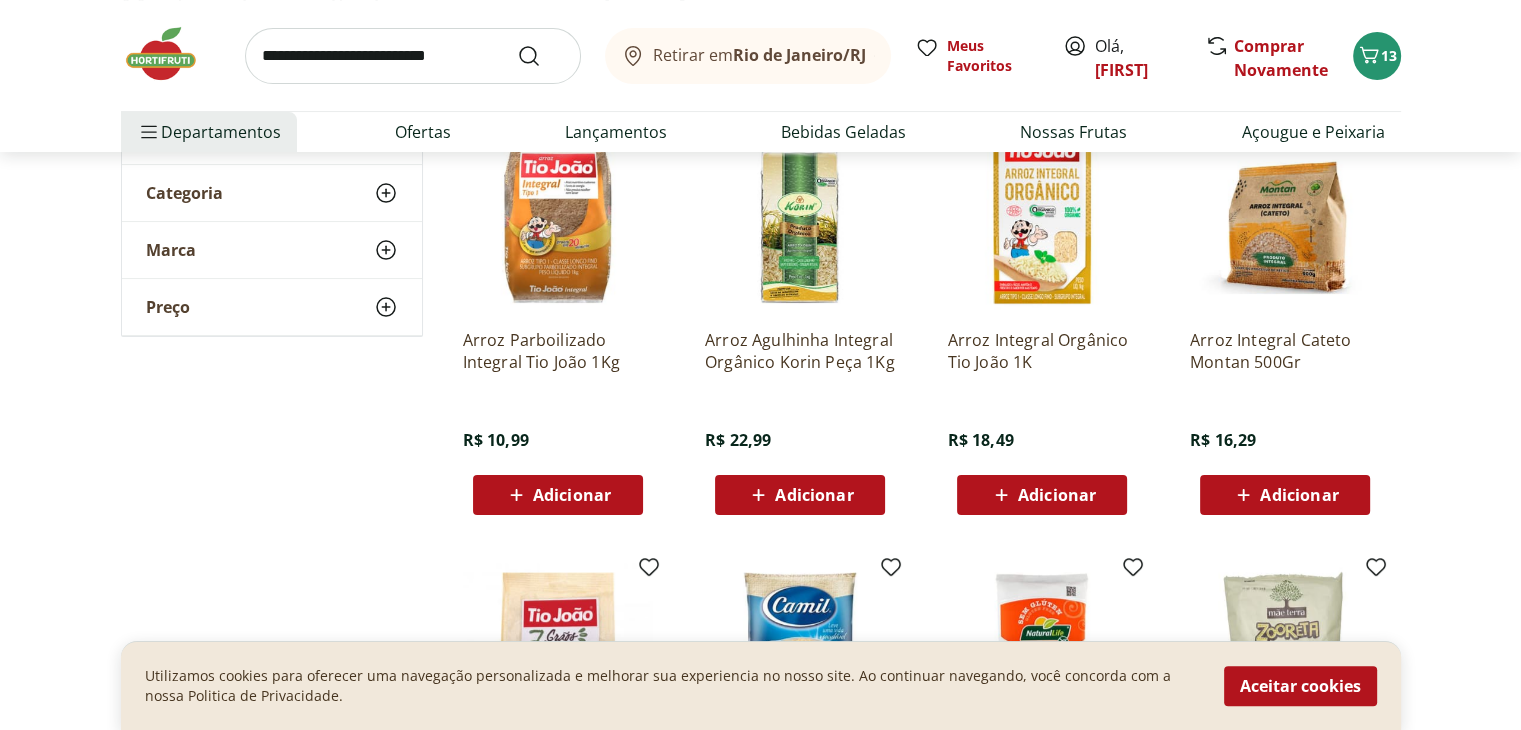 click at bounding box center (413, 56) 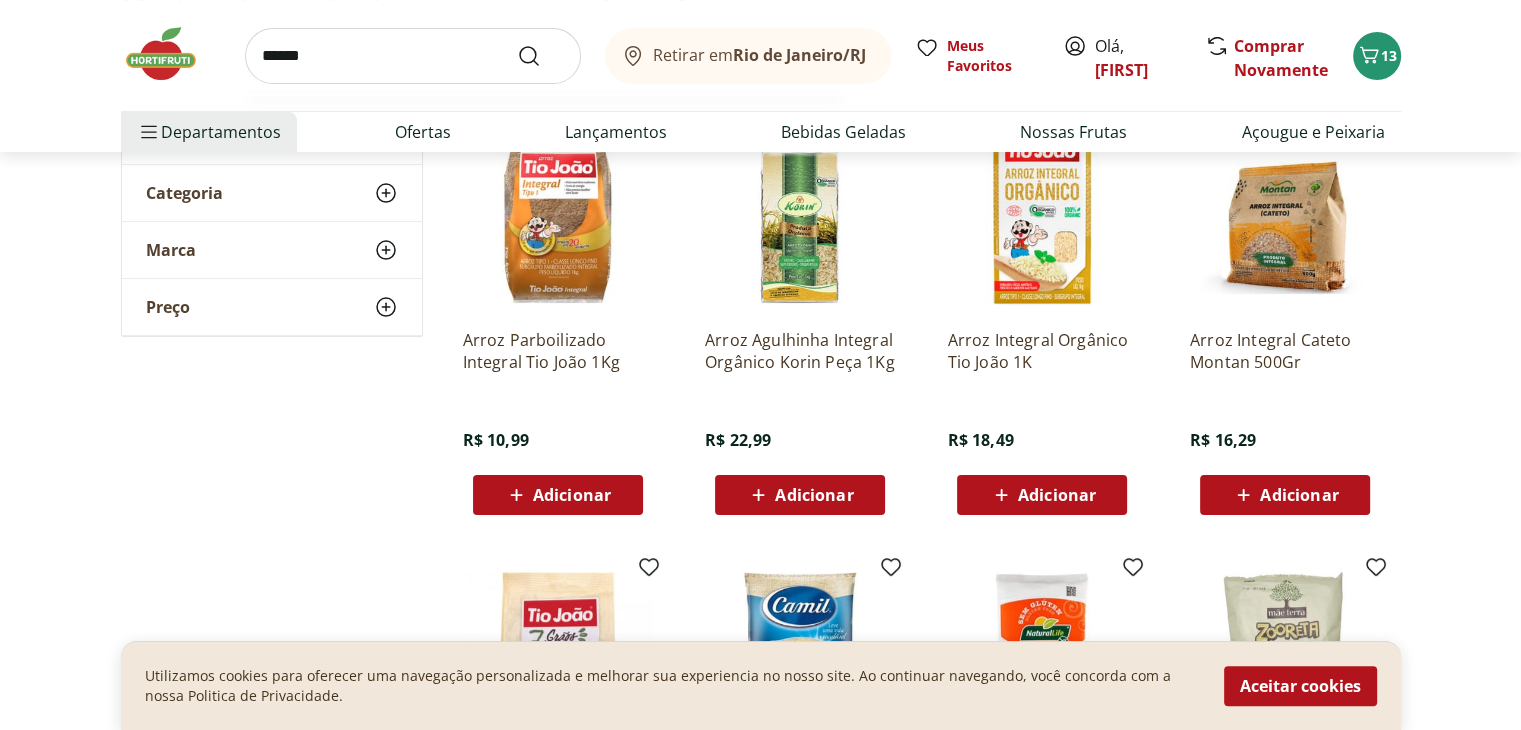 type on "******" 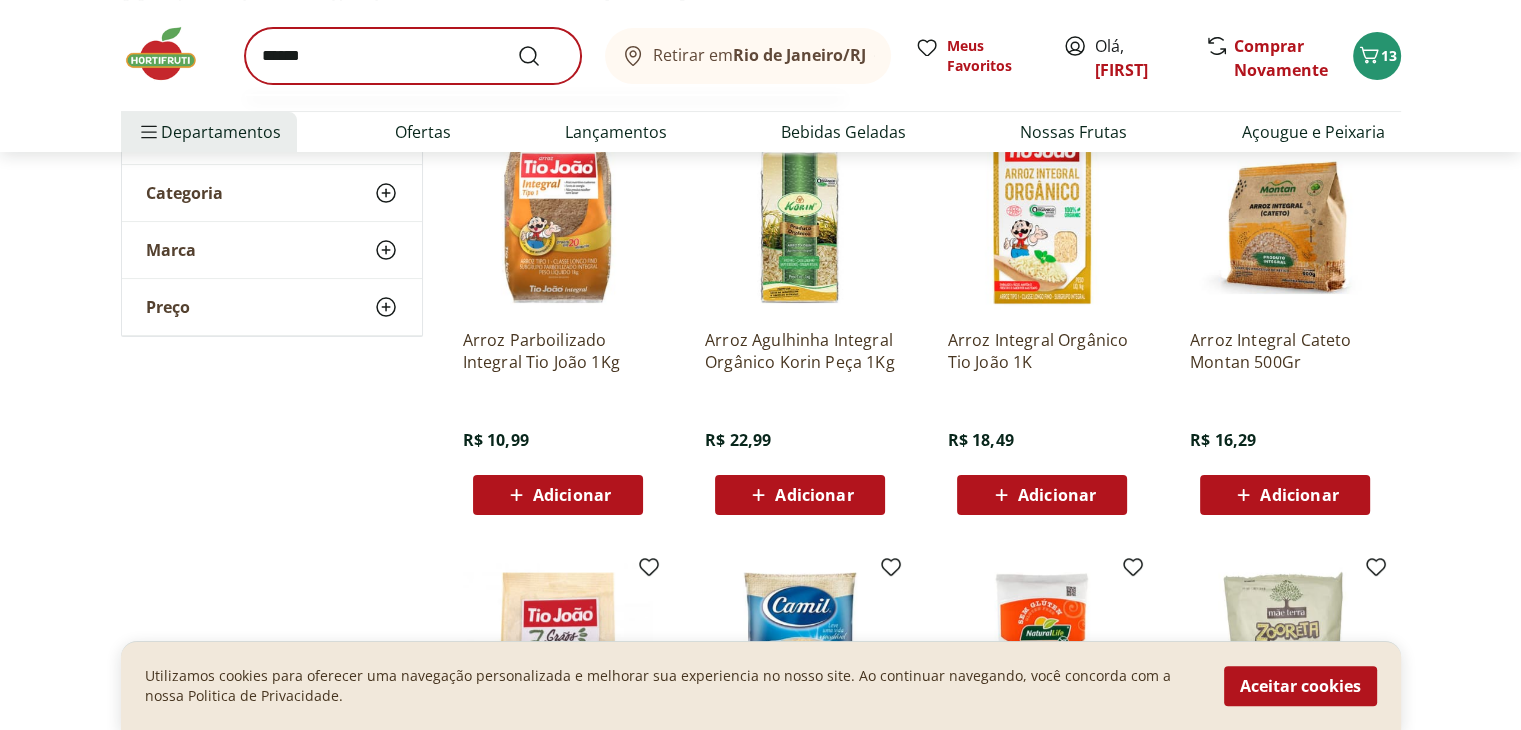 scroll, scrollTop: 0, scrollLeft: 0, axis: both 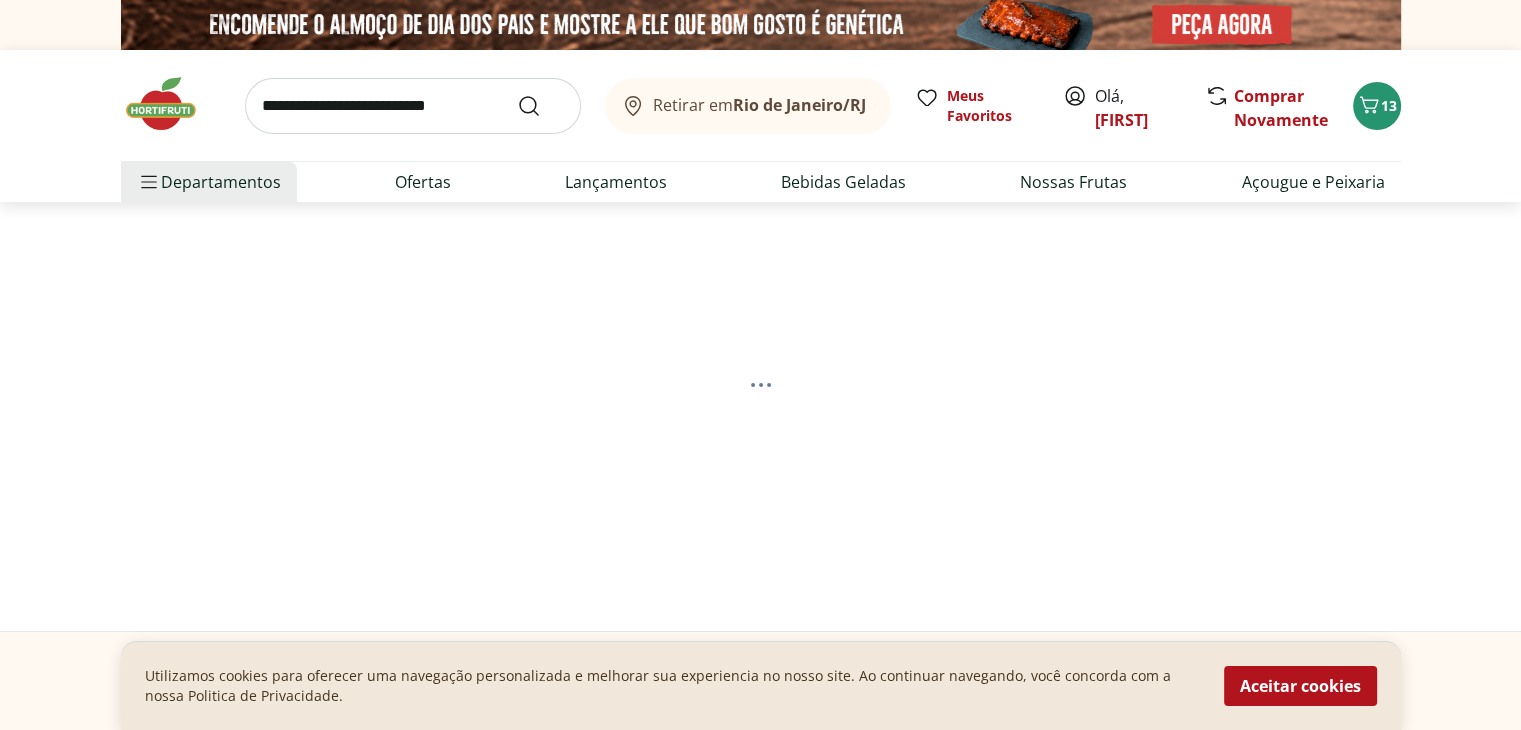 select on "**********" 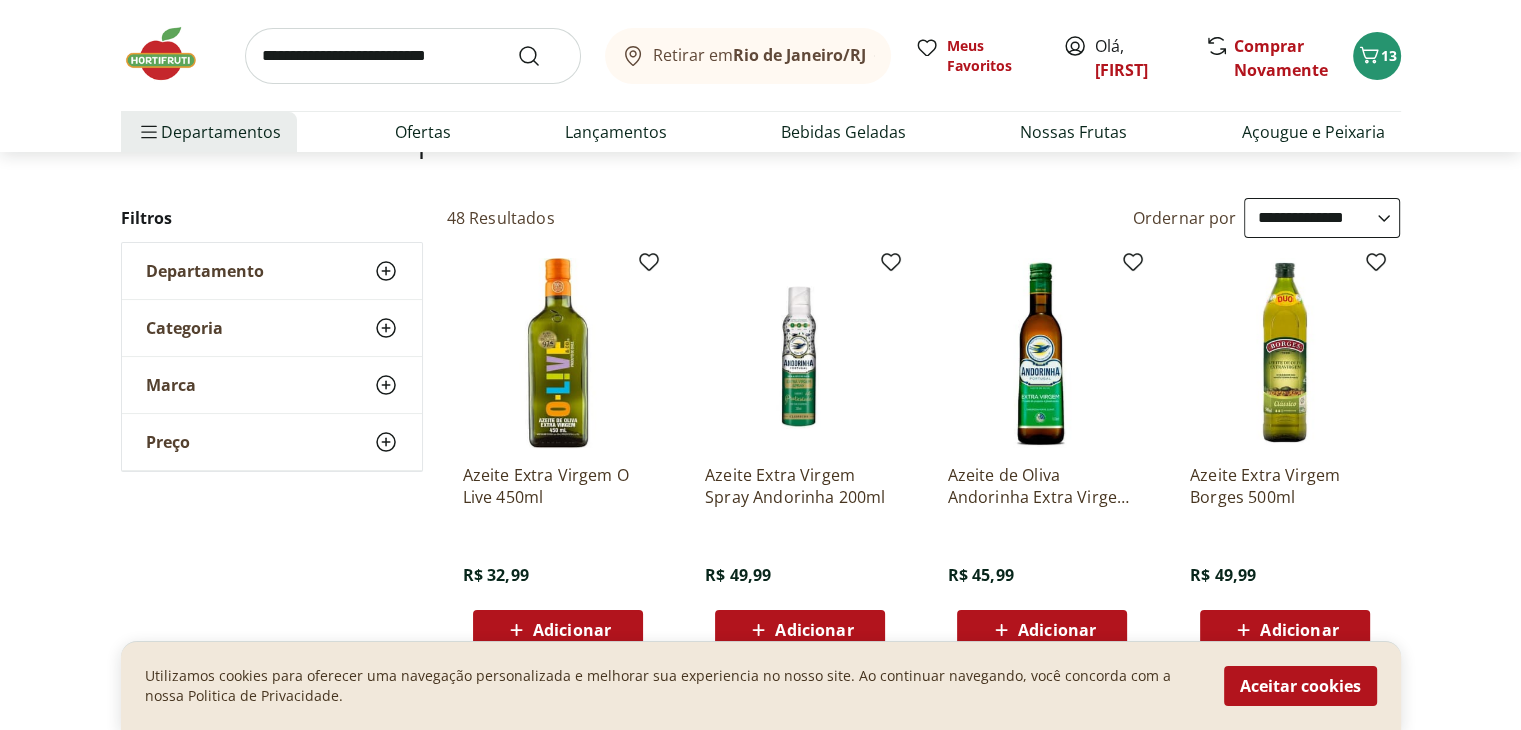 scroll, scrollTop: 200, scrollLeft: 0, axis: vertical 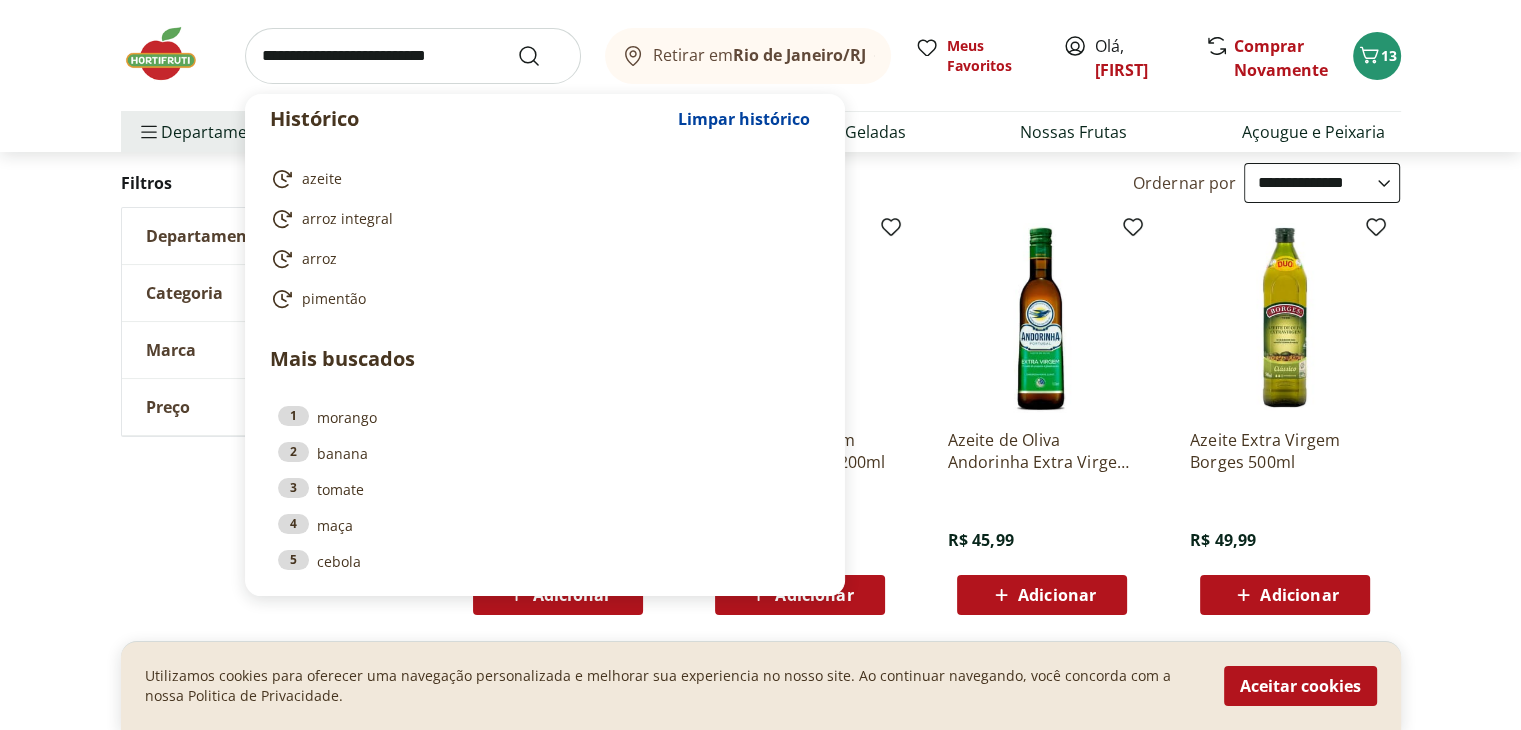 click at bounding box center [413, 56] 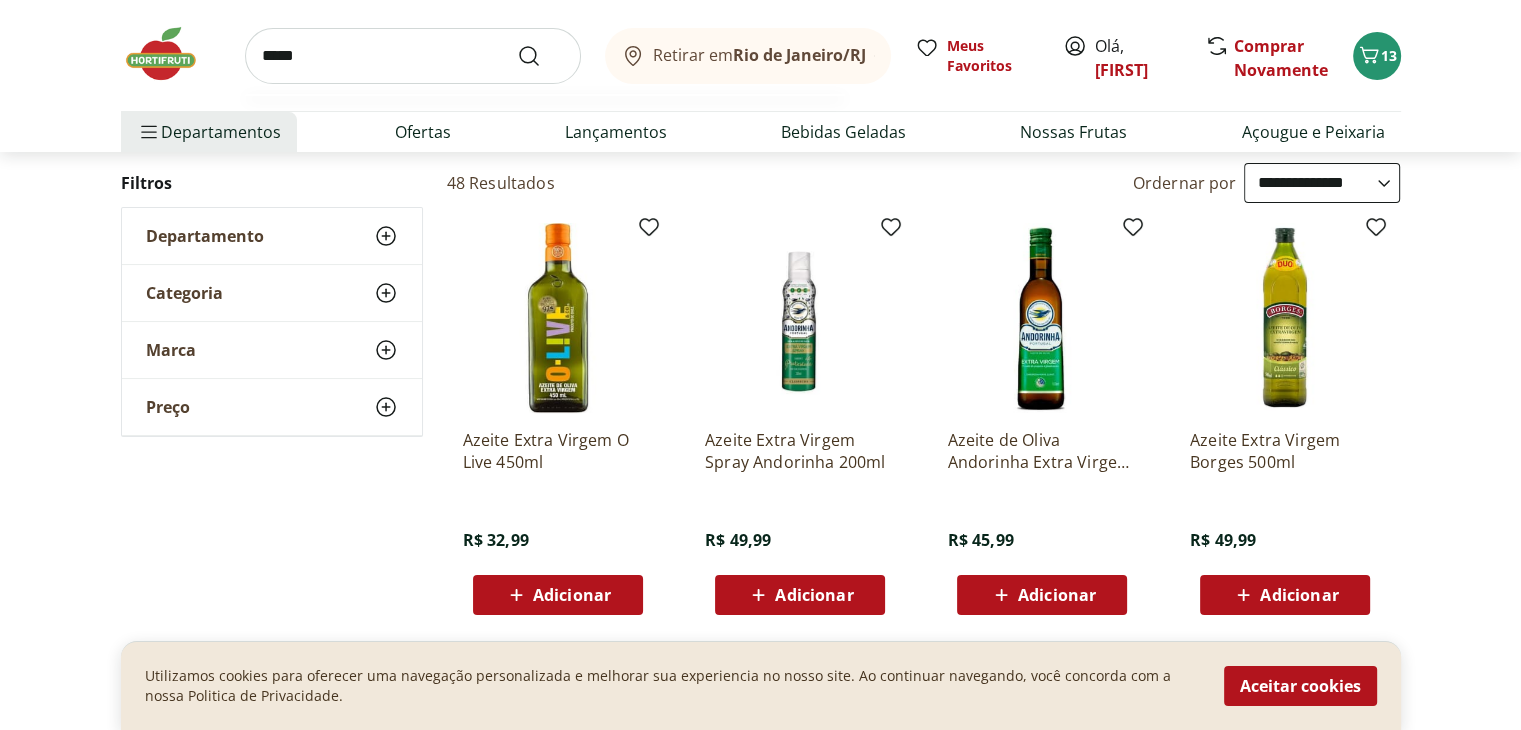 type on "*****" 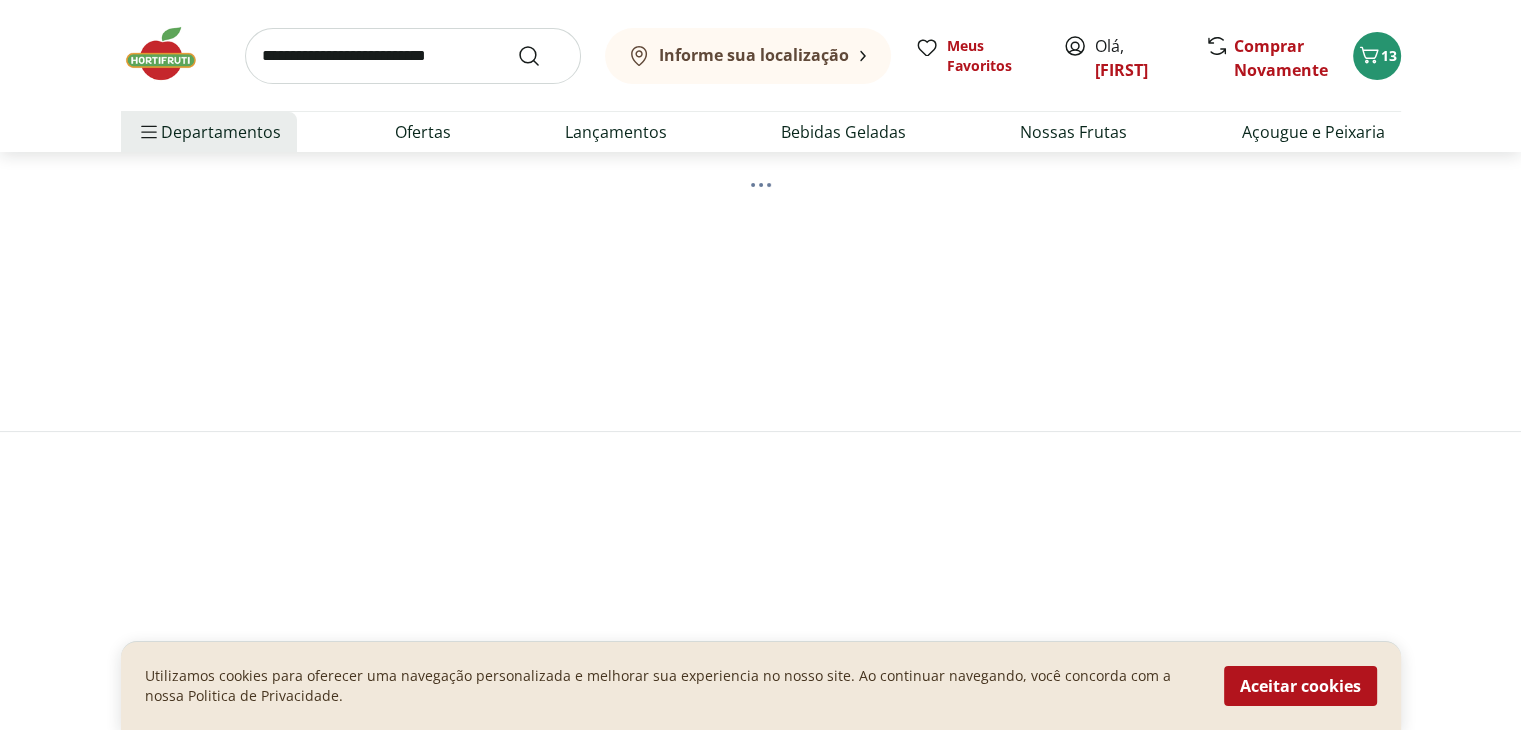 scroll, scrollTop: 0, scrollLeft: 0, axis: both 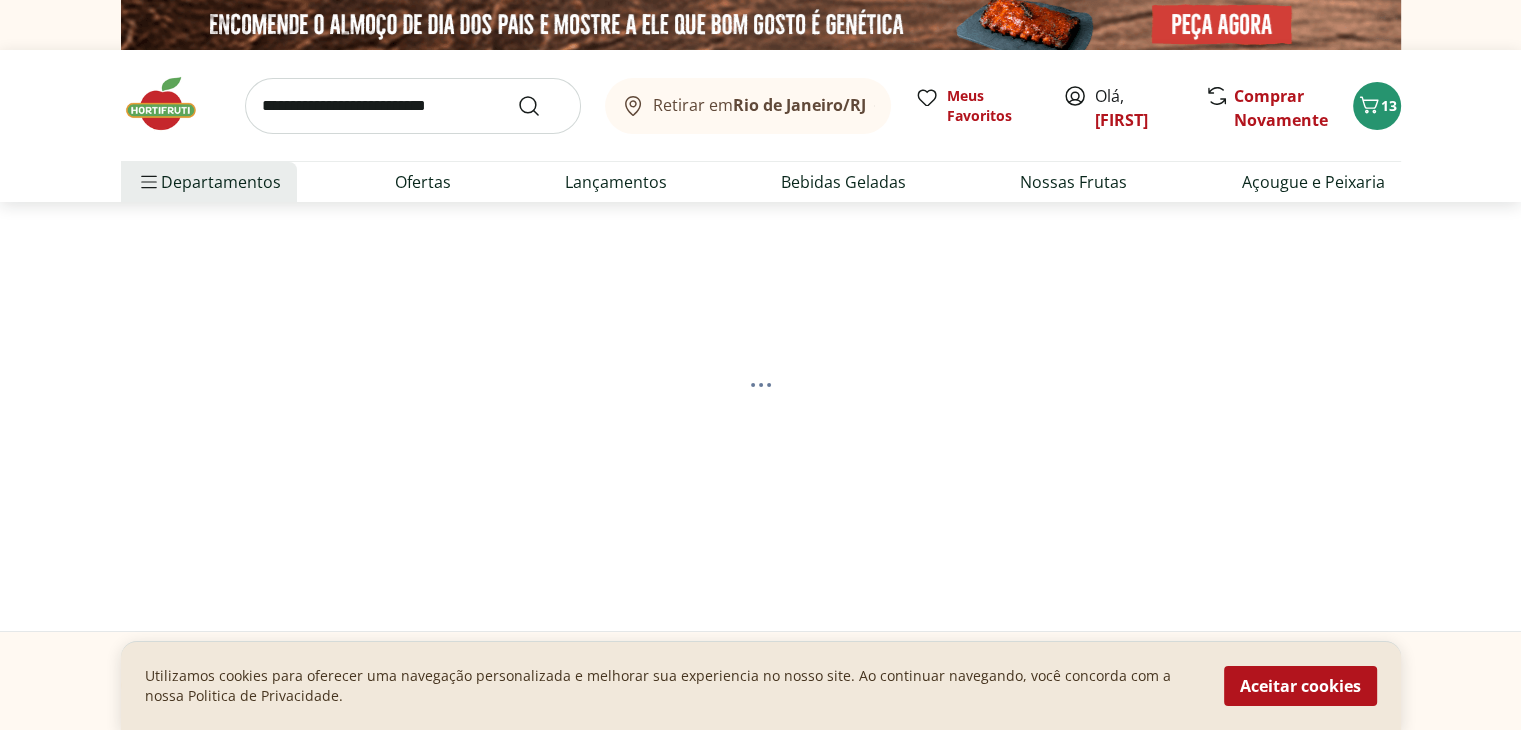 select on "**********" 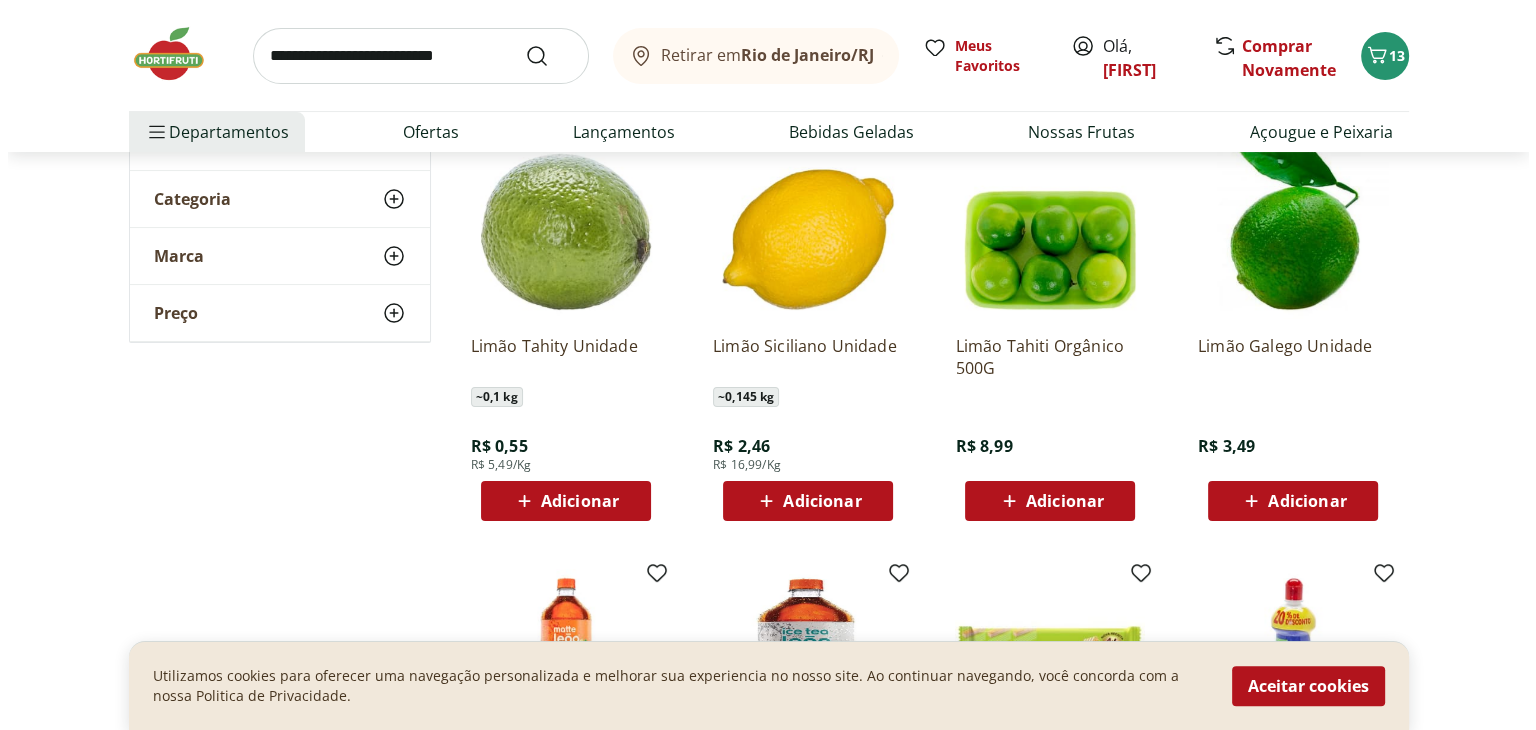 scroll, scrollTop: 300, scrollLeft: 0, axis: vertical 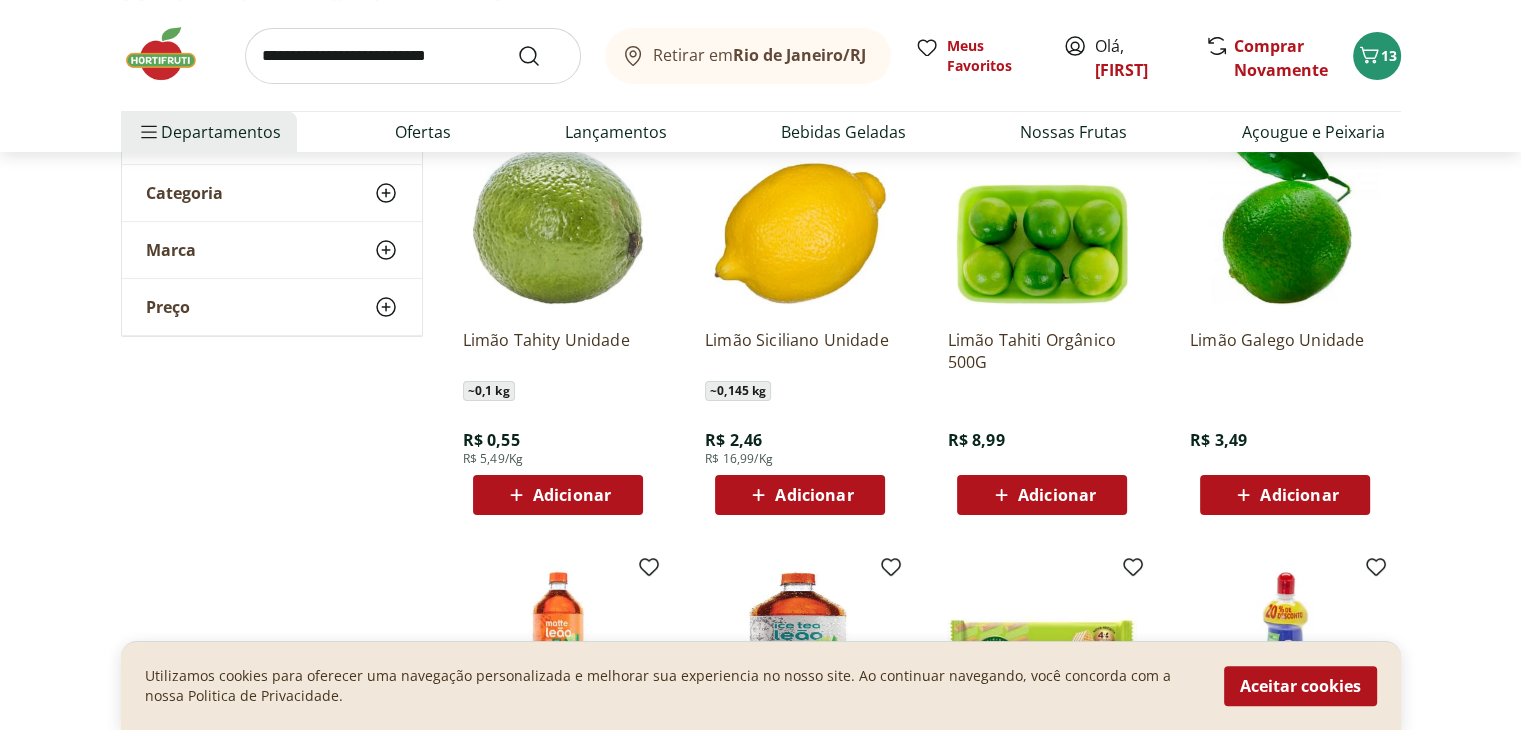 click on "Adicionar" at bounding box center (572, 495) 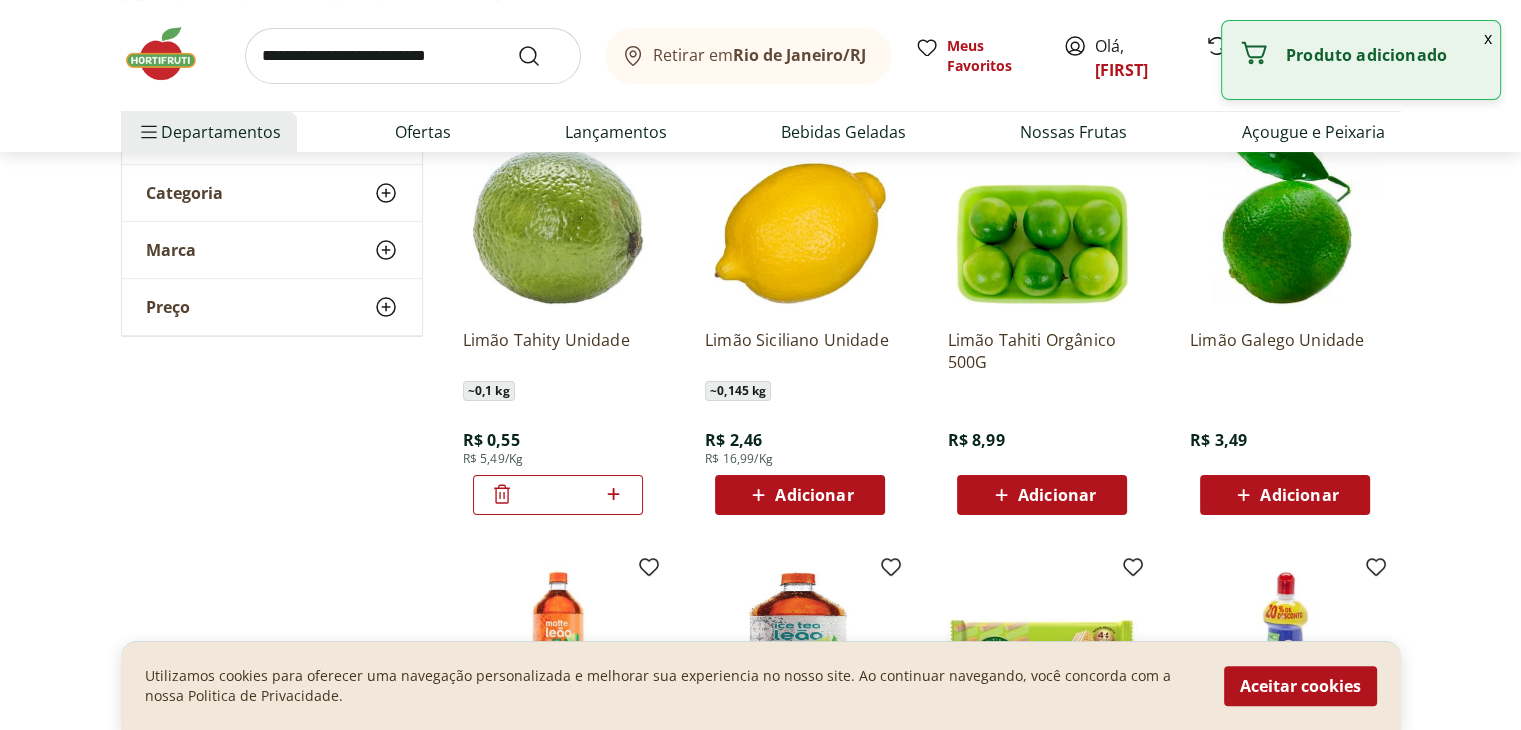 drag, startPoint x: 562, startPoint y: 489, endPoint x: 551, endPoint y: 488, distance: 11.045361 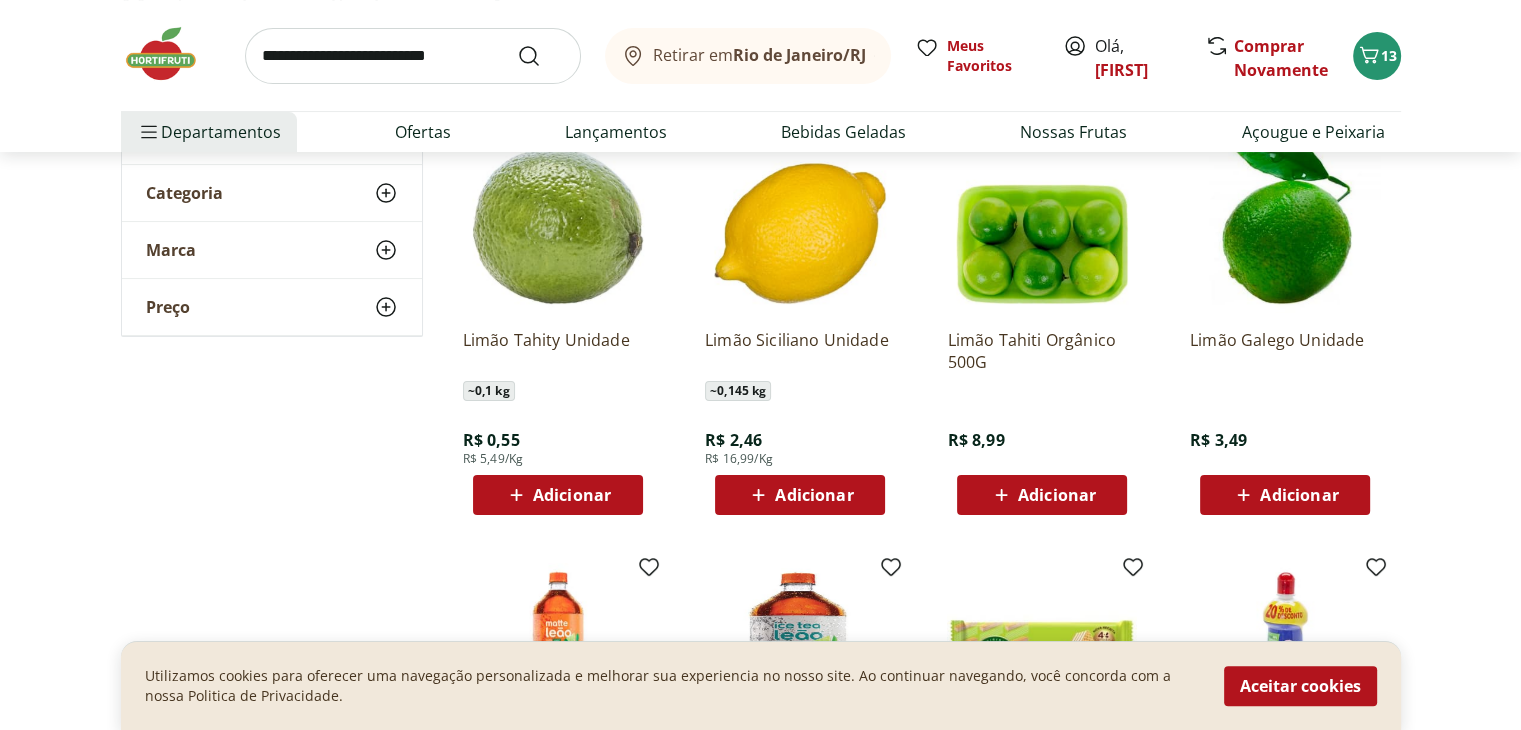 click on "Limão Tahity Unidade ~ 0,1 kg R$ 0,55 R$ 5,49/Kg Adicionar" at bounding box center [558, 414] 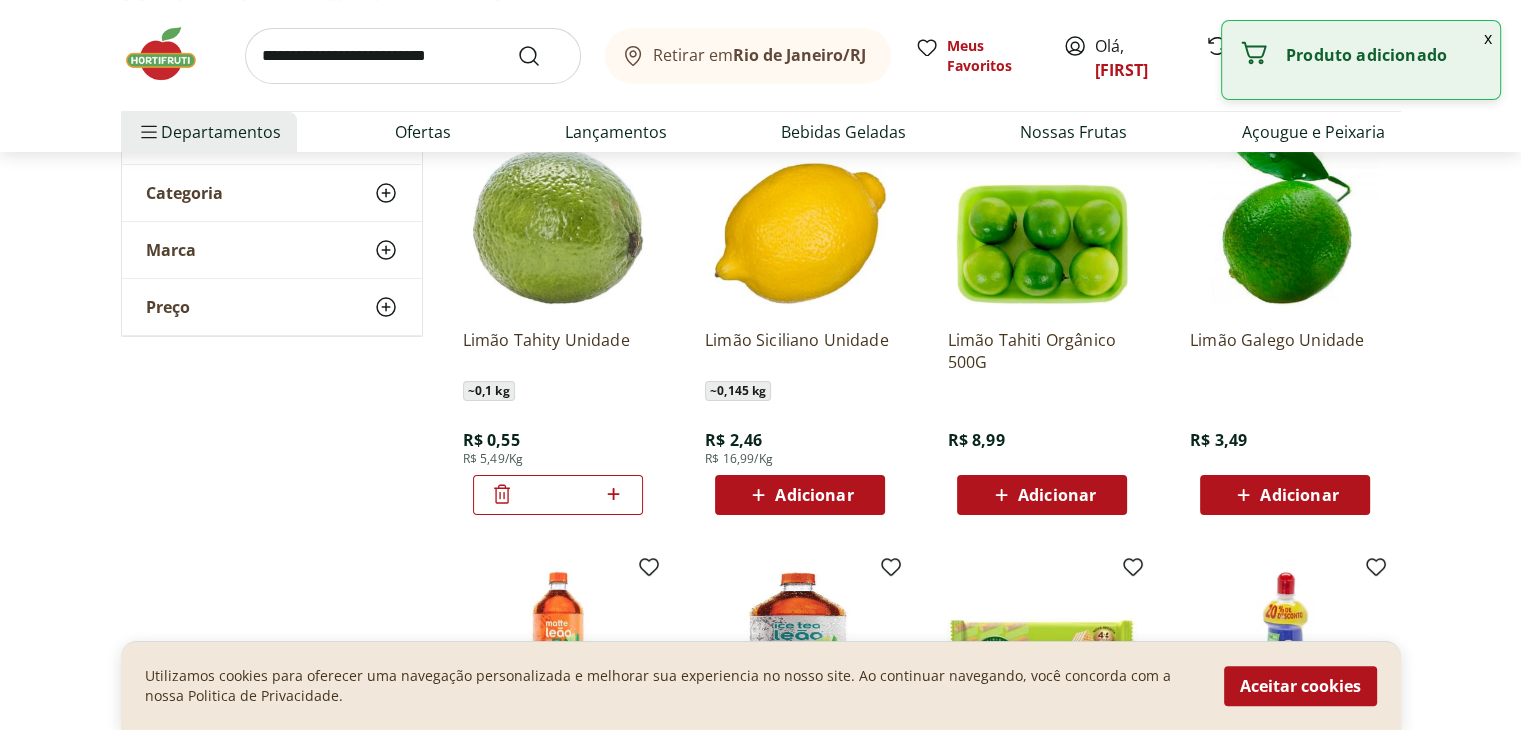 click 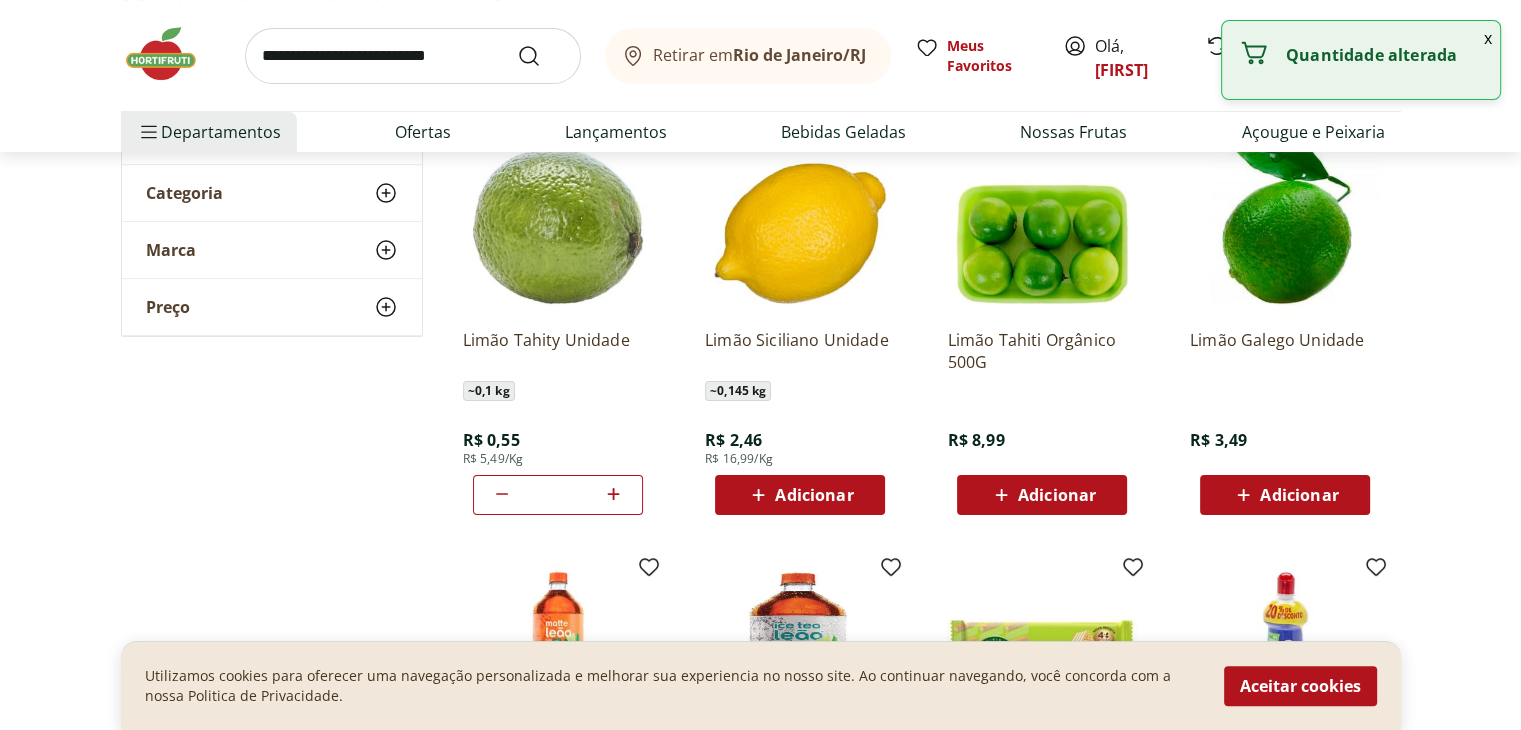 click 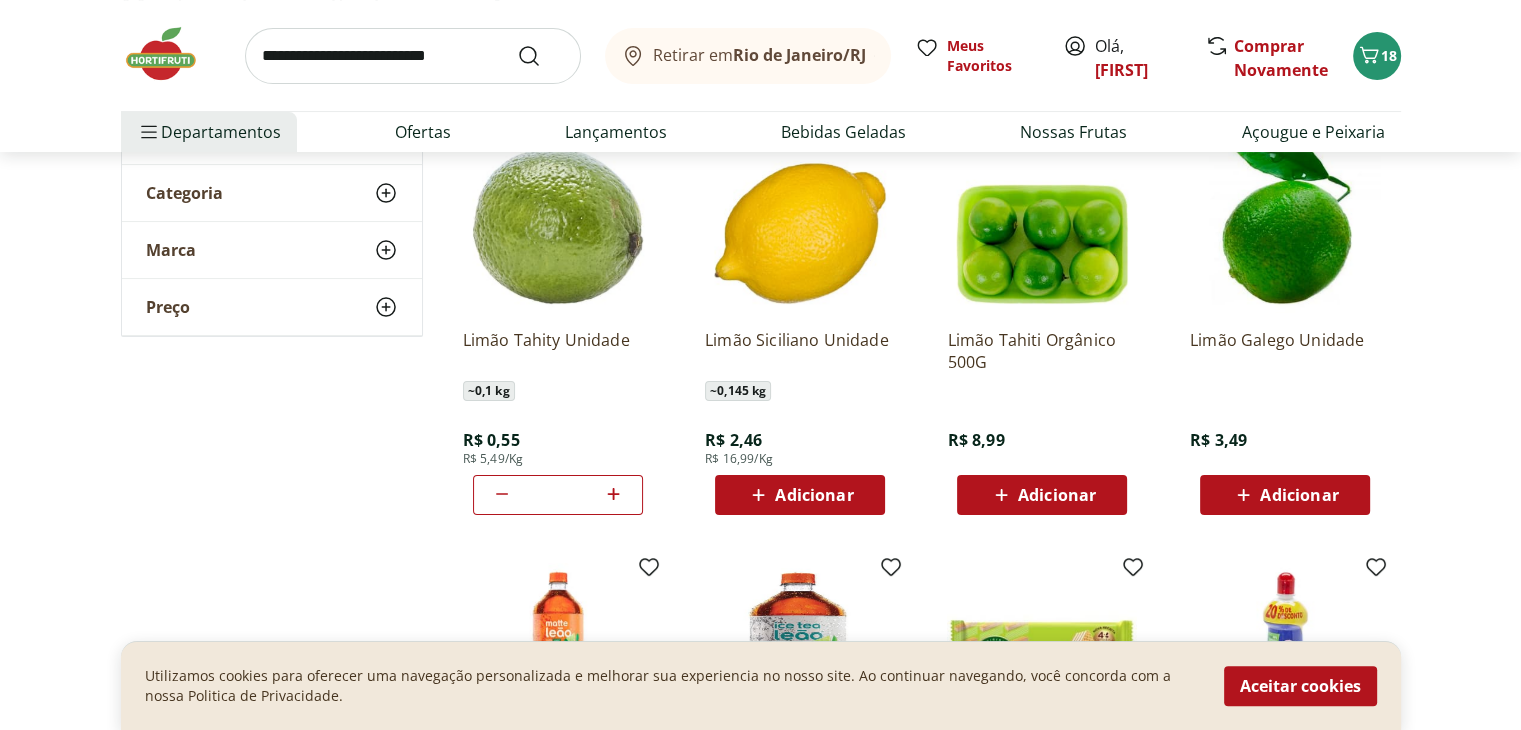 click 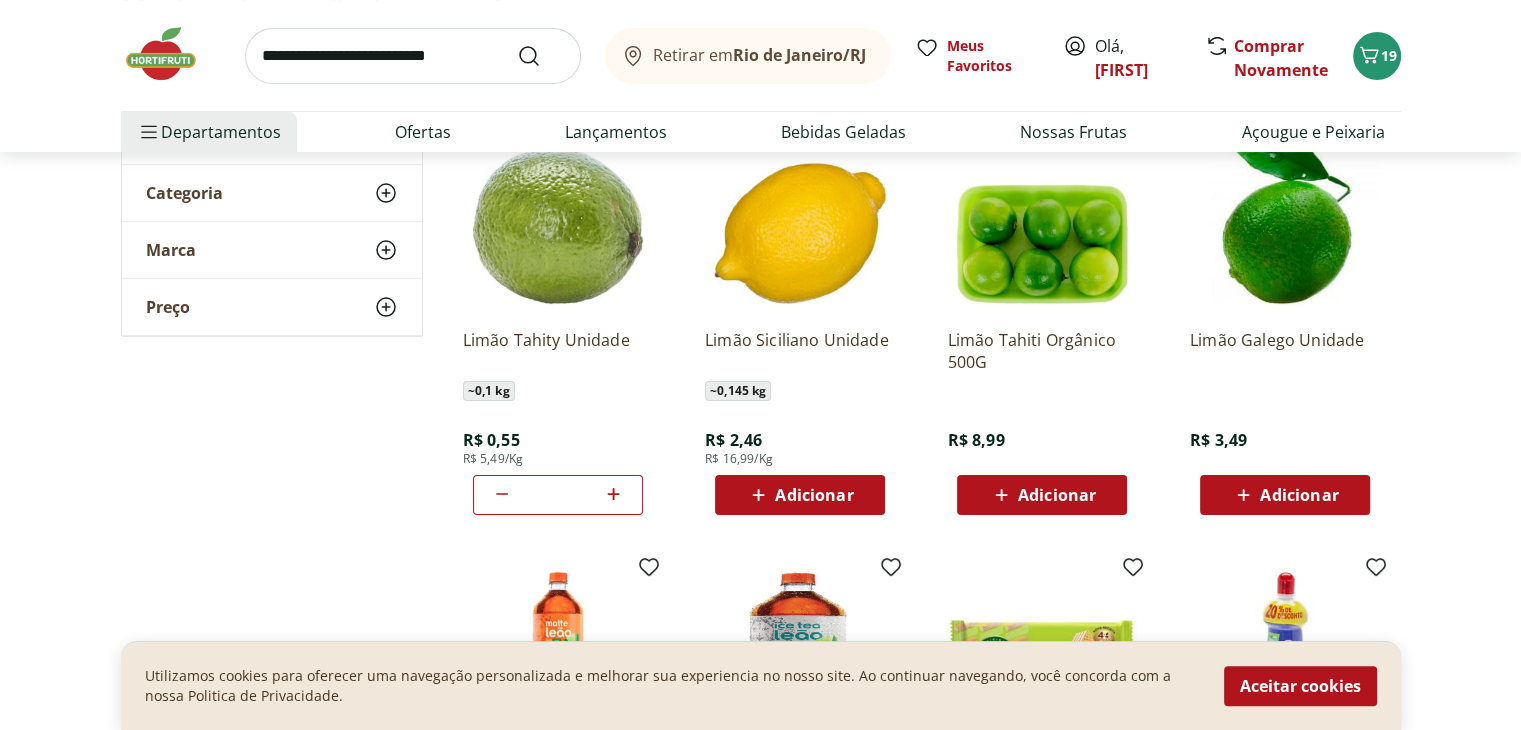 click 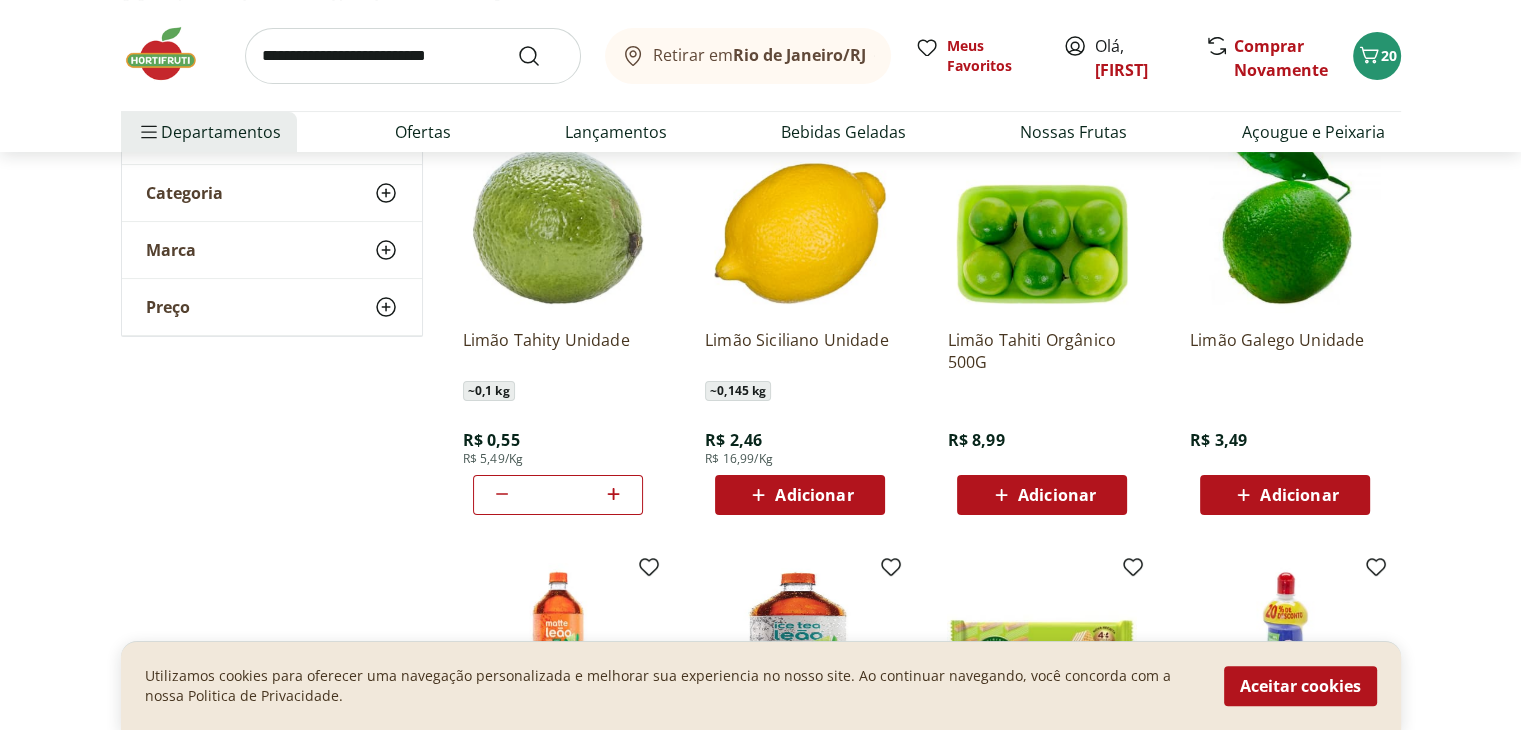 click 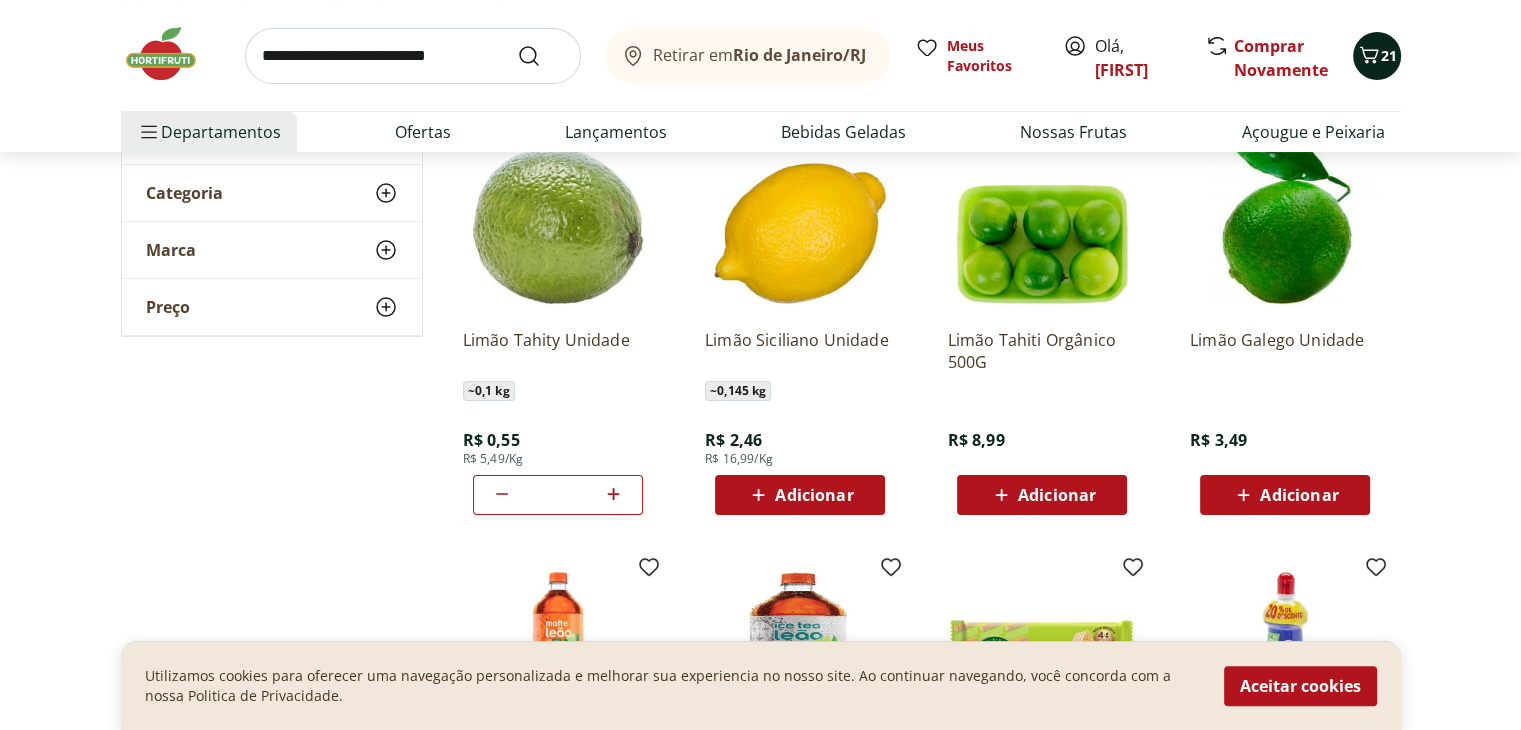 click on "21" at bounding box center (1377, 56) 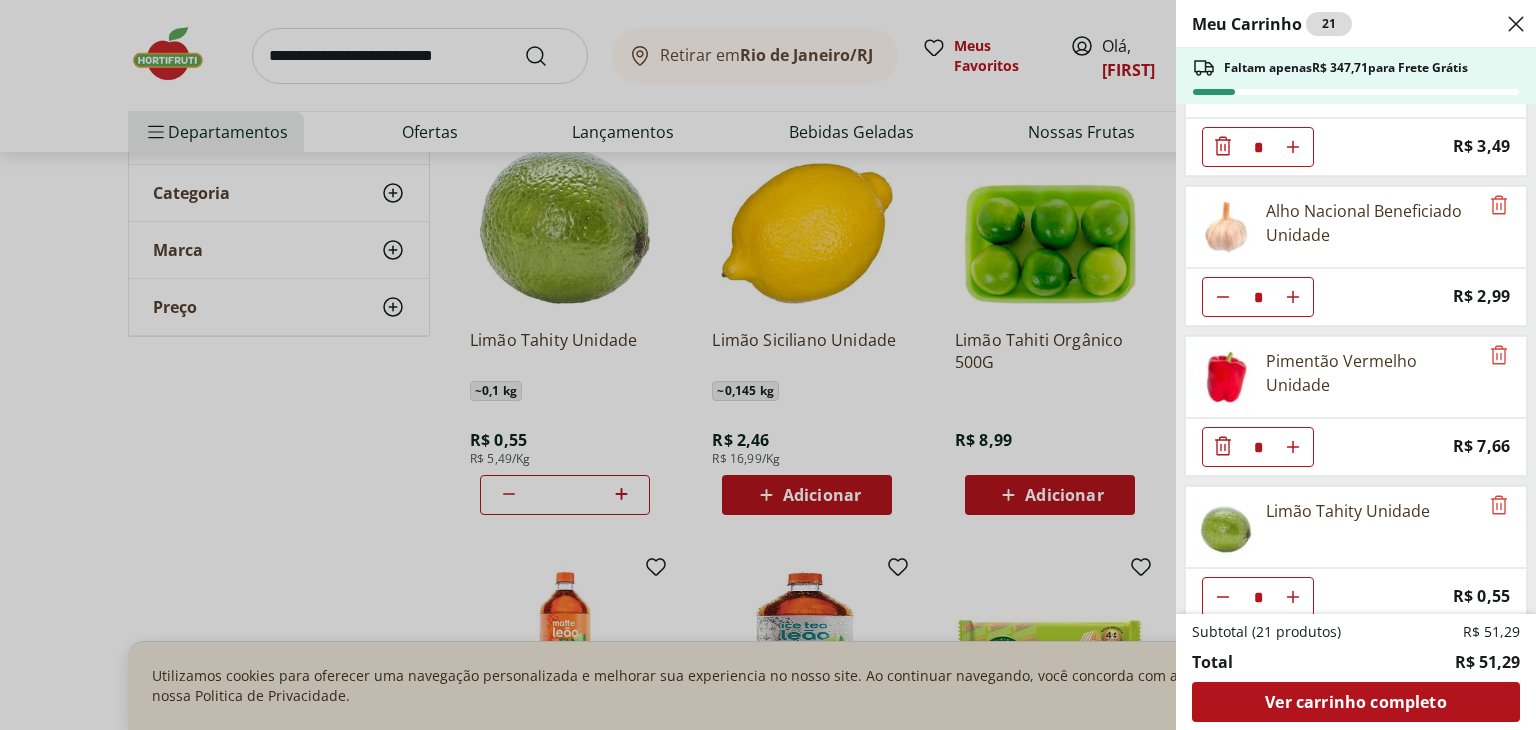 scroll, scrollTop: 540, scrollLeft: 0, axis: vertical 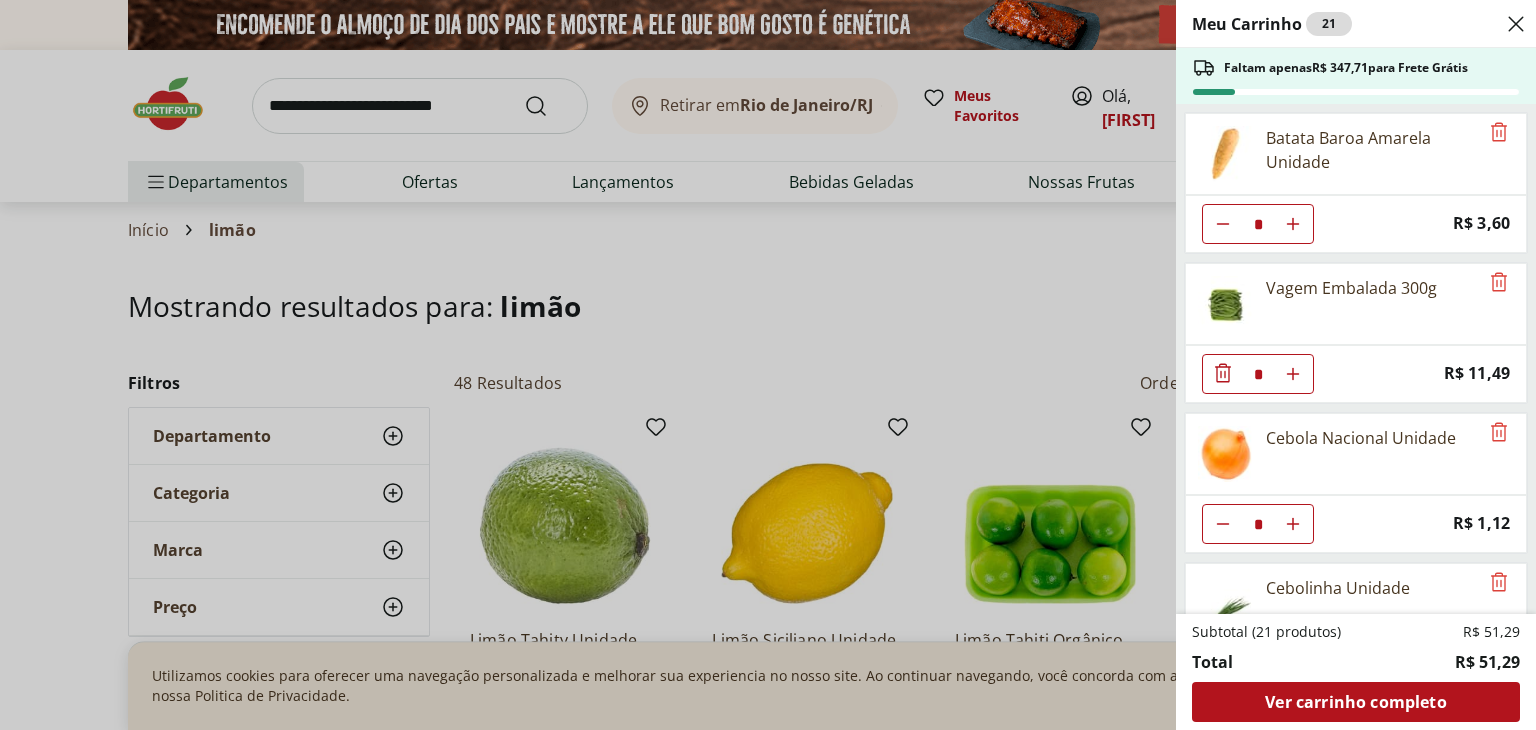 select on "**********" 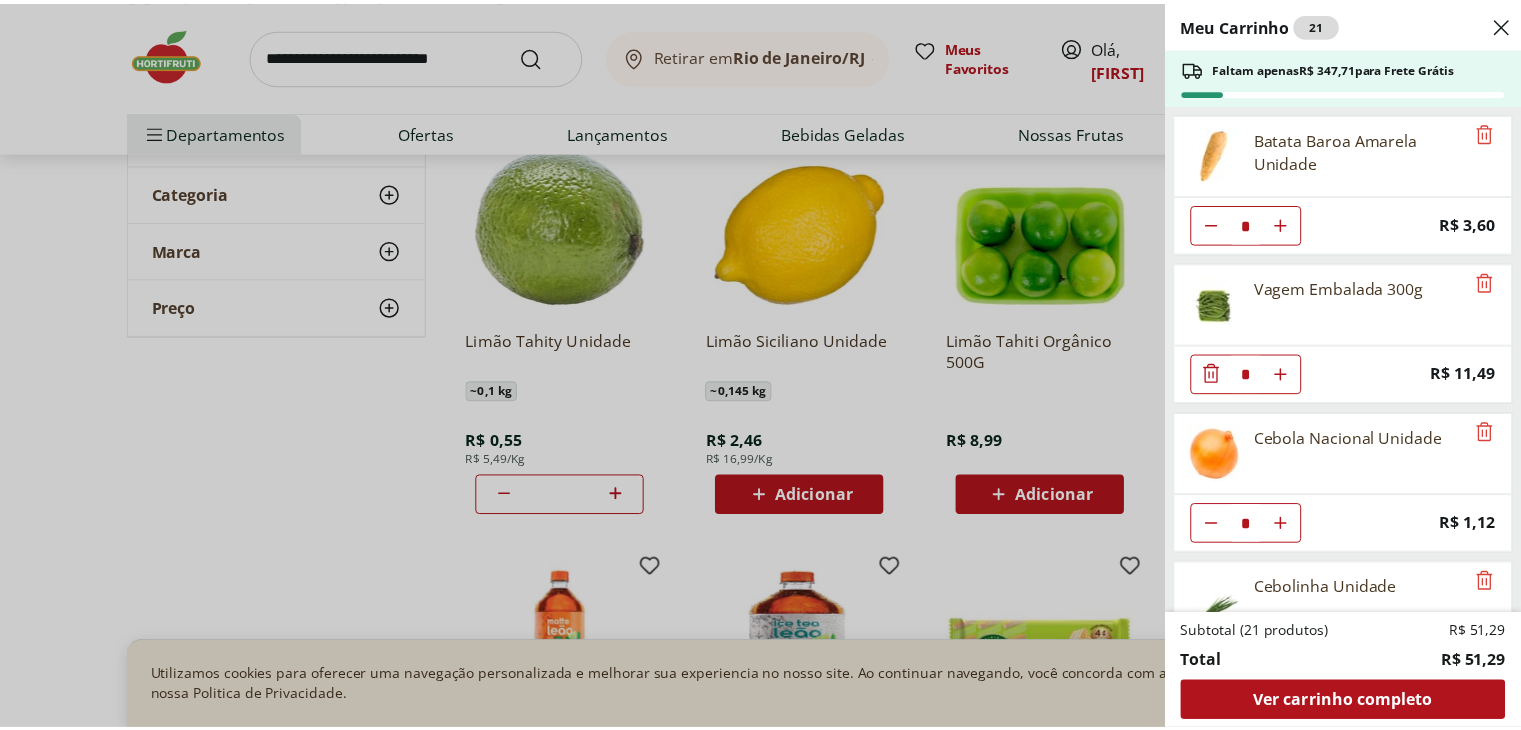 scroll, scrollTop: 0, scrollLeft: 0, axis: both 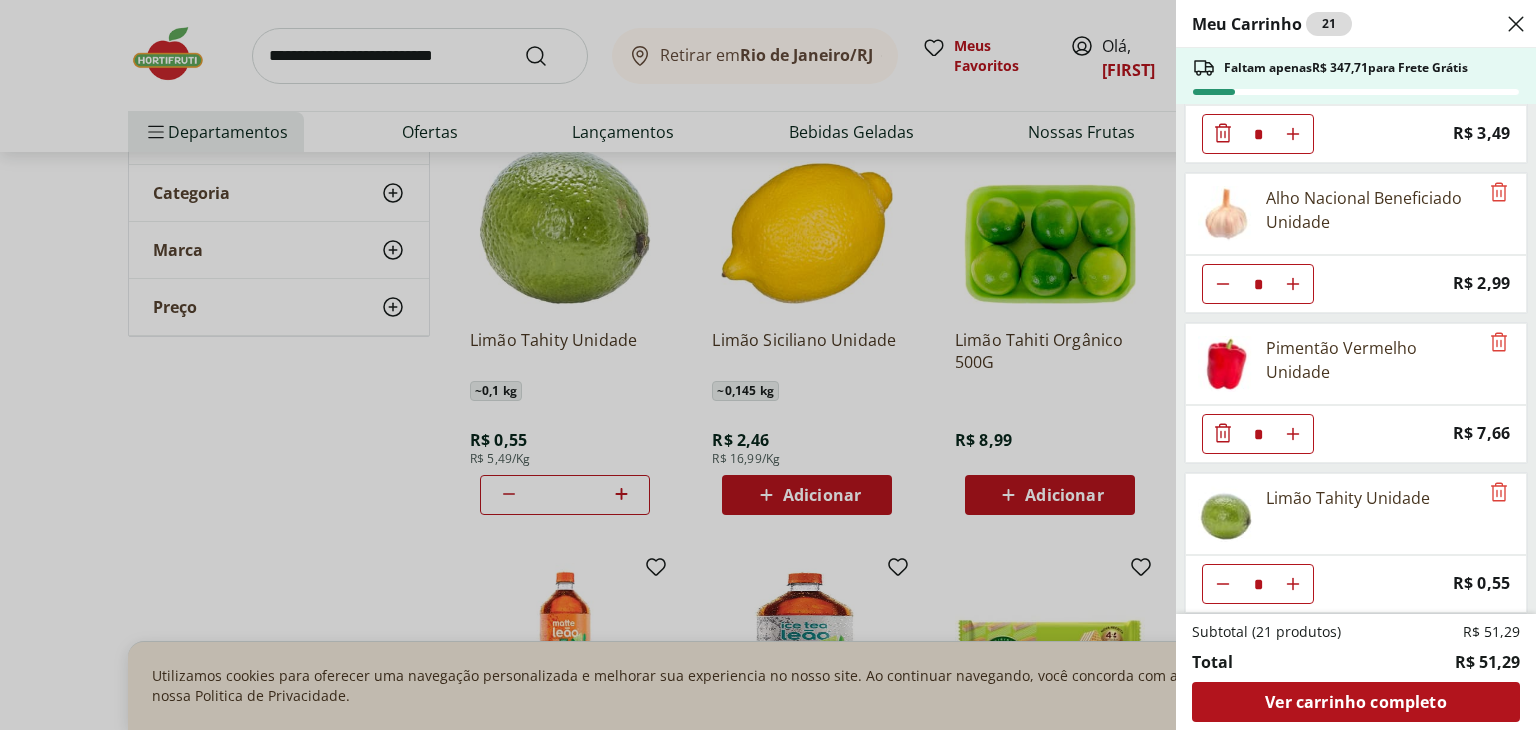 click on "Meu Carrinho 21 Faltam apenas  R$ 347,71  para Frete Grátis Batata Baroa Amarela Unidade * Price: R$ 3,60 Vagem Embalada 300g * Price: R$ 11,49 Cebola Nacional Unidade * Price: R$ 1,12 Cebolinha Unidade * Price: R$ 3,49 Alho Nacional Beneficiado Unidade * Price: R$ 2,99 Pimentão Vermelho Unidade * Price: R$ 7,66 Limão Tahity Unidade * Price: R$ 0,55 Subtotal (21 produtos) R$ 51,29 Total R$ 51,29 Ver carrinho completo" at bounding box center (768, 365) 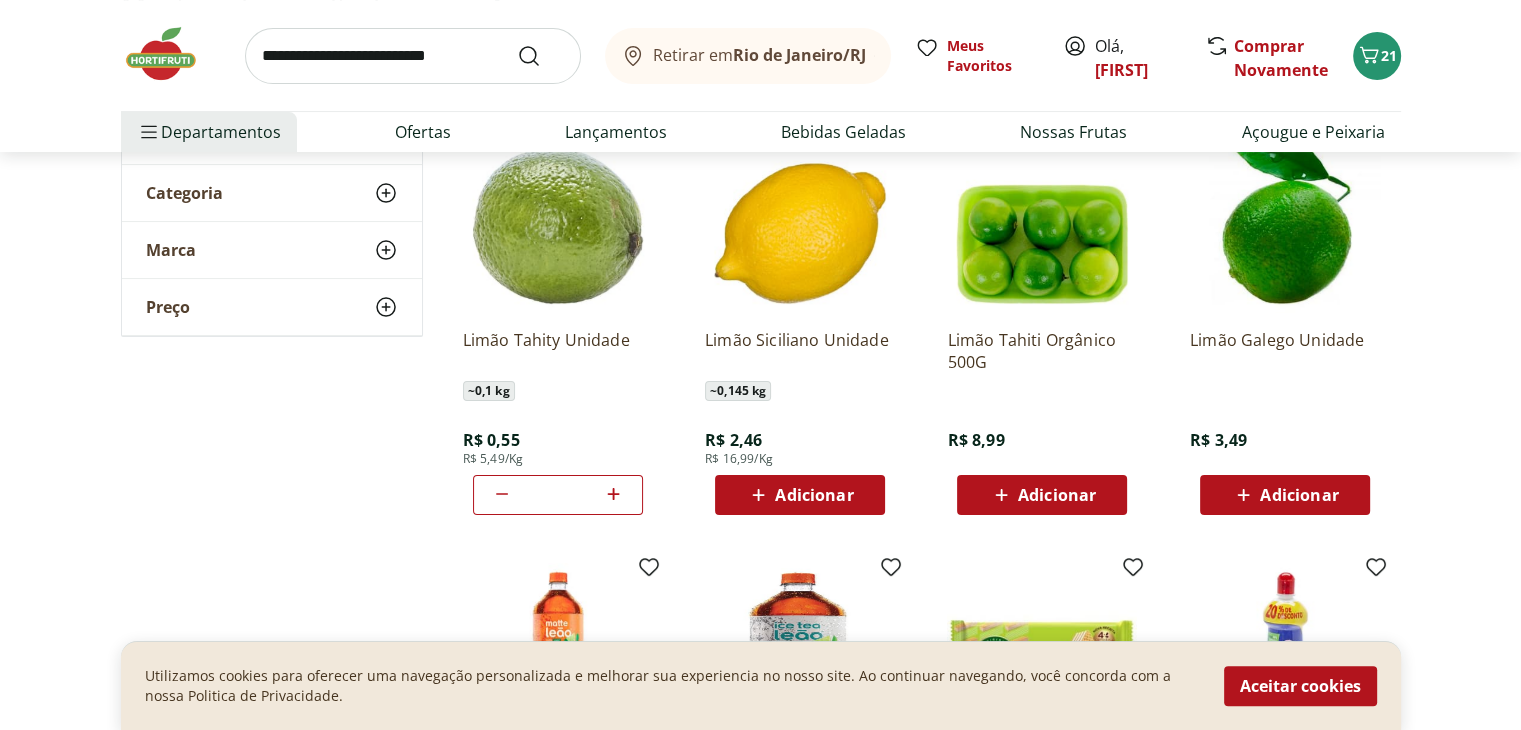 click at bounding box center (413, 56) 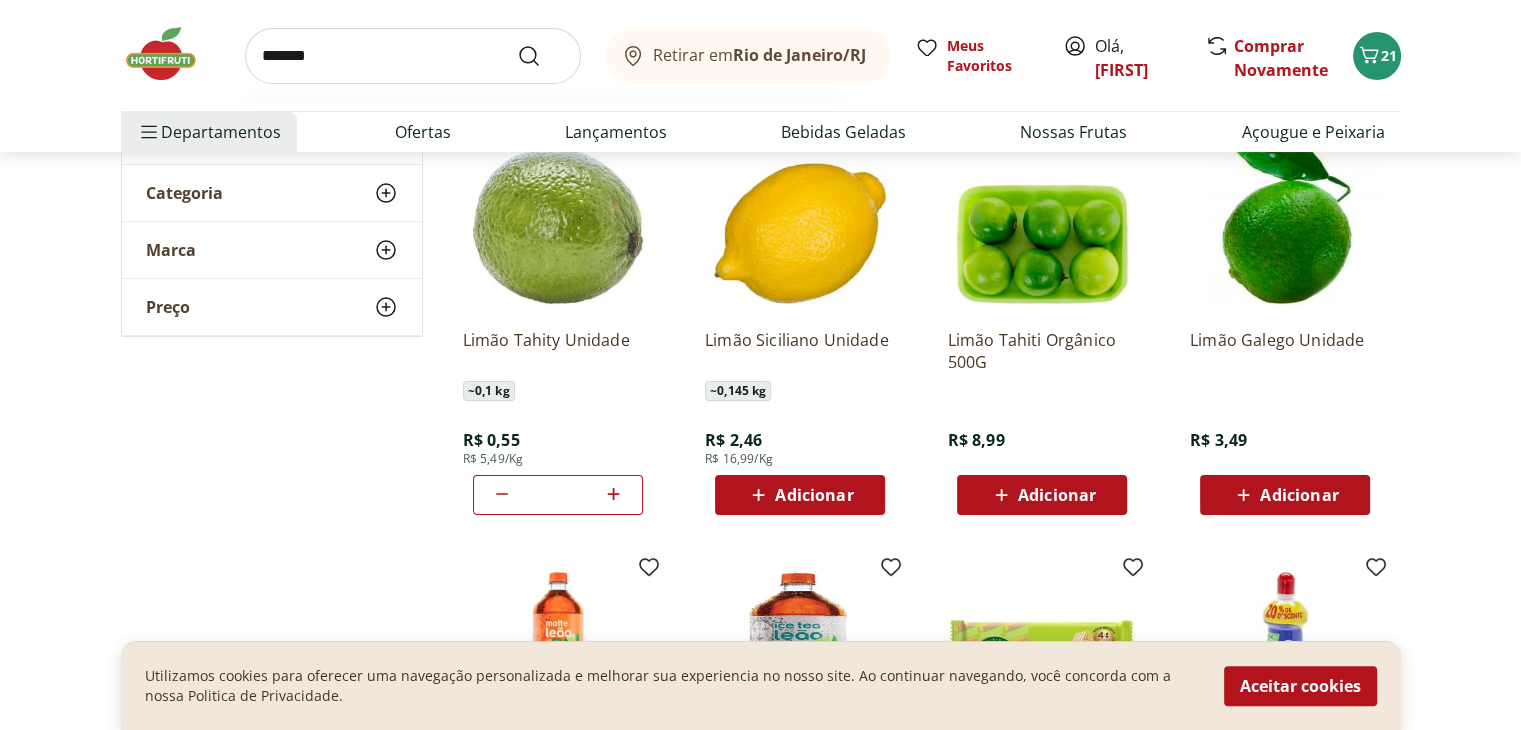 type on "*******" 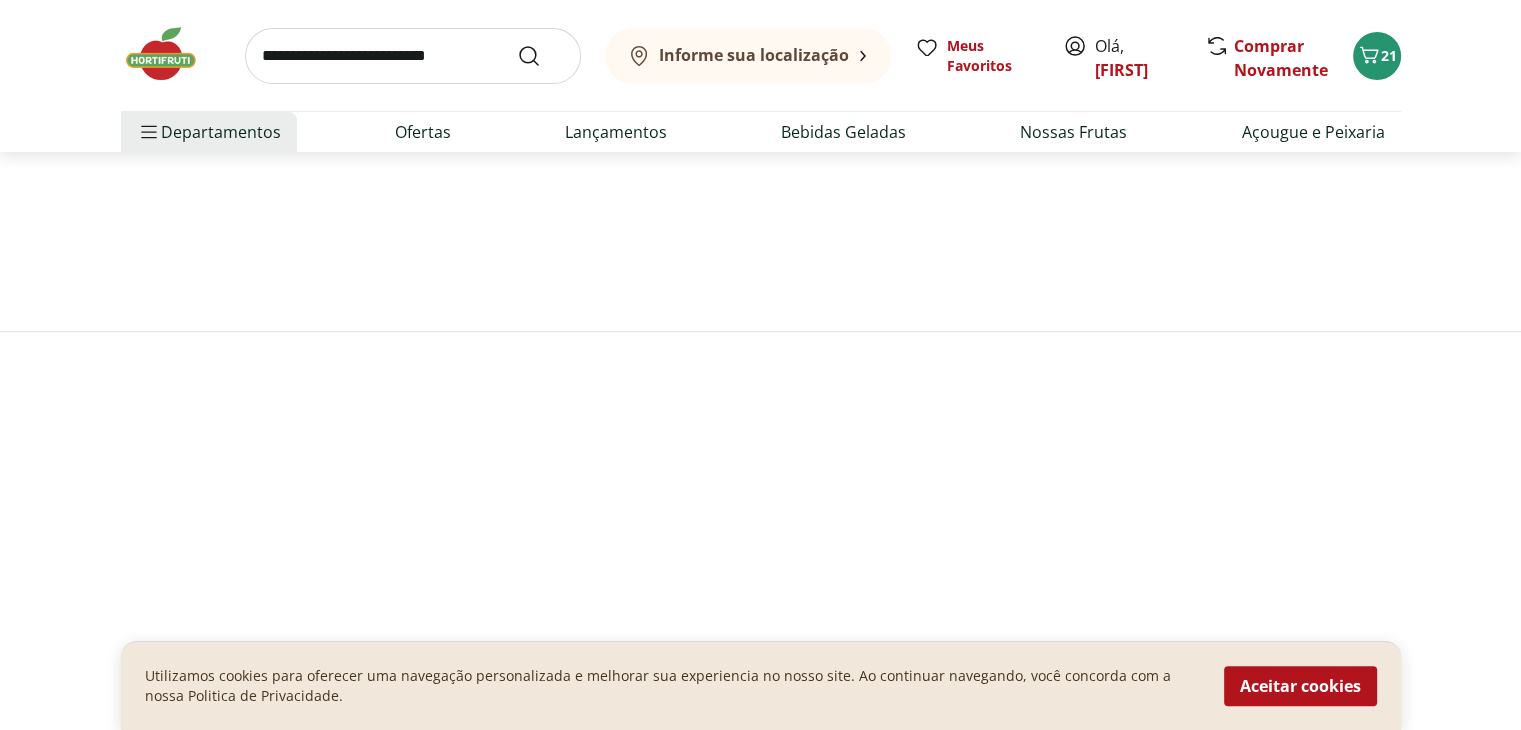 scroll, scrollTop: 0, scrollLeft: 0, axis: both 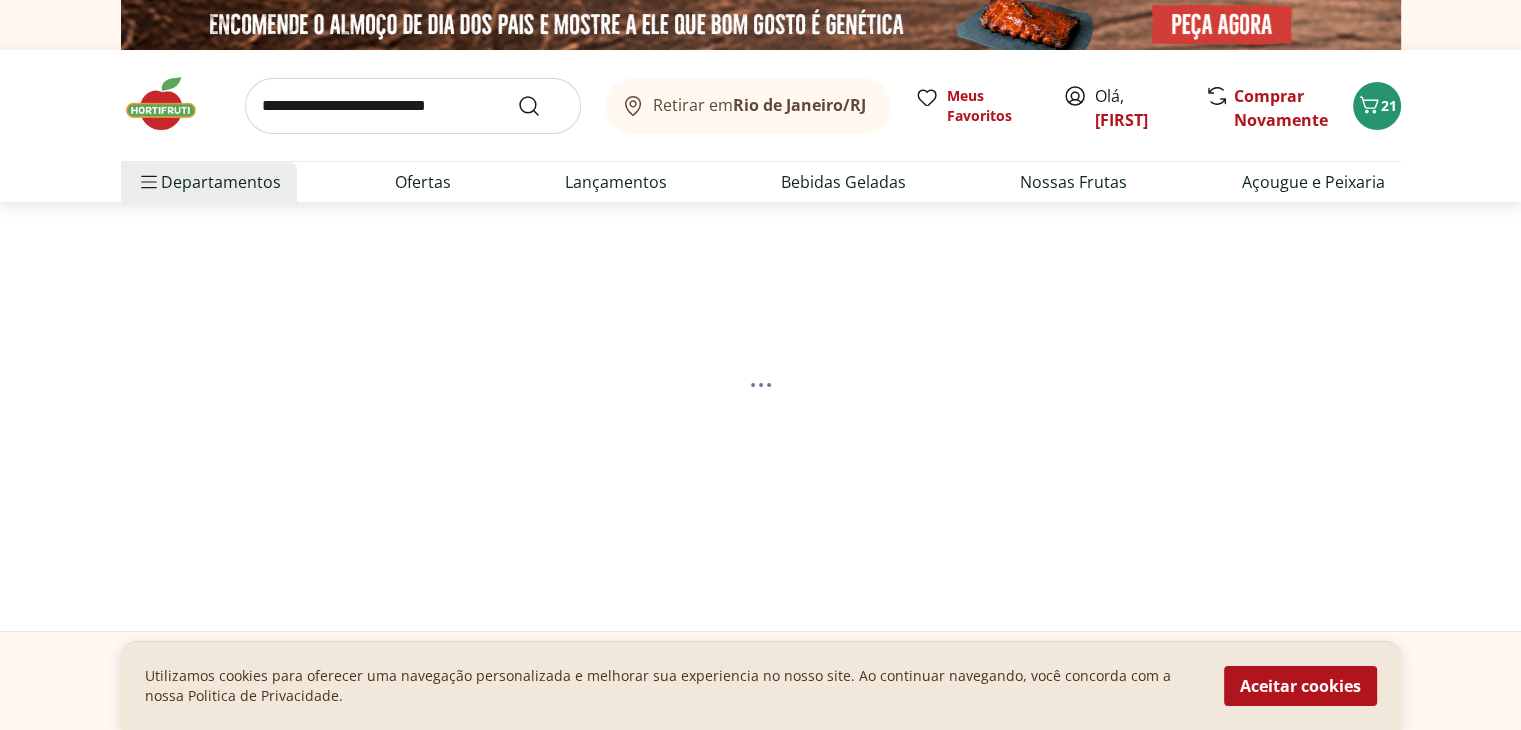 select on "**********" 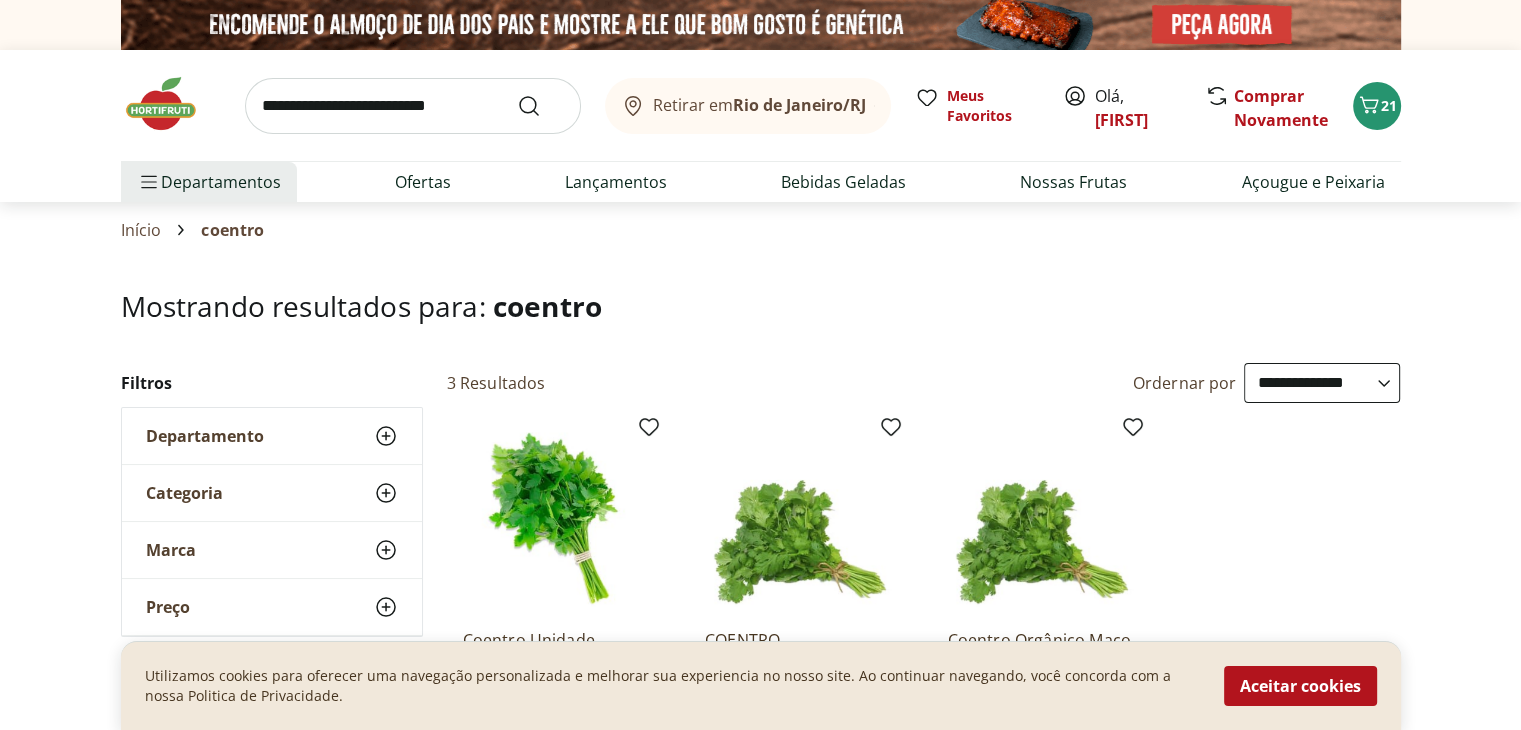 scroll, scrollTop: 200, scrollLeft: 0, axis: vertical 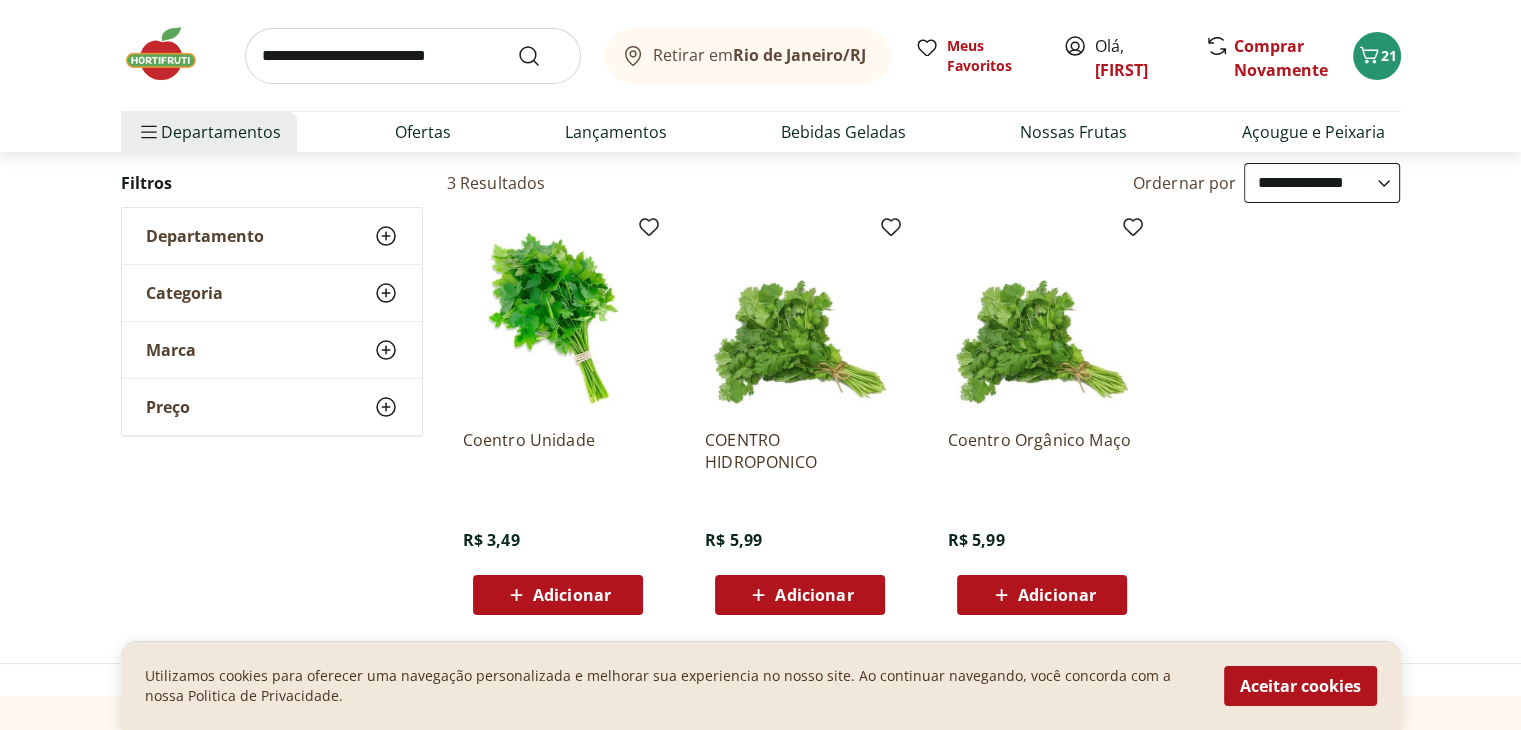 click on "Adicionar" at bounding box center (572, 595) 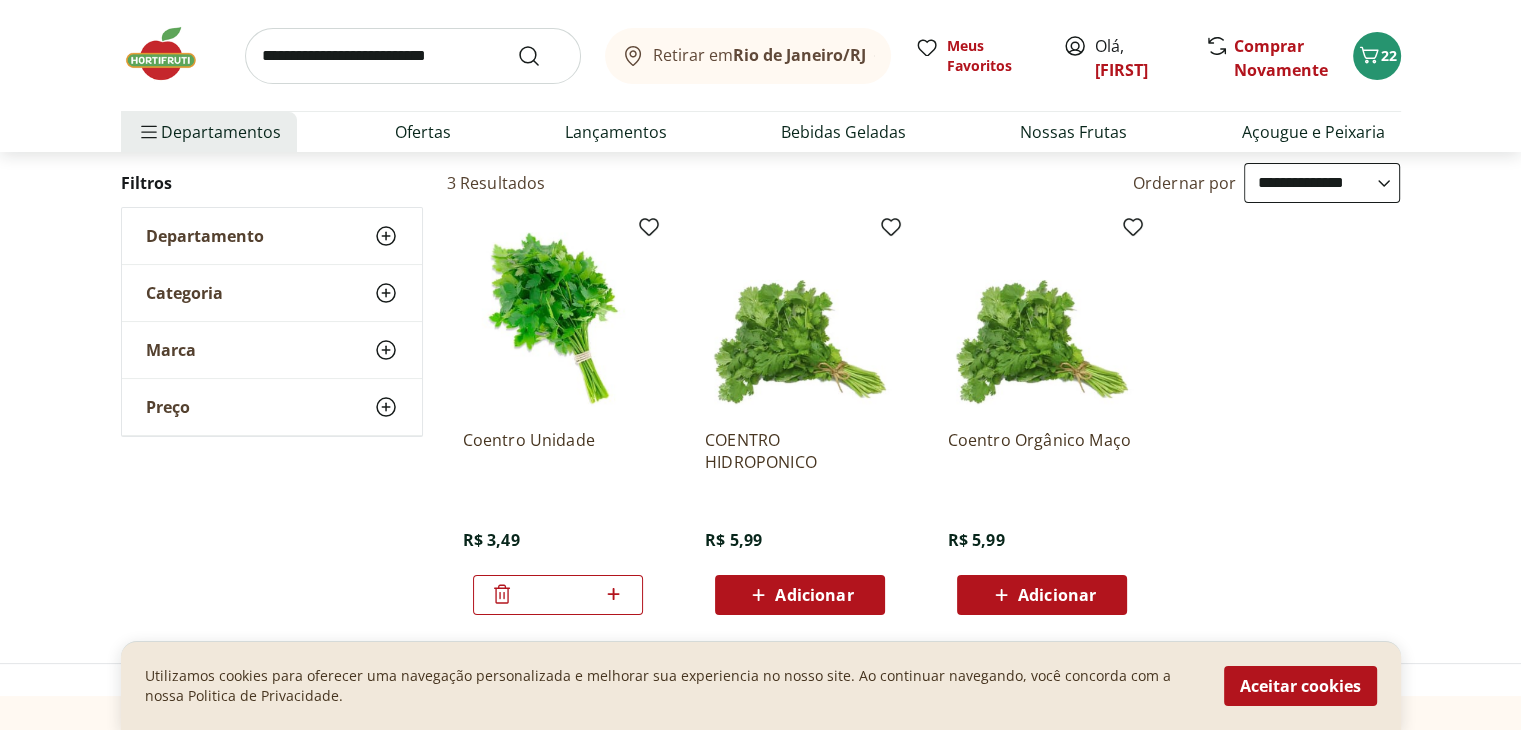 click at bounding box center (413, 56) 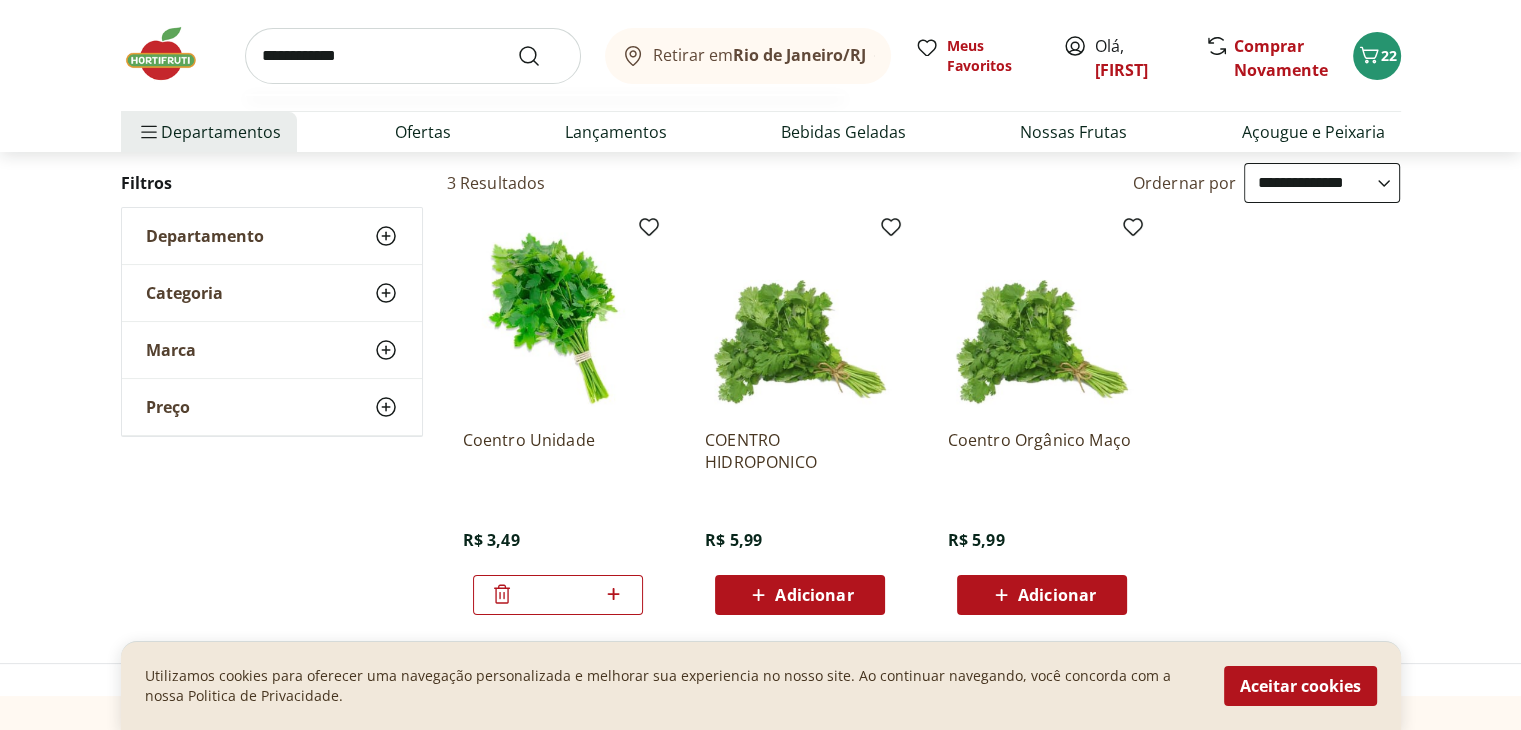 type on "**********" 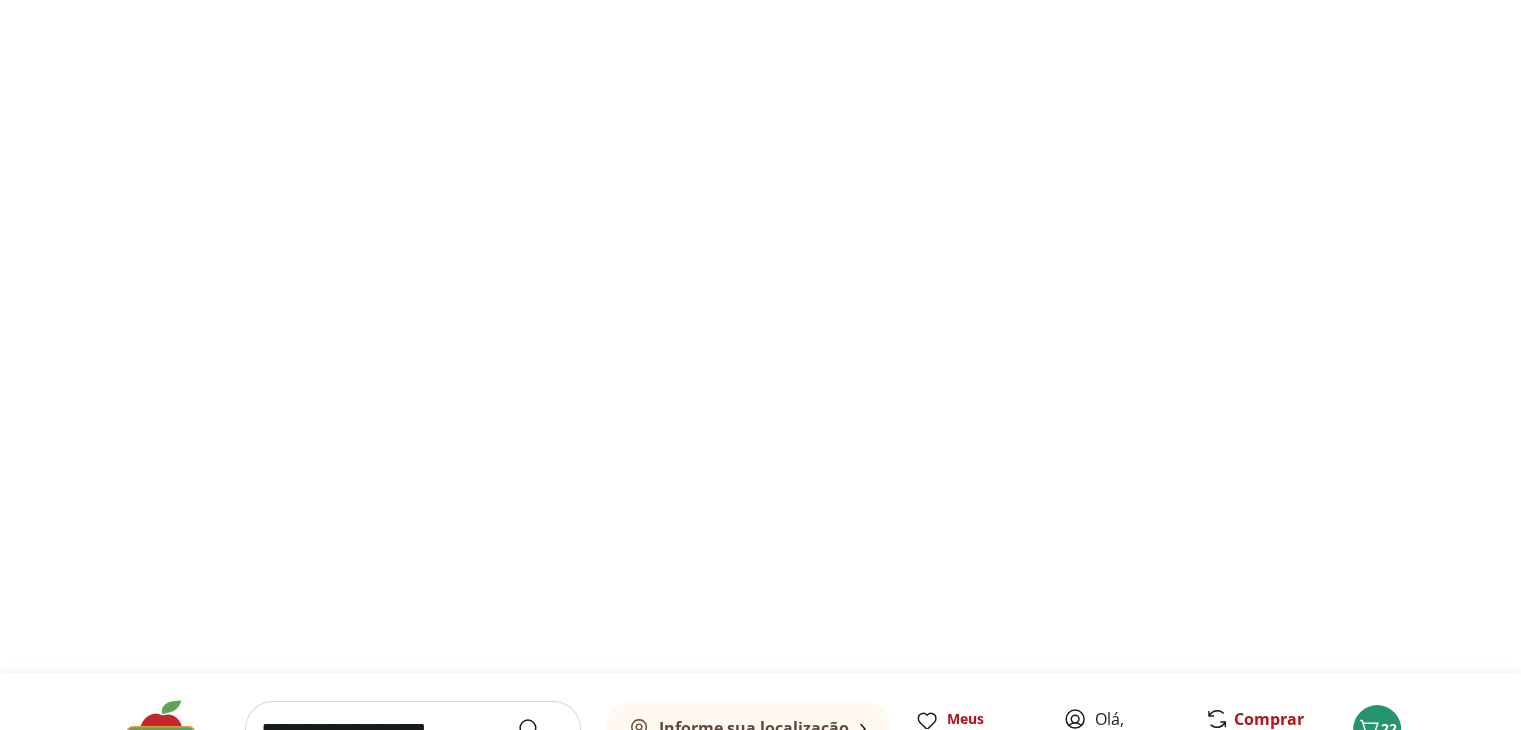 scroll, scrollTop: 0, scrollLeft: 0, axis: both 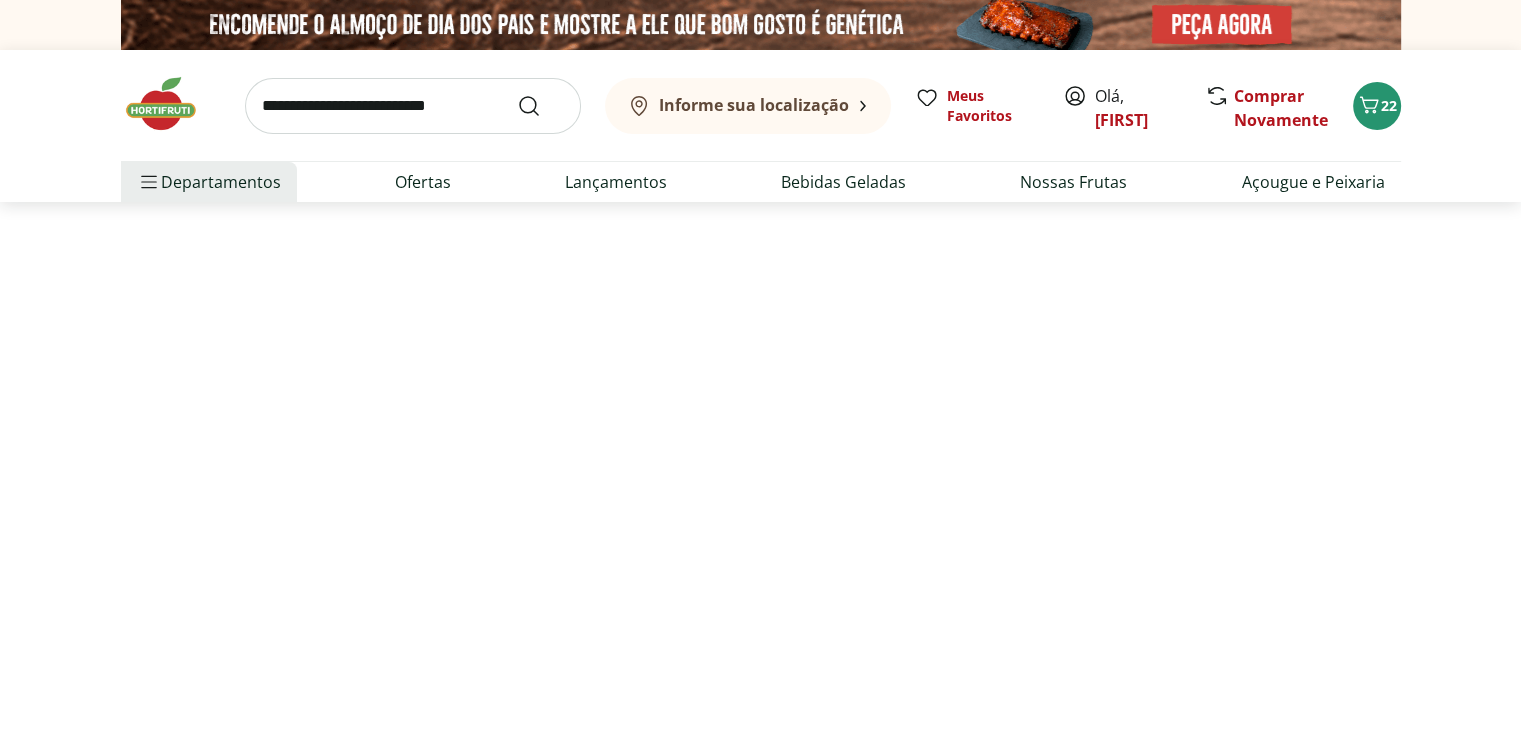select on "**********" 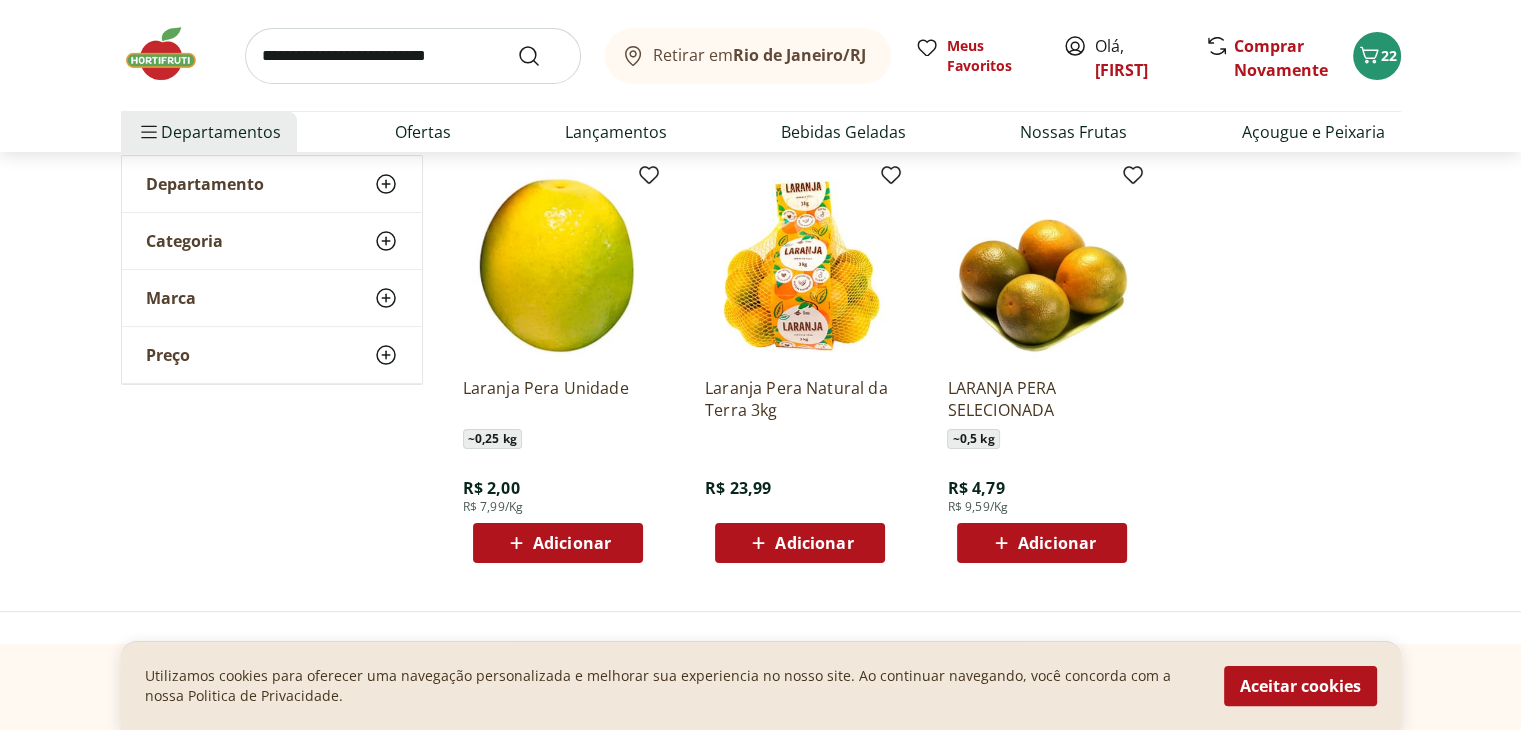 scroll, scrollTop: 300, scrollLeft: 0, axis: vertical 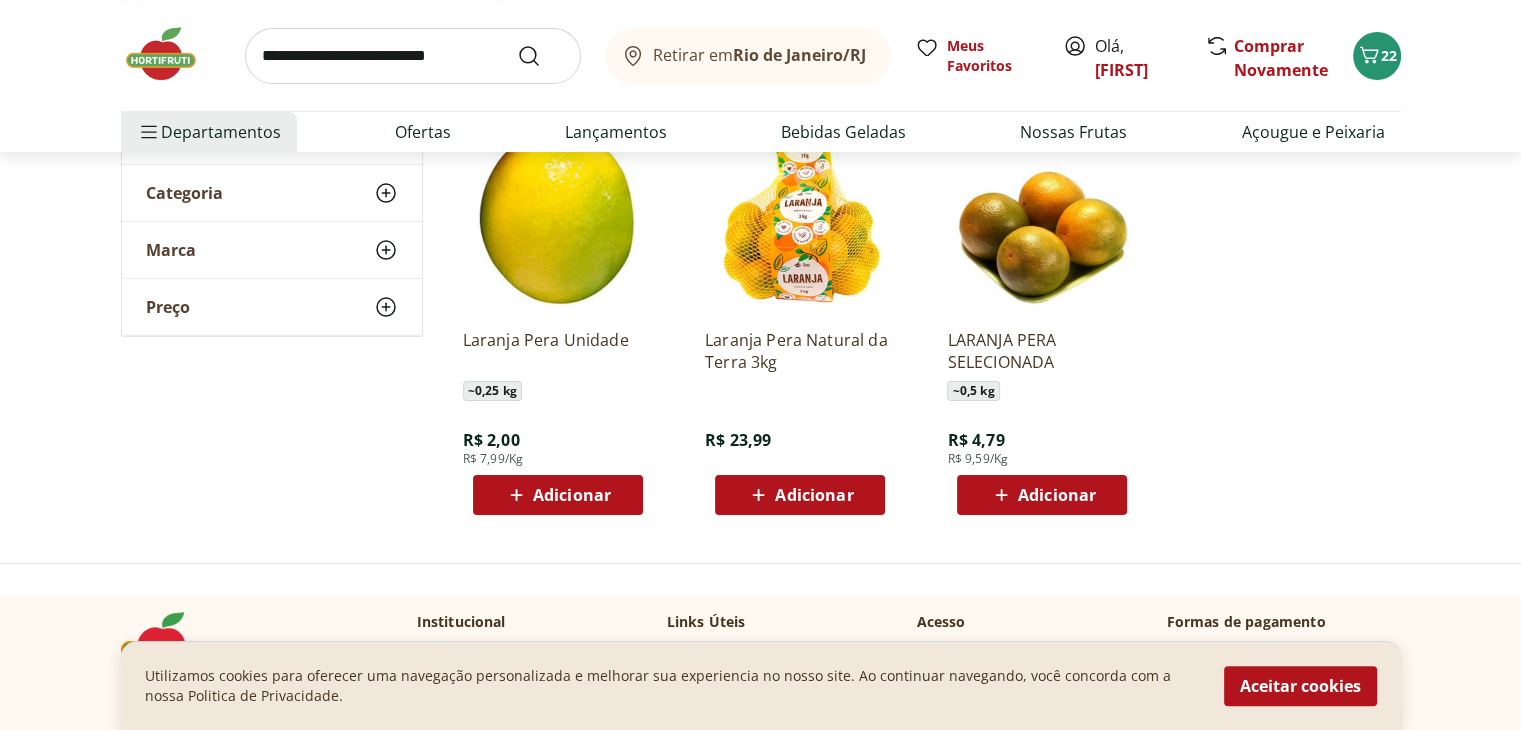 click on "Adicionar" at bounding box center (572, 495) 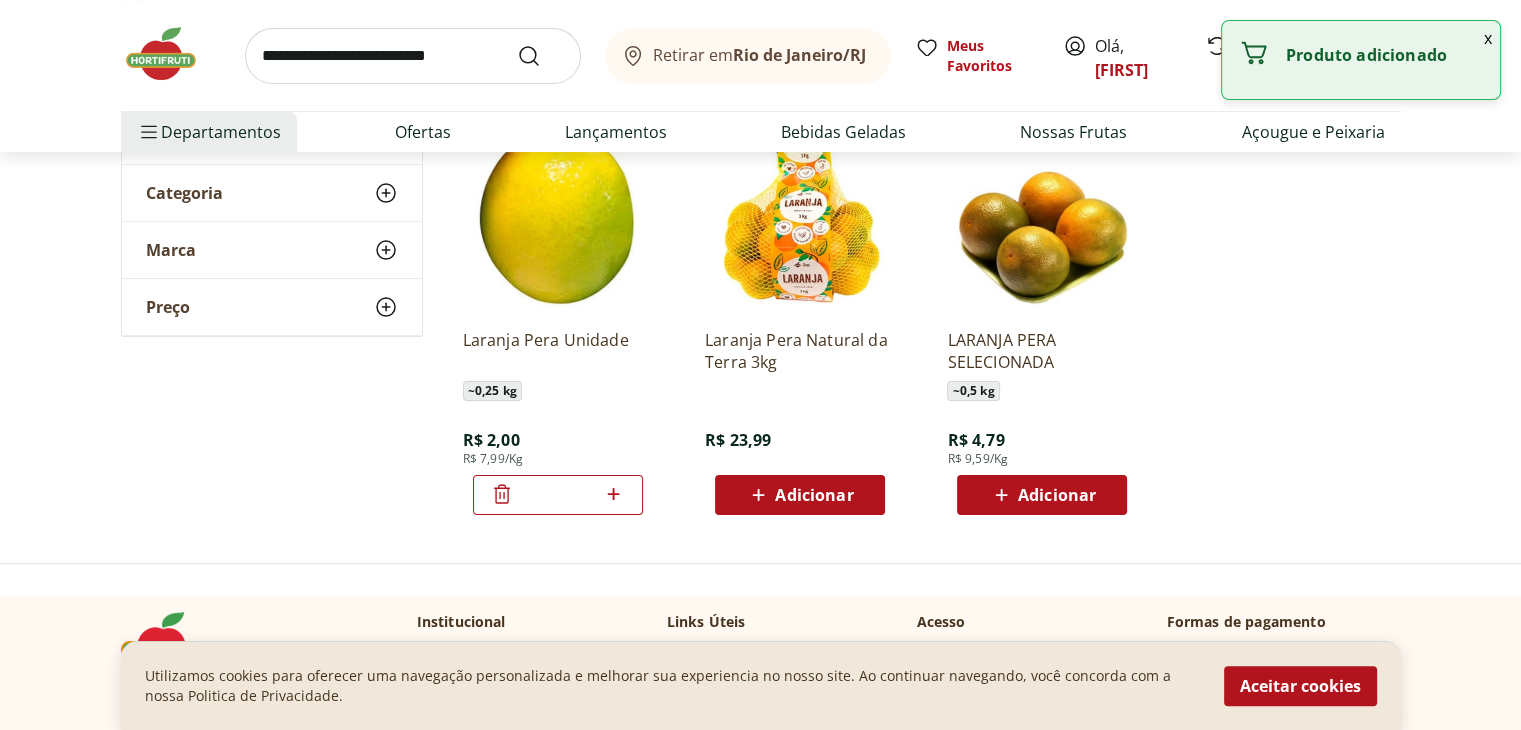 click 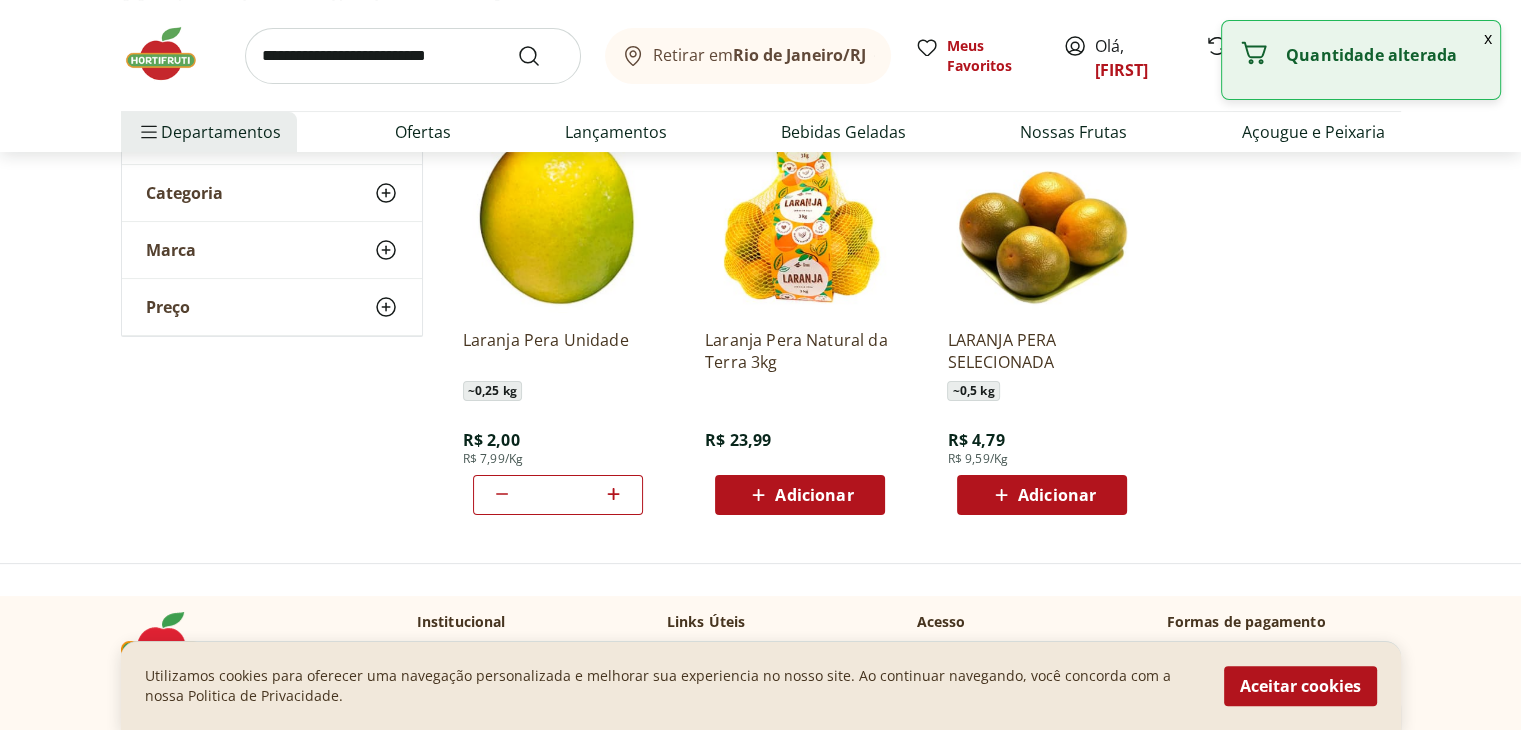 click 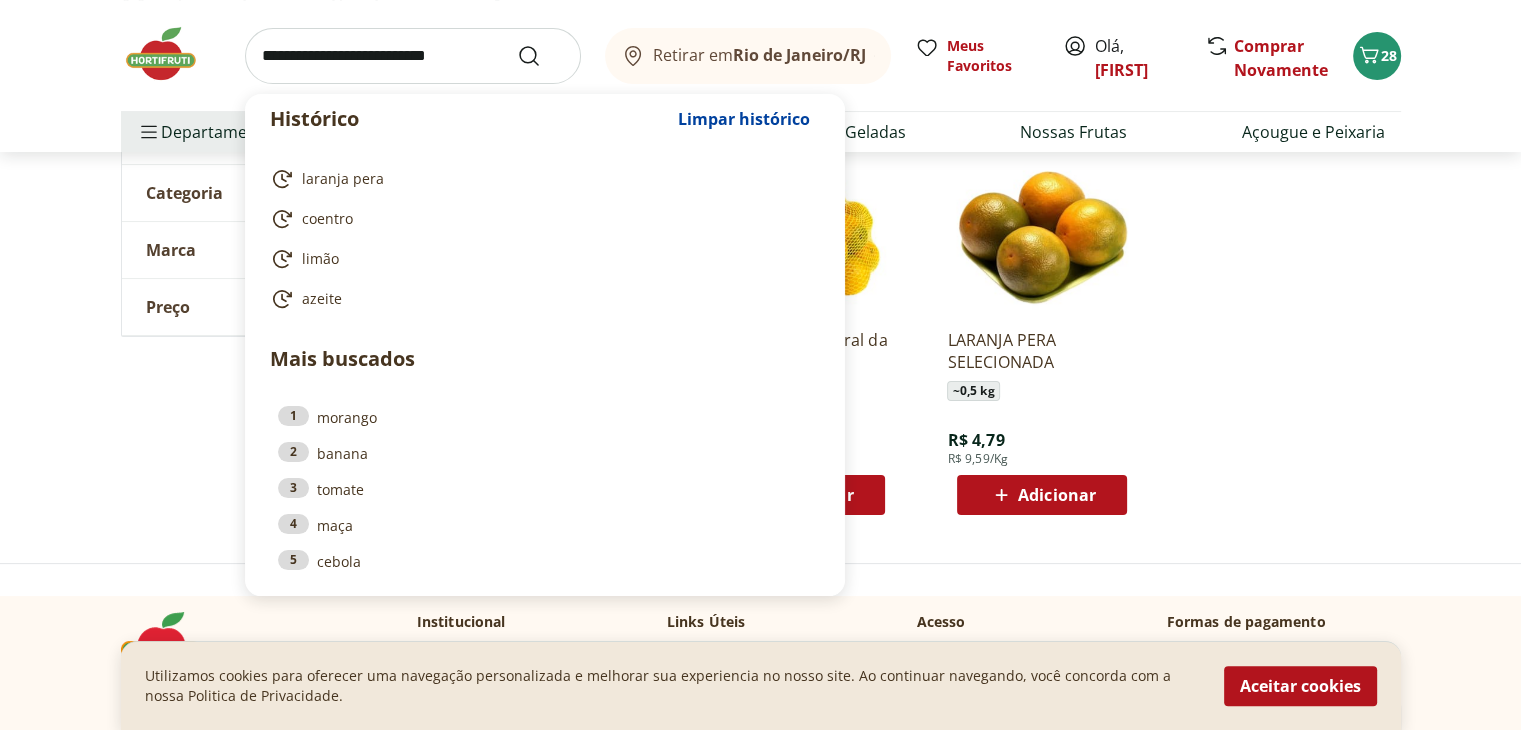 click at bounding box center (413, 56) 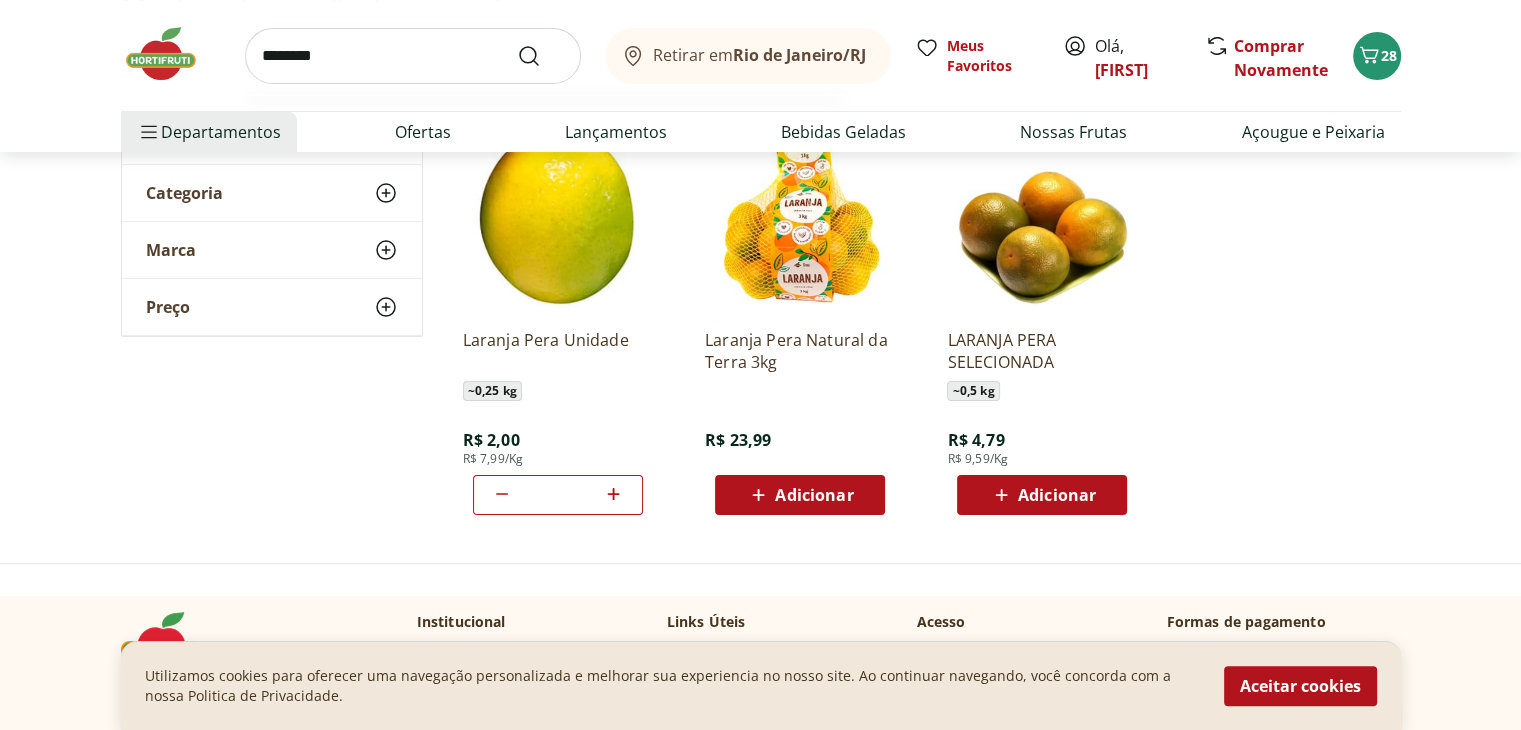 type on "********" 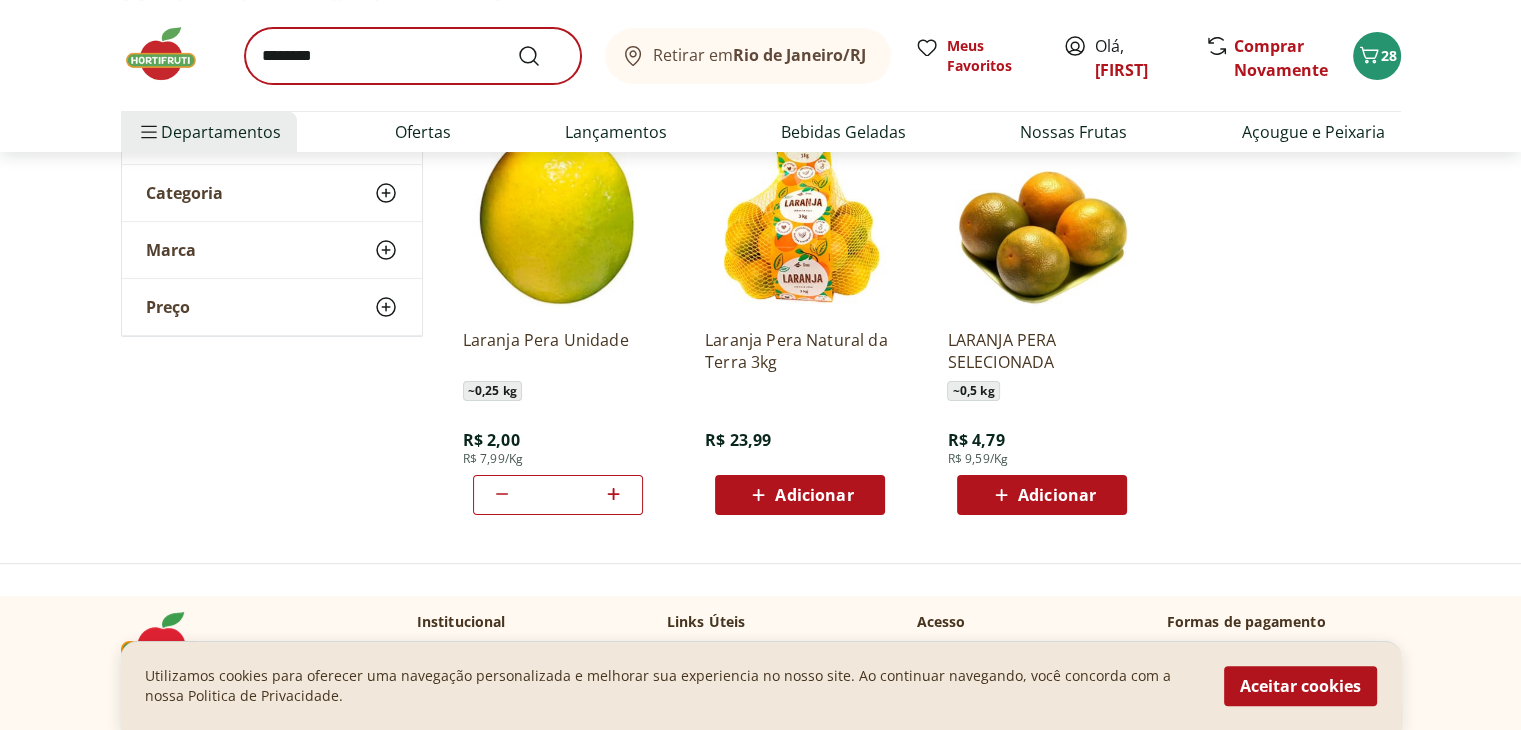 scroll, scrollTop: 0, scrollLeft: 0, axis: both 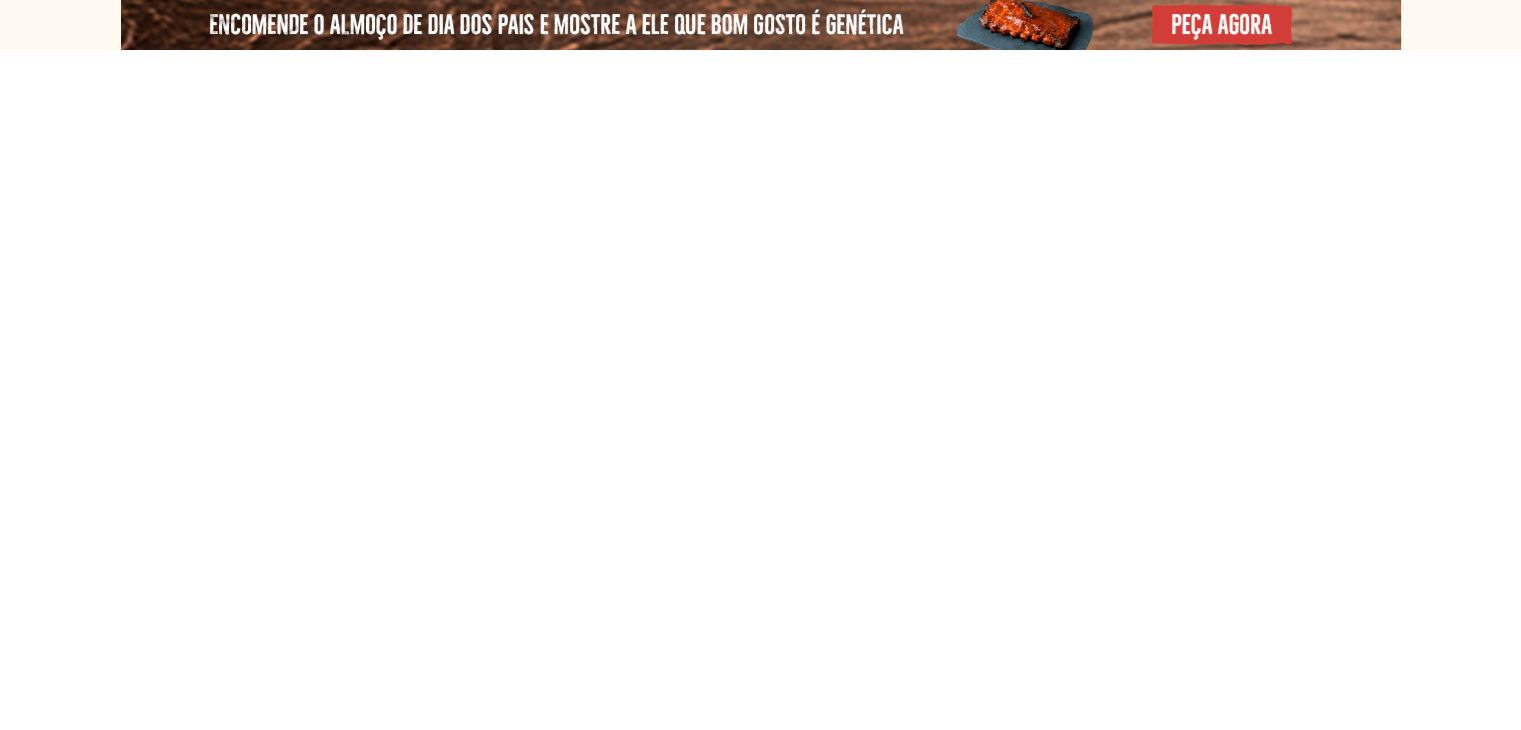 select on "**********" 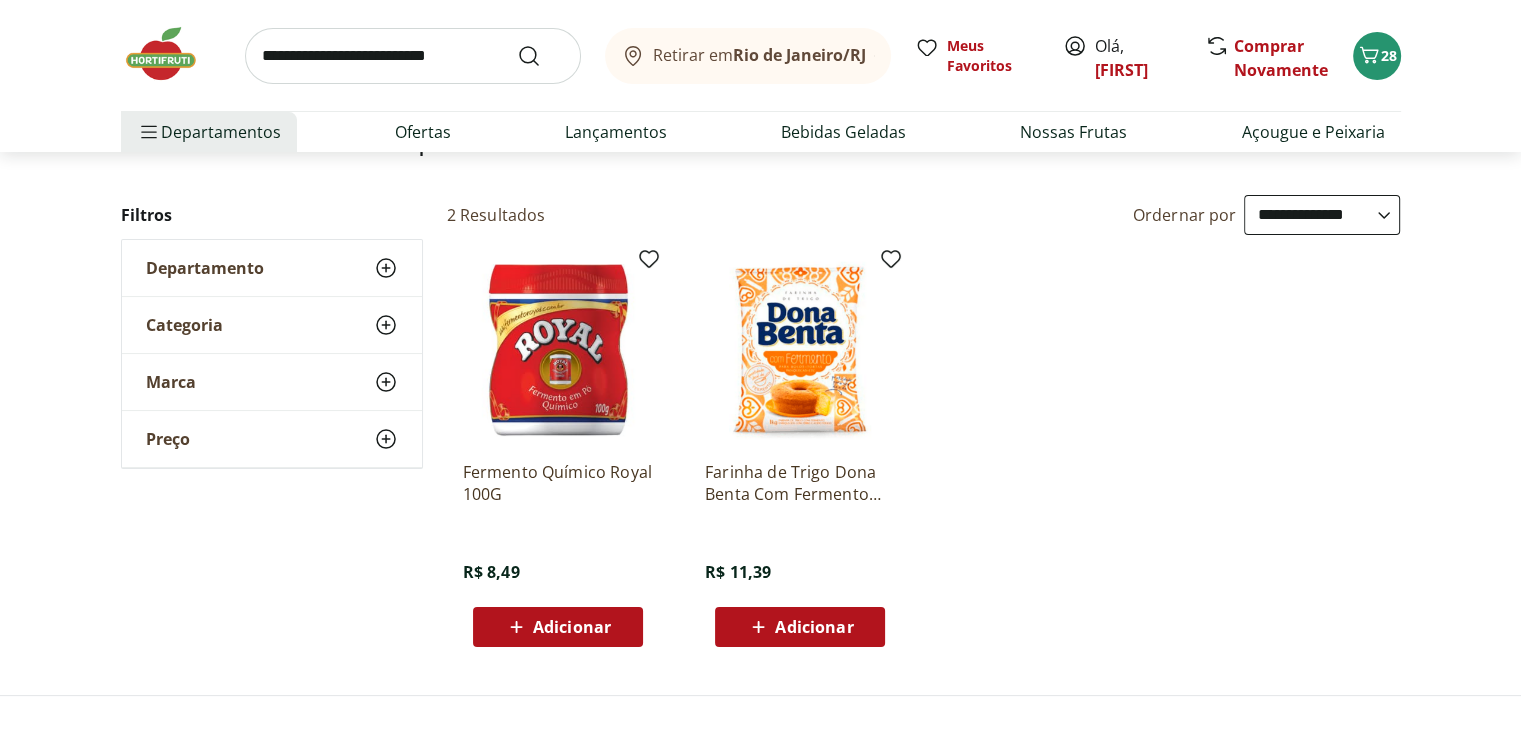 scroll, scrollTop: 200, scrollLeft: 0, axis: vertical 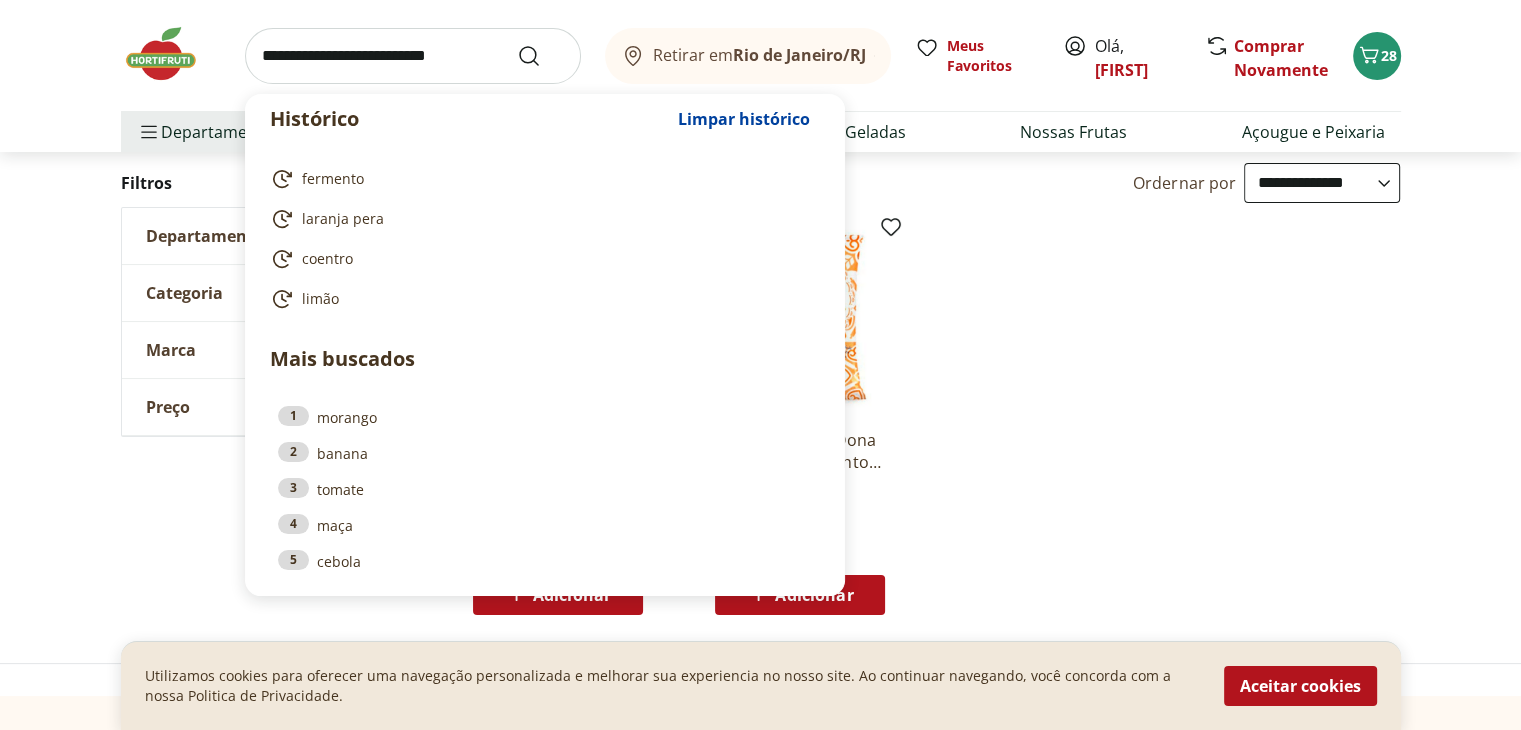 click at bounding box center (413, 56) 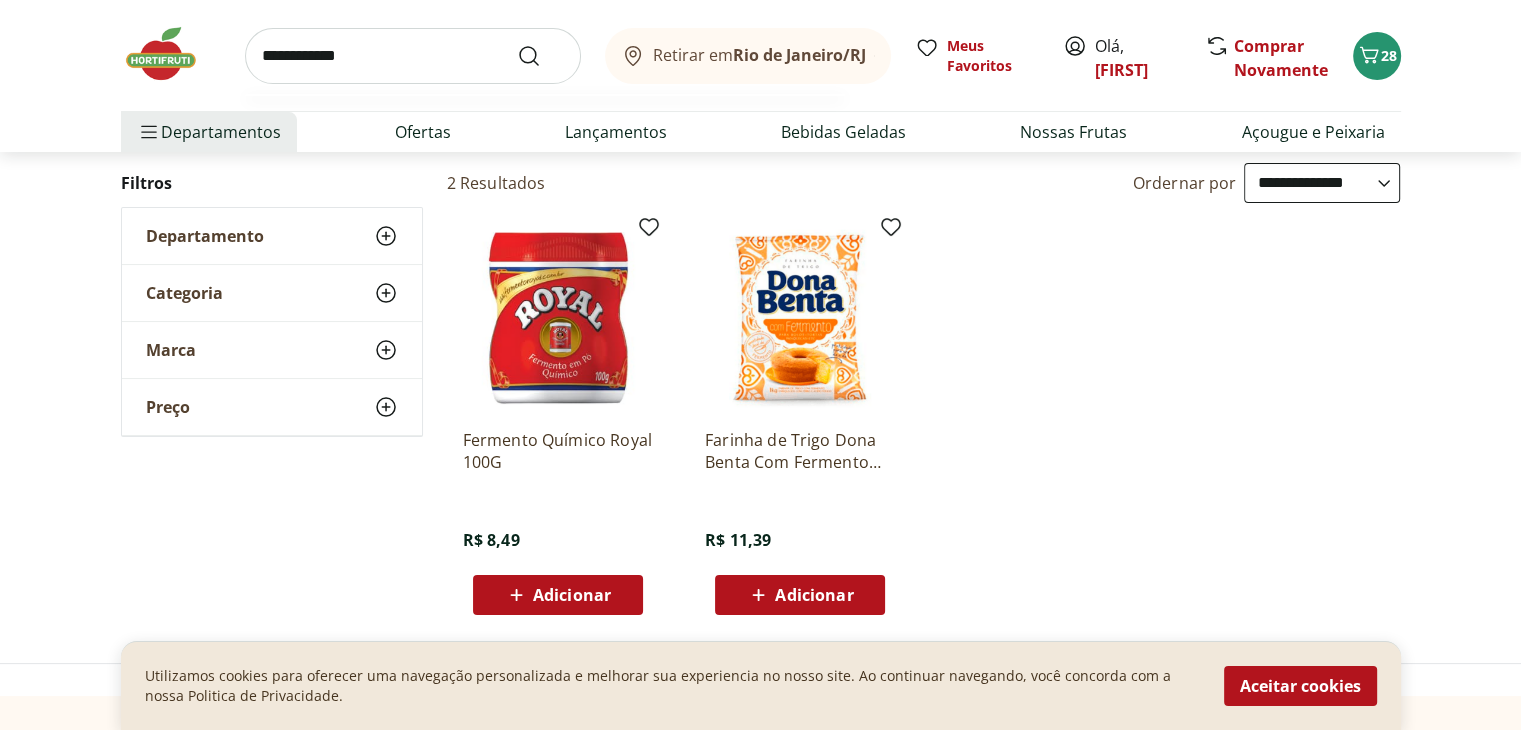 type on "**********" 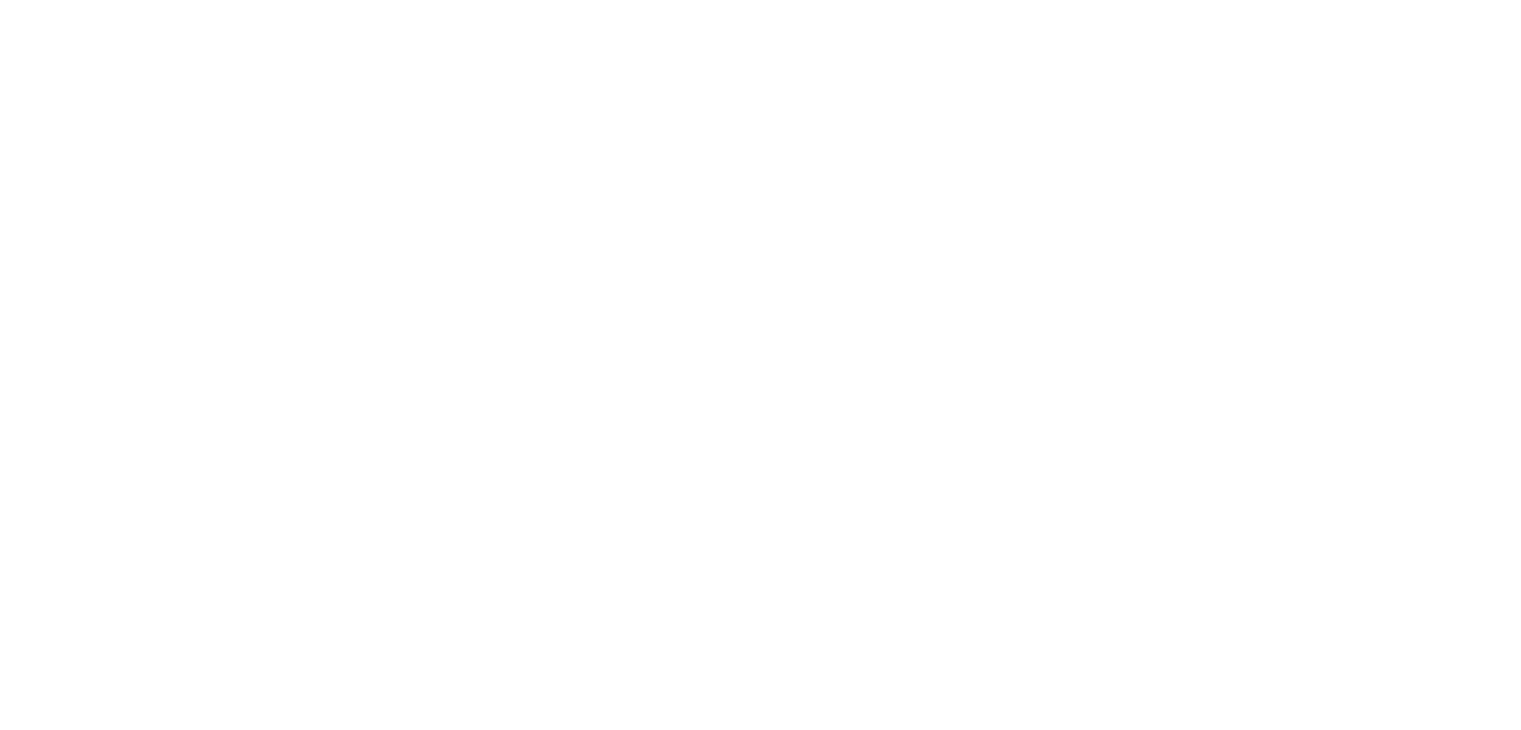 scroll, scrollTop: 0, scrollLeft: 0, axis: both 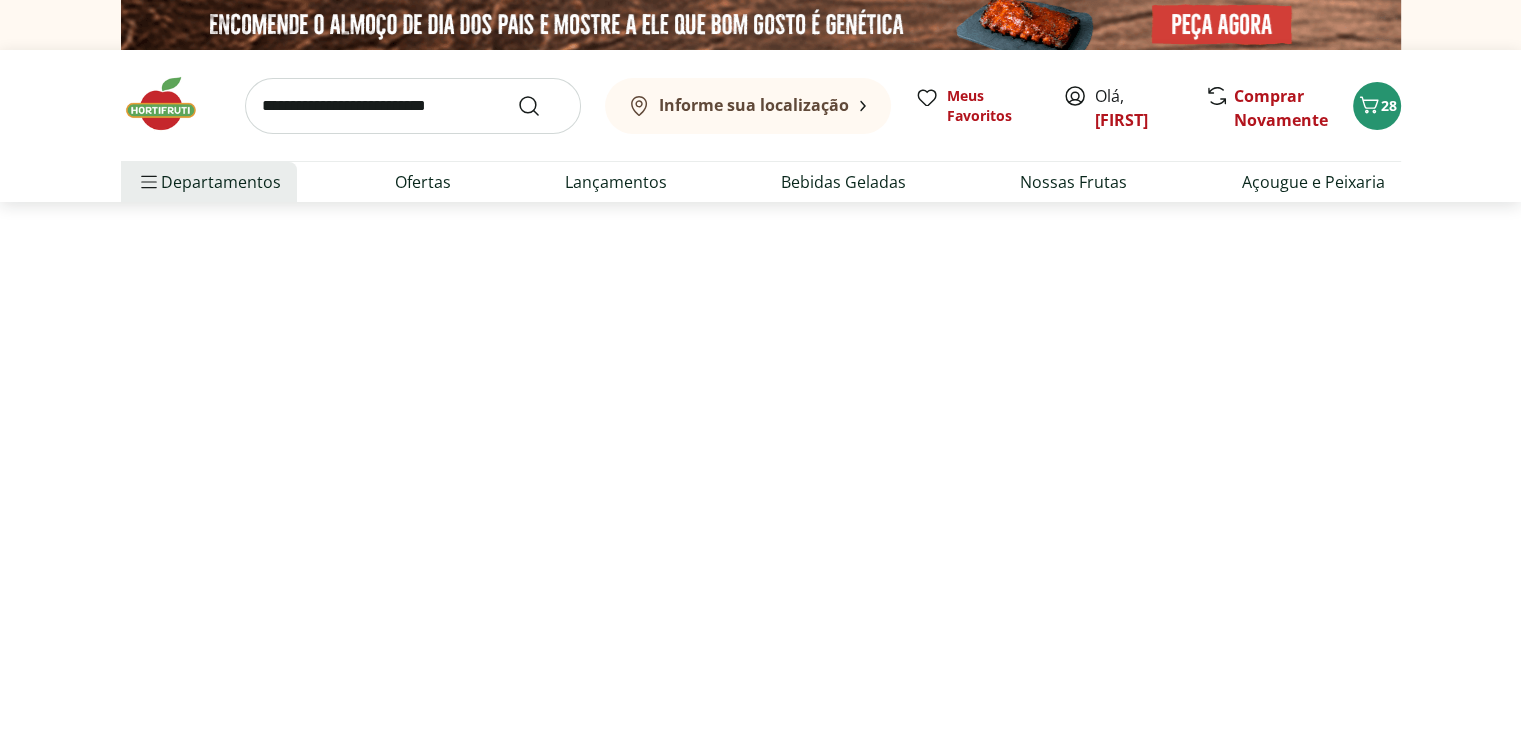 select on "**********" 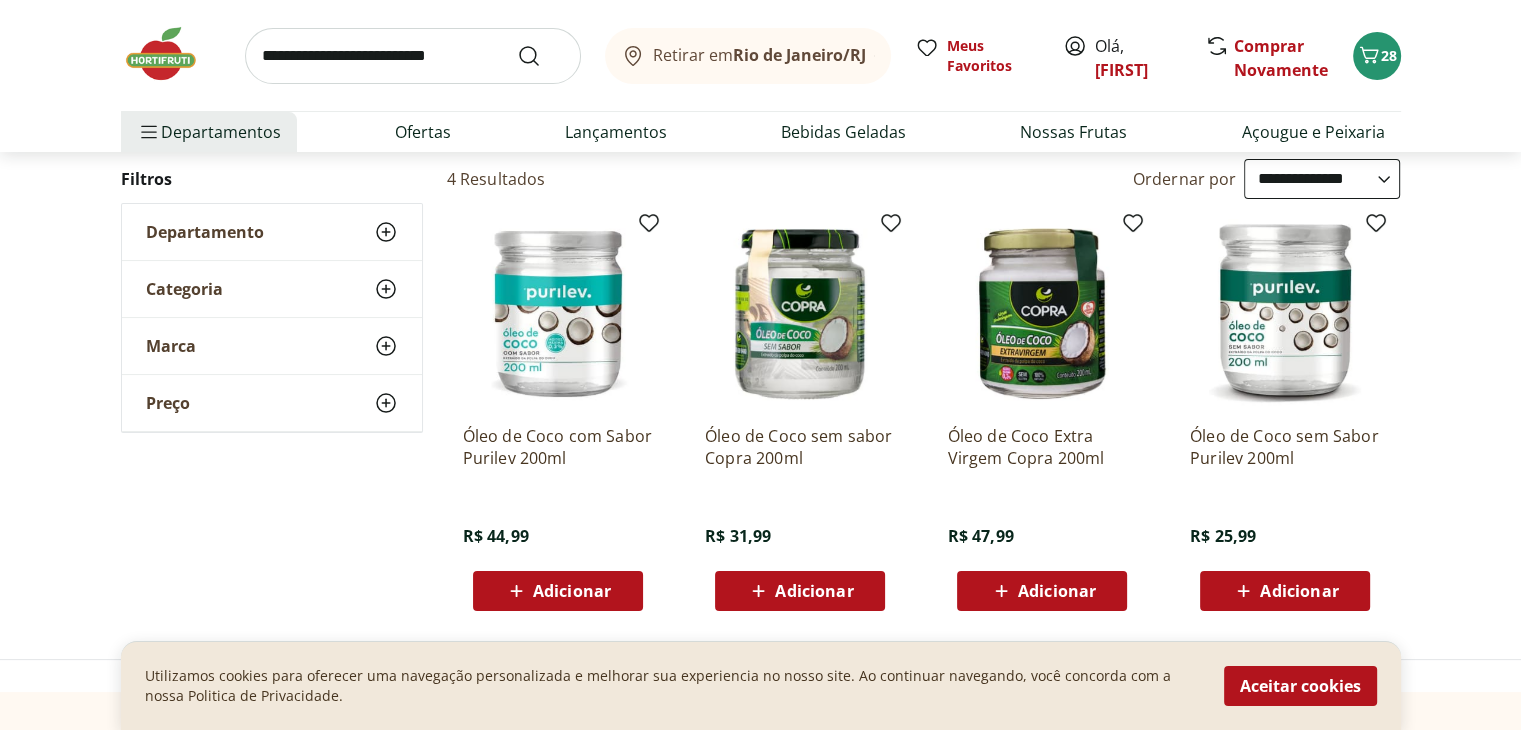 scroll, scrollTop: 200, scrollLeft: 0, axis: vertical 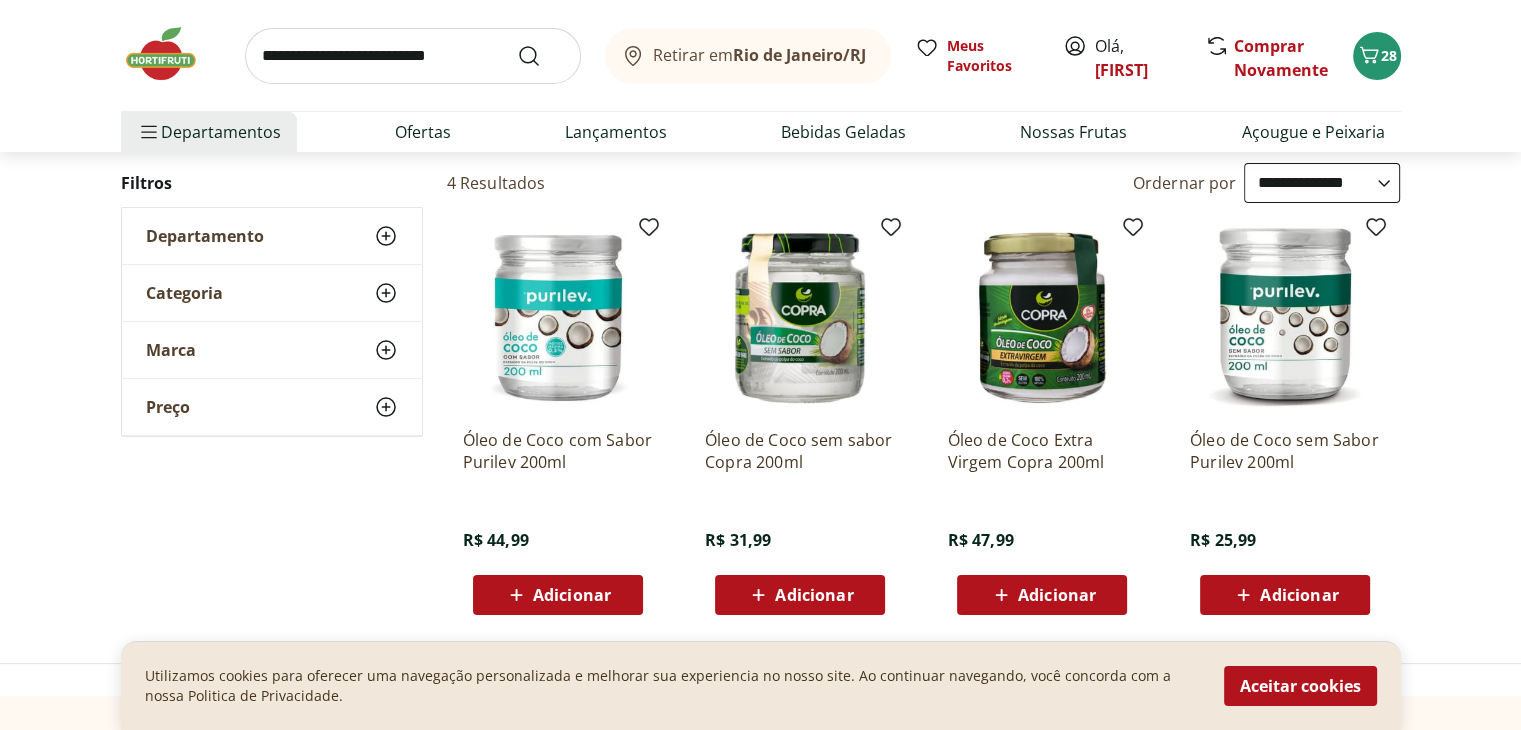 click at bounding box center (413, 56) 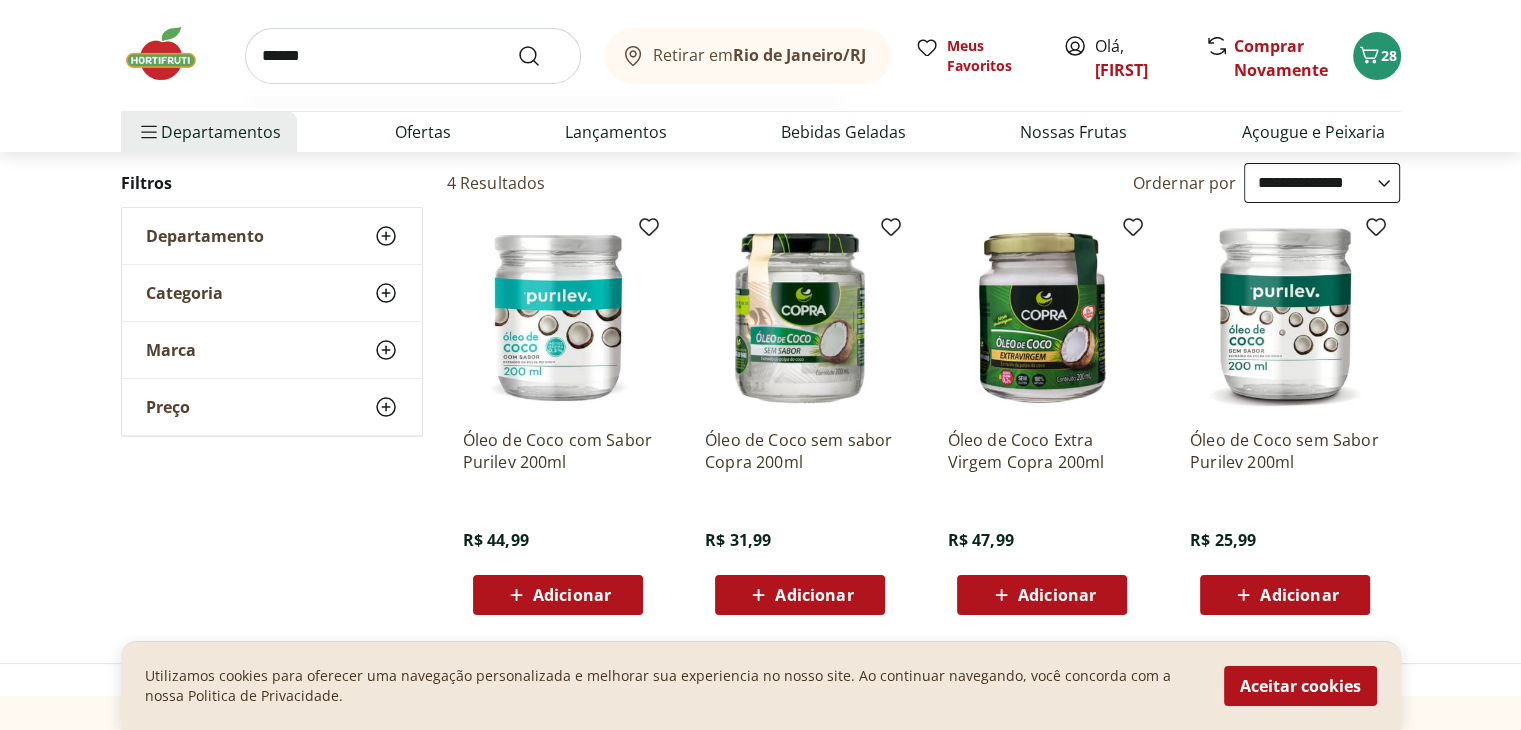 type on "*******" 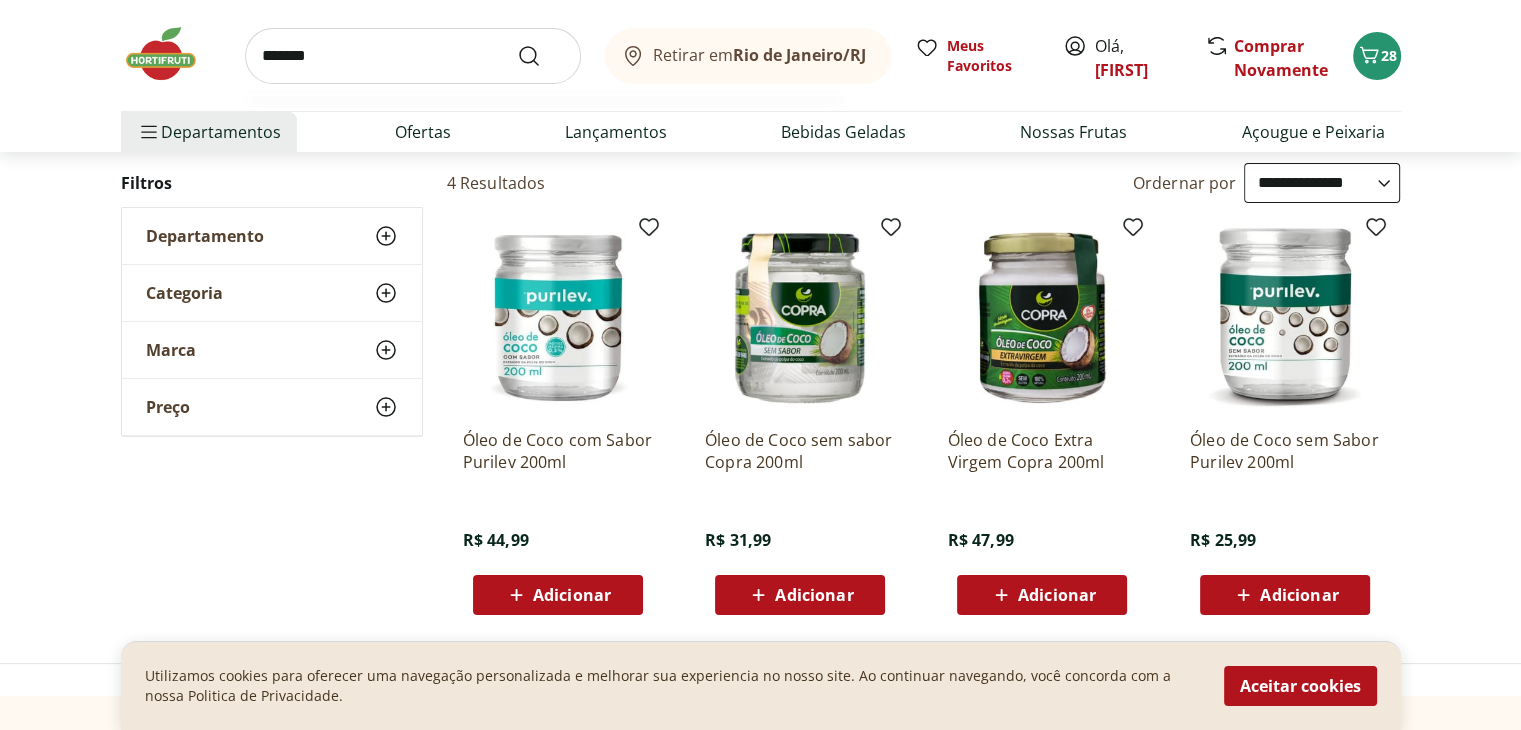 click at bounding box center (541, 56) 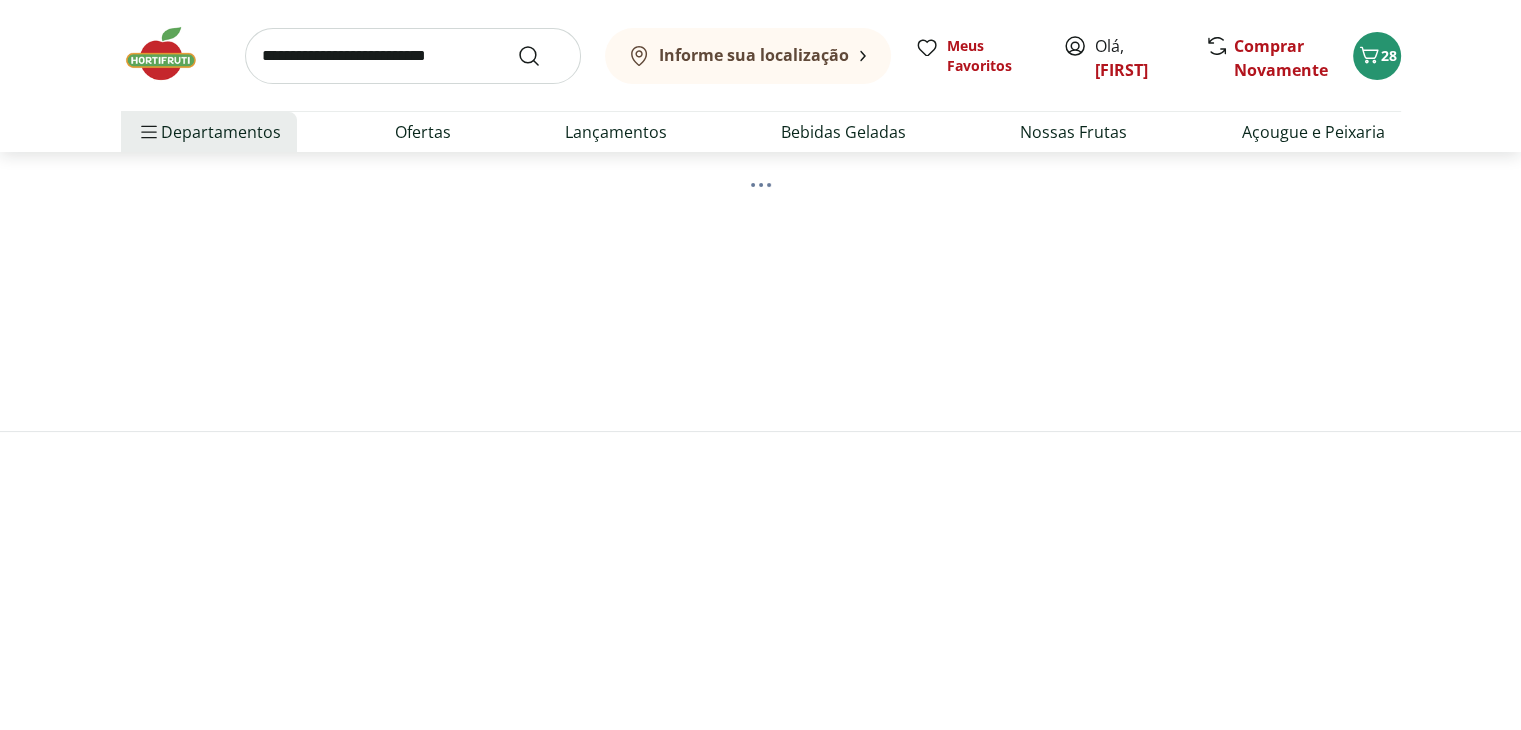 scroll, scrollTop: 0, scrollLeft: 0, axis: both 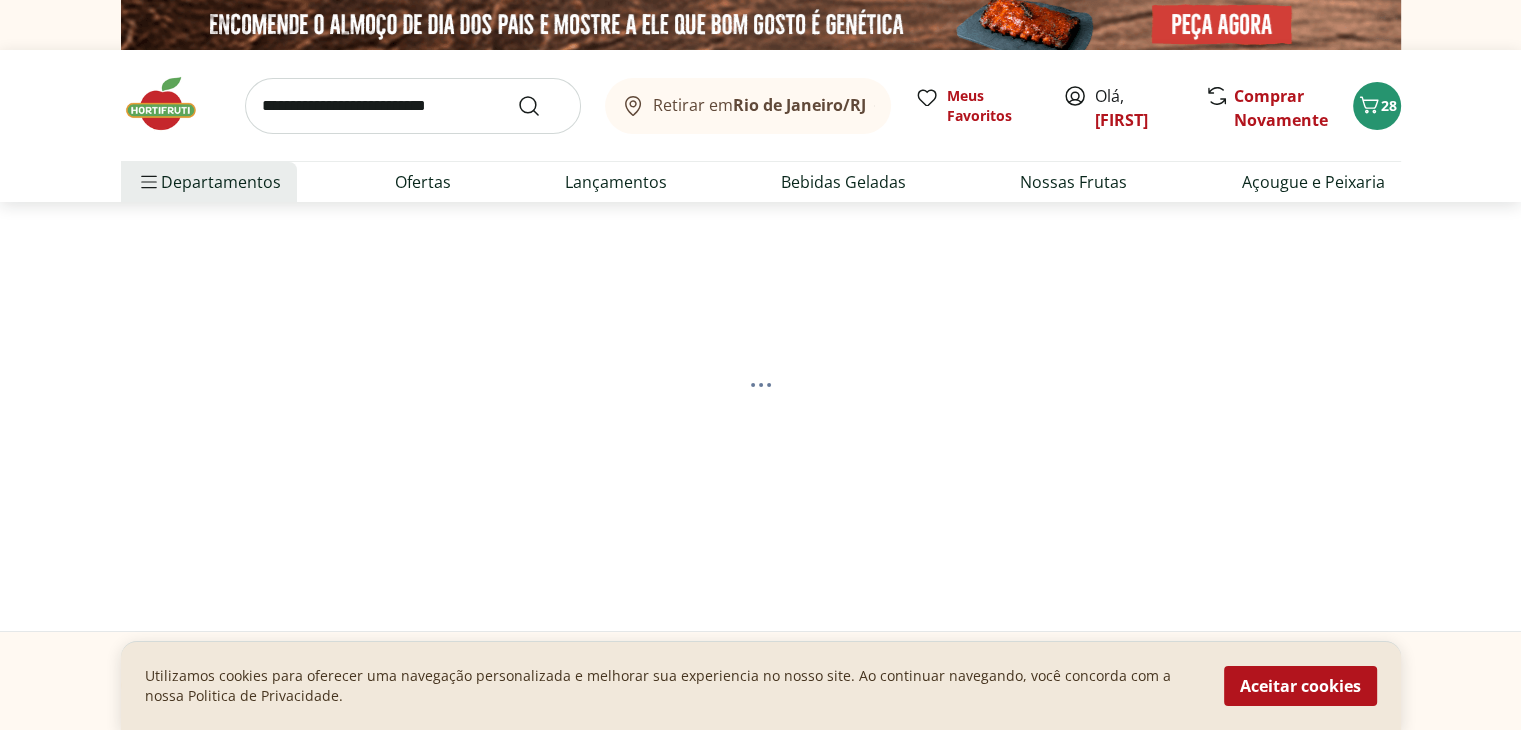 select on "**********" 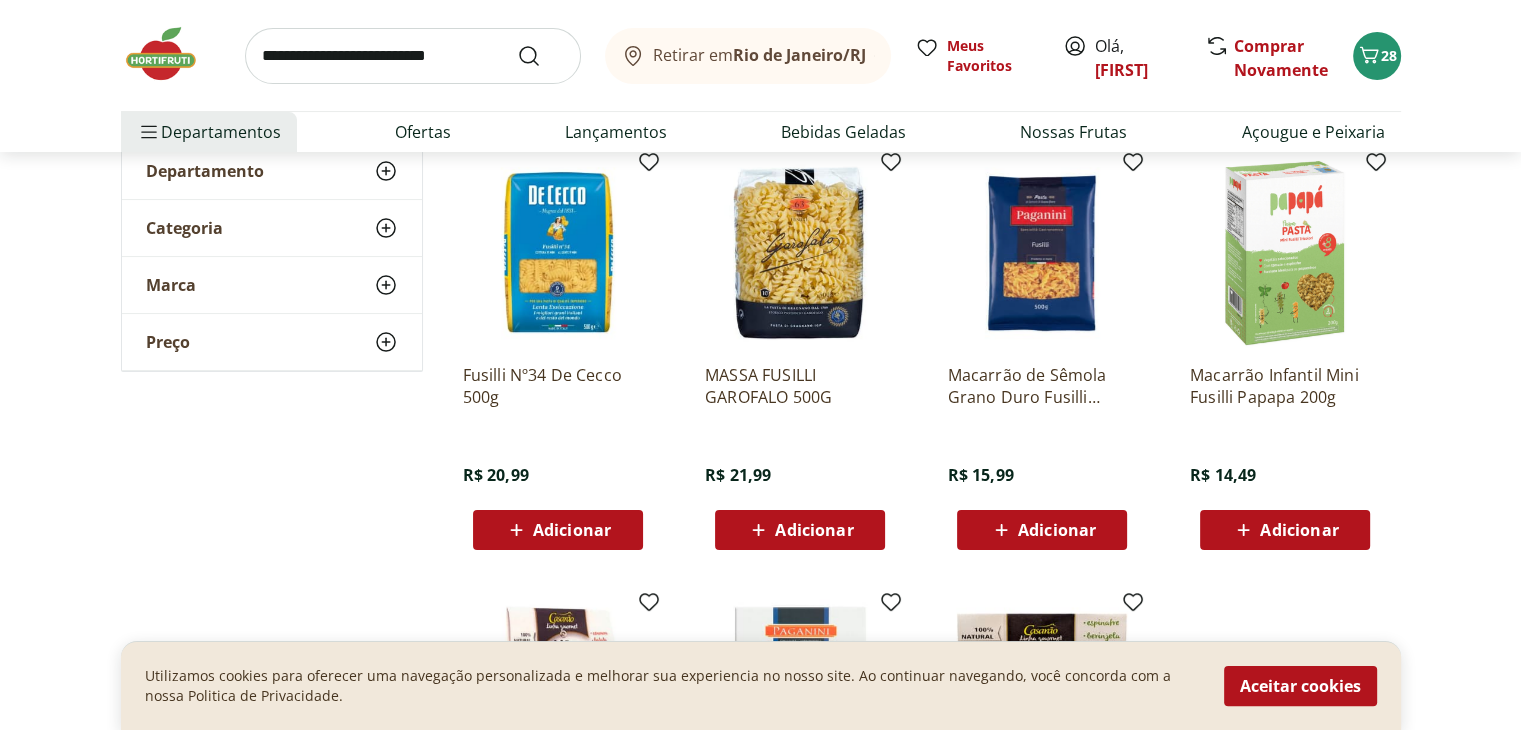 scroll, scrollTop: 300, scrollLeft: 0, axis: vertical 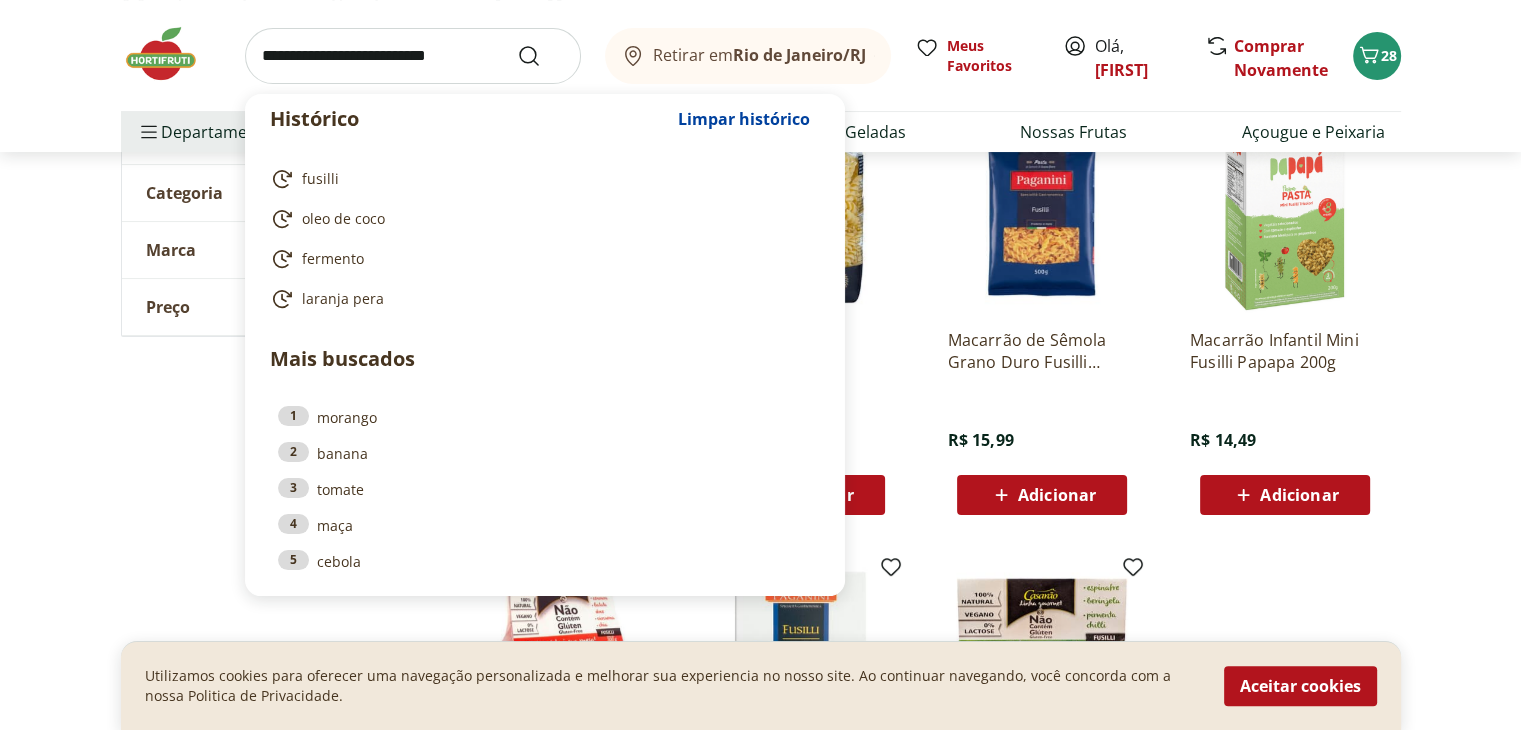 click at bounding box center [413, 56] 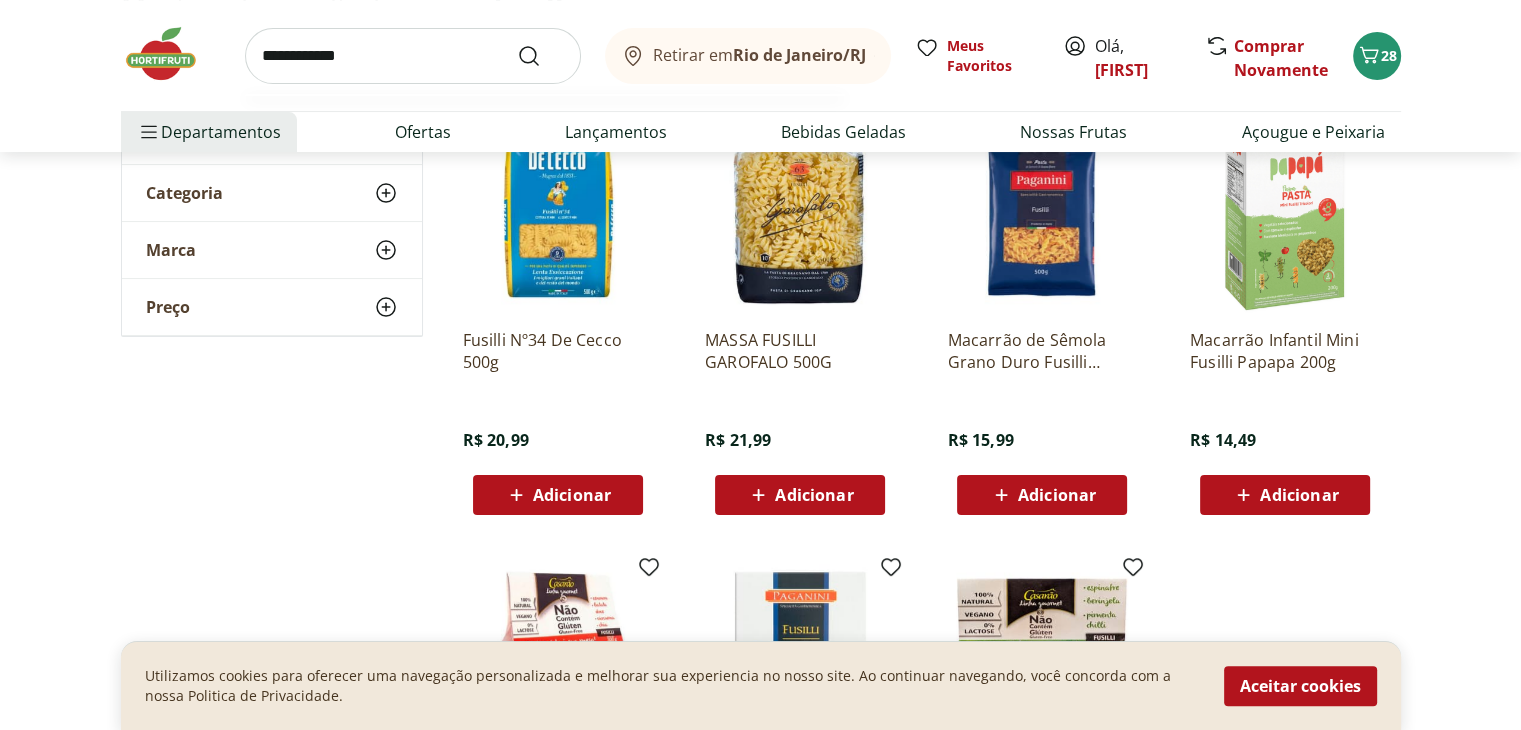 type on "**********" 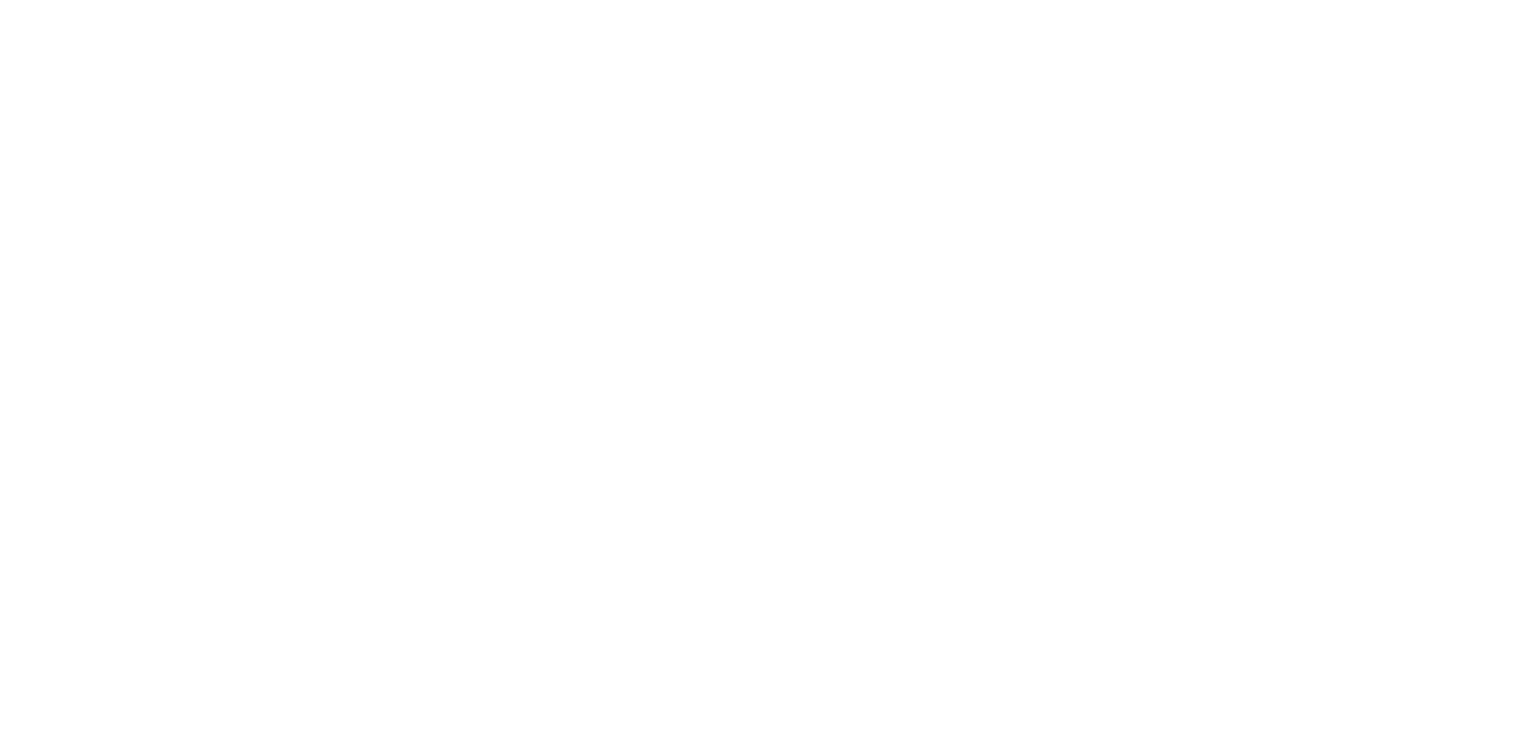 scroll, scrollTop: 0, scrollLeft: 0, axis: both 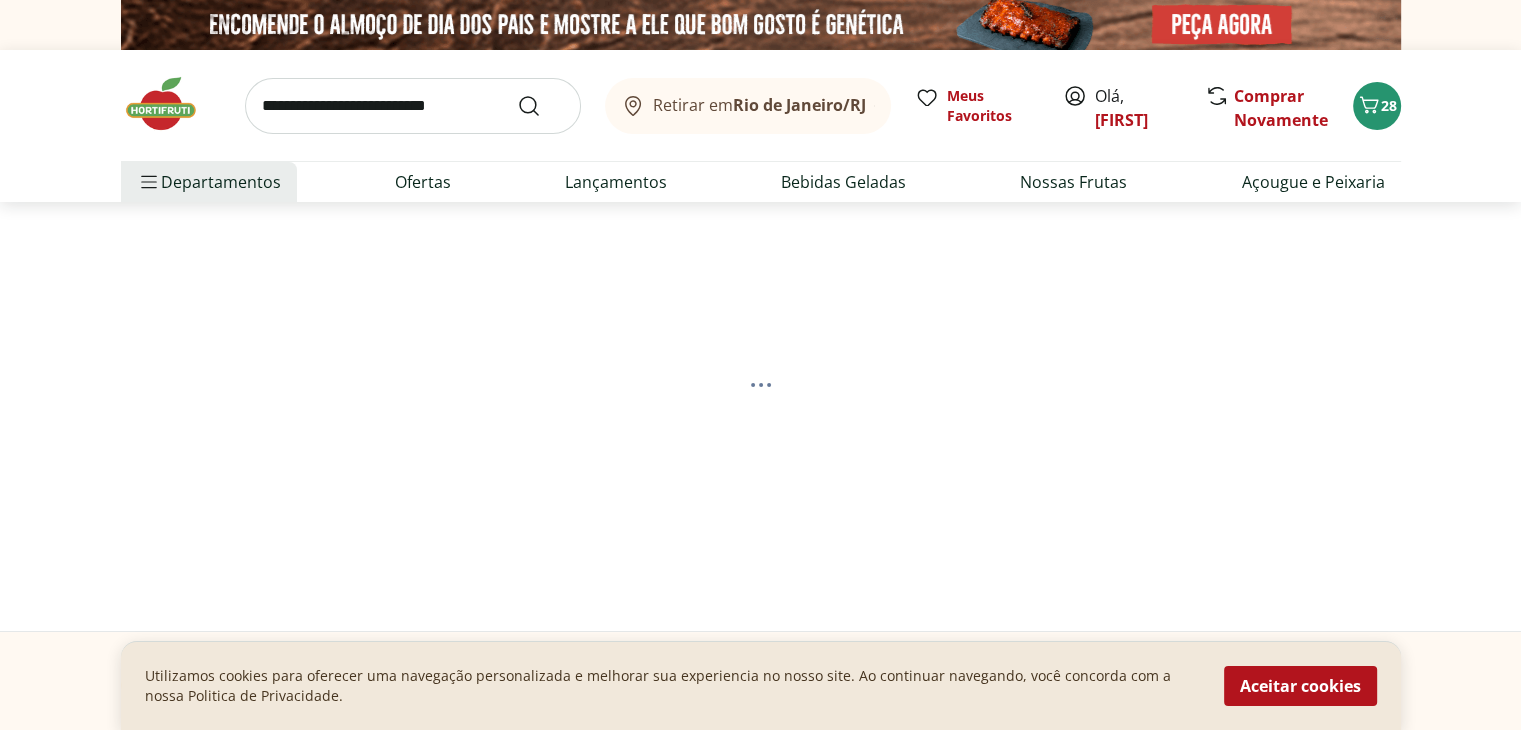 select on "**********" 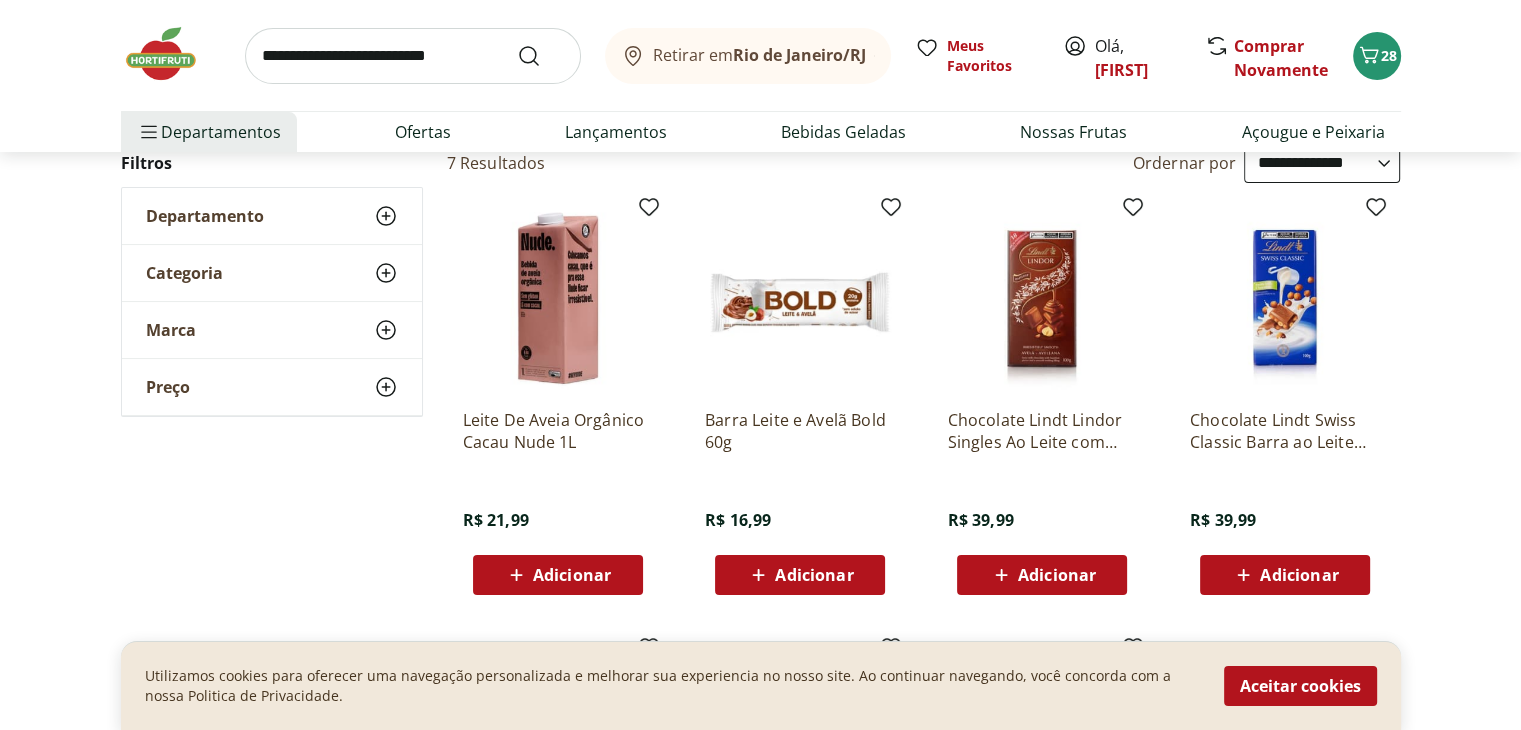 scroll, scrollTop: 200, scrollLeft: 0, axis: vertical 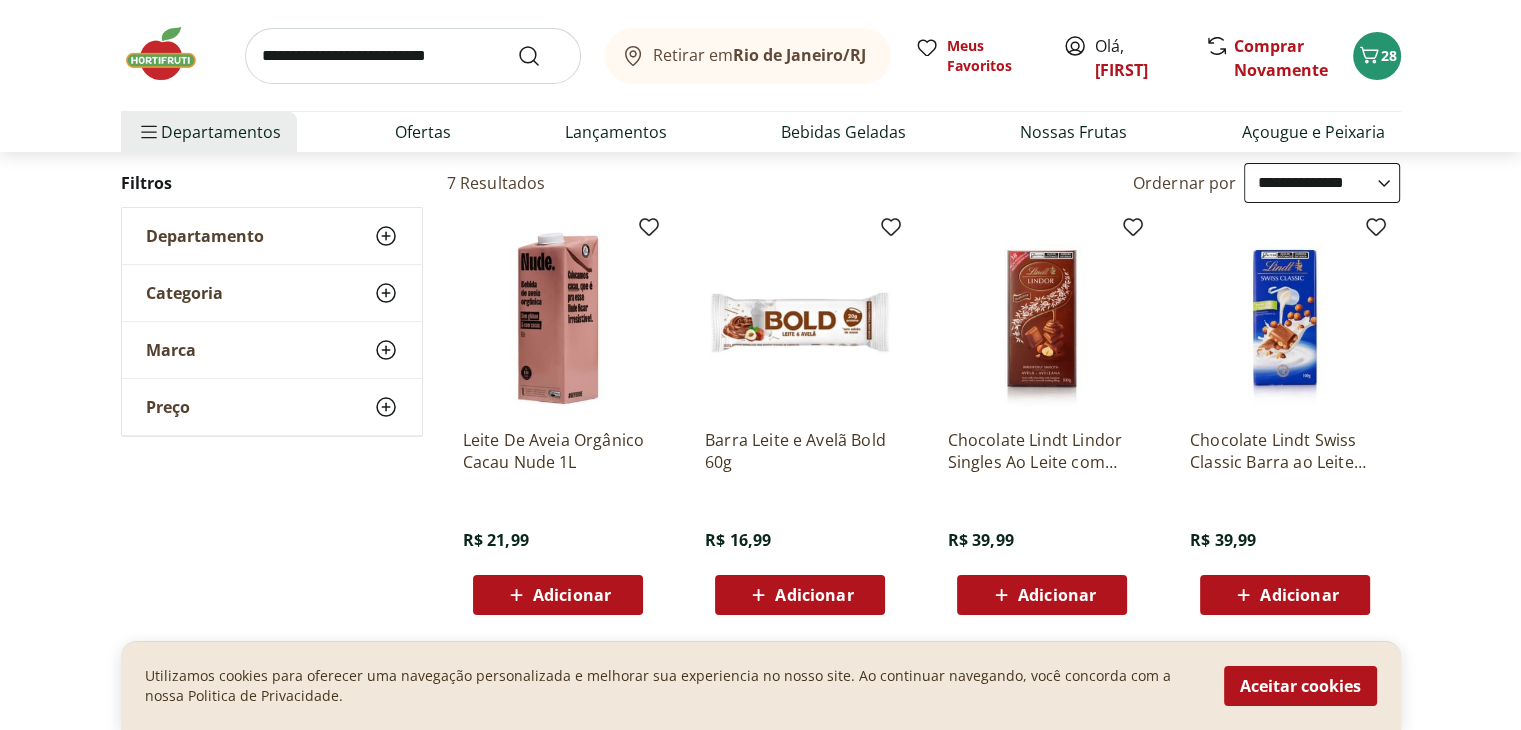click at bounding box center (413, 56) 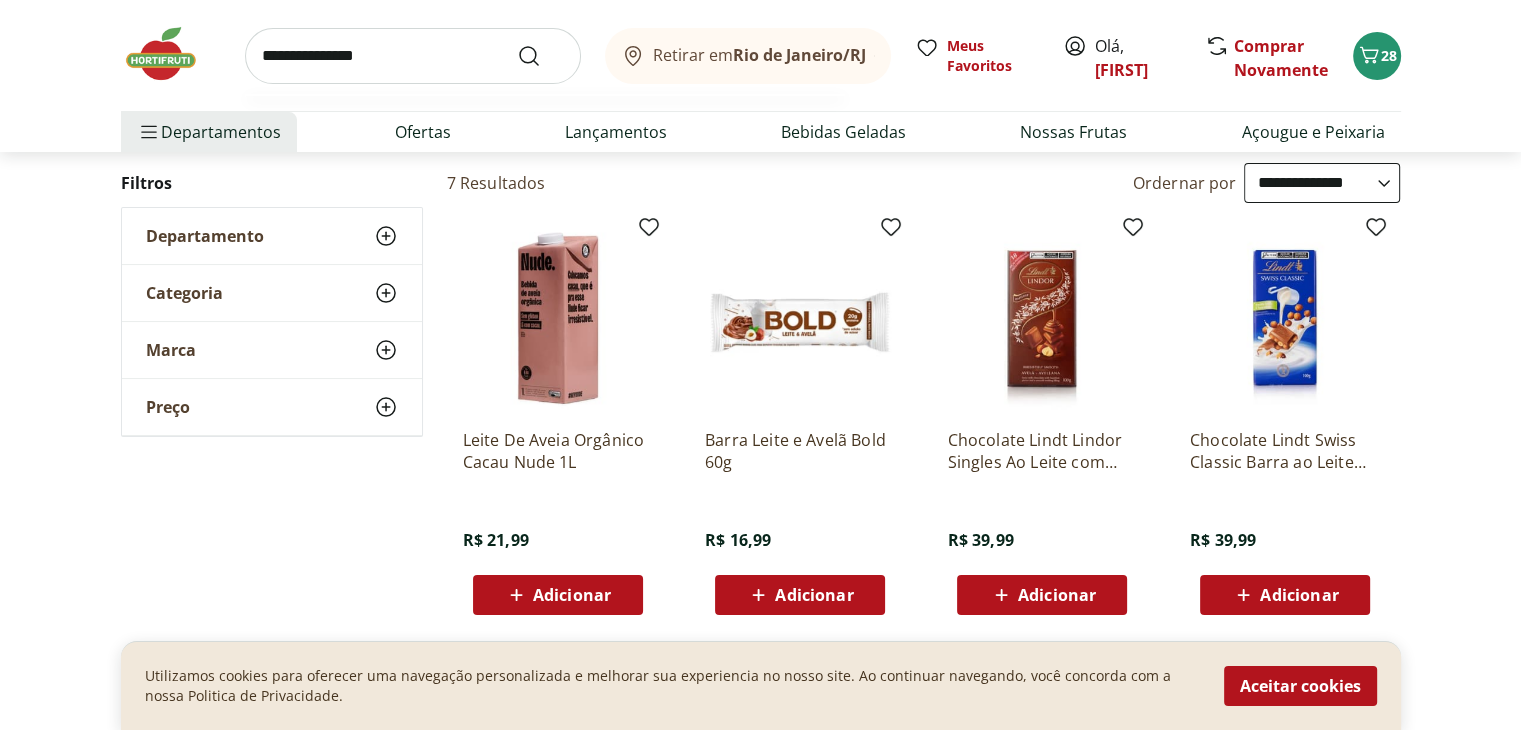 type on "**********" 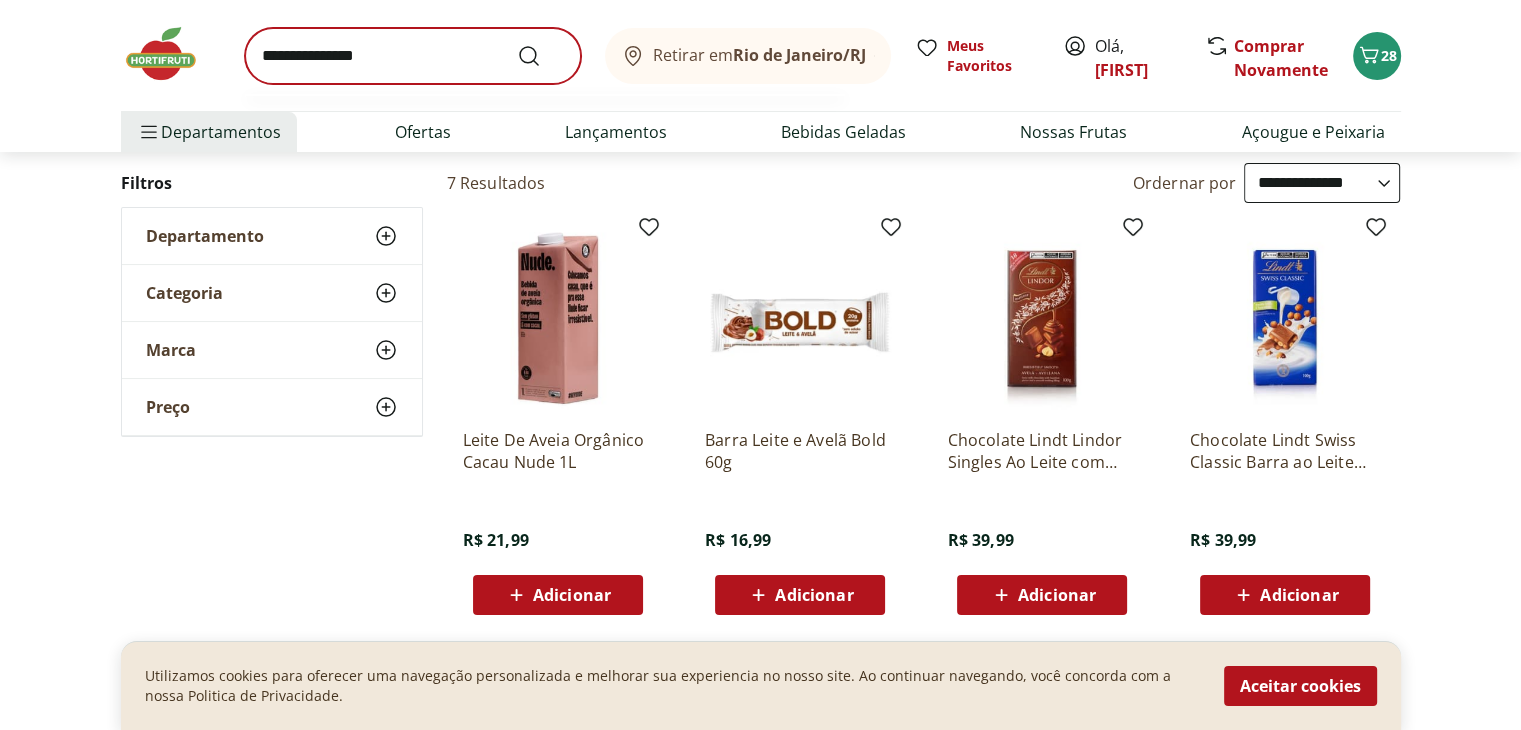 scroll, scrollTop: 0, scrollLeft: 0, axis: both 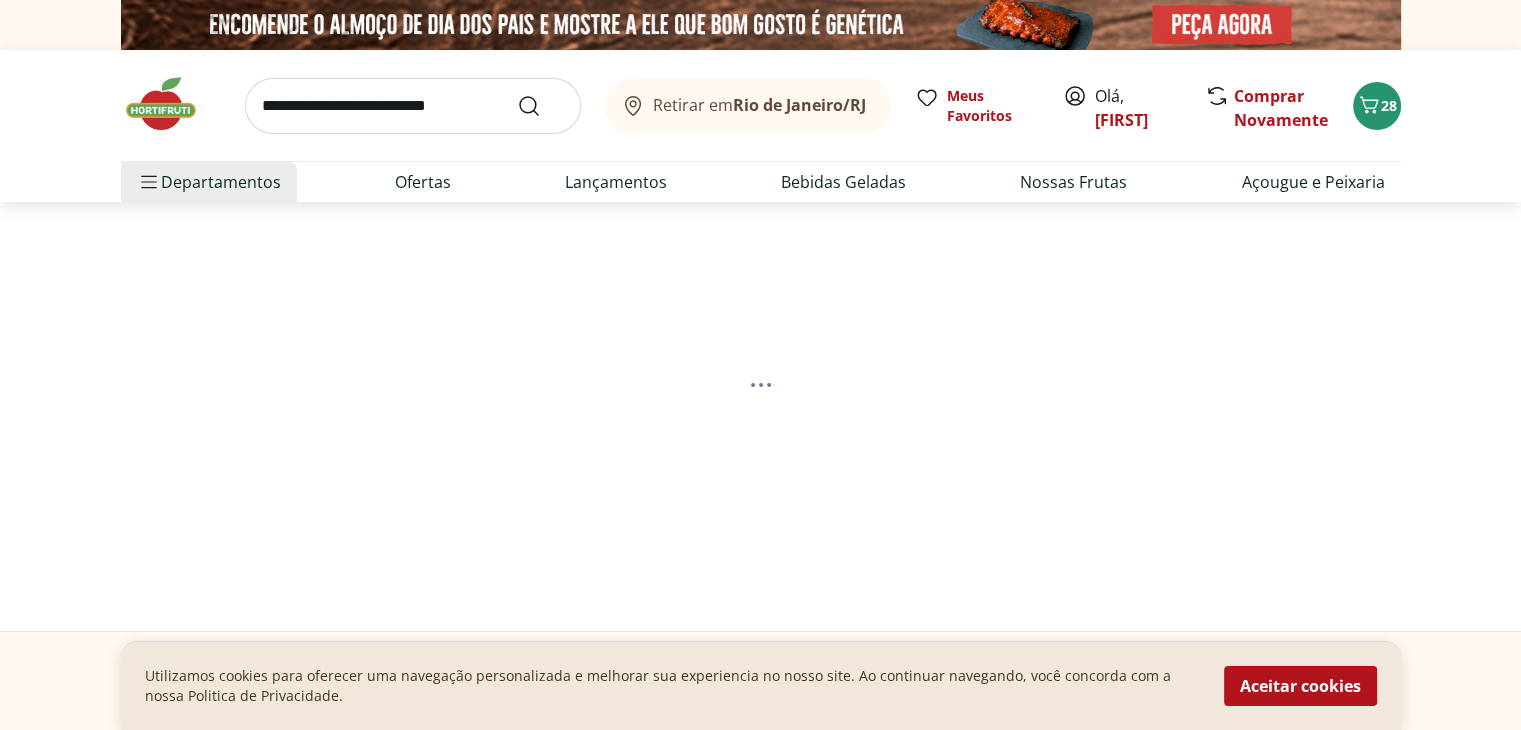 select on "**********" 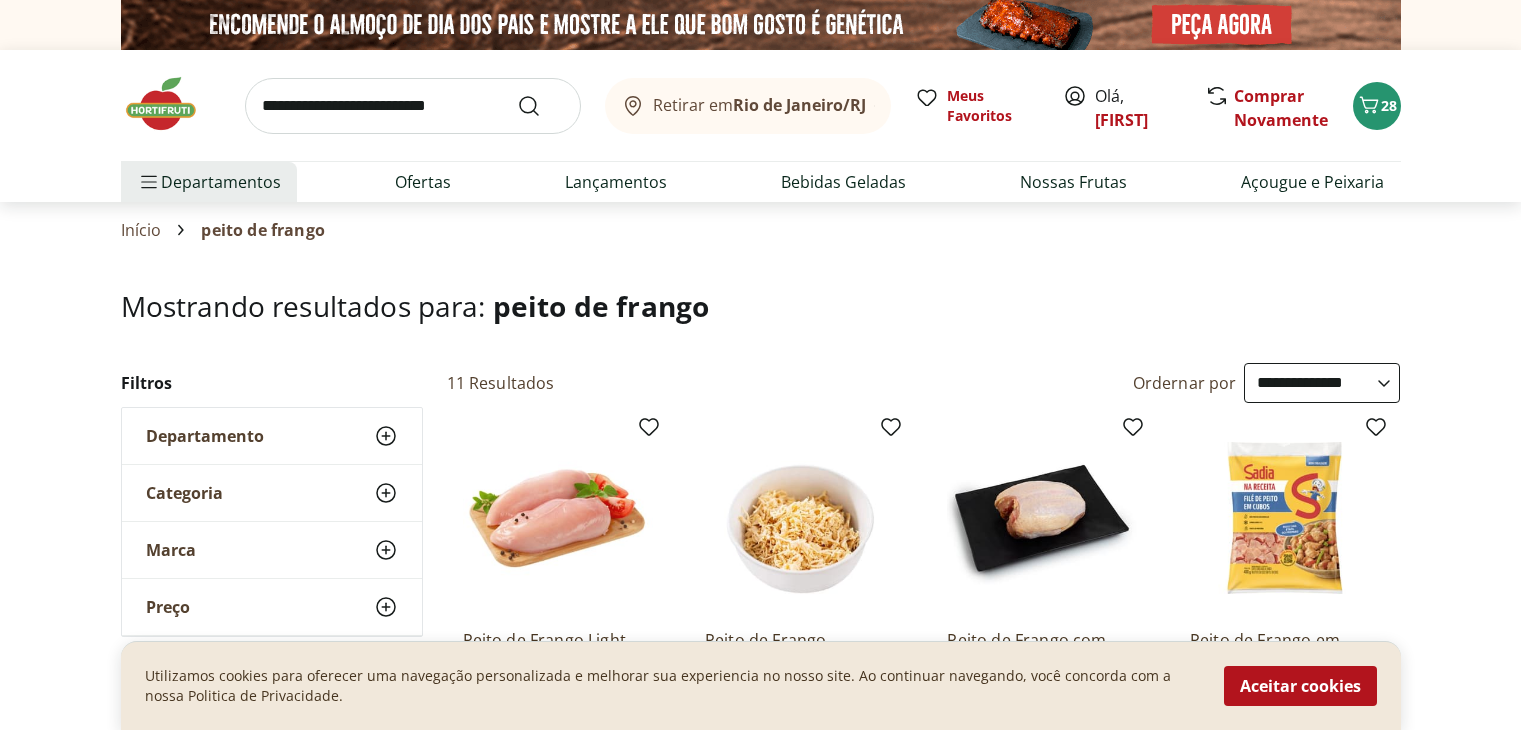 select on "**********" 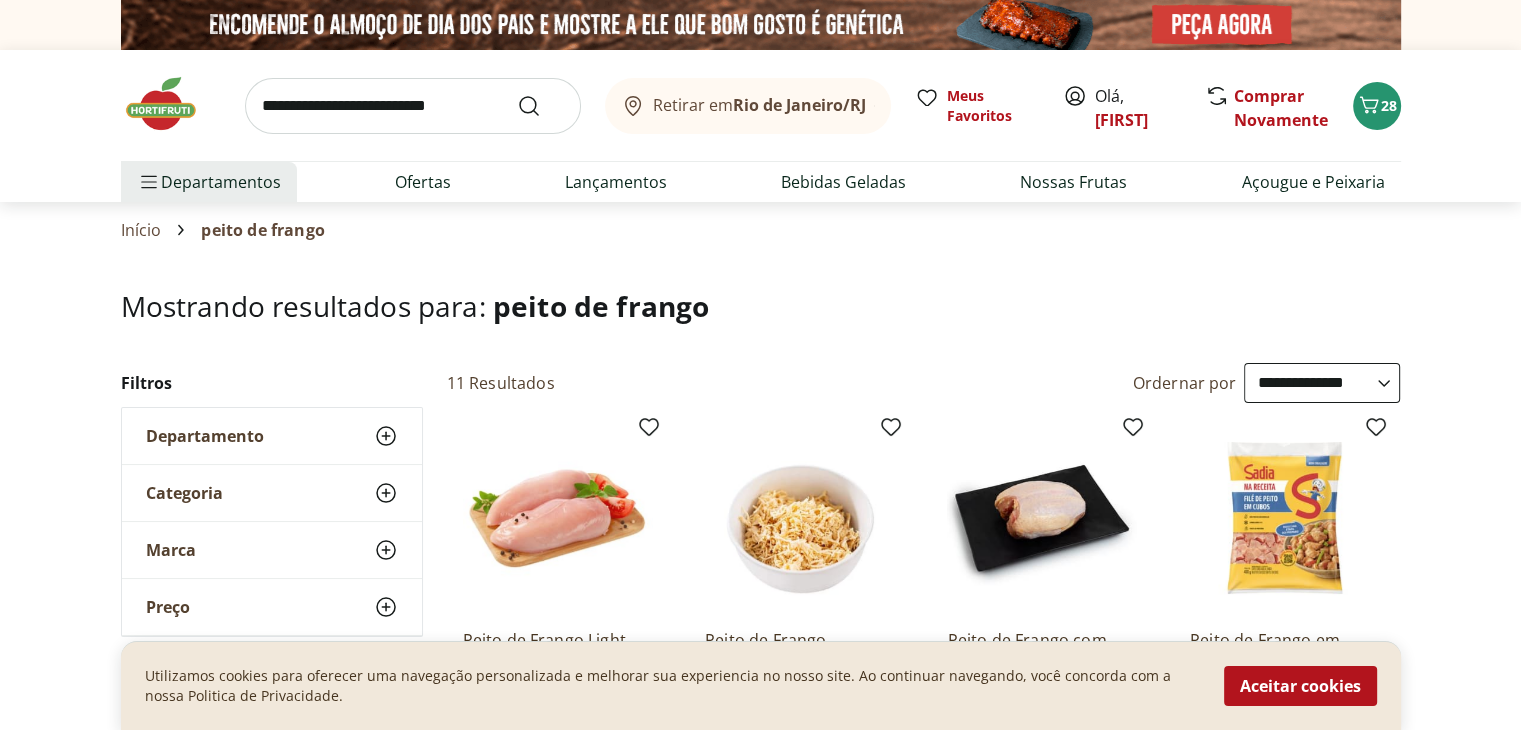 scroll, scrollTop: 0, scrollLeft: 0, axis: both 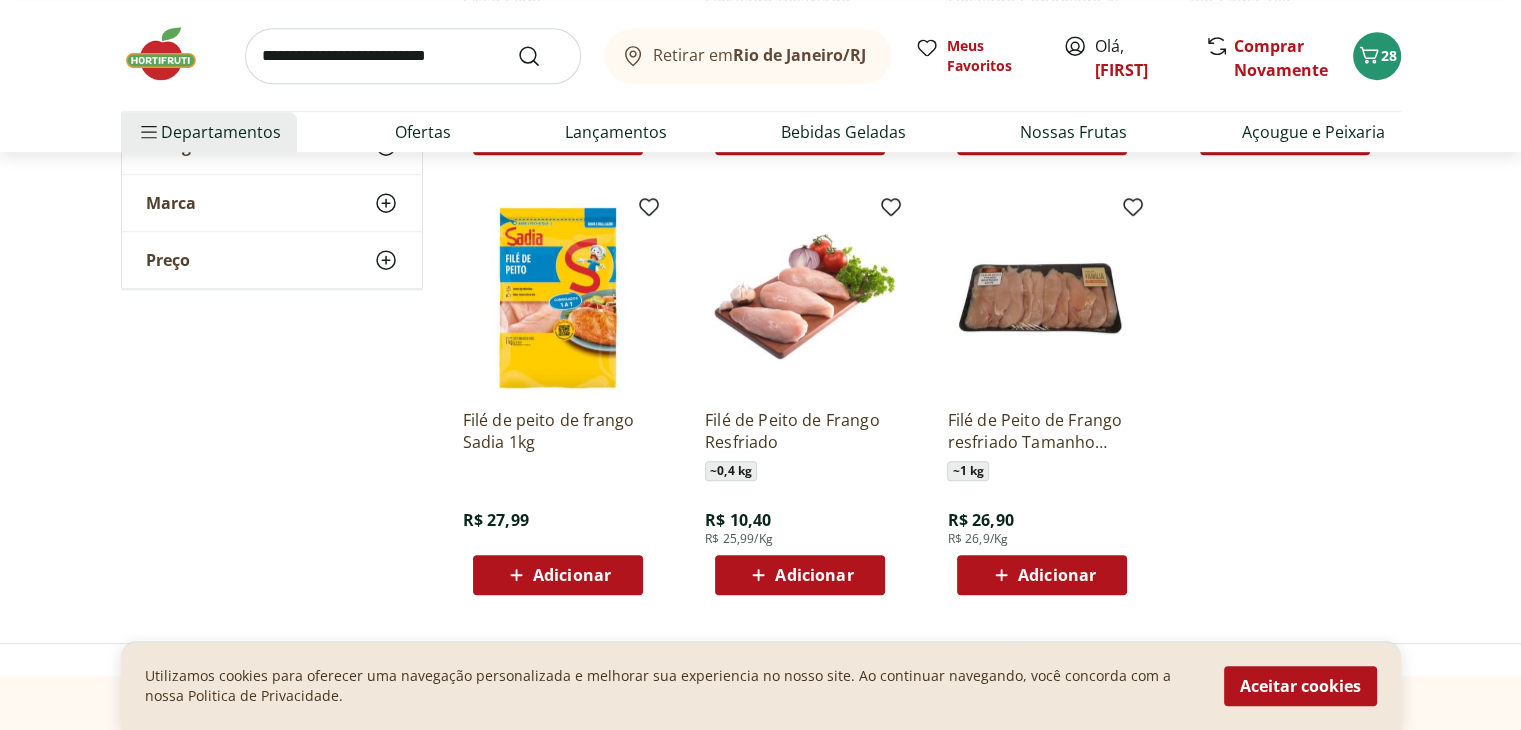 click on "Adicionar" at bounding box center (1057, 575) 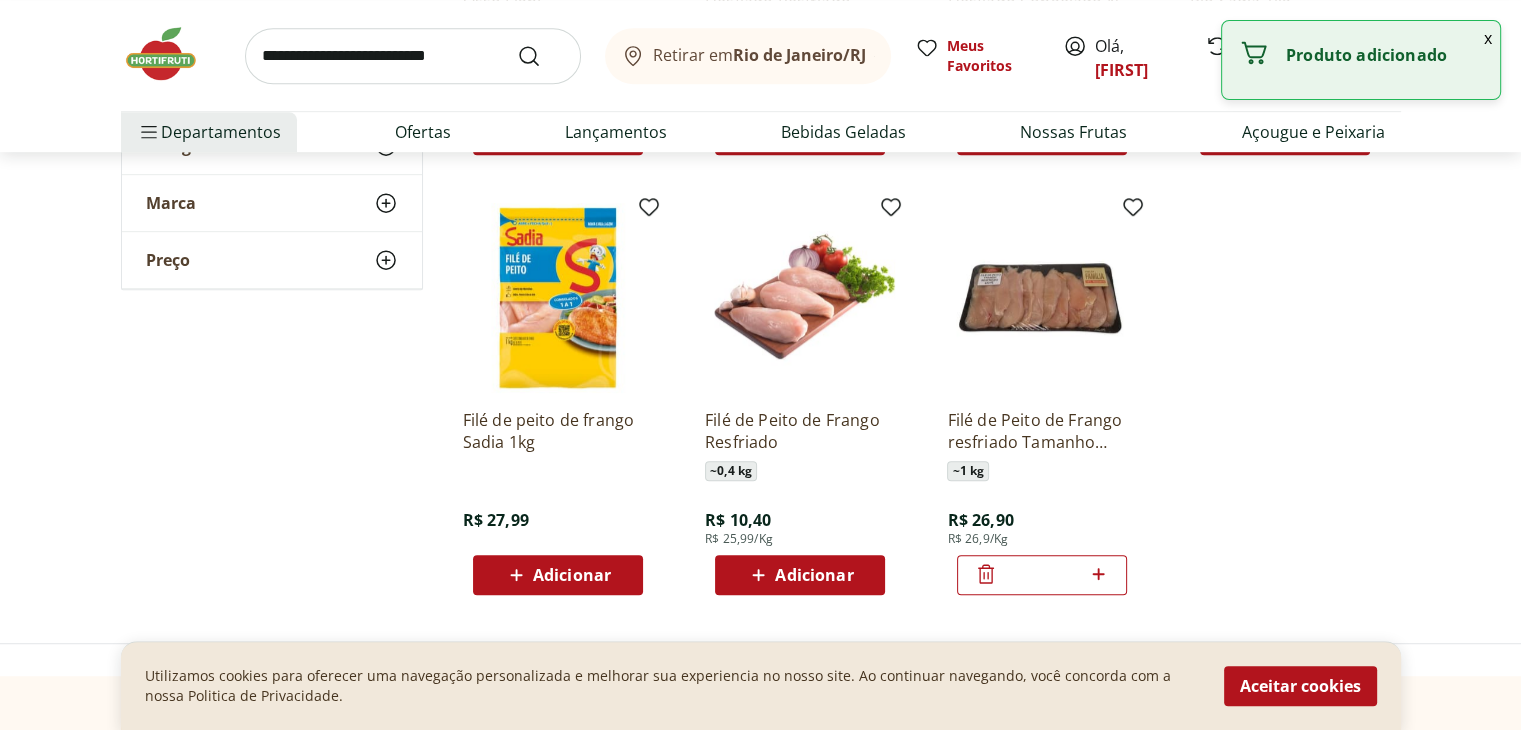 click 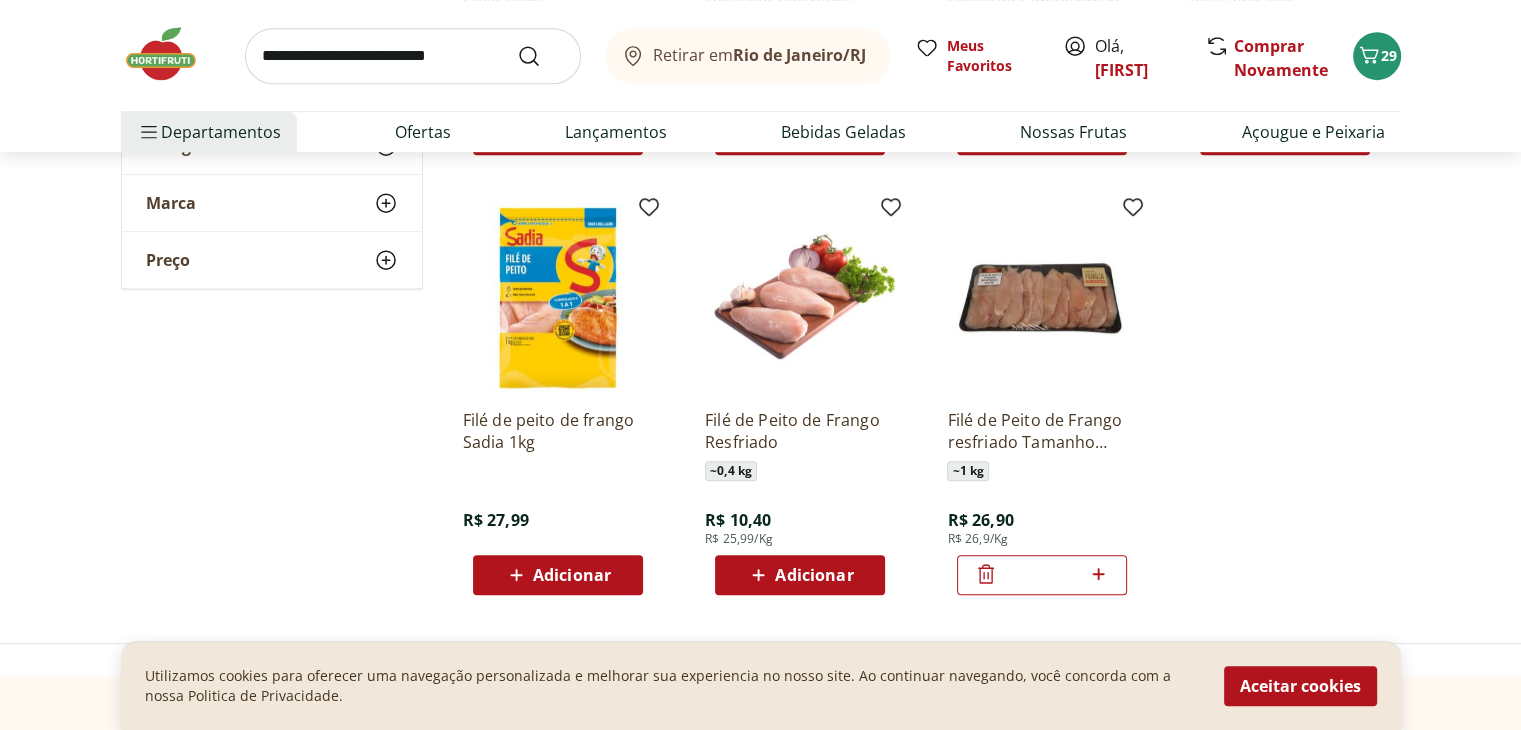 click 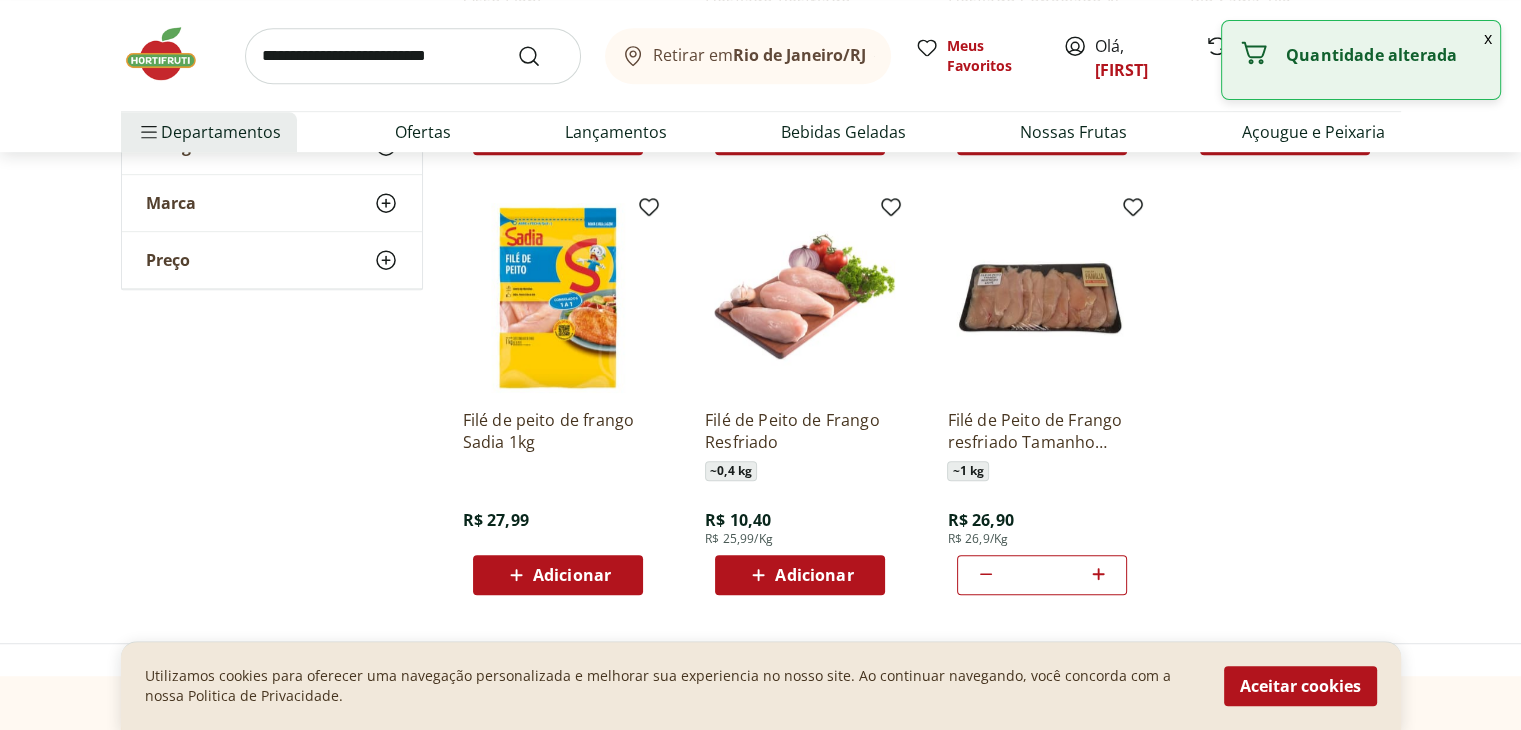 type on "*" 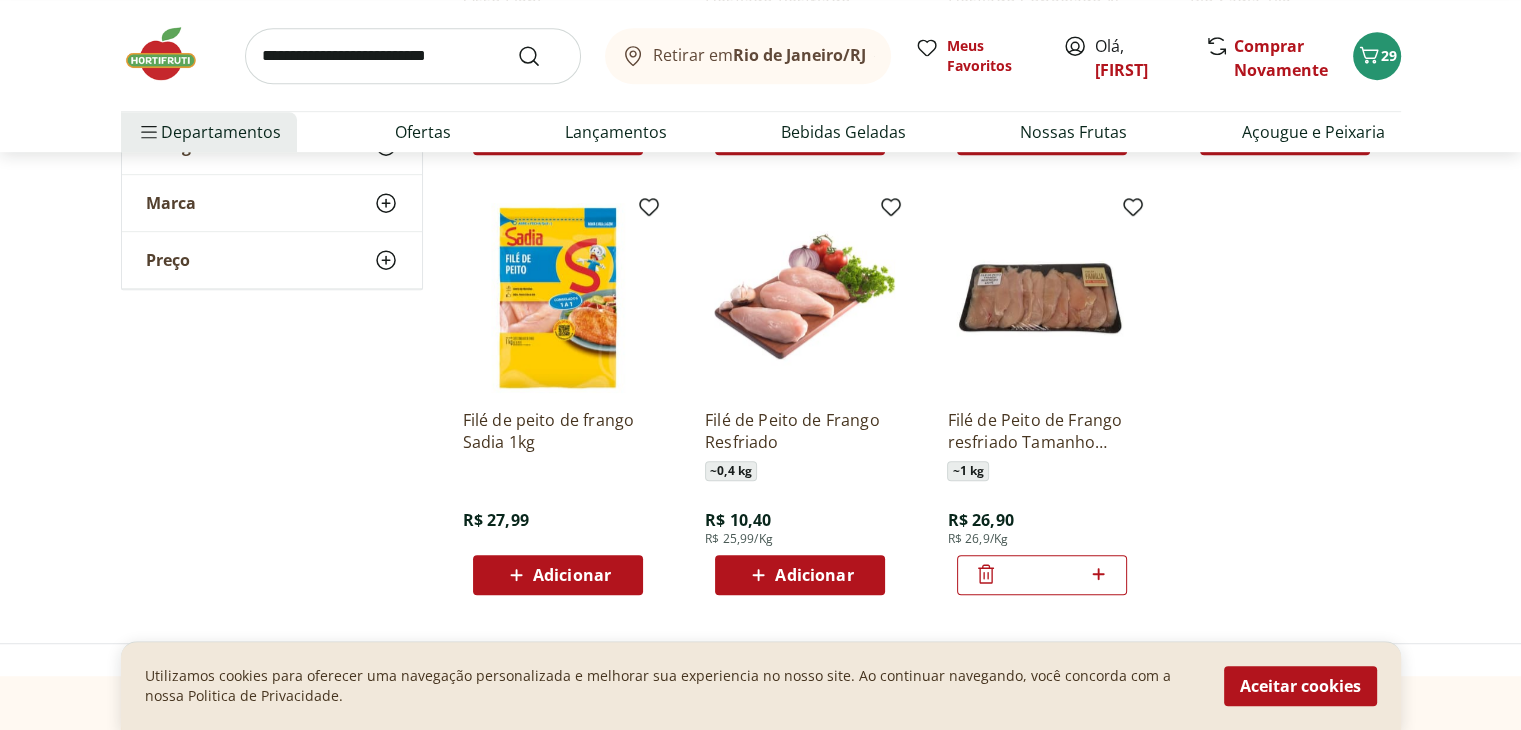 click 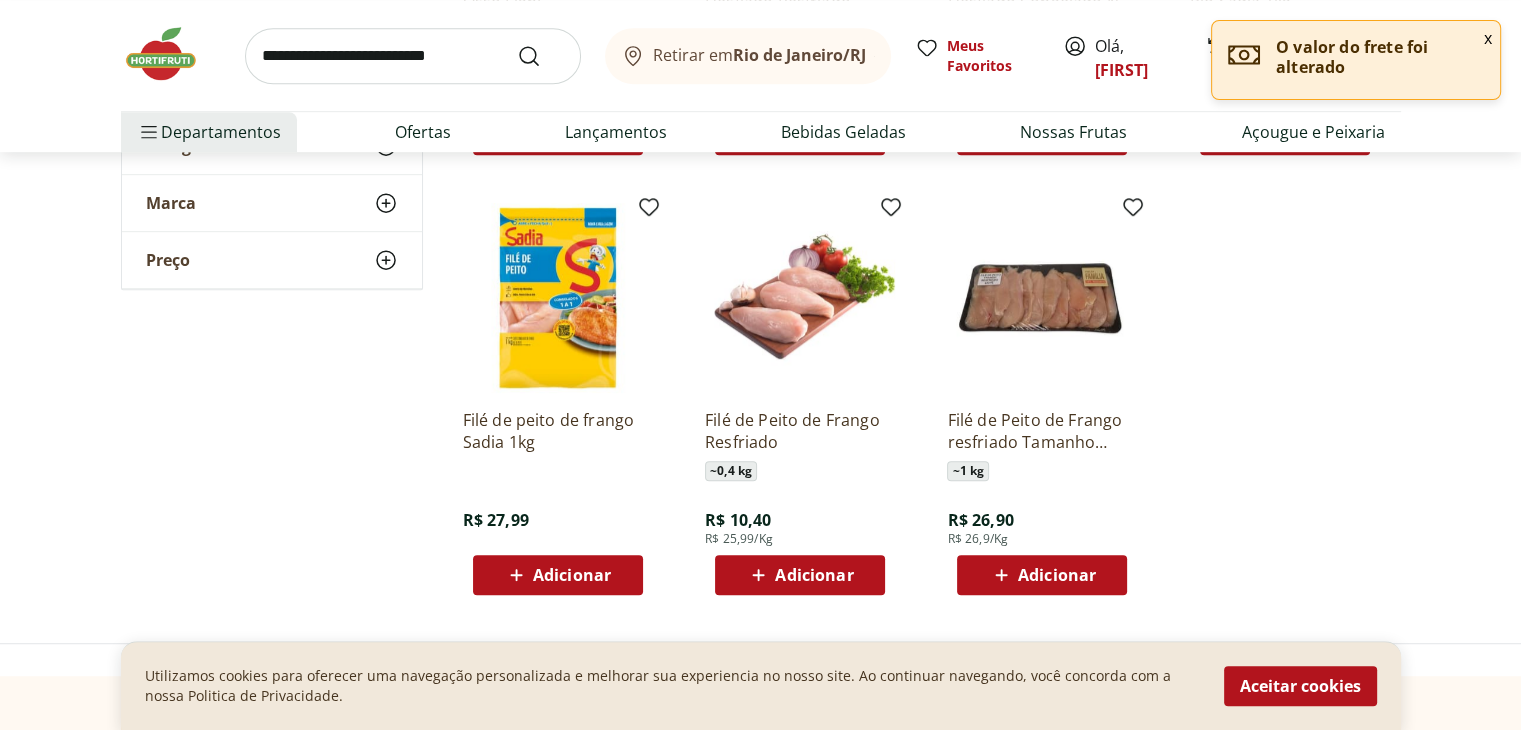 click on "Adicionar" at bounding box center [814, 575] 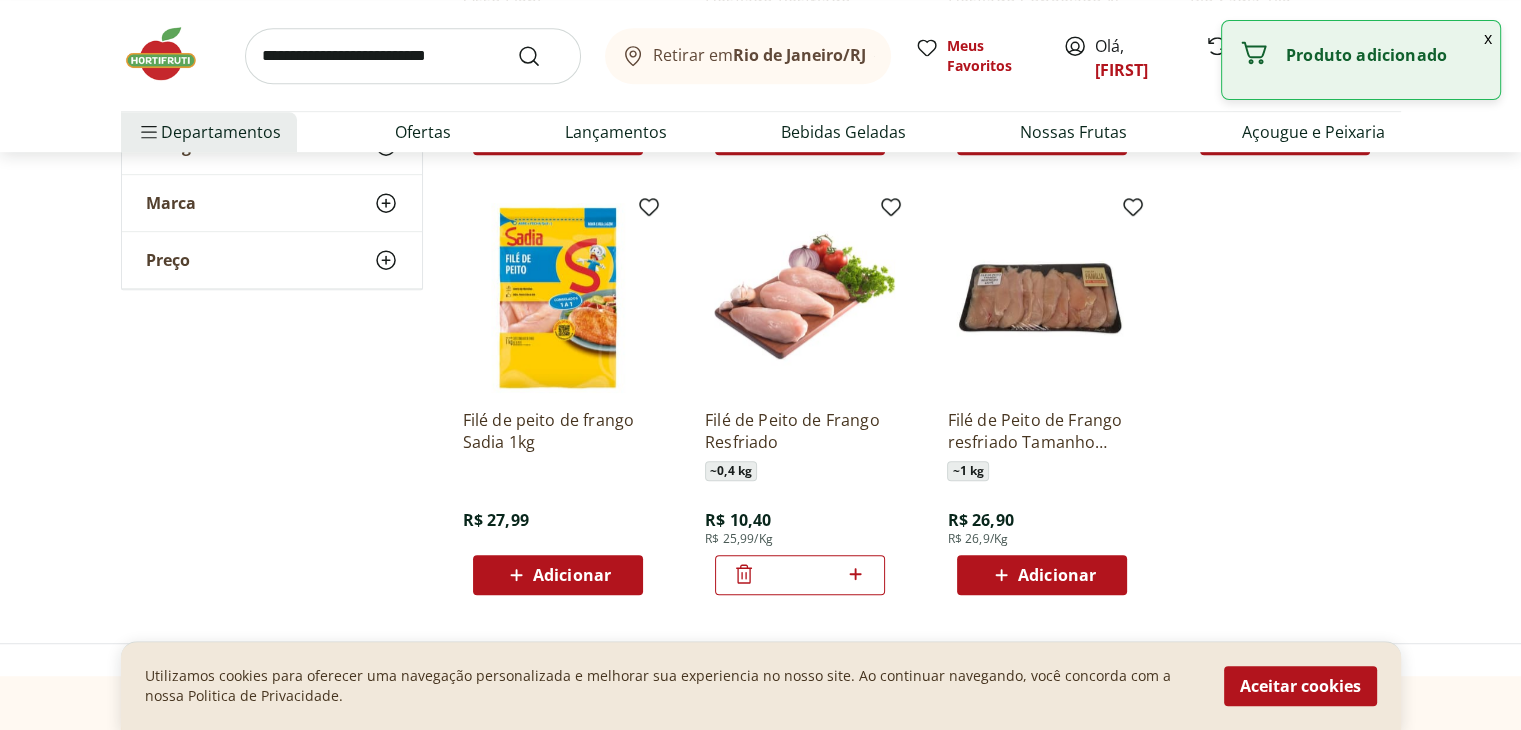 click 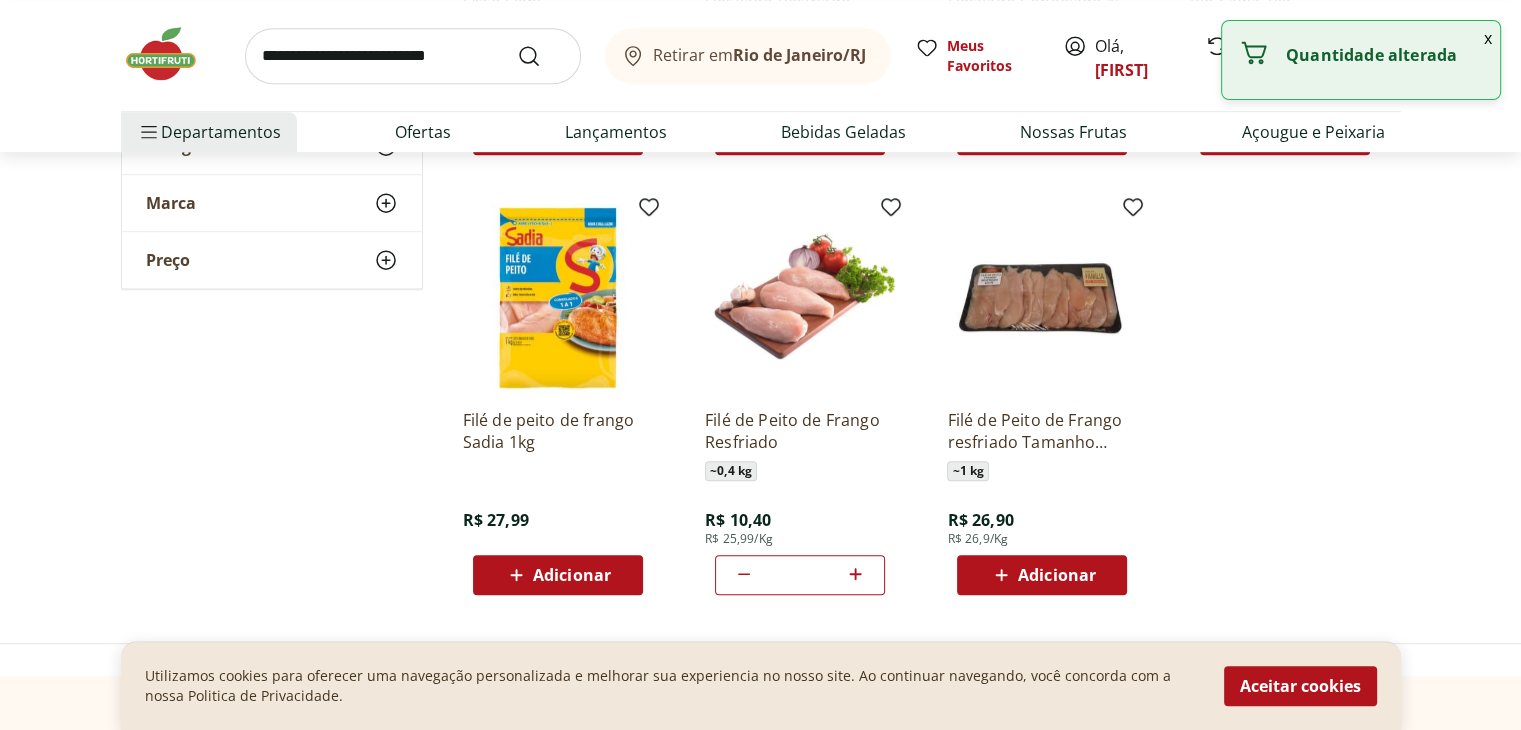 click 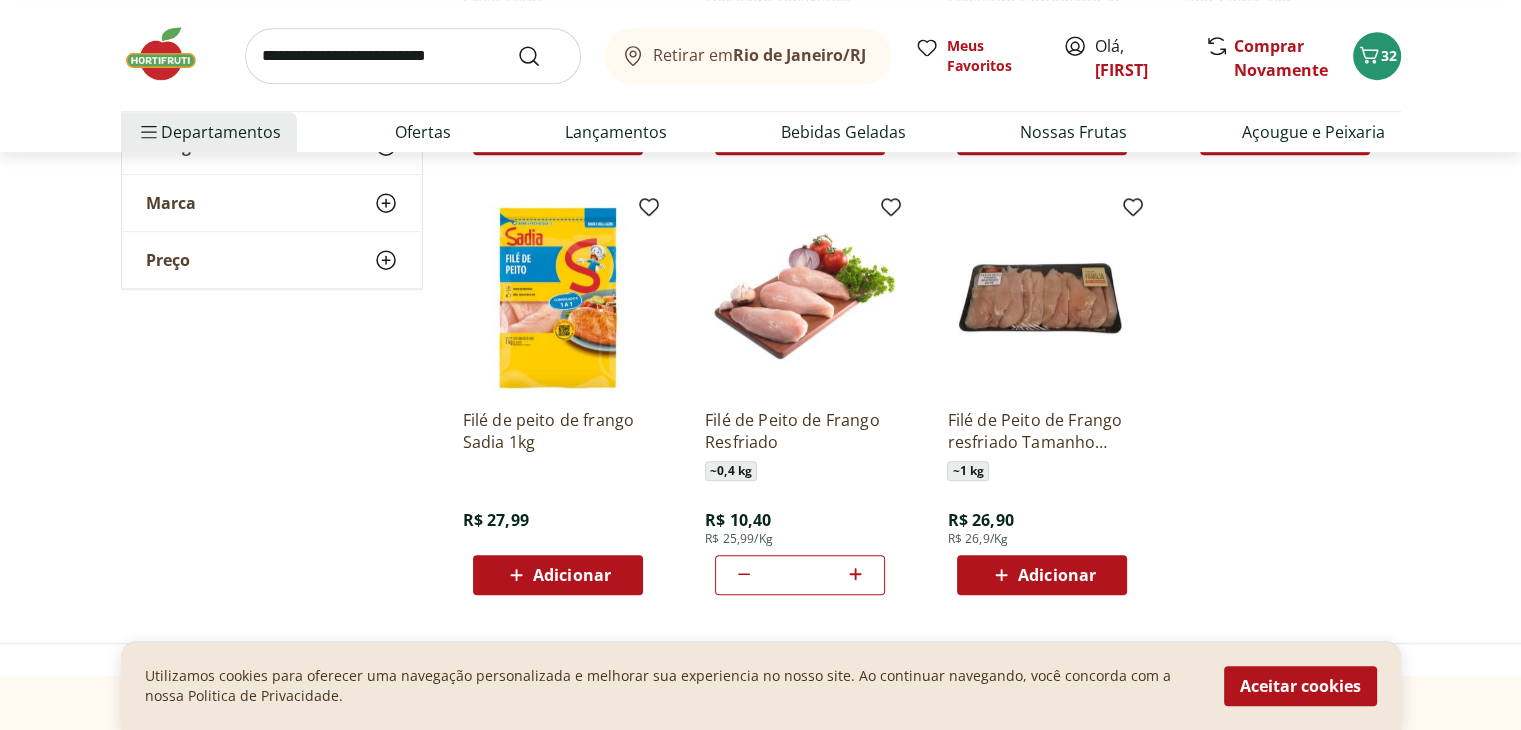 click 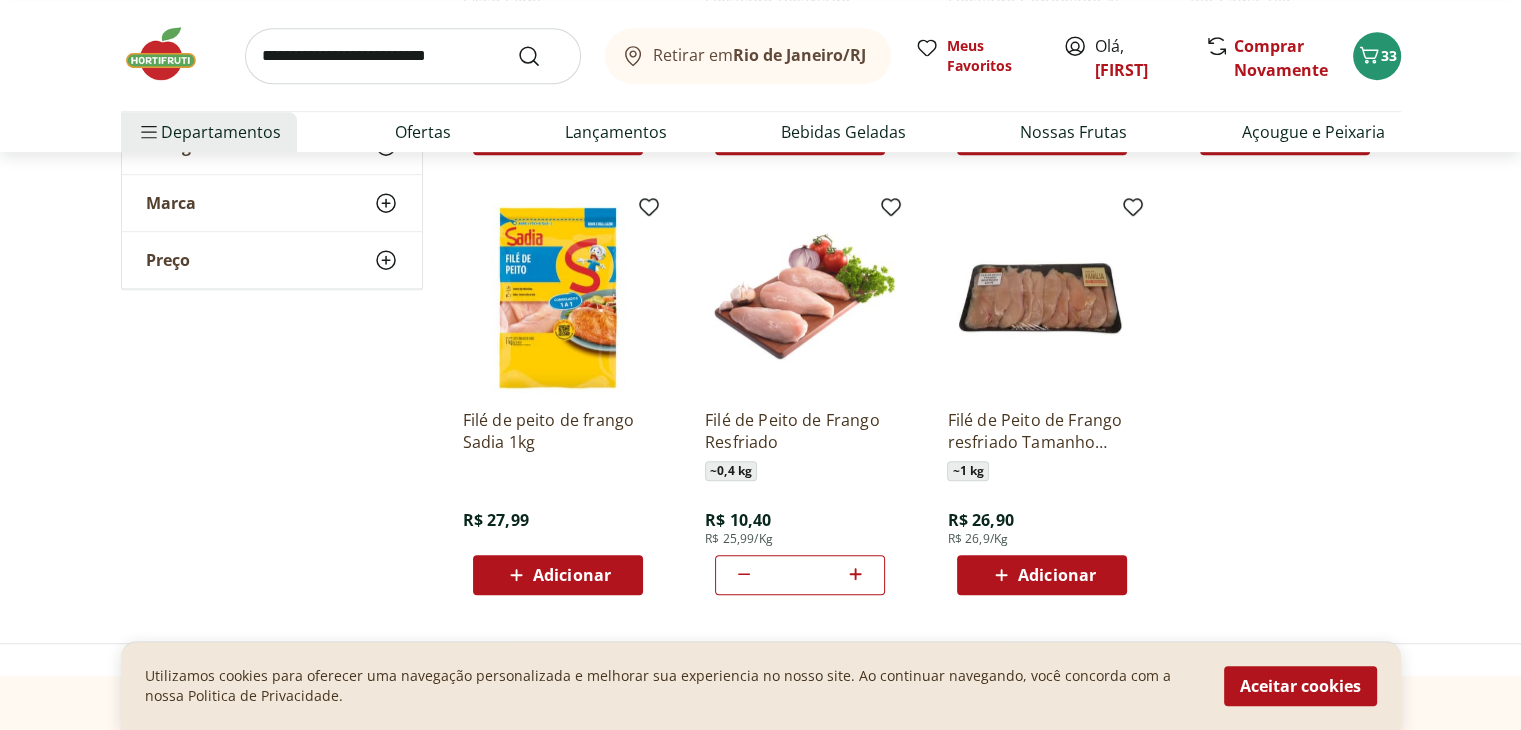 type on "*" 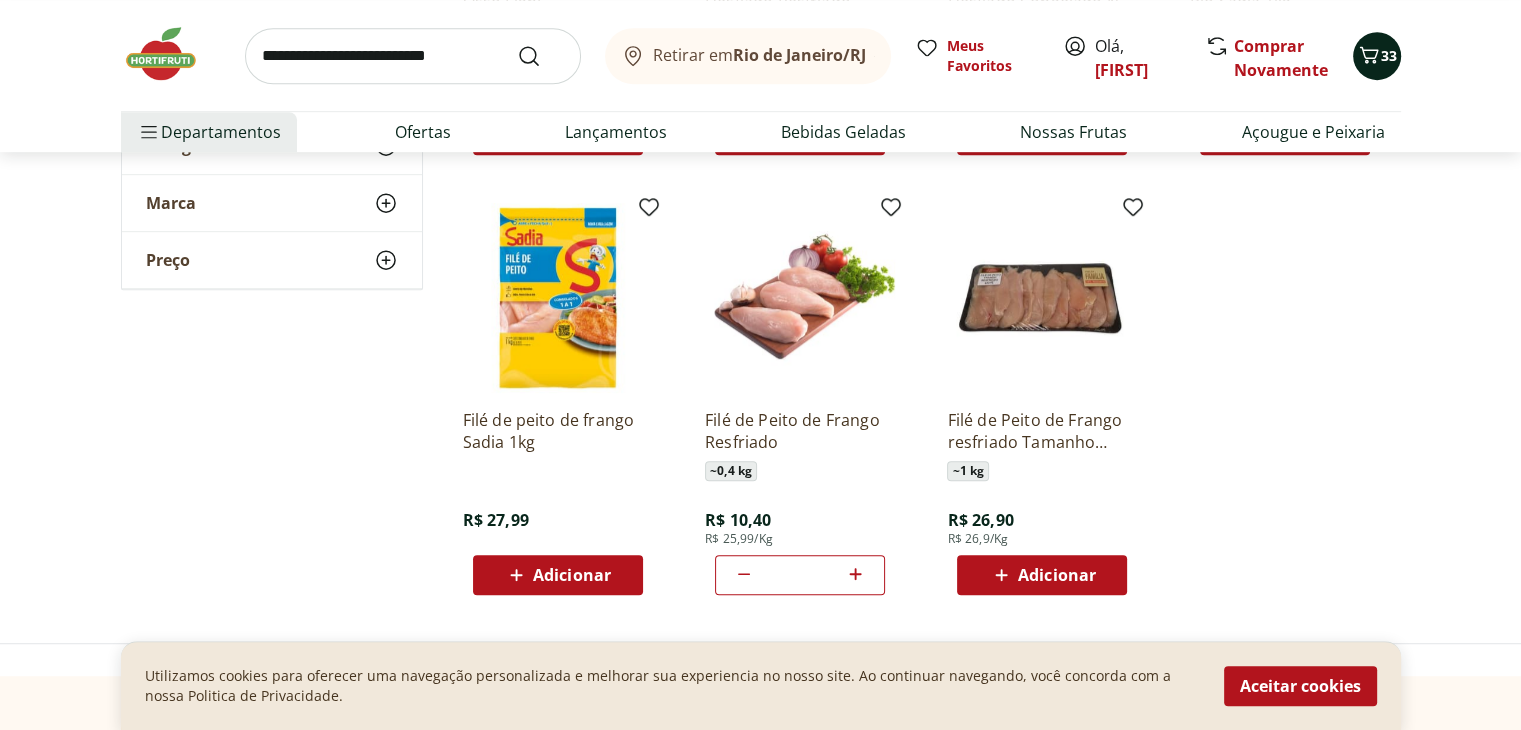 click 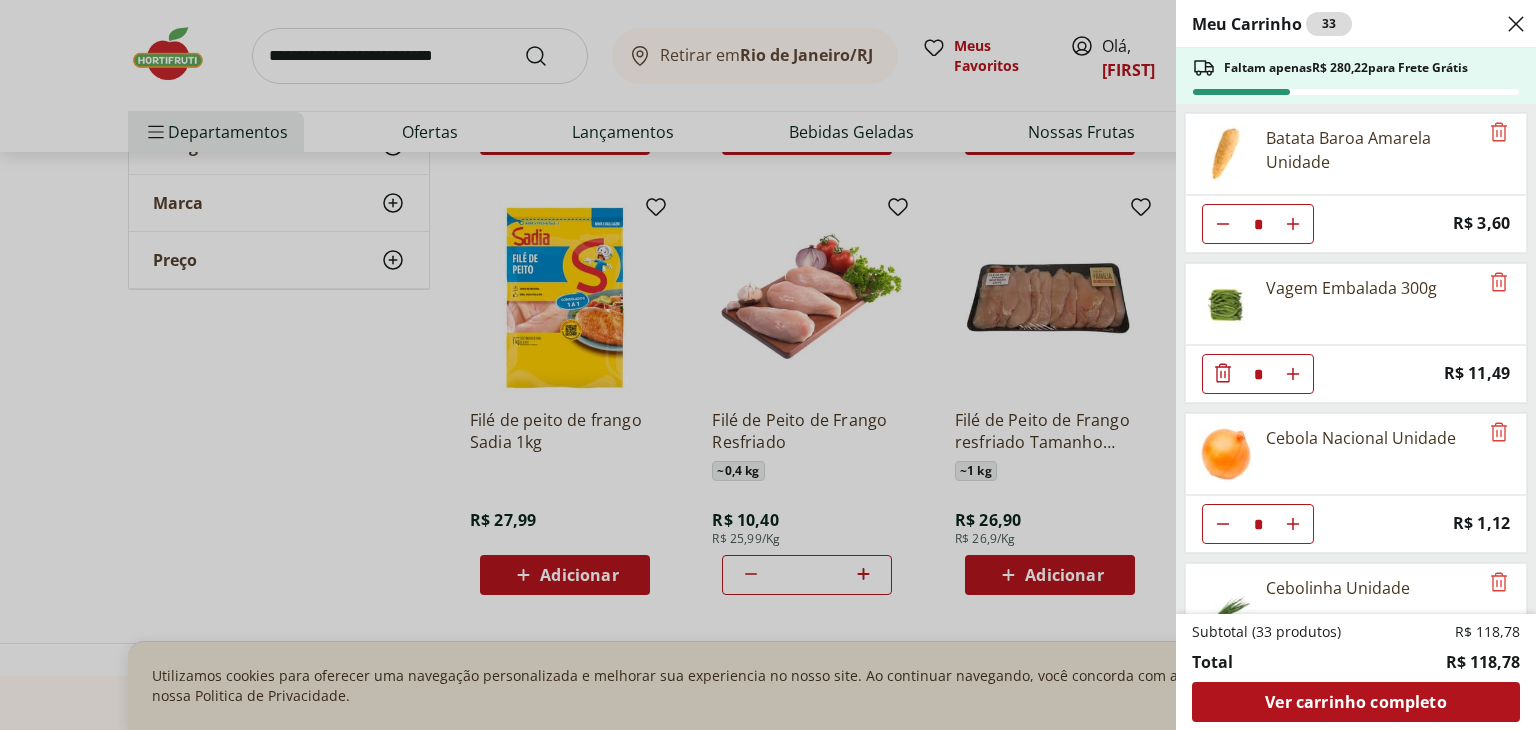 click on "Meu Carrinho 33 Faltam apenas  R$ 280,22  para Frete Grátis Batata Baroa Amarela Unidade * Price: R$ 3,60 Vagem Embalada 300g * Price: R$ 11,49 Cebola Nacional Unidade * Price: R$ 1,12 Cebolinha Unidade * Price: R$ 3,49 Alho Nacional Beneficiado Unidade * Price: R$ 2,99 Pimentão Vermelho Unidade * Price: R$ 7,66 Limão Tahity Unidade * Price: R$ 0,55 Coentro Unidade * Price: R$ 3,49 Laranja Pera Unidade * Price: R$ 2,00 Filé de Peito de Frango Resfriado * Price: R$ 10,40 Subtotal (33 produtos) R$ 118,78 Total R$ 118,78 Ver carrinho completo" at bounding box center (768, 365) 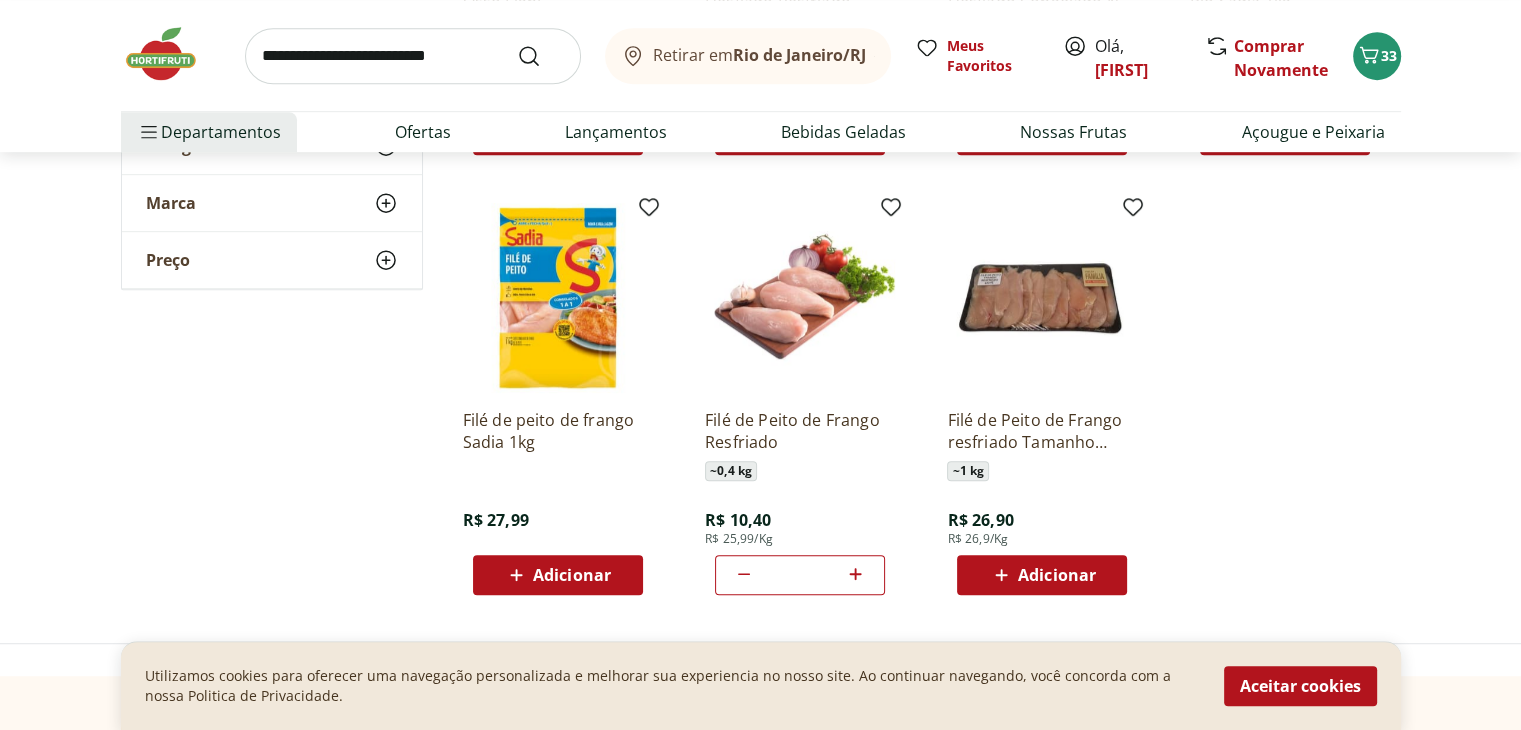 click at bounding box center [413, 56] 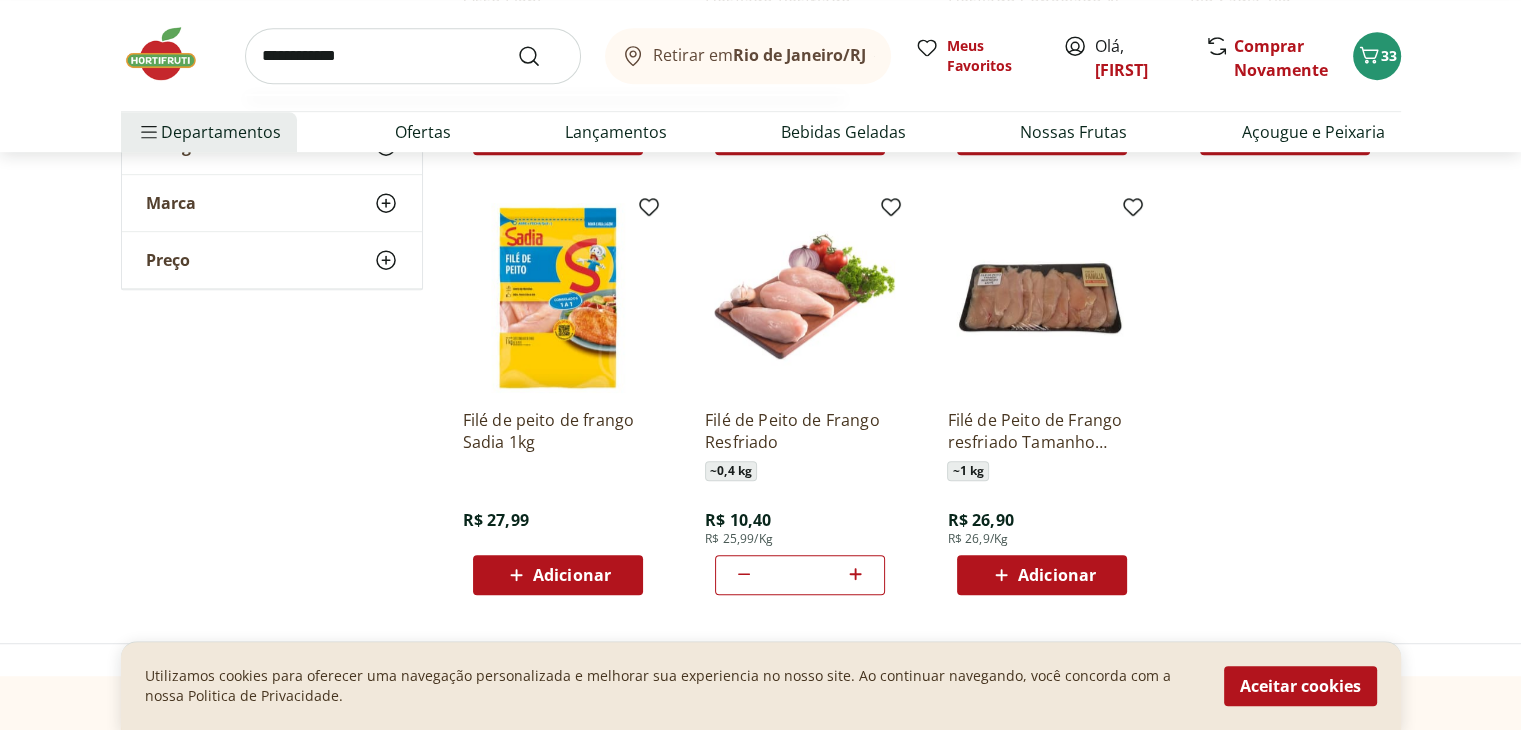 type on "**********" 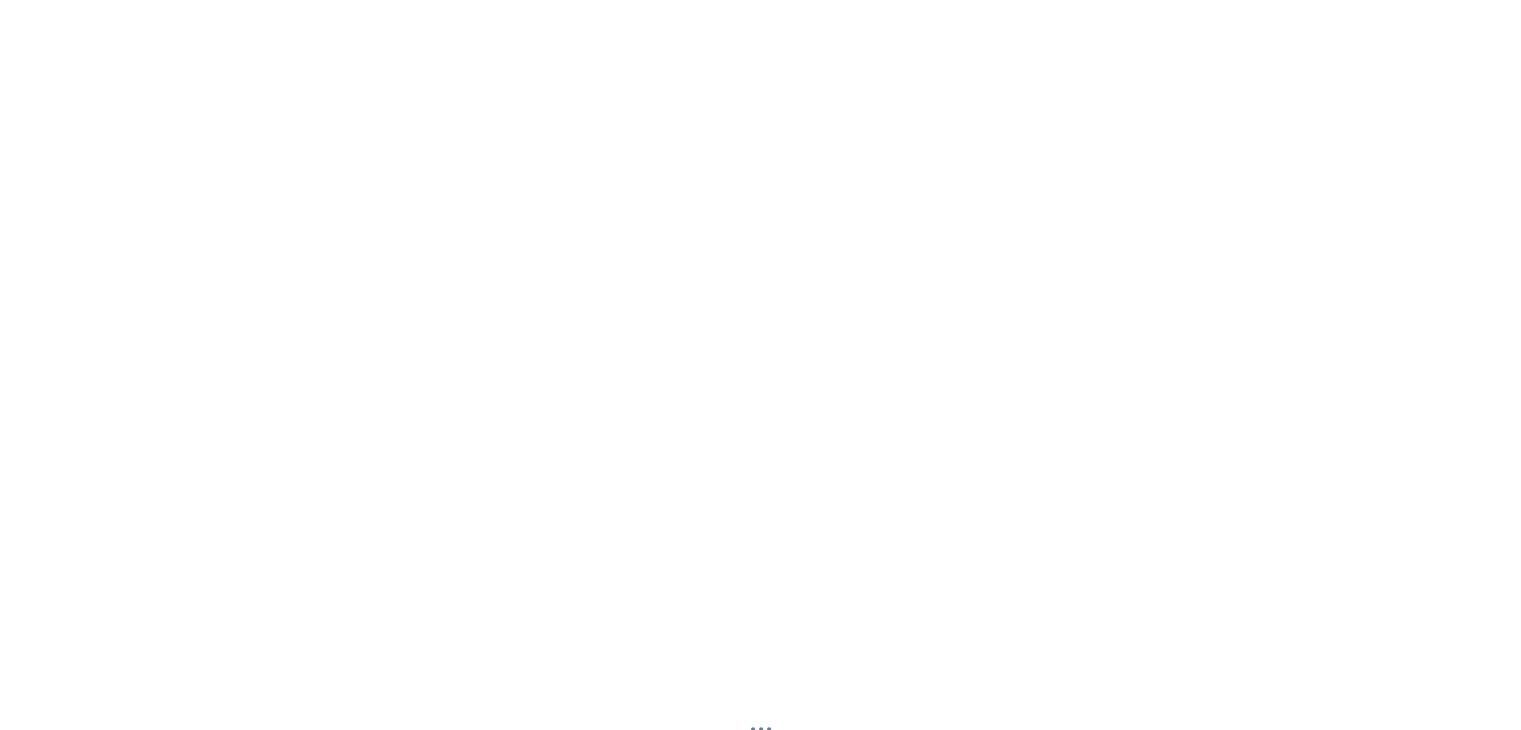 scroll, scrollTop: 0, scrollLeft: 0, axis: both 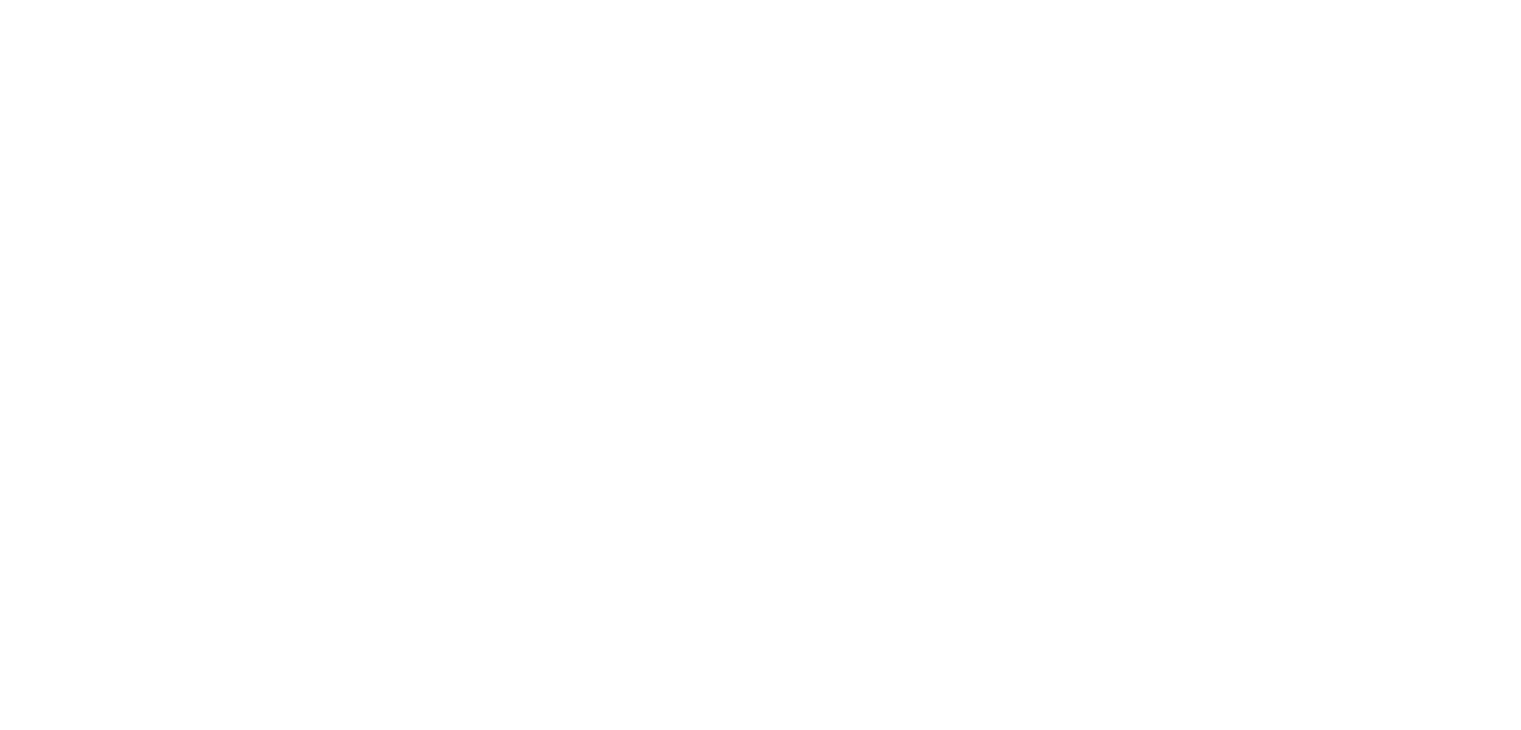 select on "**********" 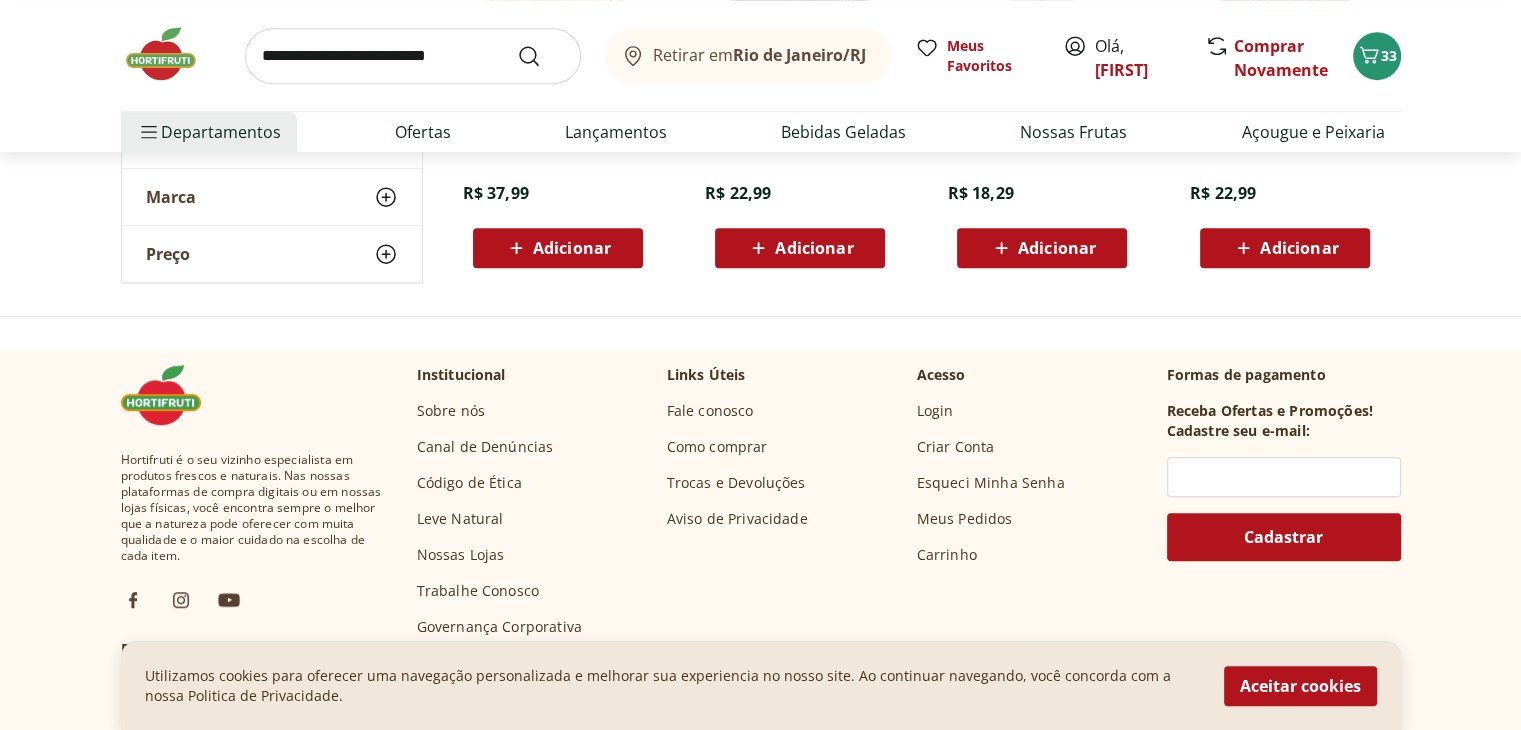 scroll, scrollTop: 1000, scrollLeft: 0, axis: vertical 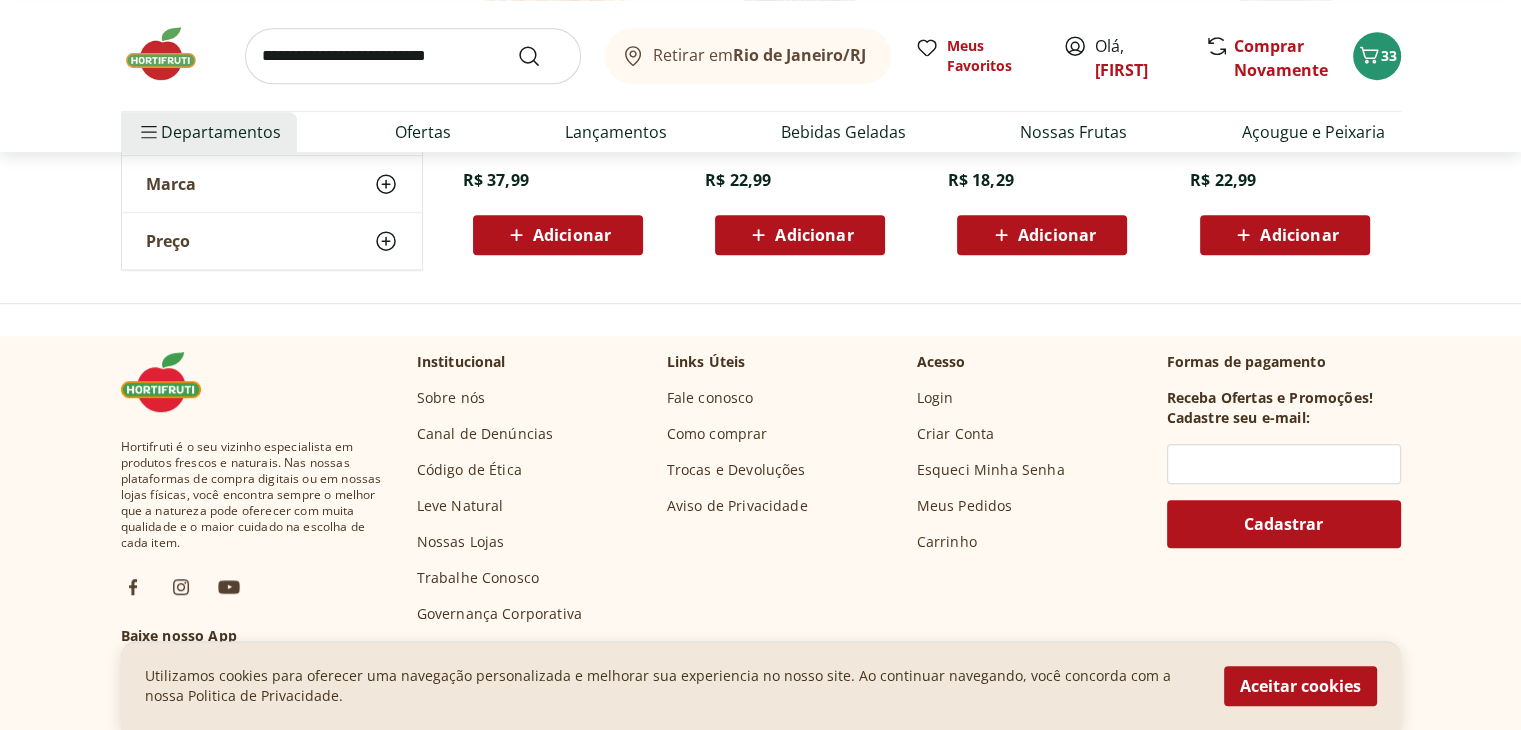 drag, startPoint x: 425, startPoint y: 45, endPoint x: 414, endPoint y: 50, distance: 12.083046 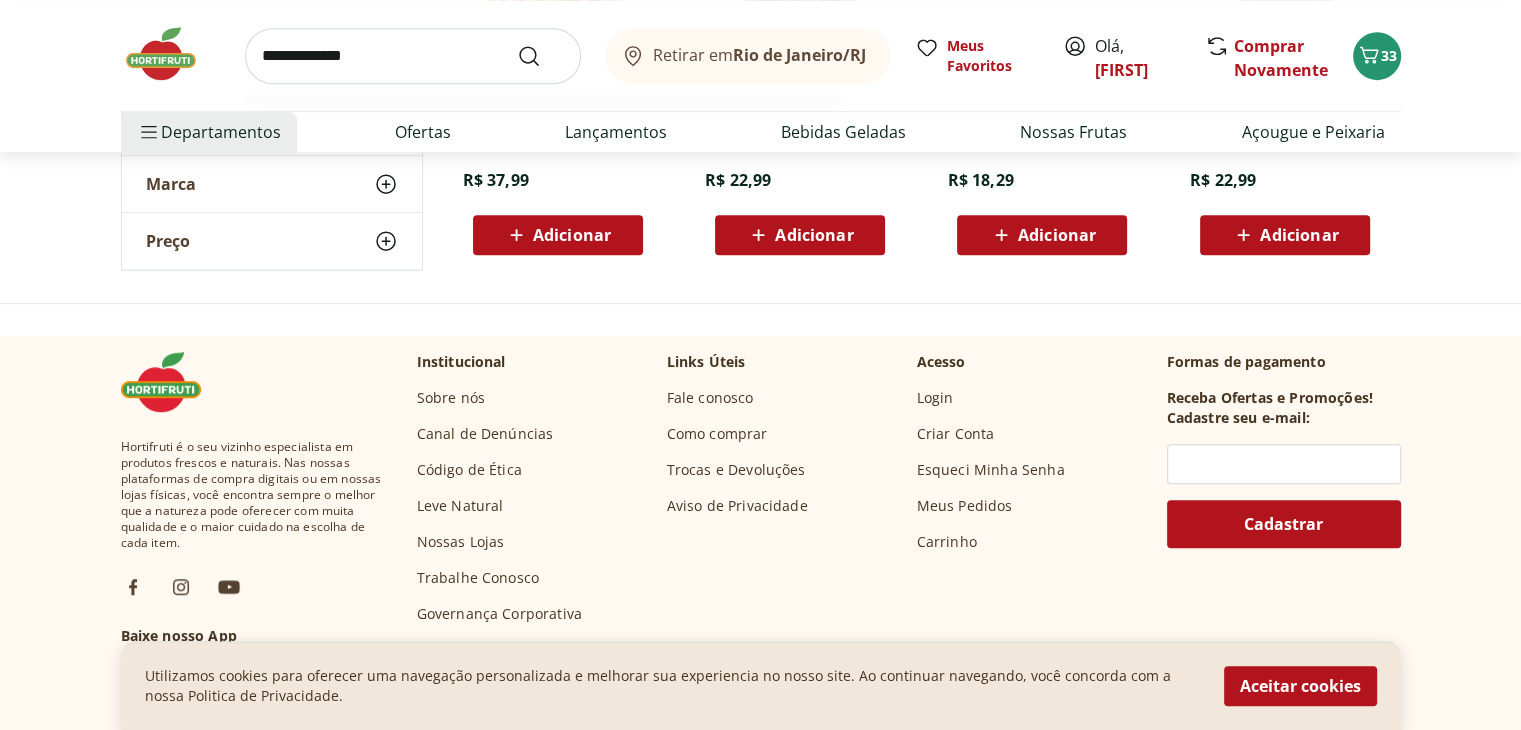 type on "**********" 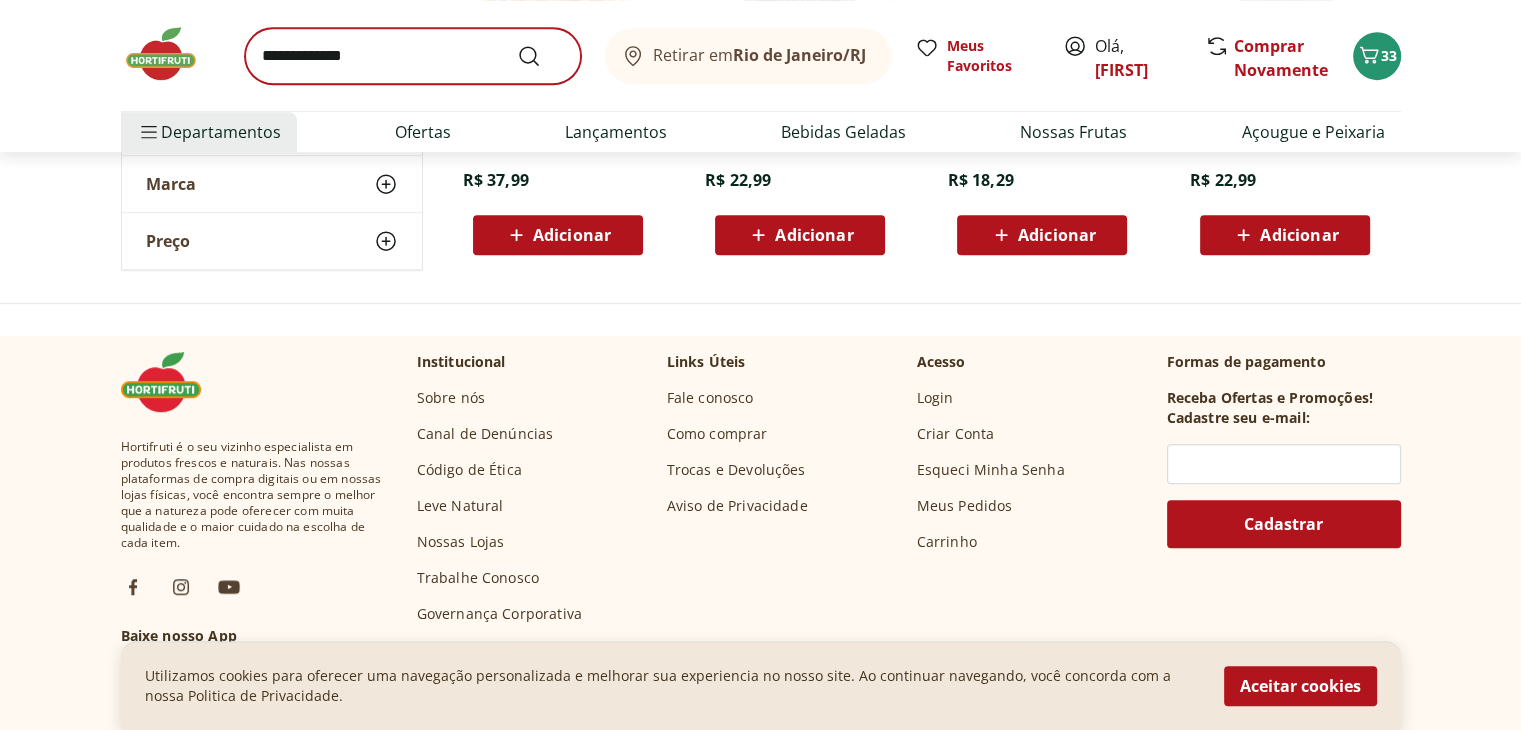 scroll, scrollTop: 0, scrollLeft: 0, axis: both 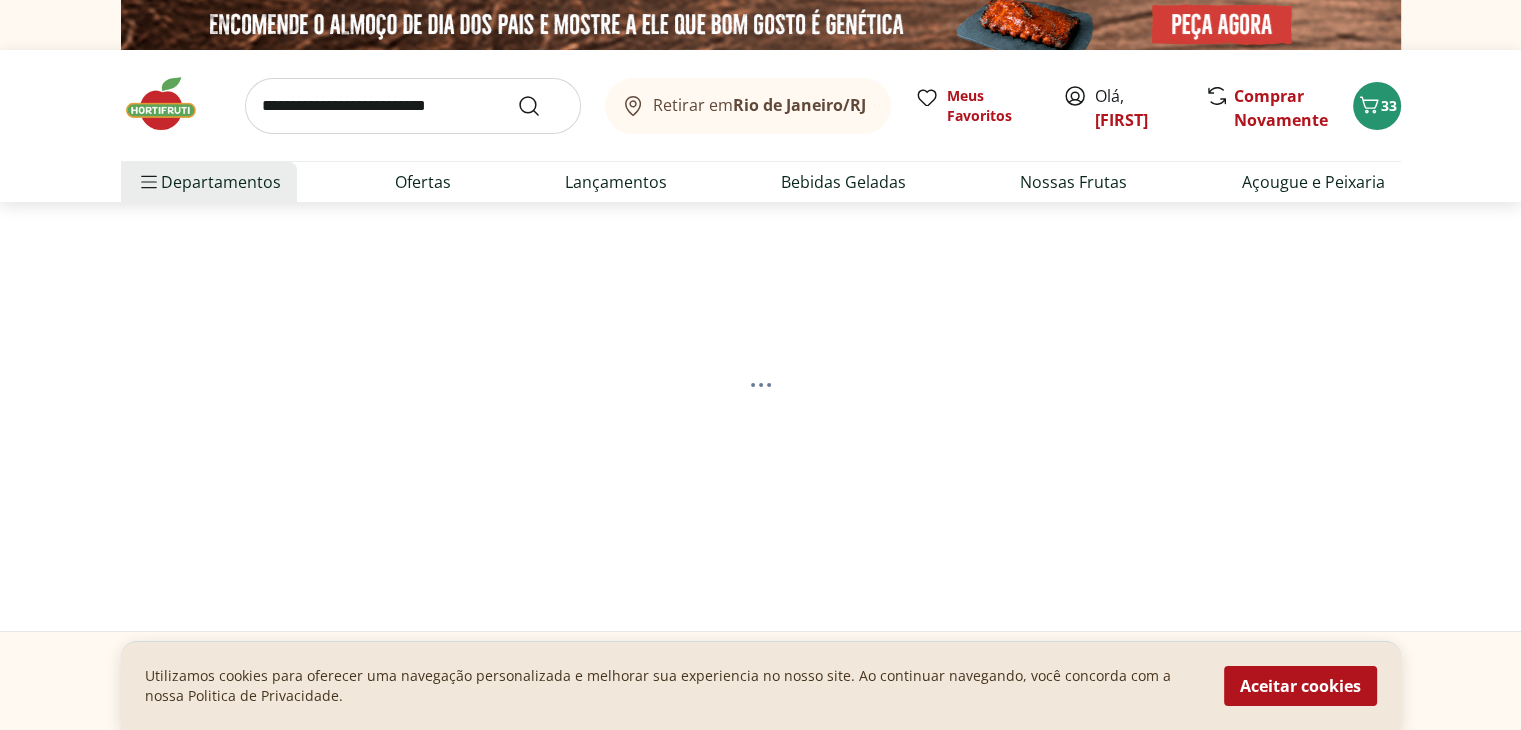 select on "**********" 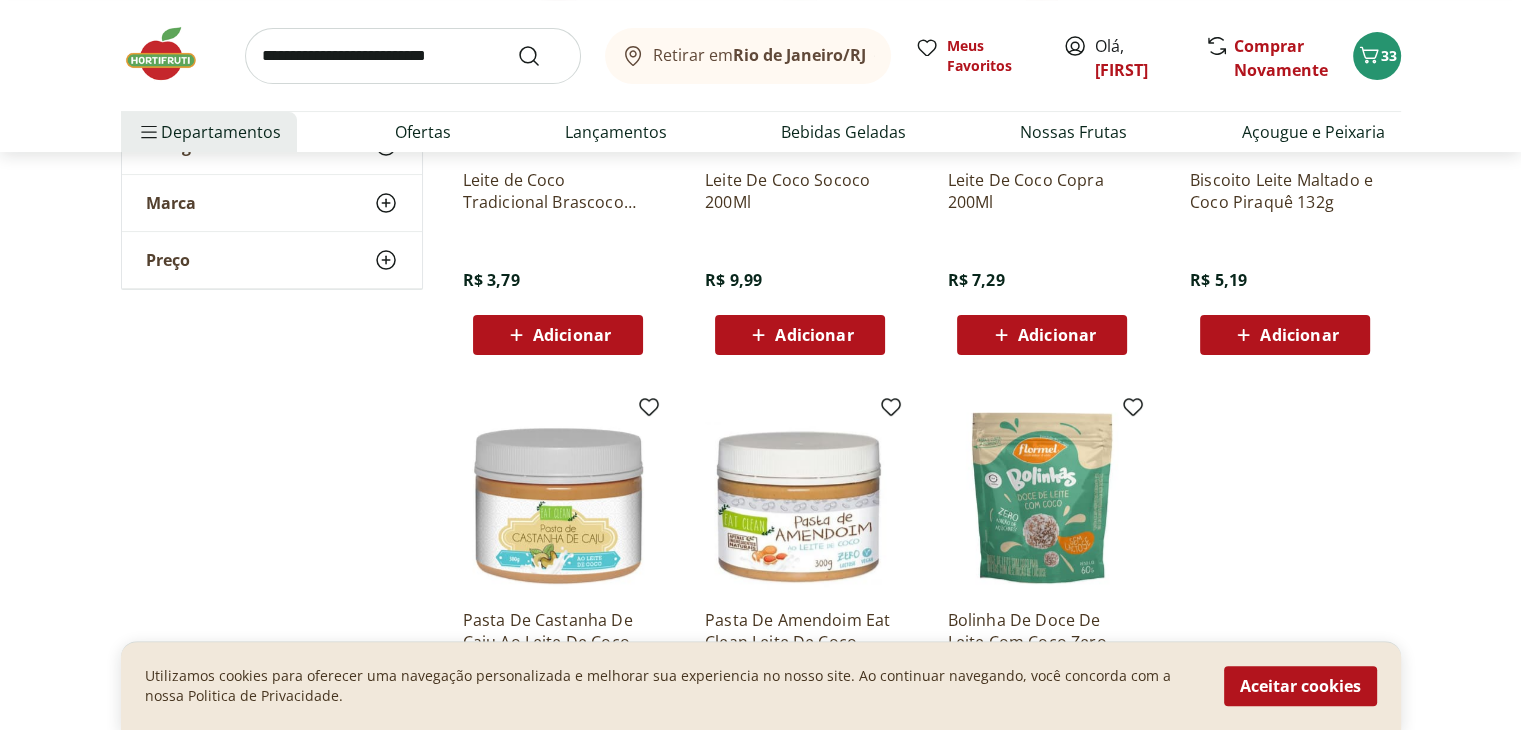scroll, scrollTop: 200, scrollLeft: 0, axis: vertical 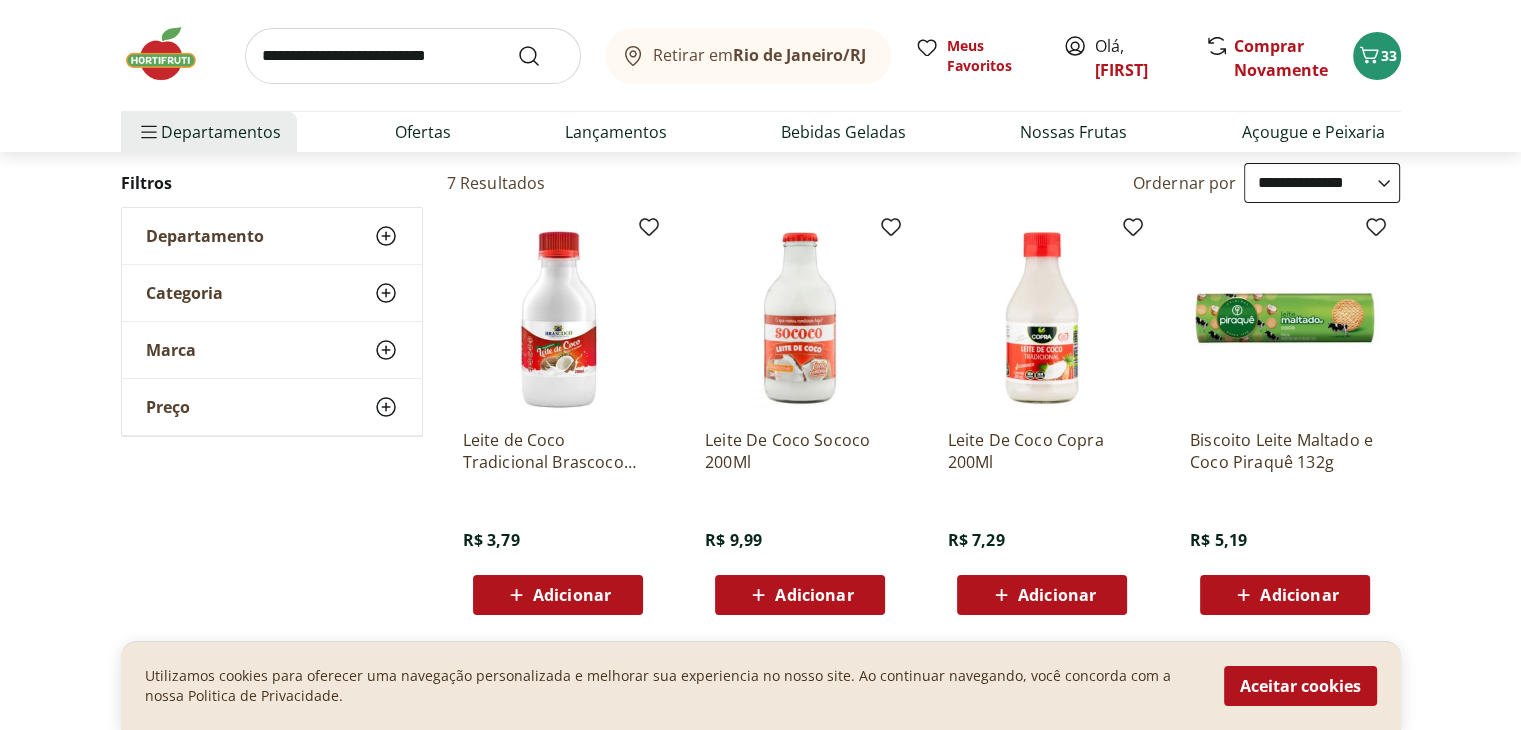 click on "Adicionar" at bounding box center (572, 595) 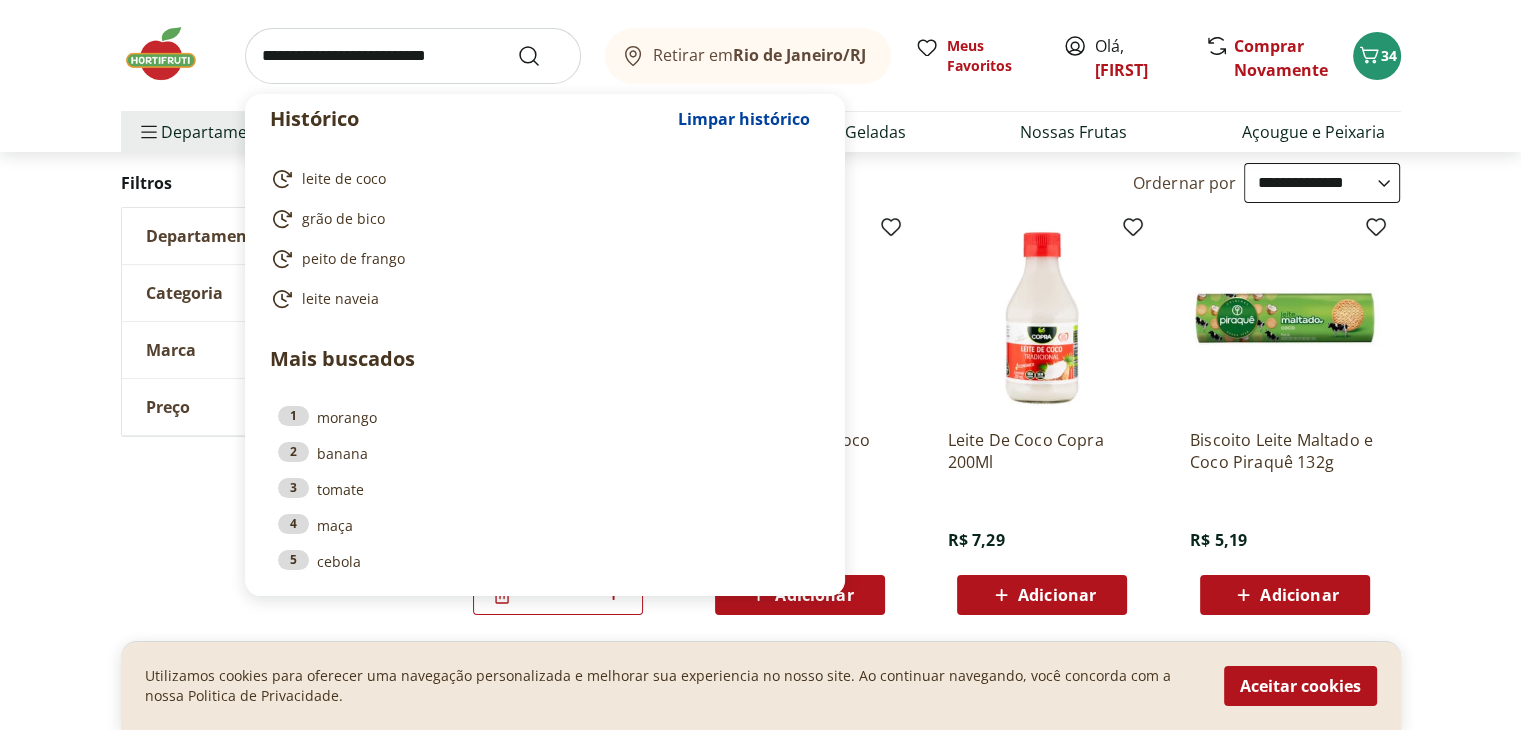 click at bounding box center (413, 56) 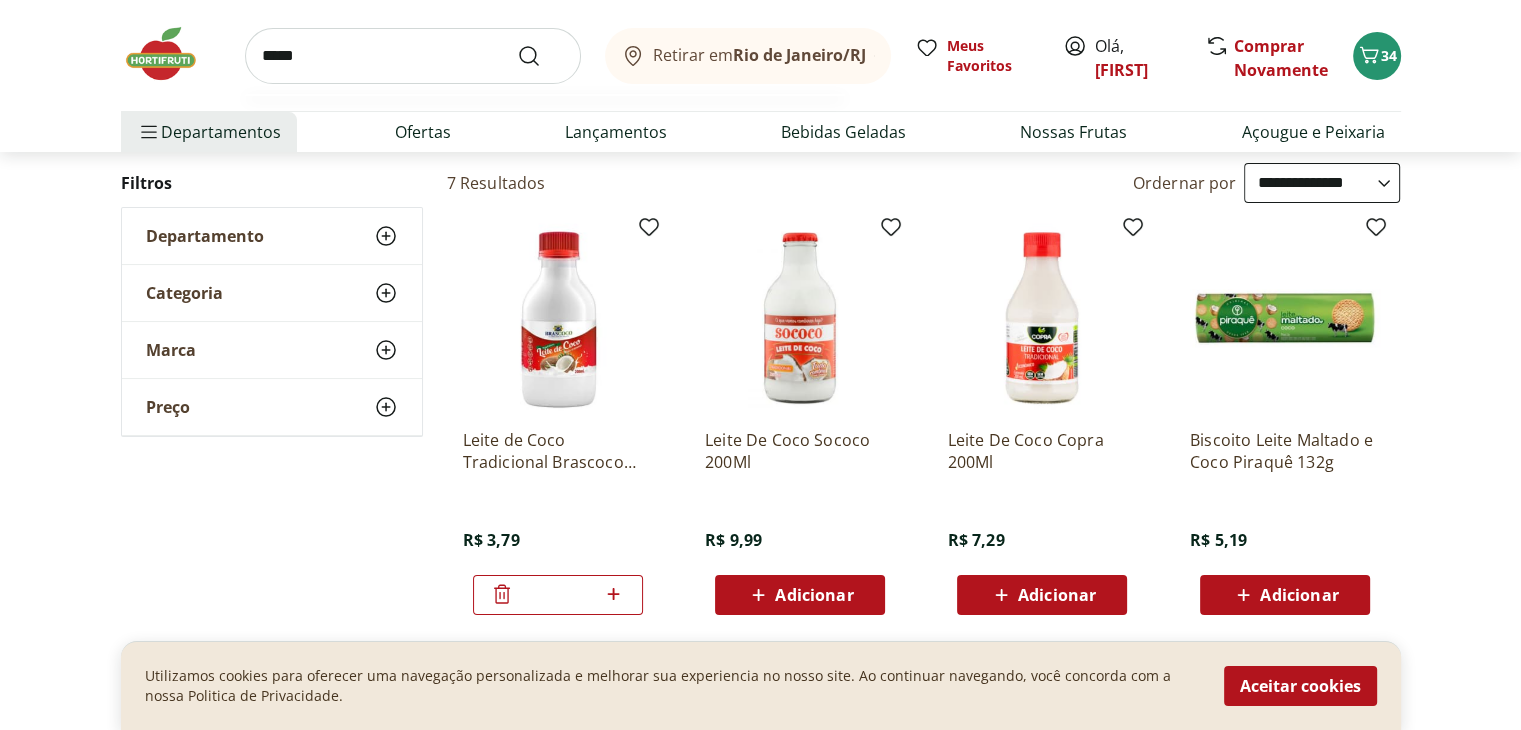 type on "*****" 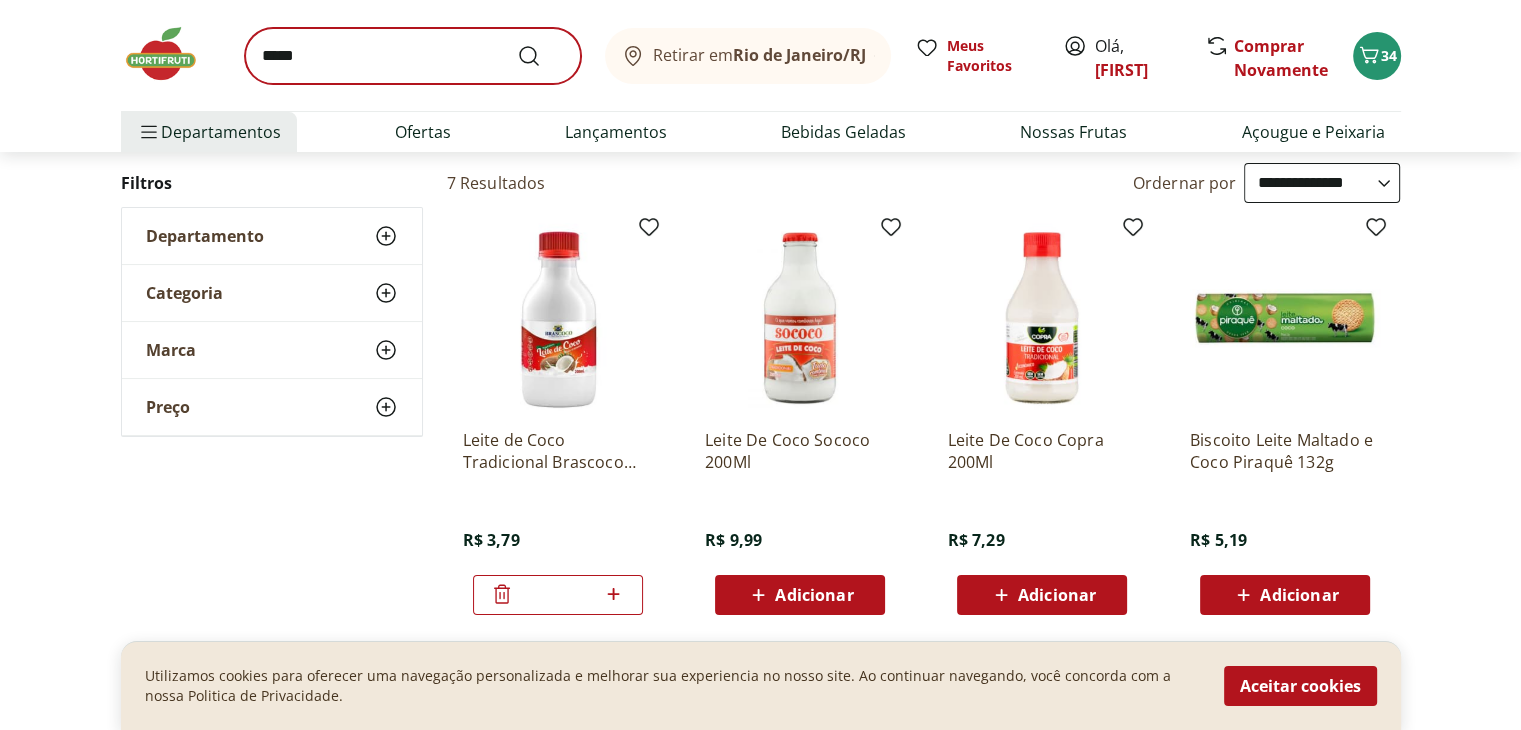 scroll, scrollTop: 0, scrollLeft: 0, axis: both 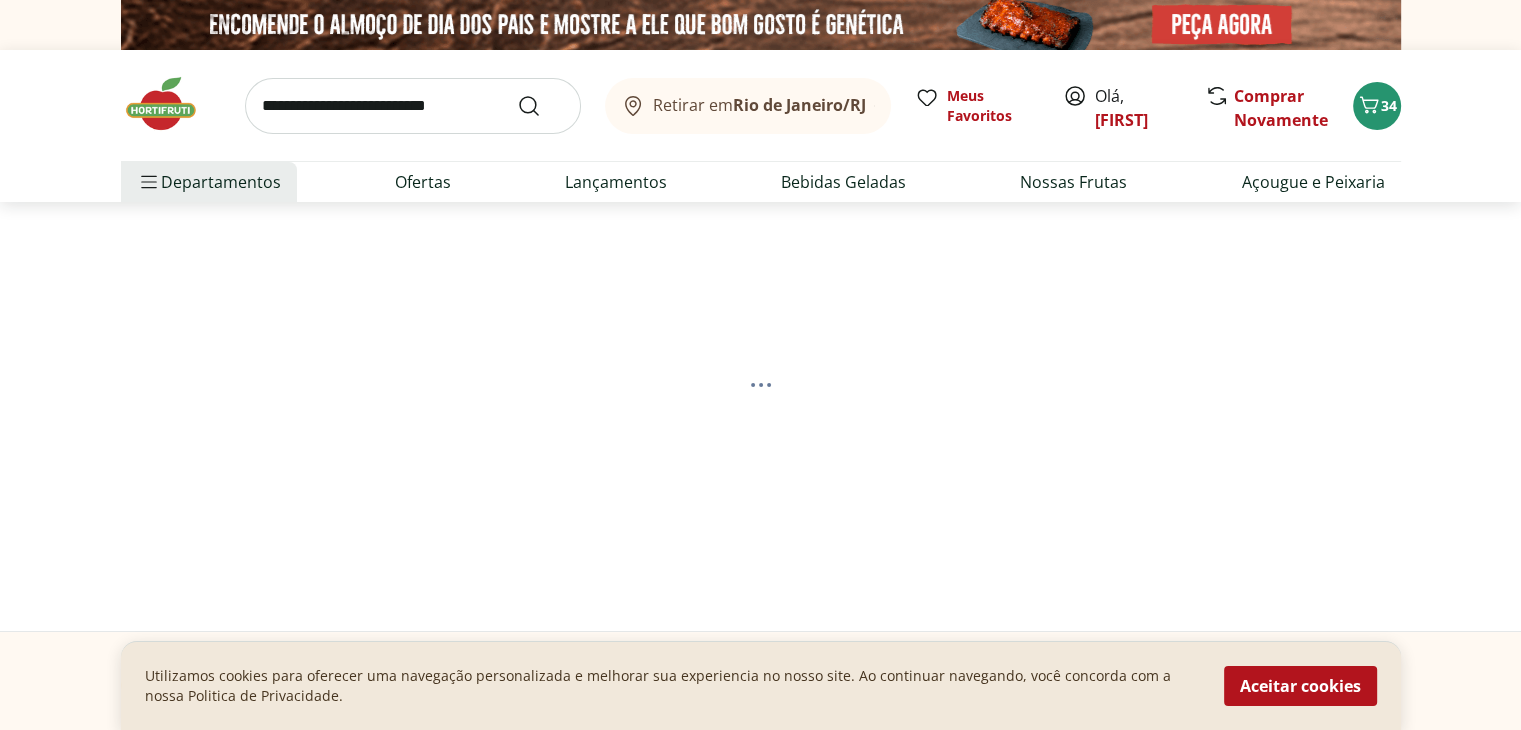 select on "**********" 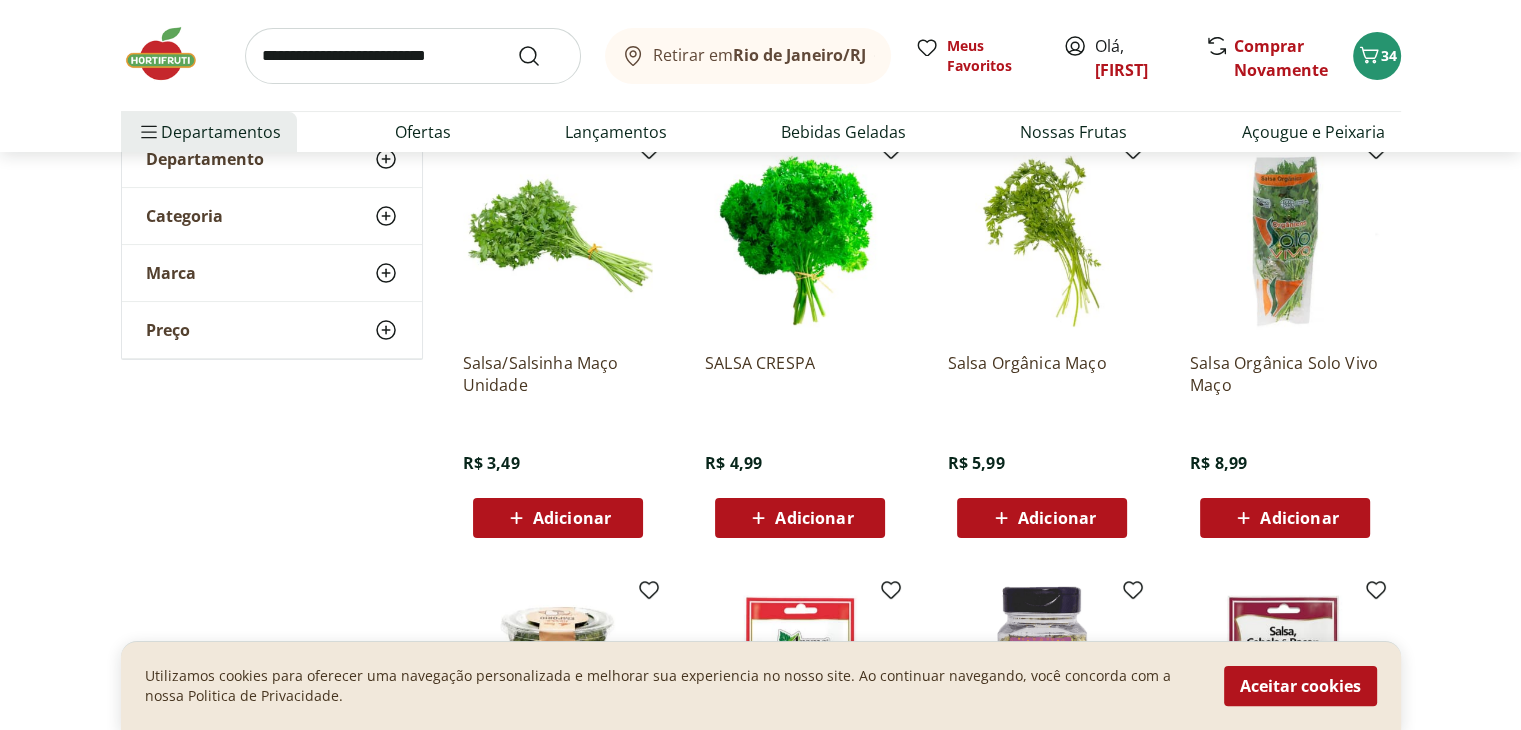 scroll, scrollTop: 400, scrollLeft: 0, axis: vertical 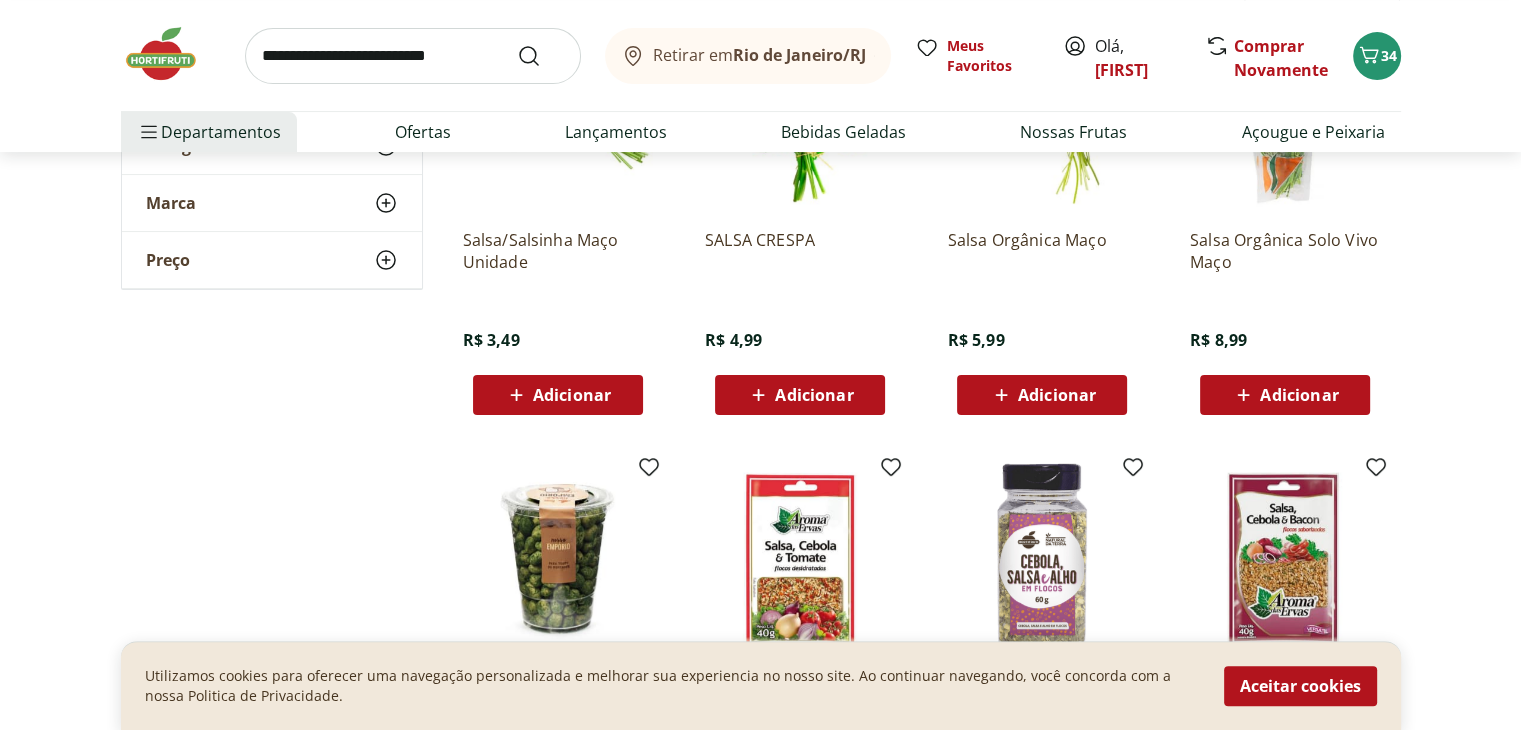 click on "Adicionar" at bounding box center [572, 395] 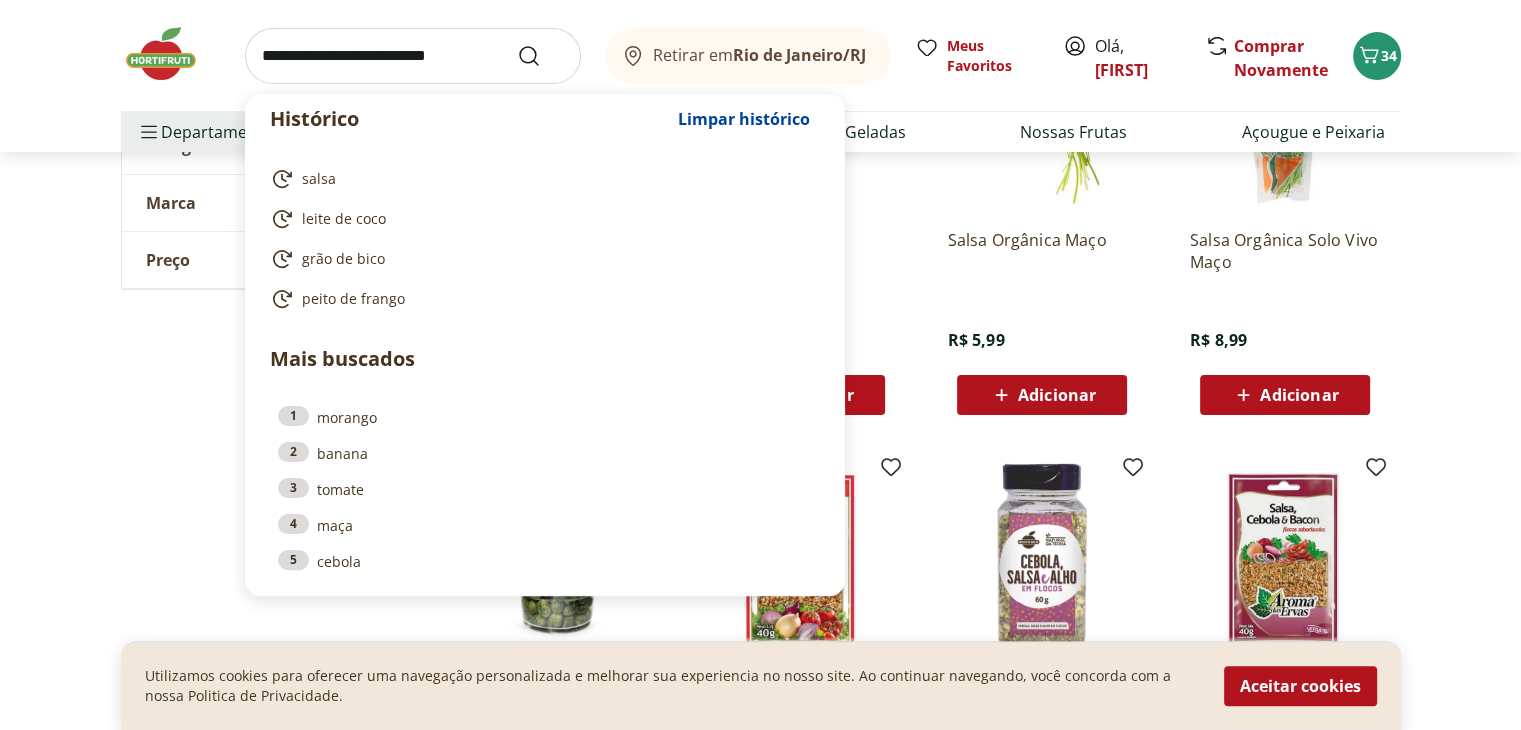 click at bounding box center (413, 56) 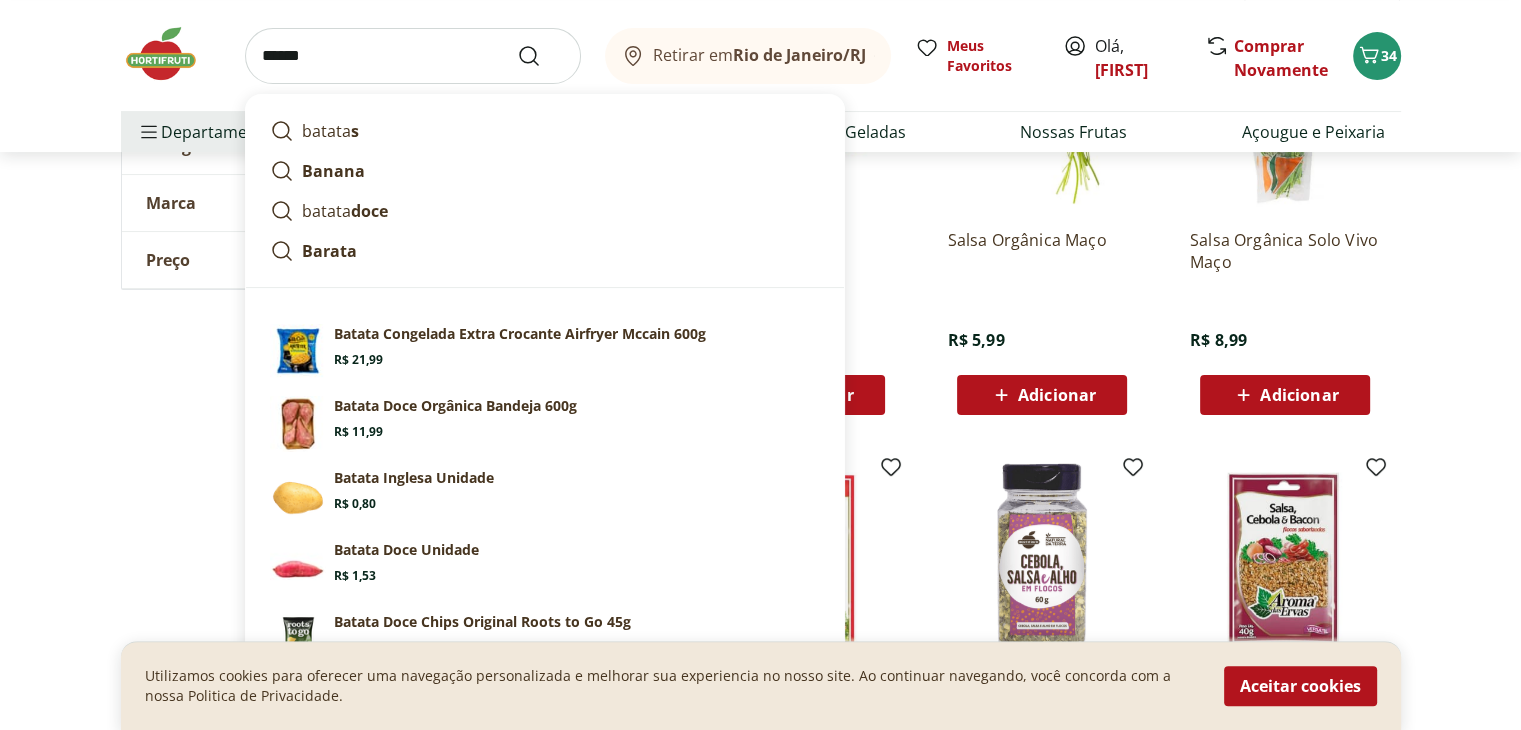 type on "******" 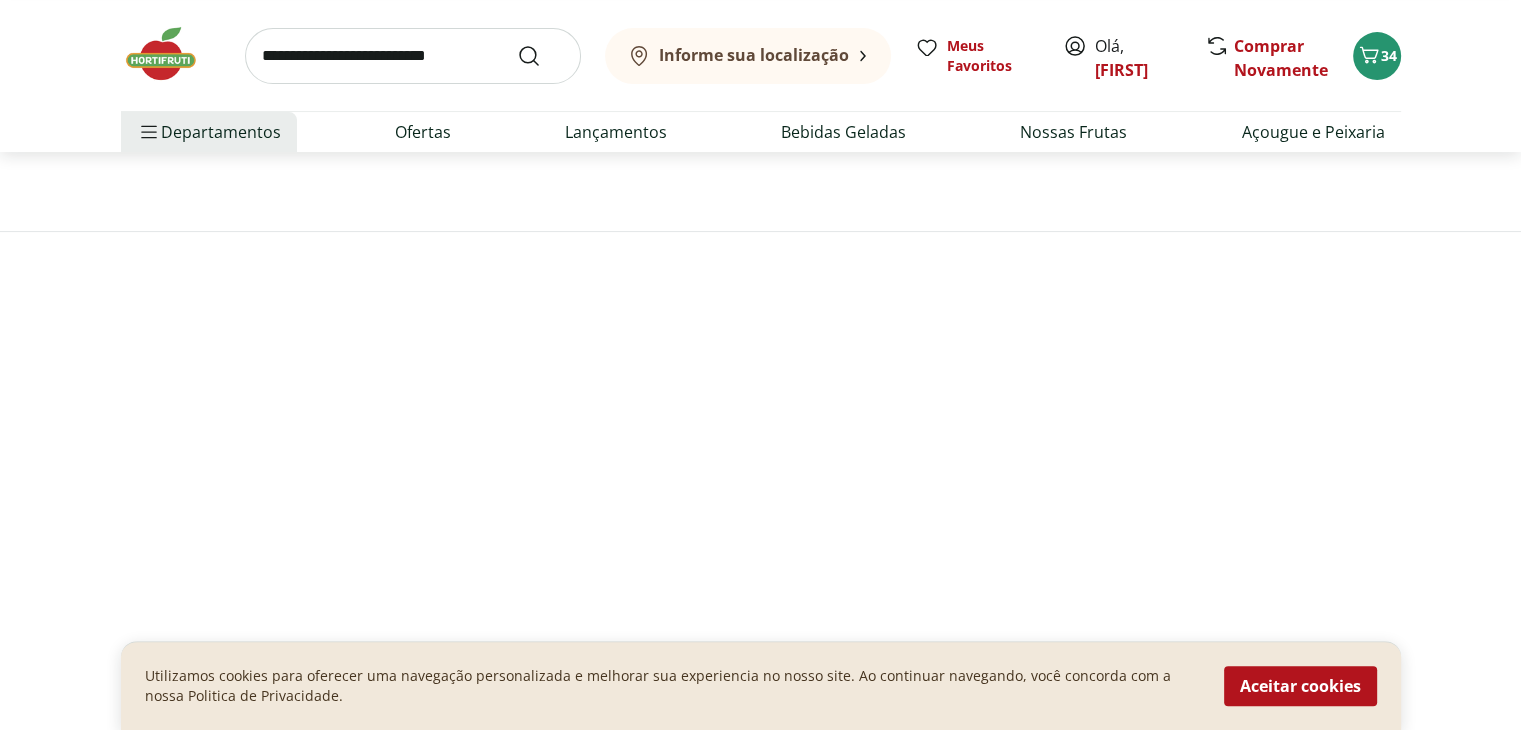 scroll, scrollTop: 0, scrollLeft: 0, axis: both 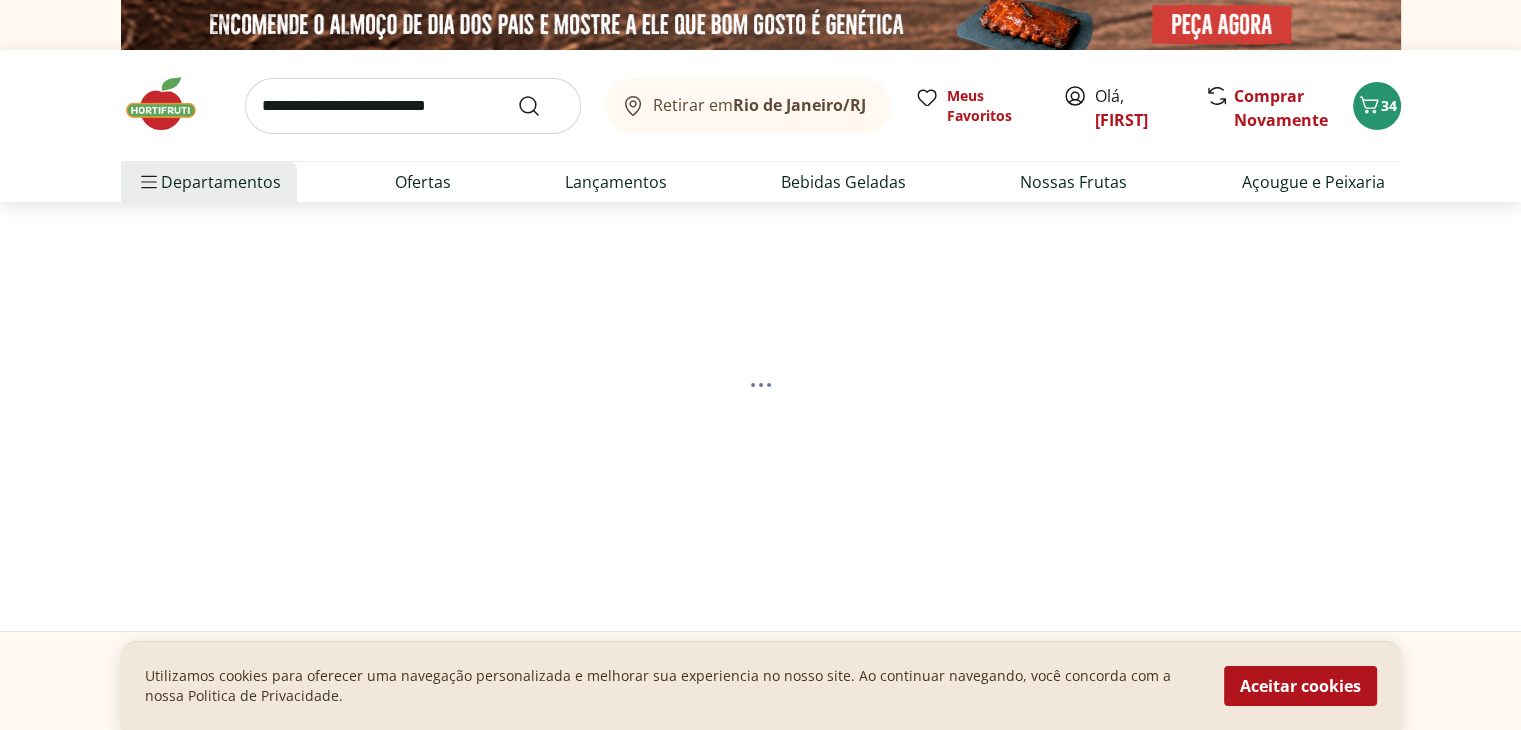 select on "**********" 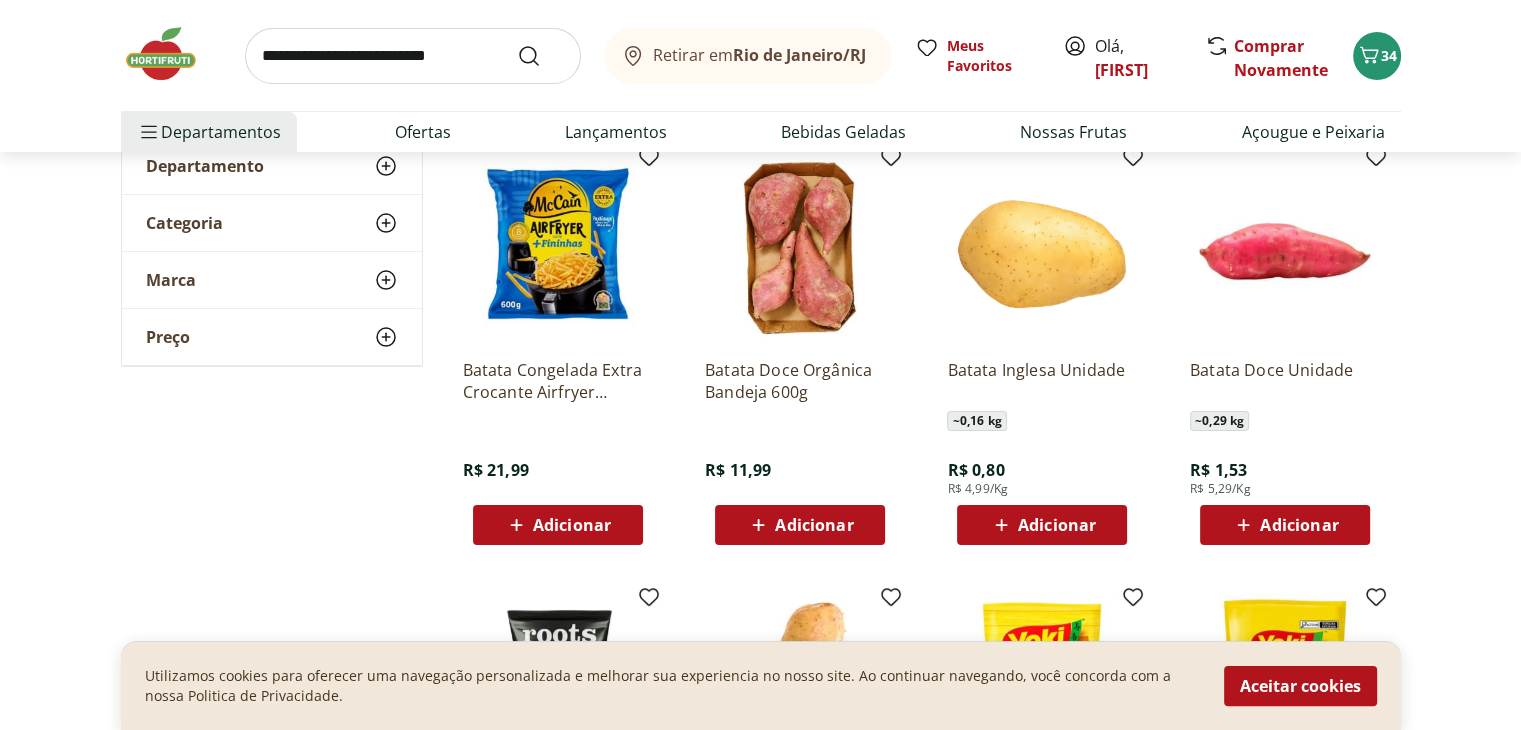 scroll, scrollTop: 300, scrollLeft: 0, axis: vertical 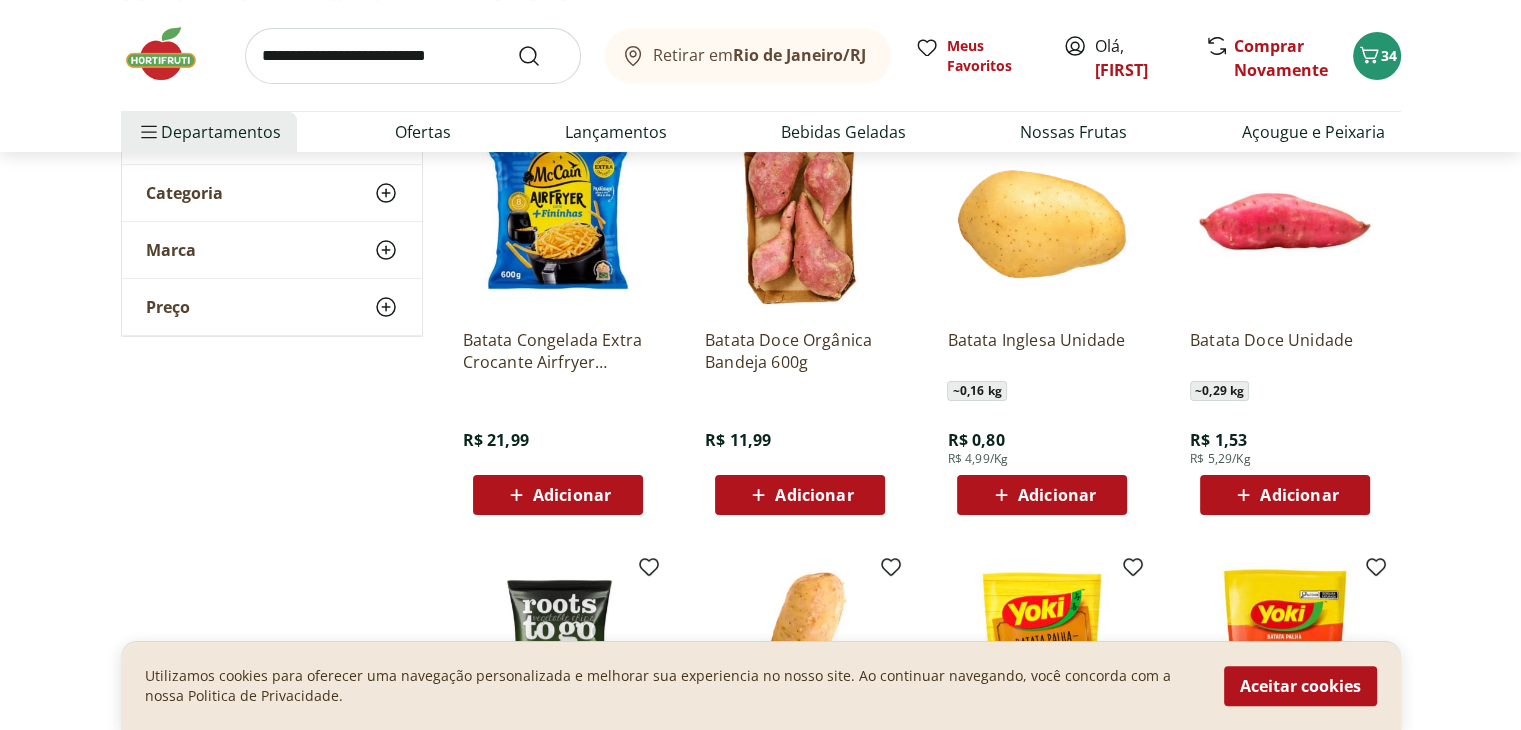 click on "Adicionar" at bounding box center [1057, 495] 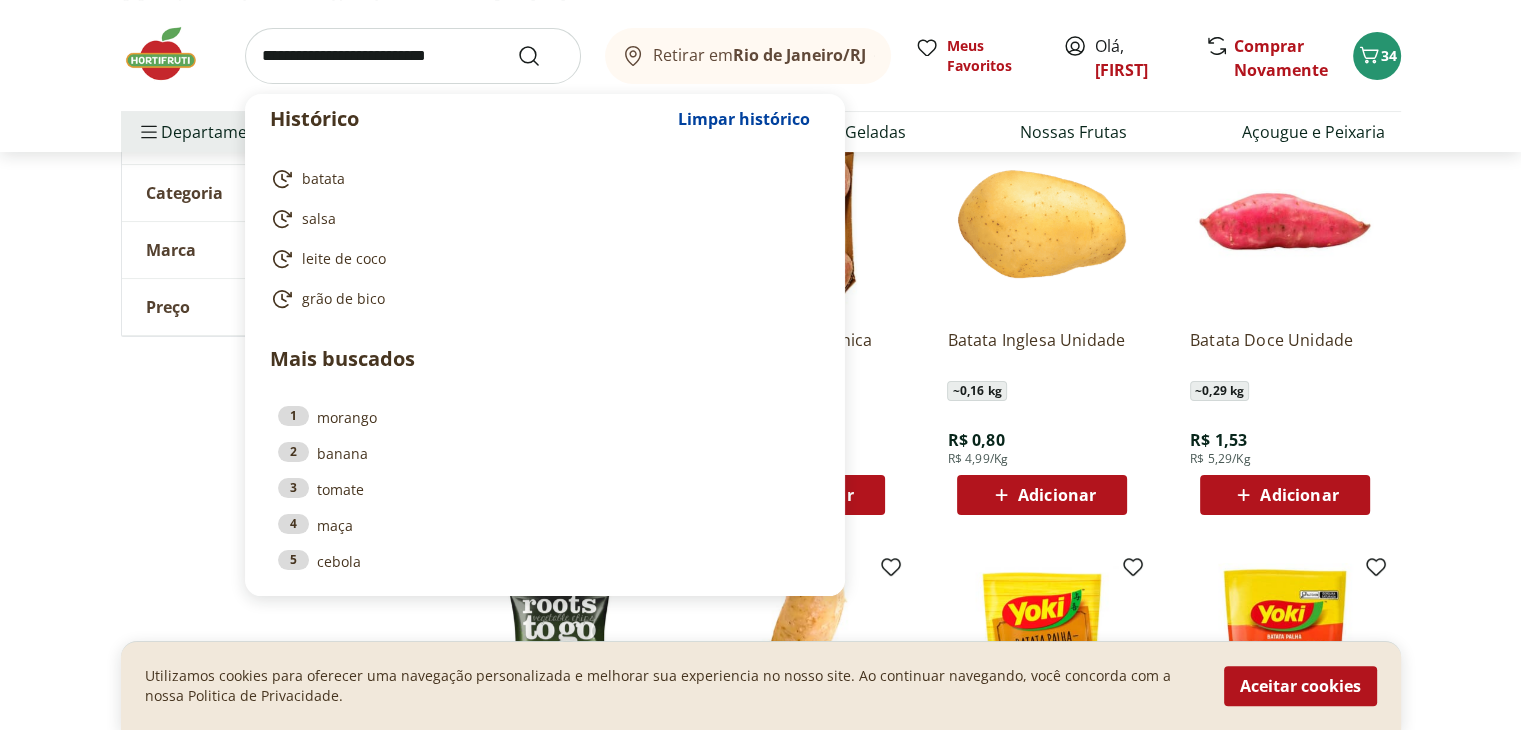 click at bounding box center [413, 56] 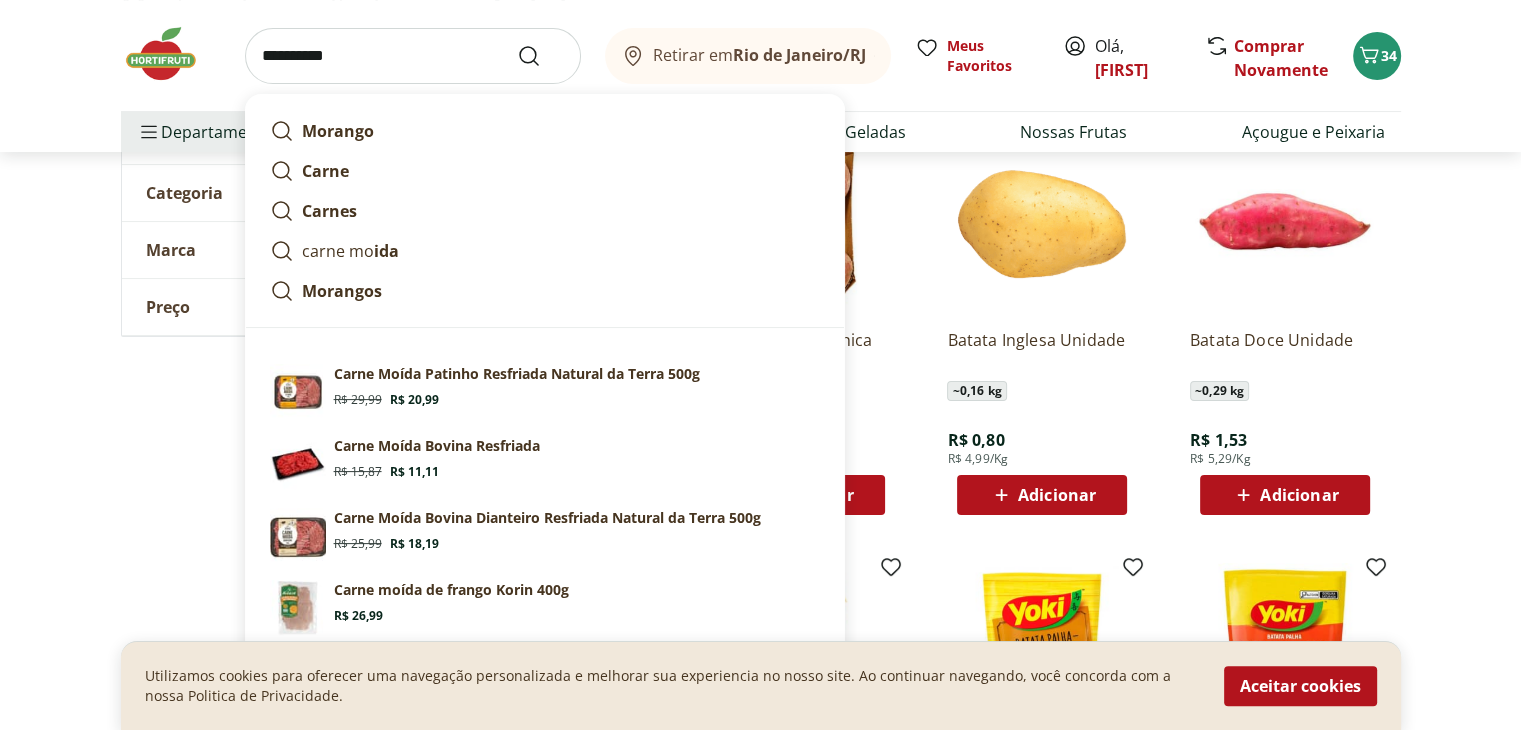 type on "**********" 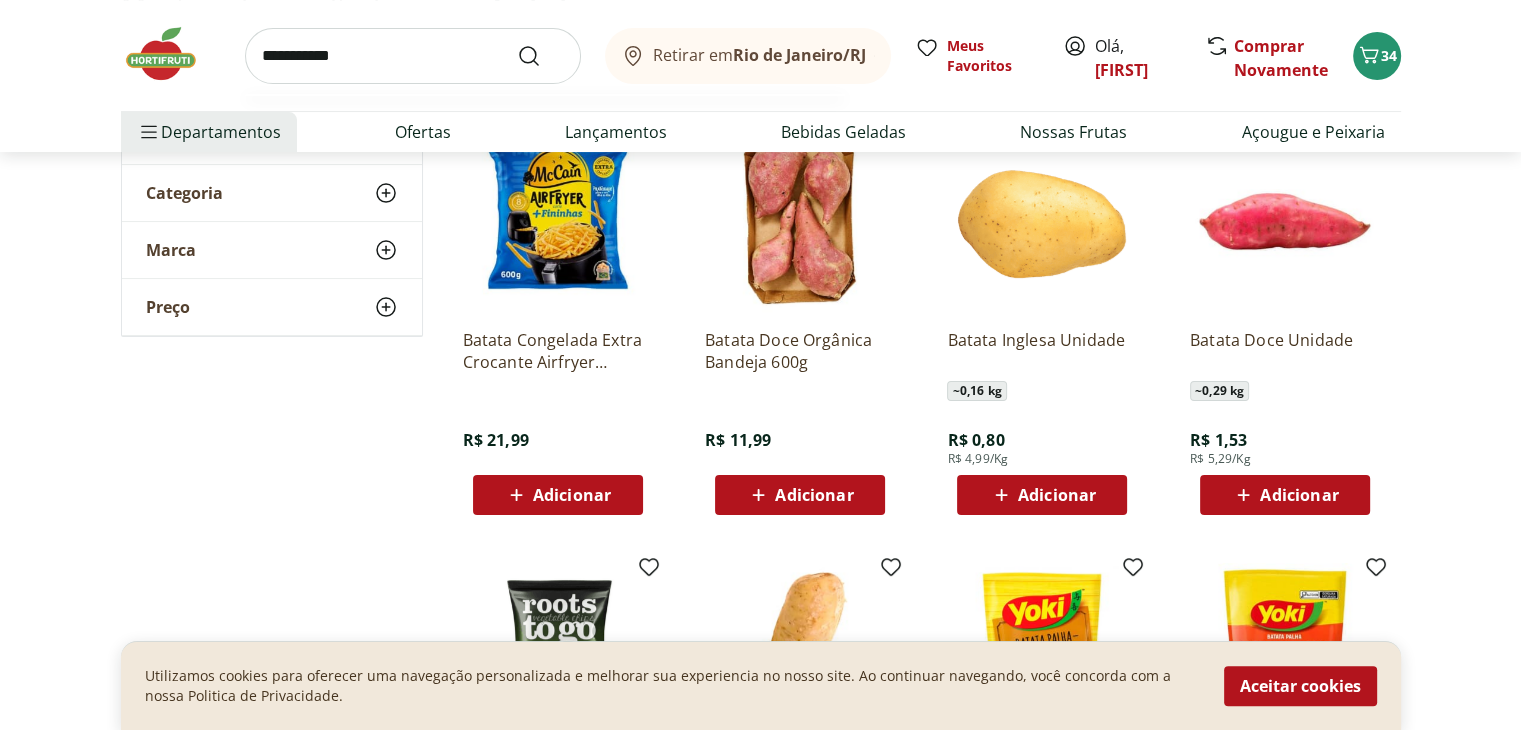 click at bounding box center (541, 56) 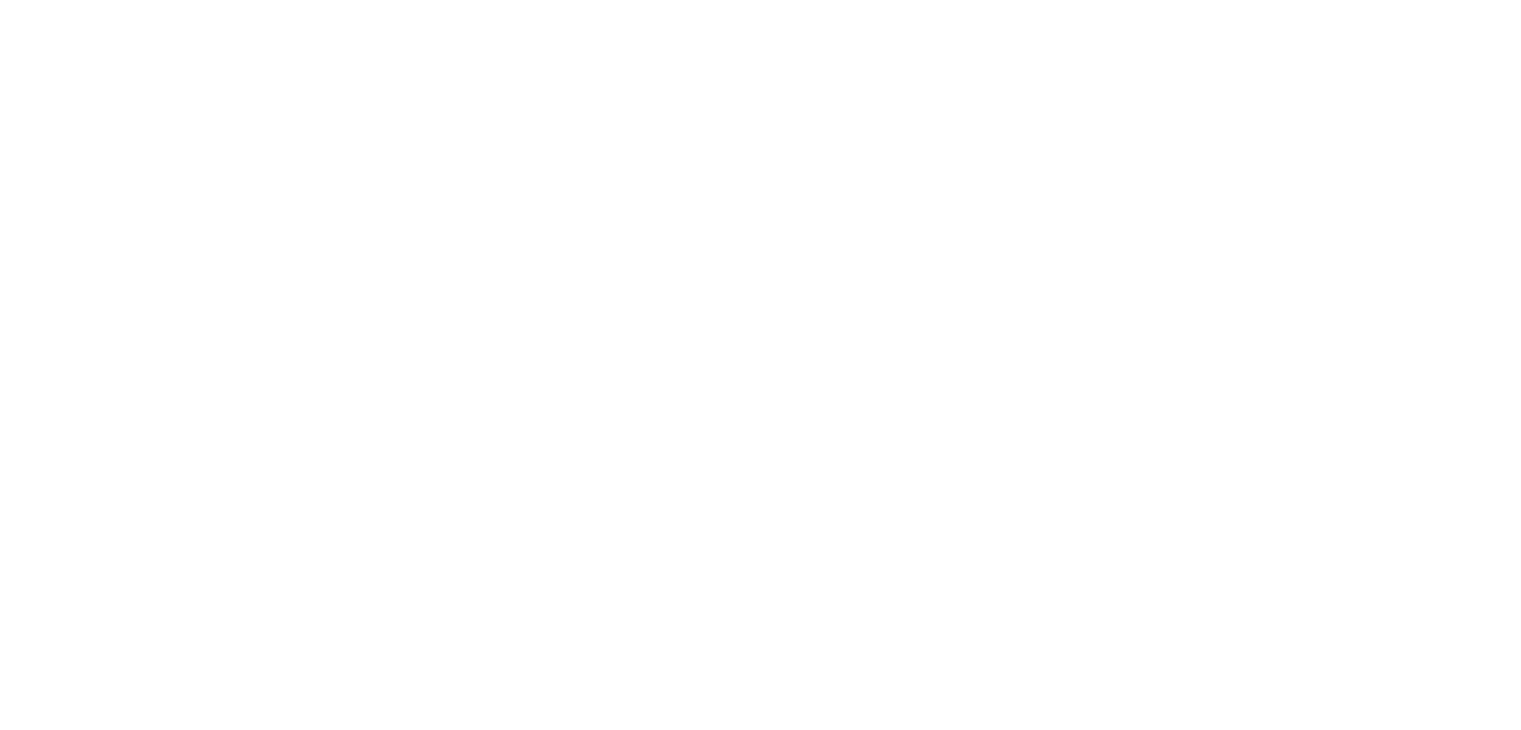 scroll, scrollTop: 0, scrollLeft: 0, axis: both 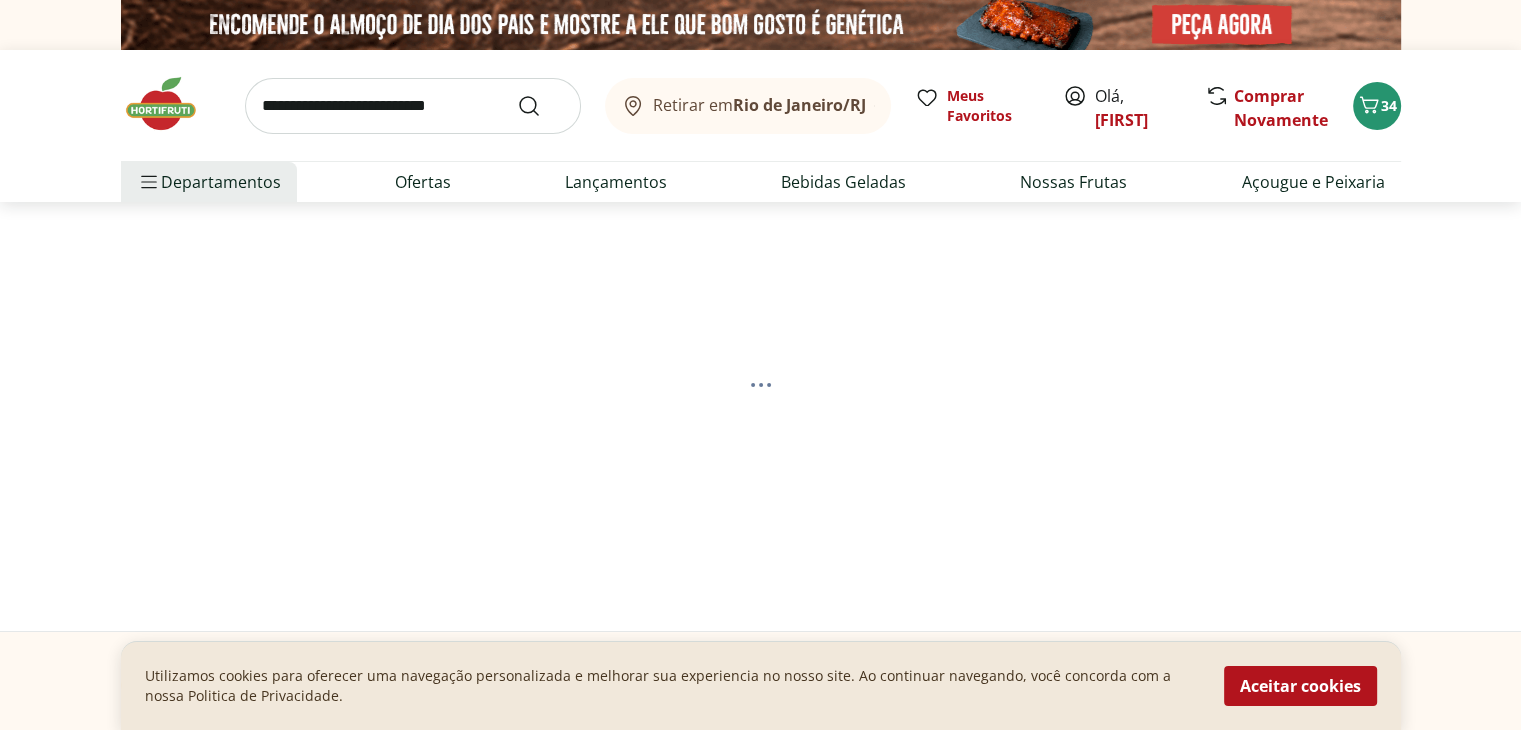 select on "**********" 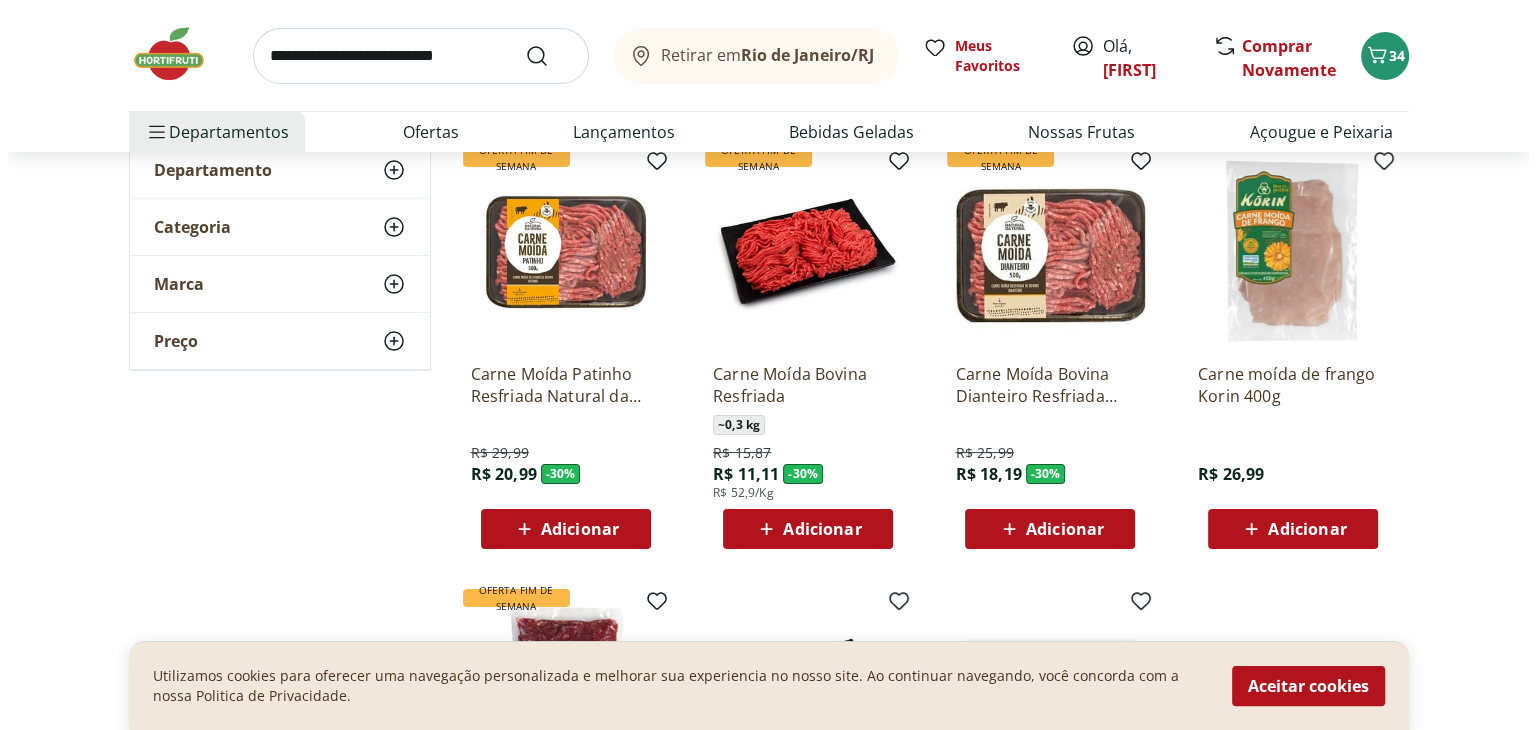 scroll, scrollTop: 300, scrollLeft: 0, axis: vertical 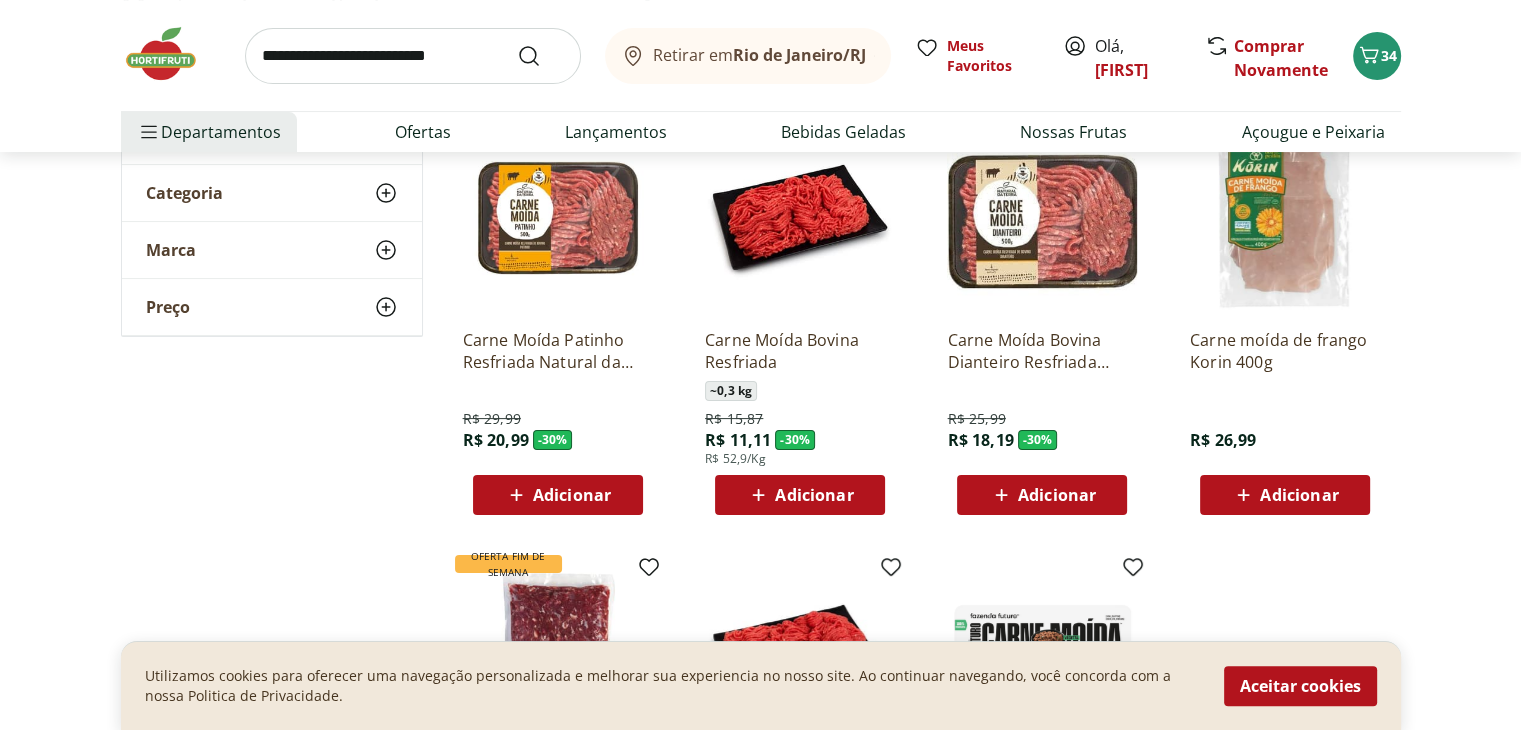 click on "Adicionar" at bounding box center (572, 495) 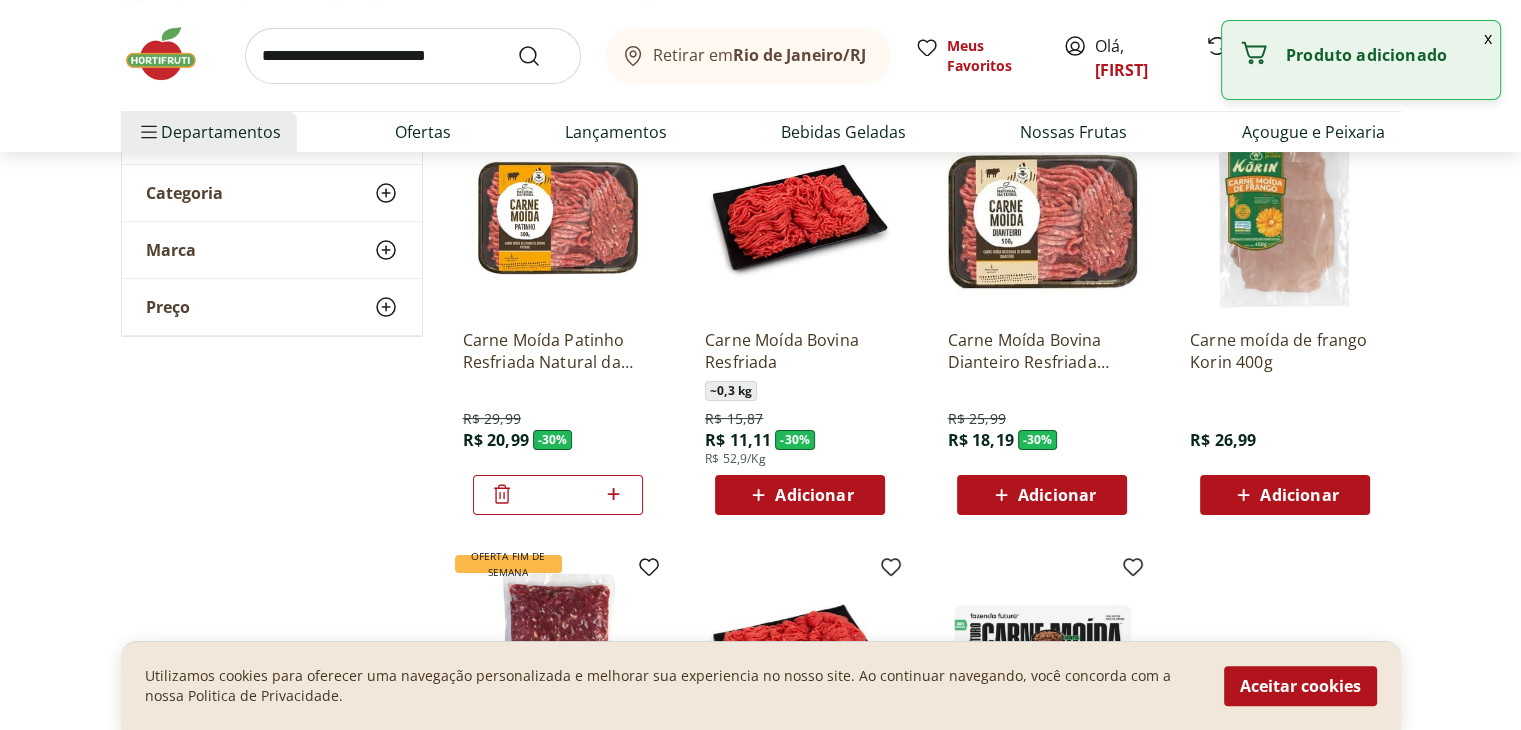 click 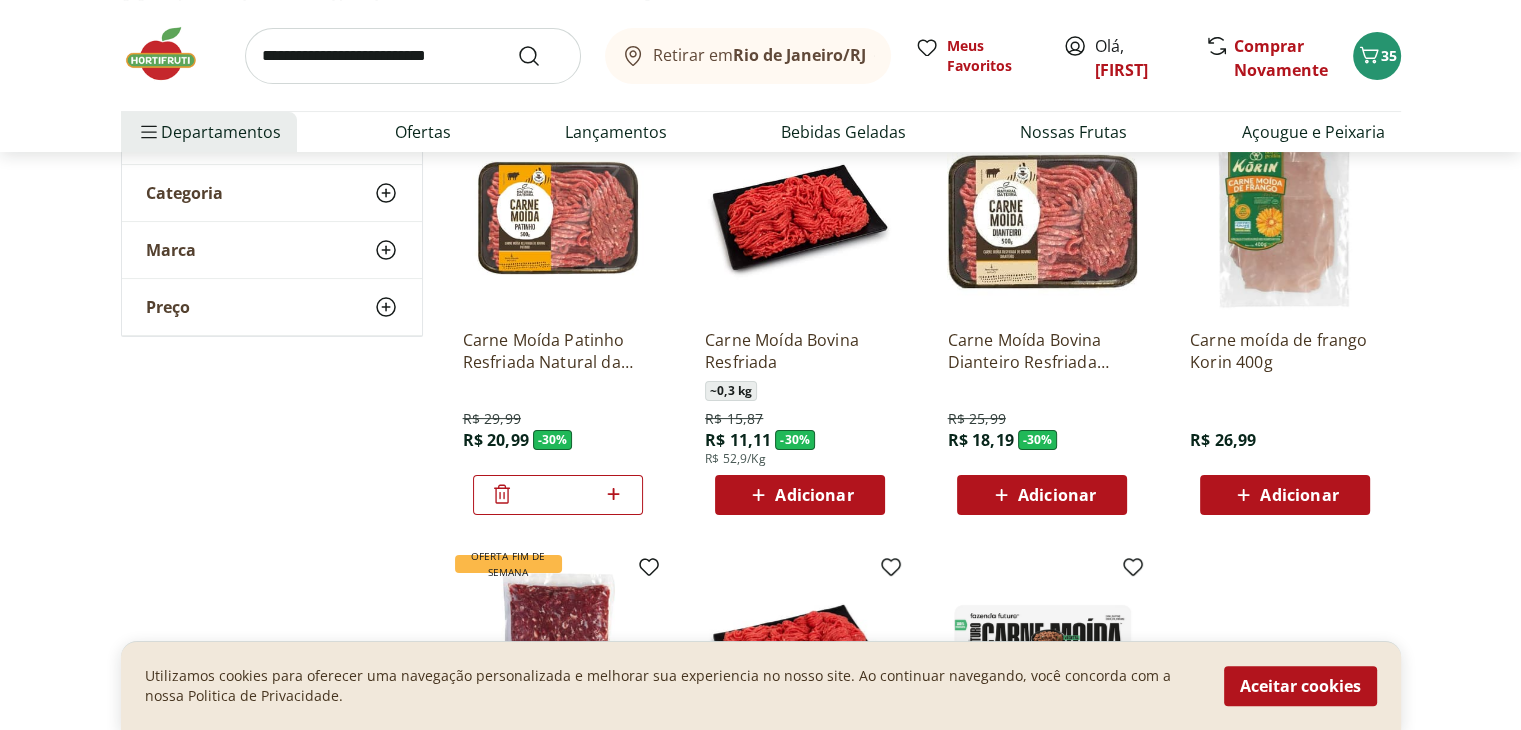 click 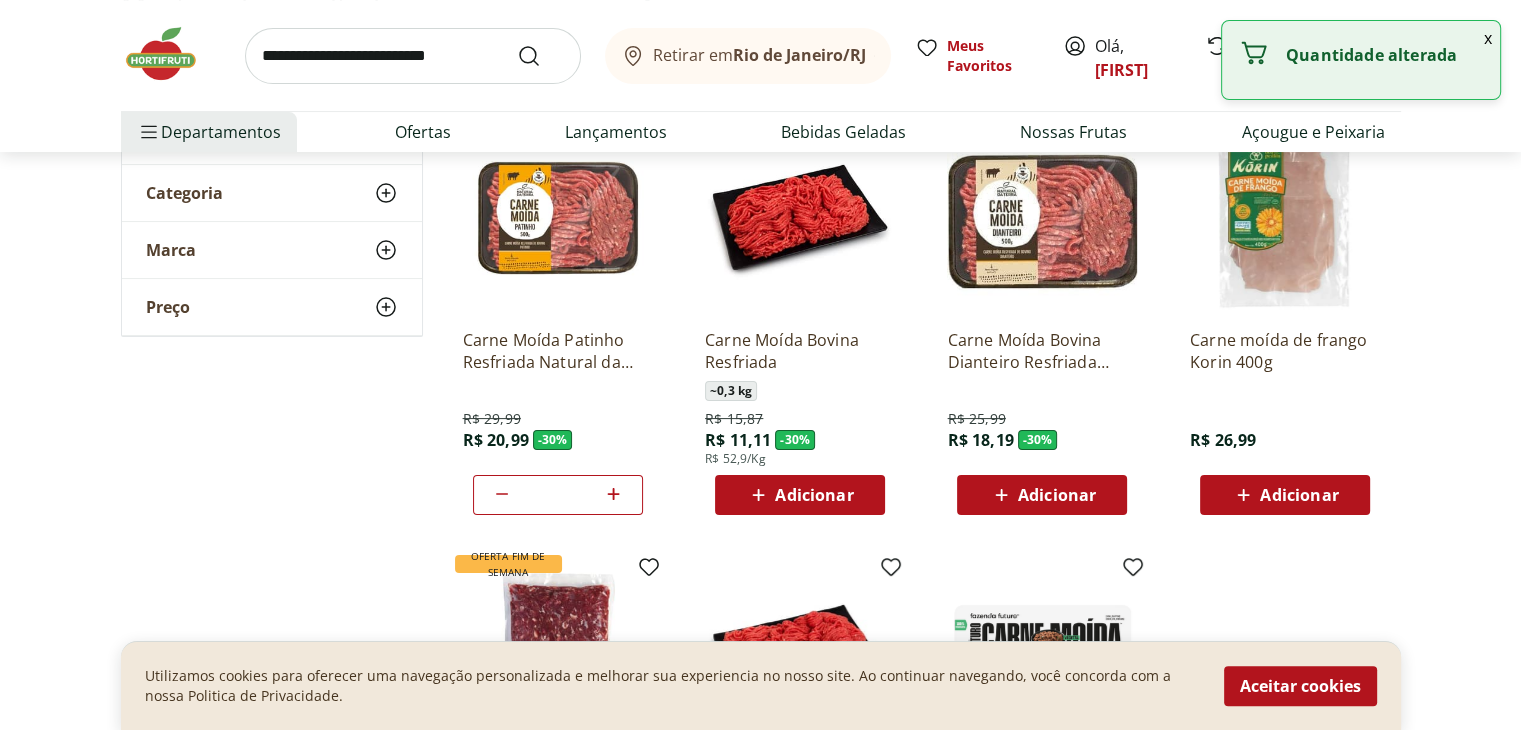 type on "*" 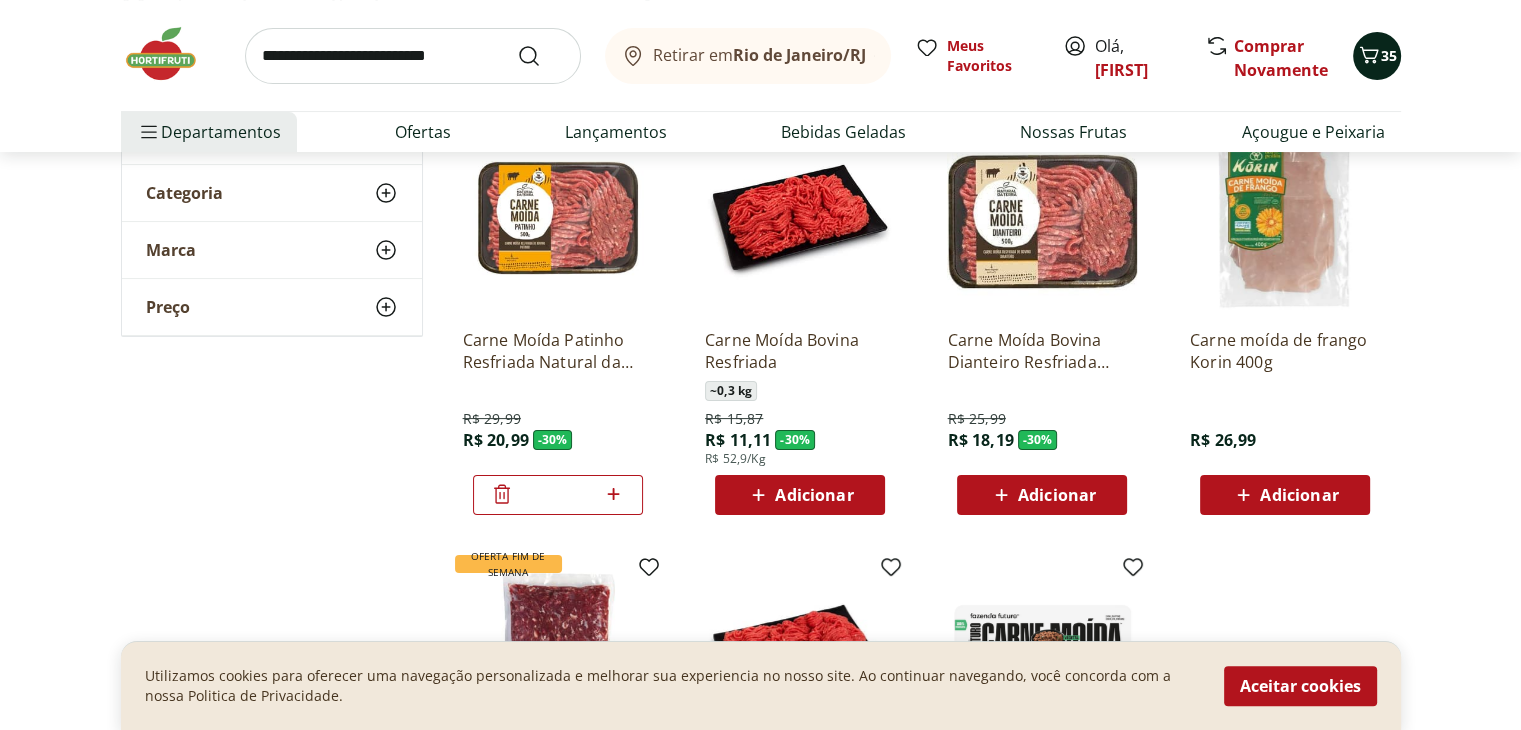 click on "35" at bounding box center [1389, 56] 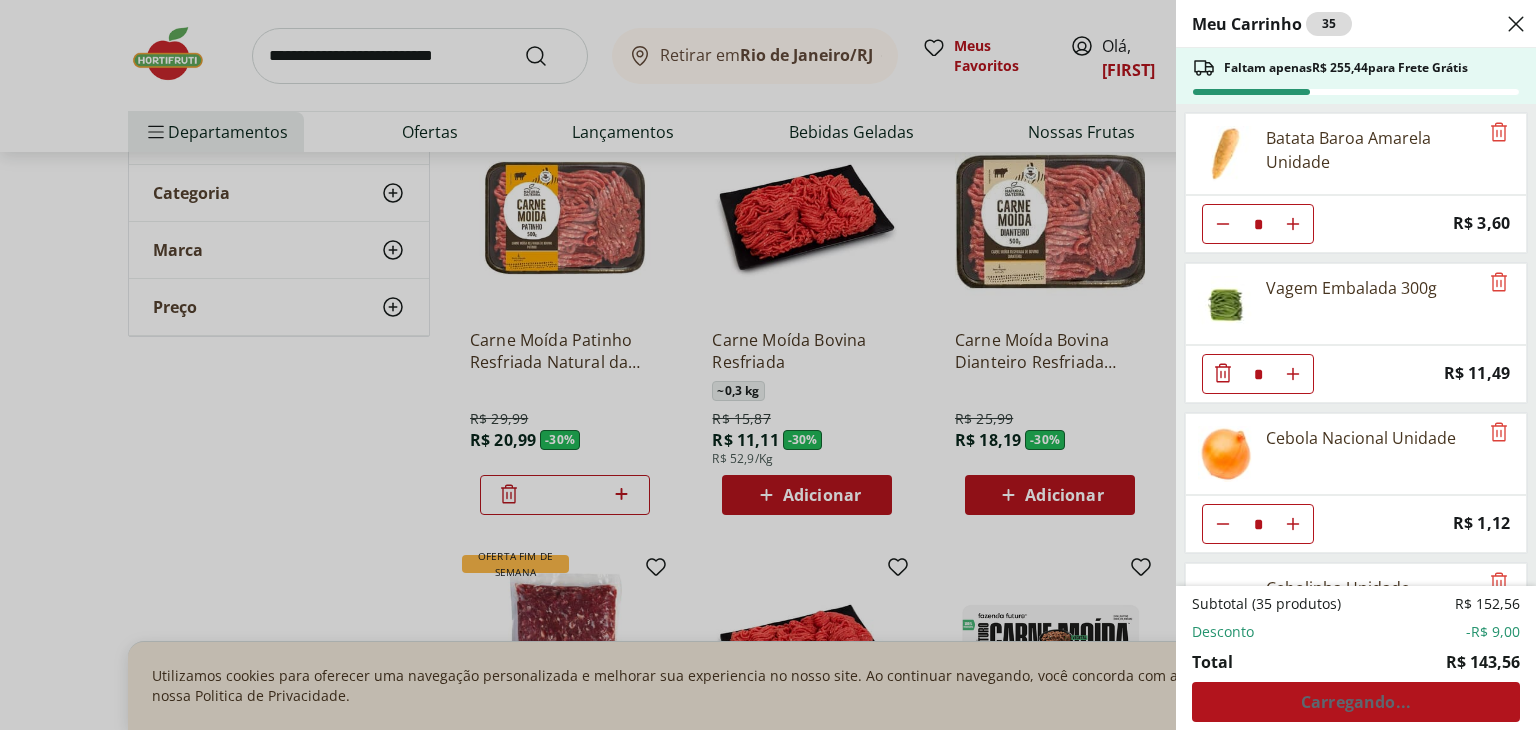 click 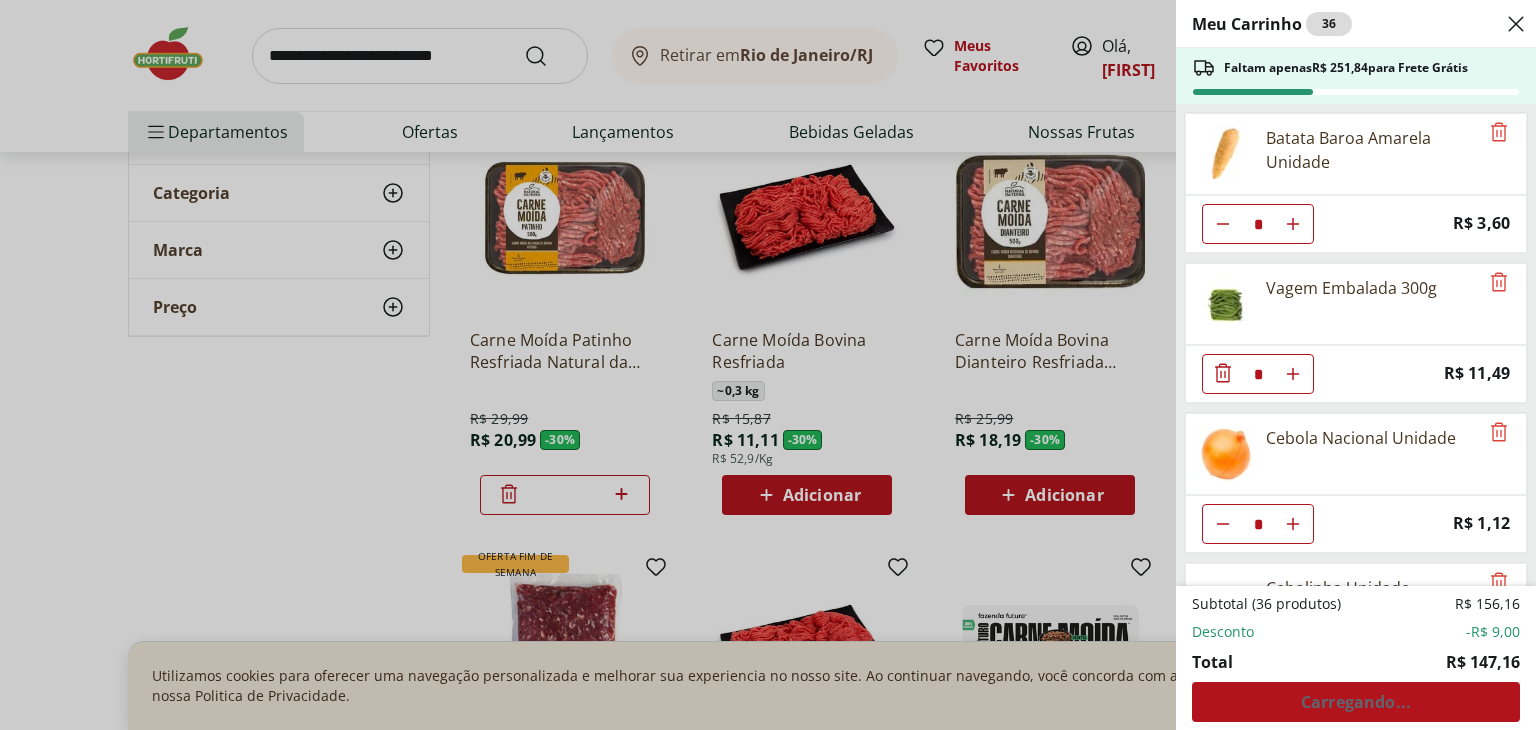 click 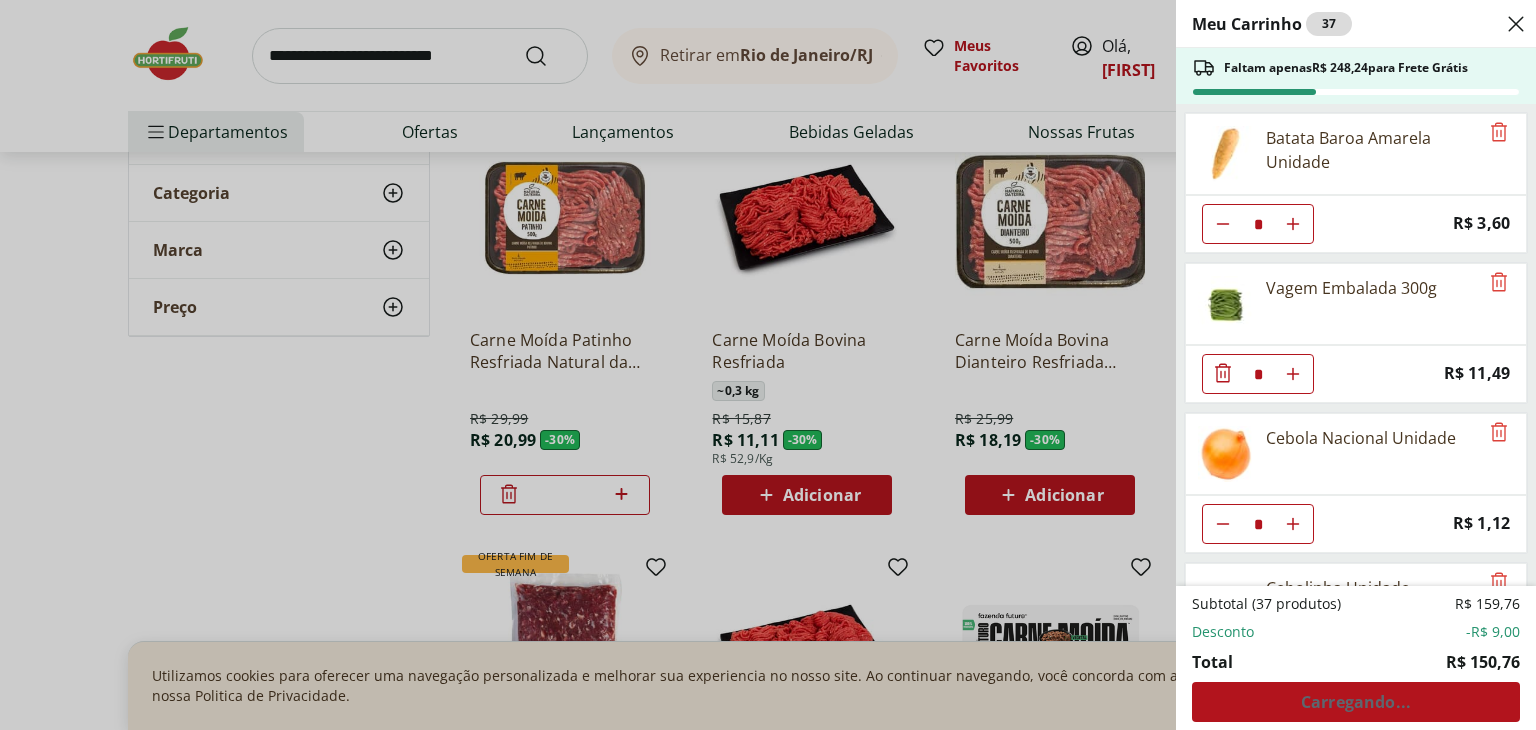 click 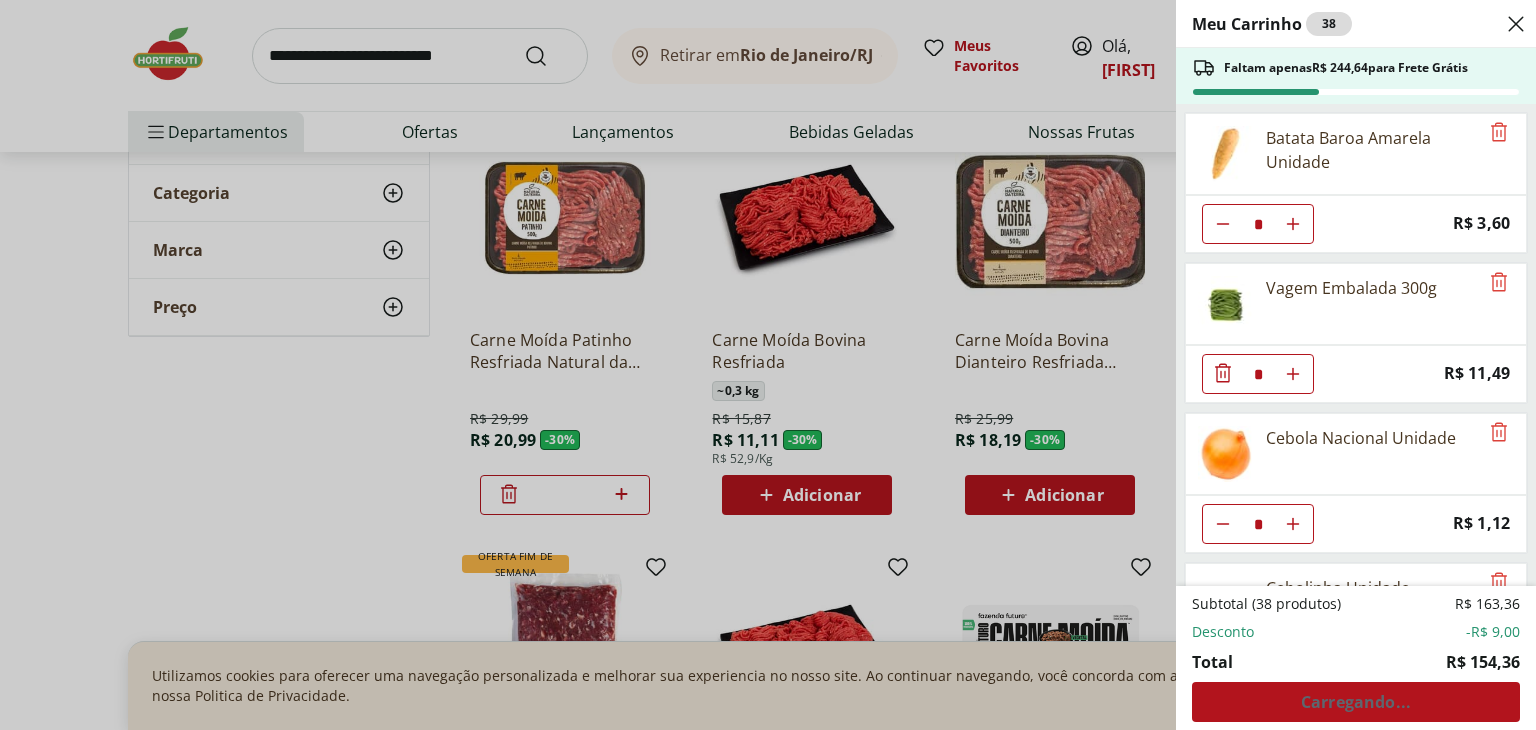 click 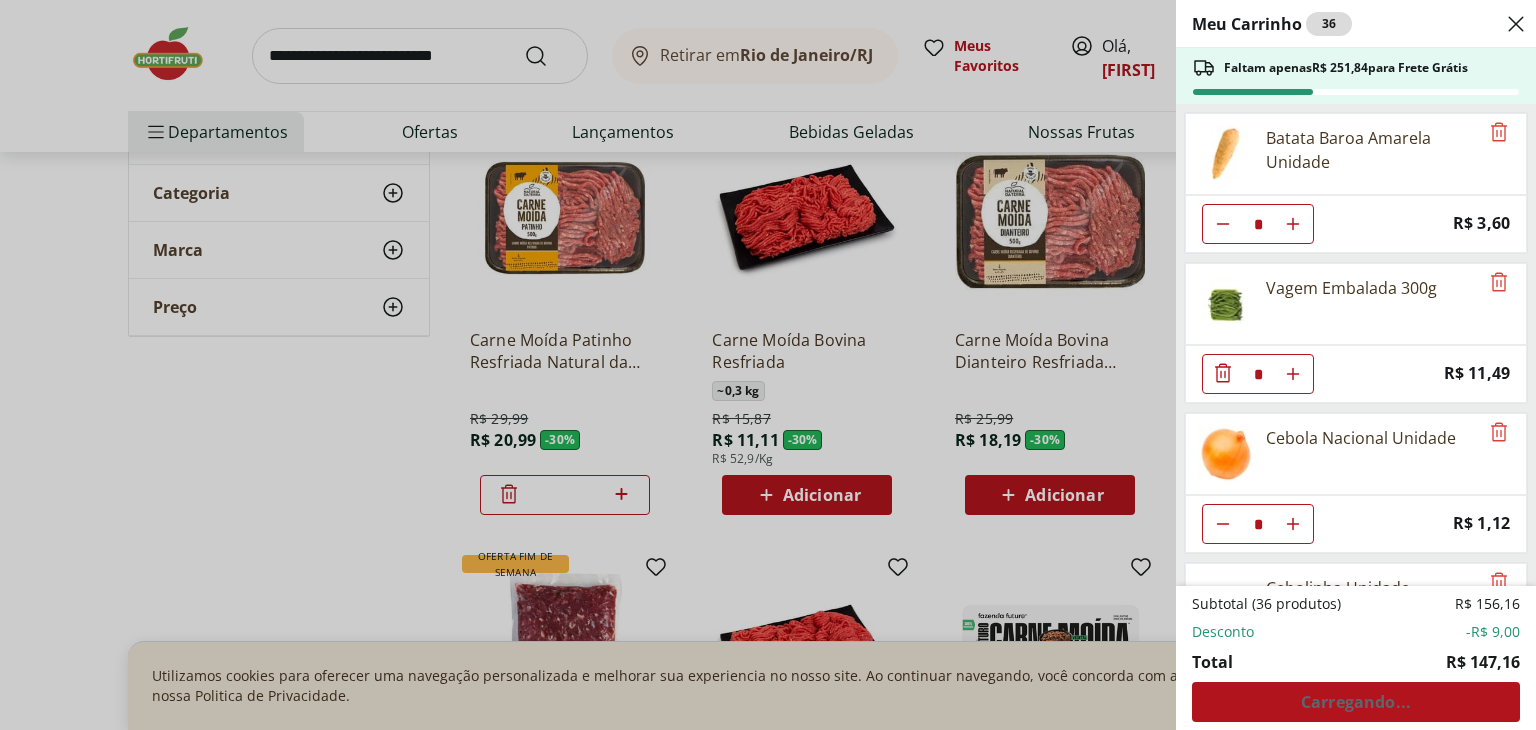 click 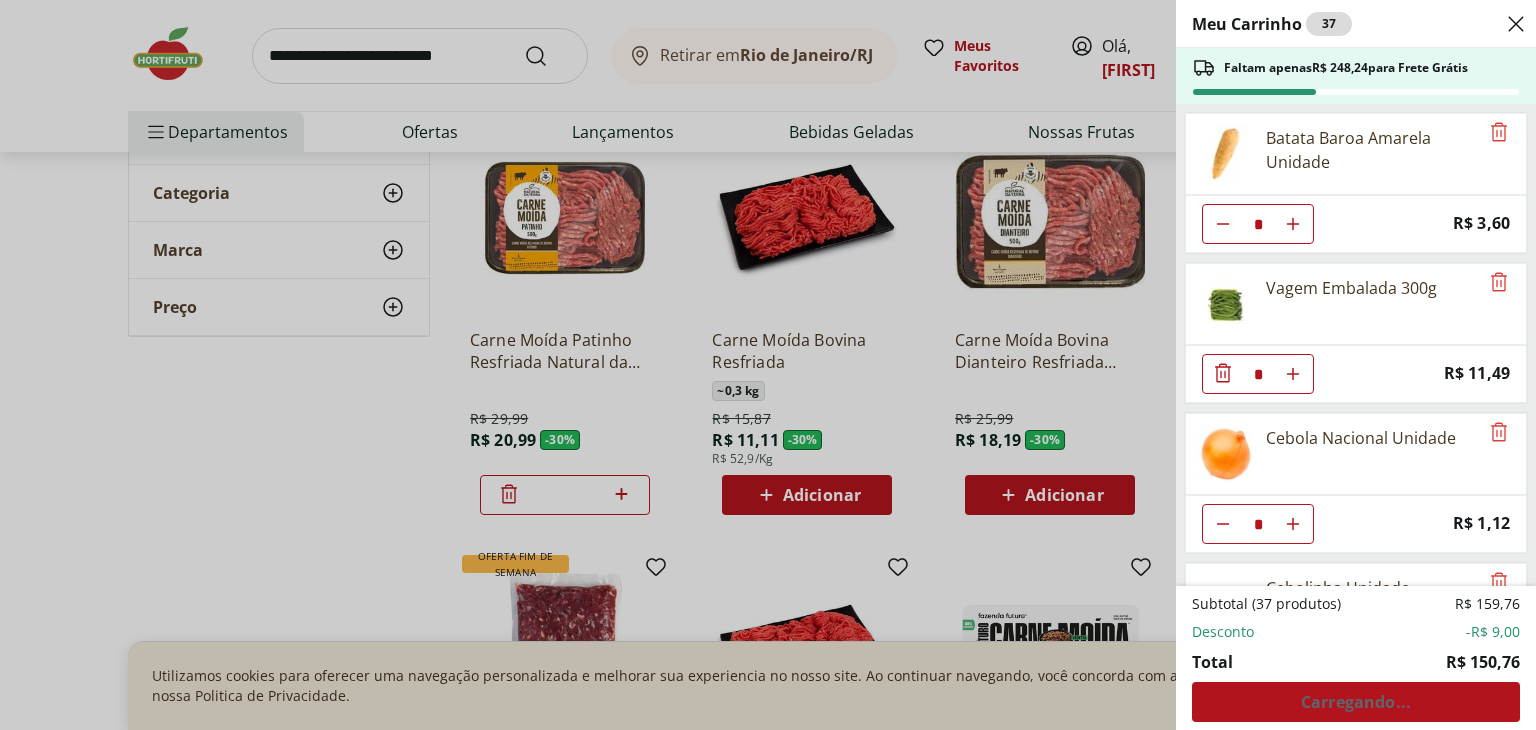 click 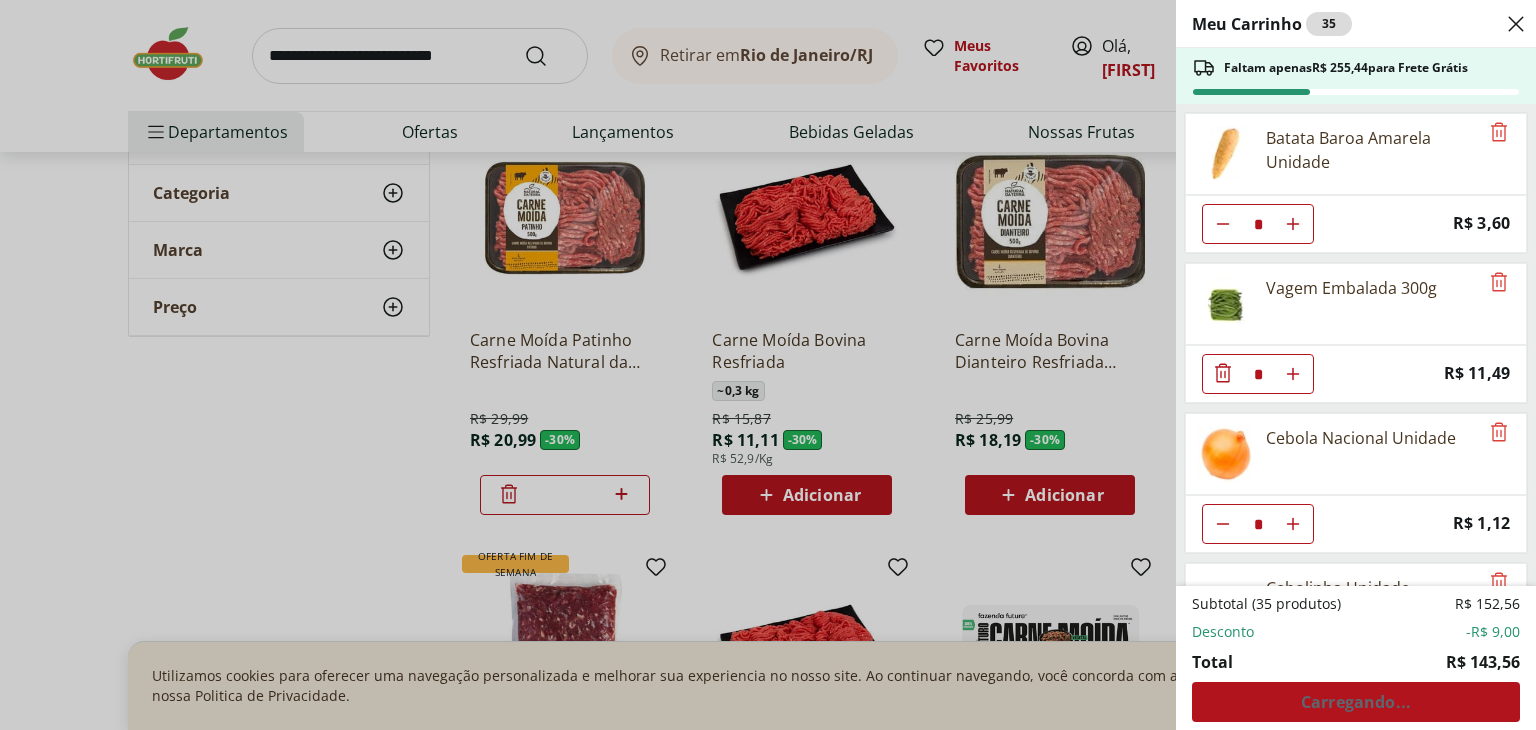click 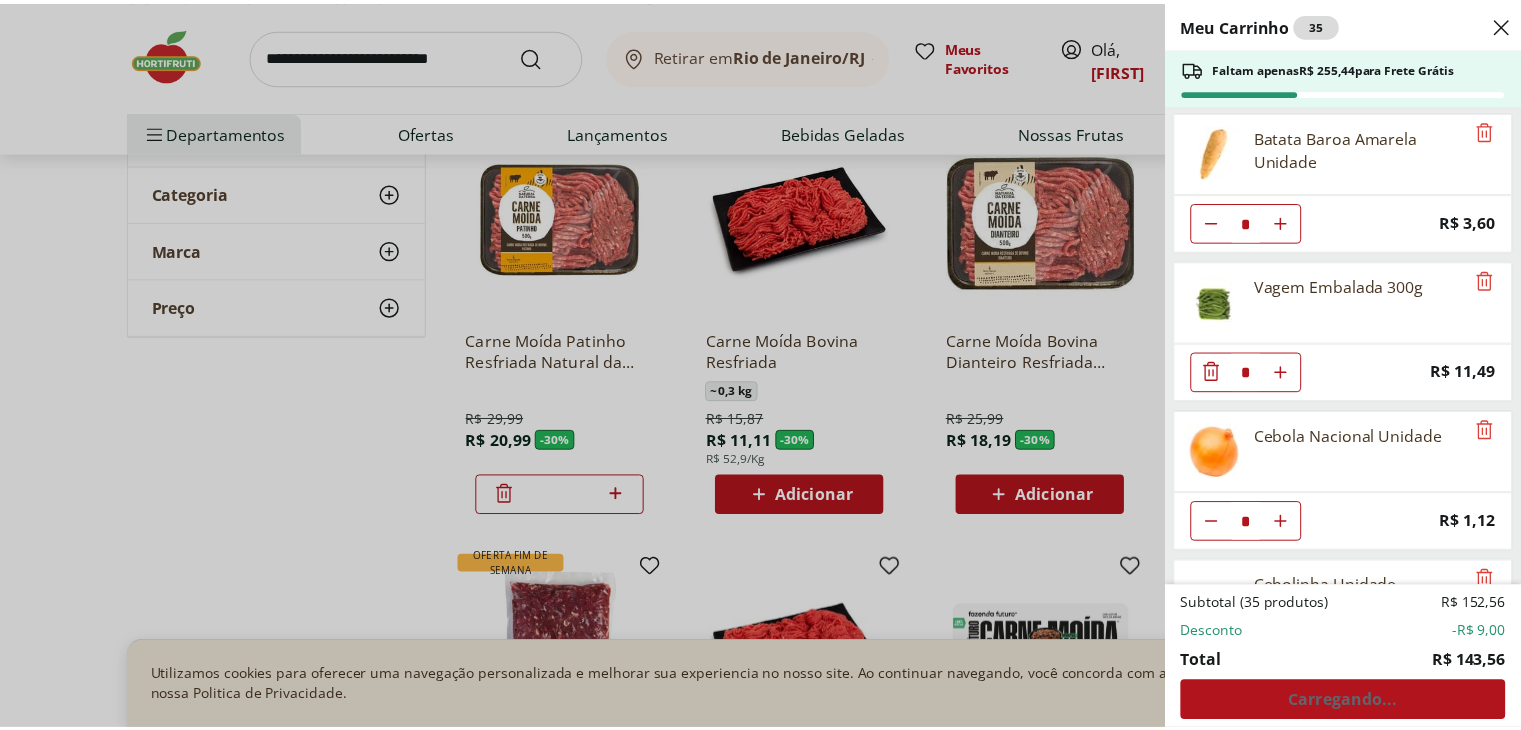 scroll, scrollTop: 0, scrollLeft: 0, axis: both 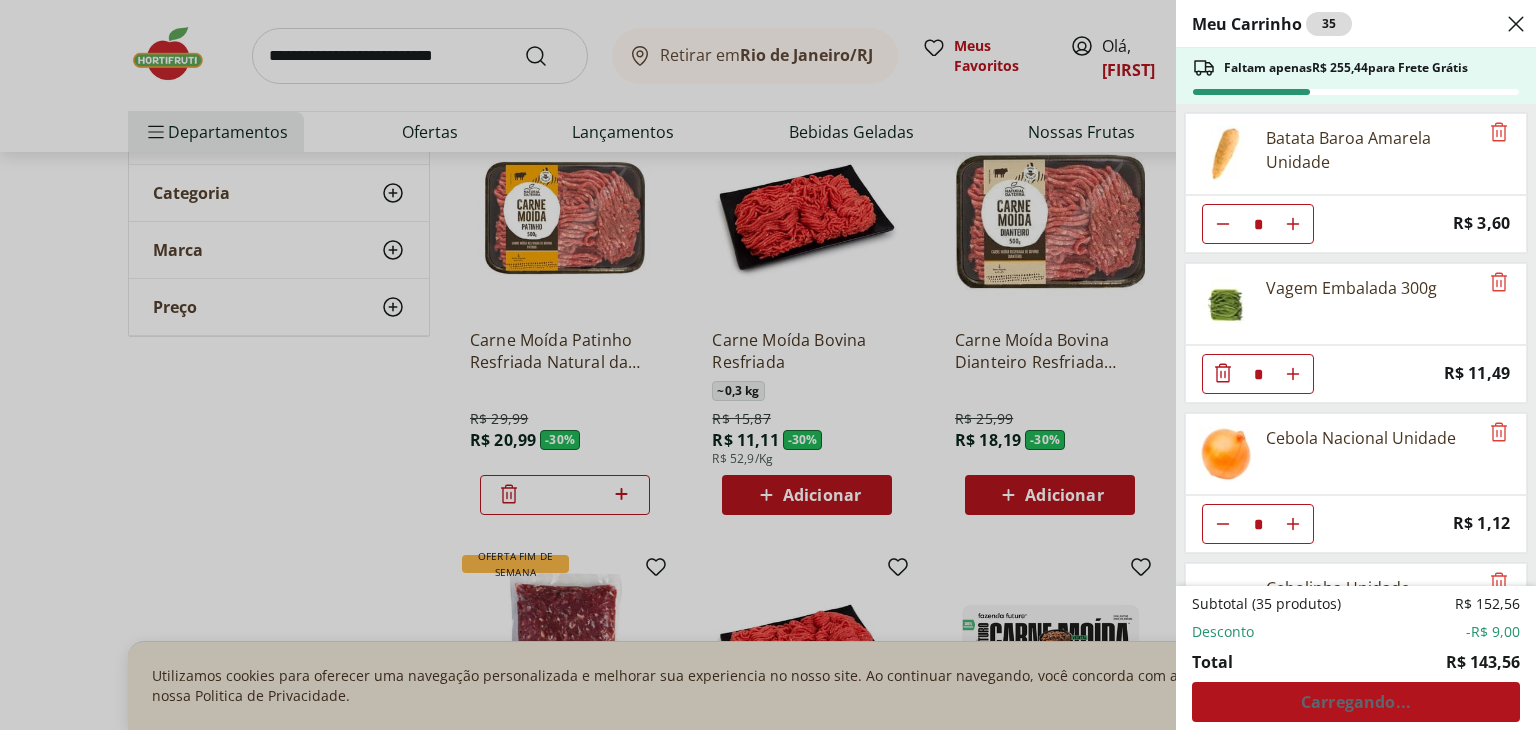 click at bounding box center [1293, 224] 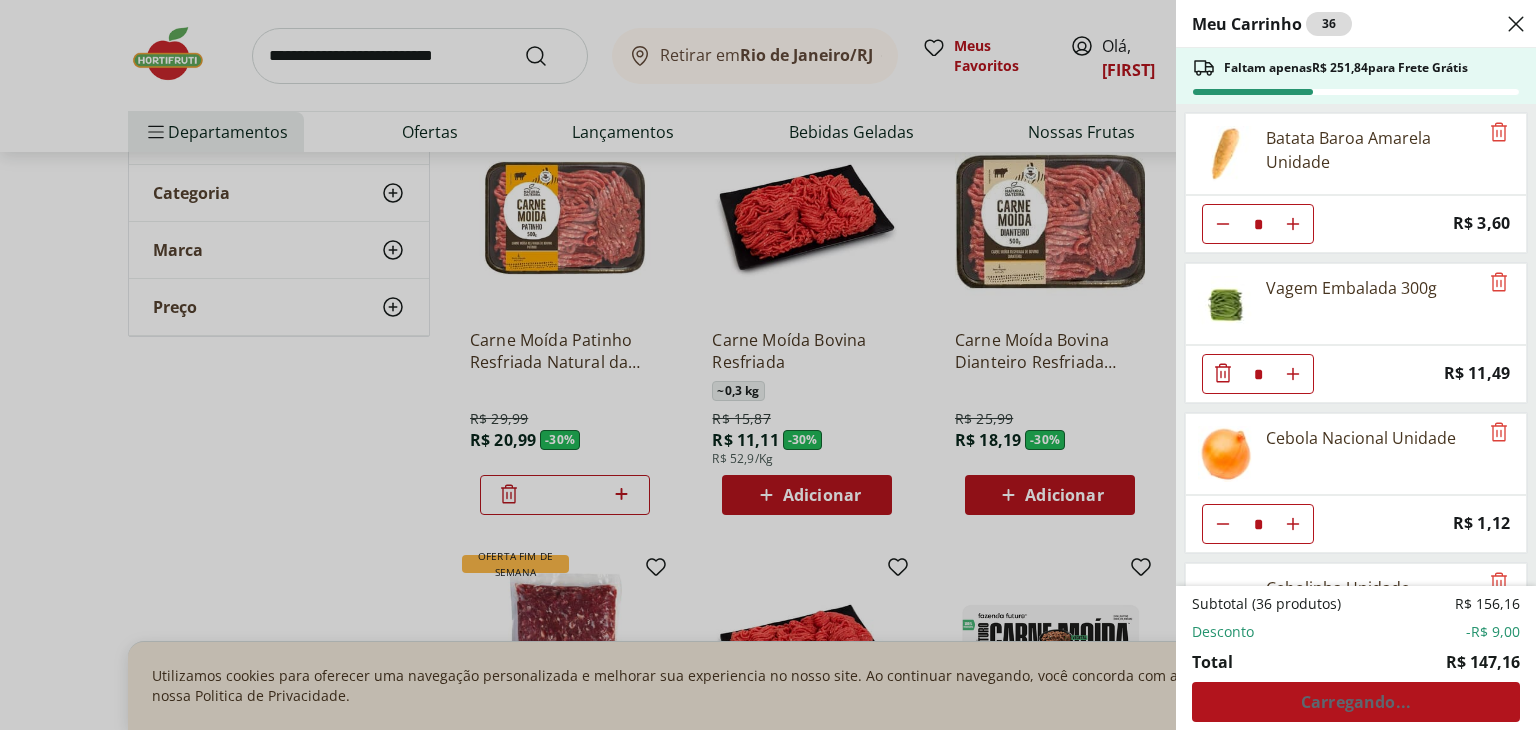 type on "*" 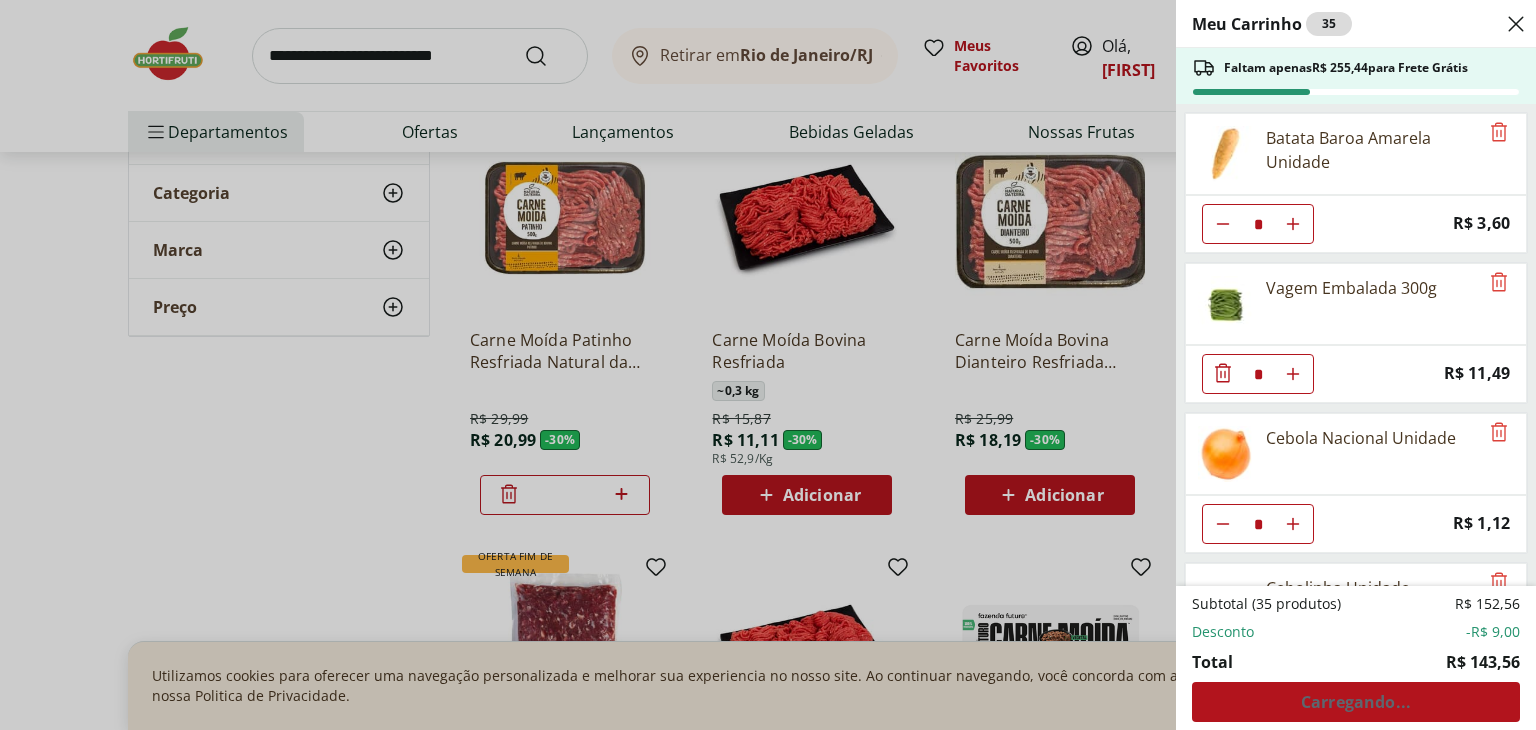 click on "Meu Carrinho 35 Faltam apenas  R$ 255,44  para Frete Grátis Batata Baroa Amarela Unidade * Price: R$ 3,60 Vagem Embalada 300g * Price: R$ 11,49 Cebola Nacional Unidade * Price: R$ 1,12 Cebolinha Unidade * Price: R$ 3,49 Alho Nacional Beneficiado Unidade * Price: R$ 2,99 Pimentão Vermelho Unidade * Price: R$ 7,66 Limão Tahity Unidade * Price: R$ 0,55 Coentro Unidade * Price: R$ 3,49 Laranja Pera Unidade * Price: R$ 2,00 Filé de Peito de Frango Resfriado * Price: R$ 10,40 Leite de Coco Tradicional Brascoco 200ml * Price: R$ 3,79 Carne Moída Patinho Resfriada Natural da Terra 500g * Original price: R$ 29,99 Price: R$ 20,99 Subtotal (35 produtos) R$ 152,56 Desconto -R$ 9,00 Total R$ 143,56 Carregando..." at bounding box center (768, 365) 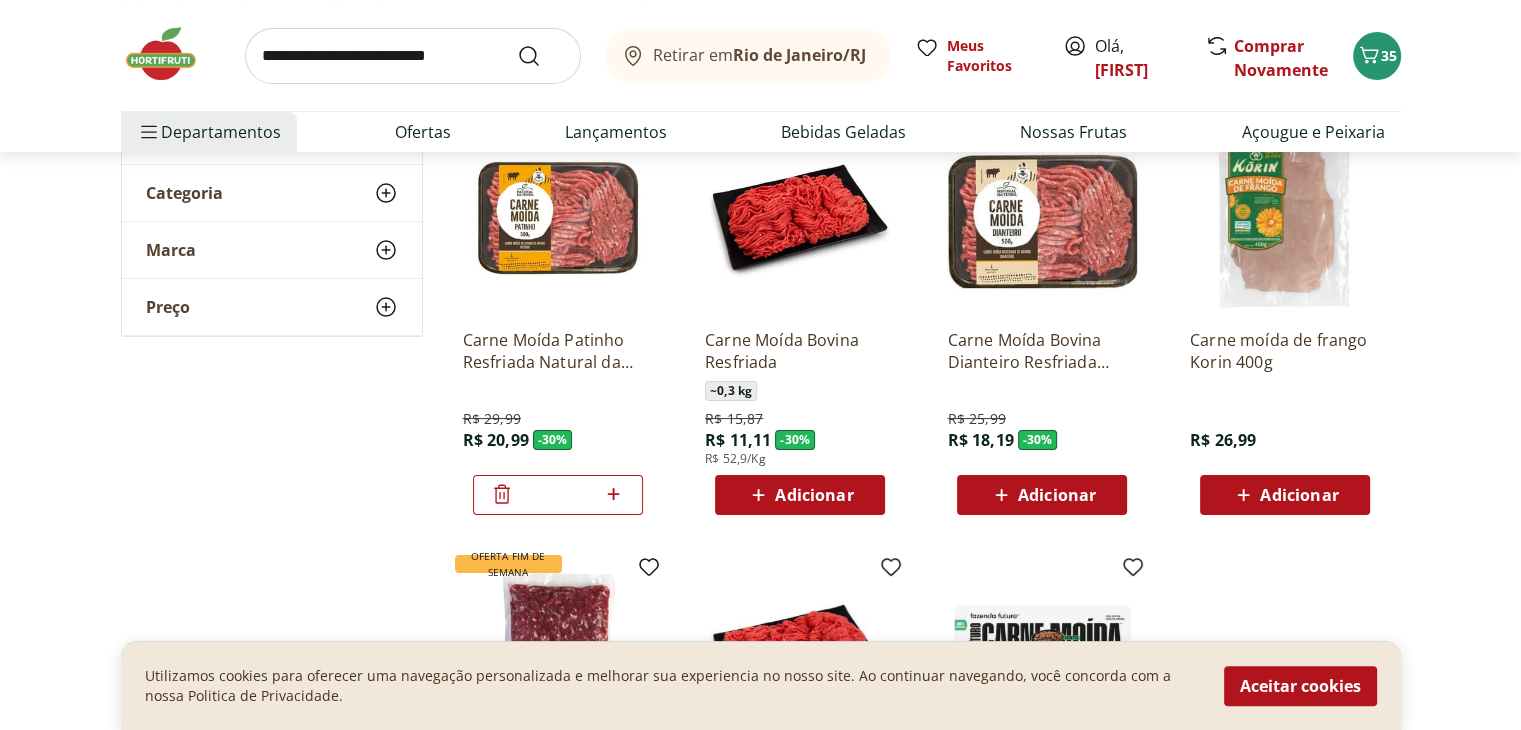 click at bounding box center [413, 56] 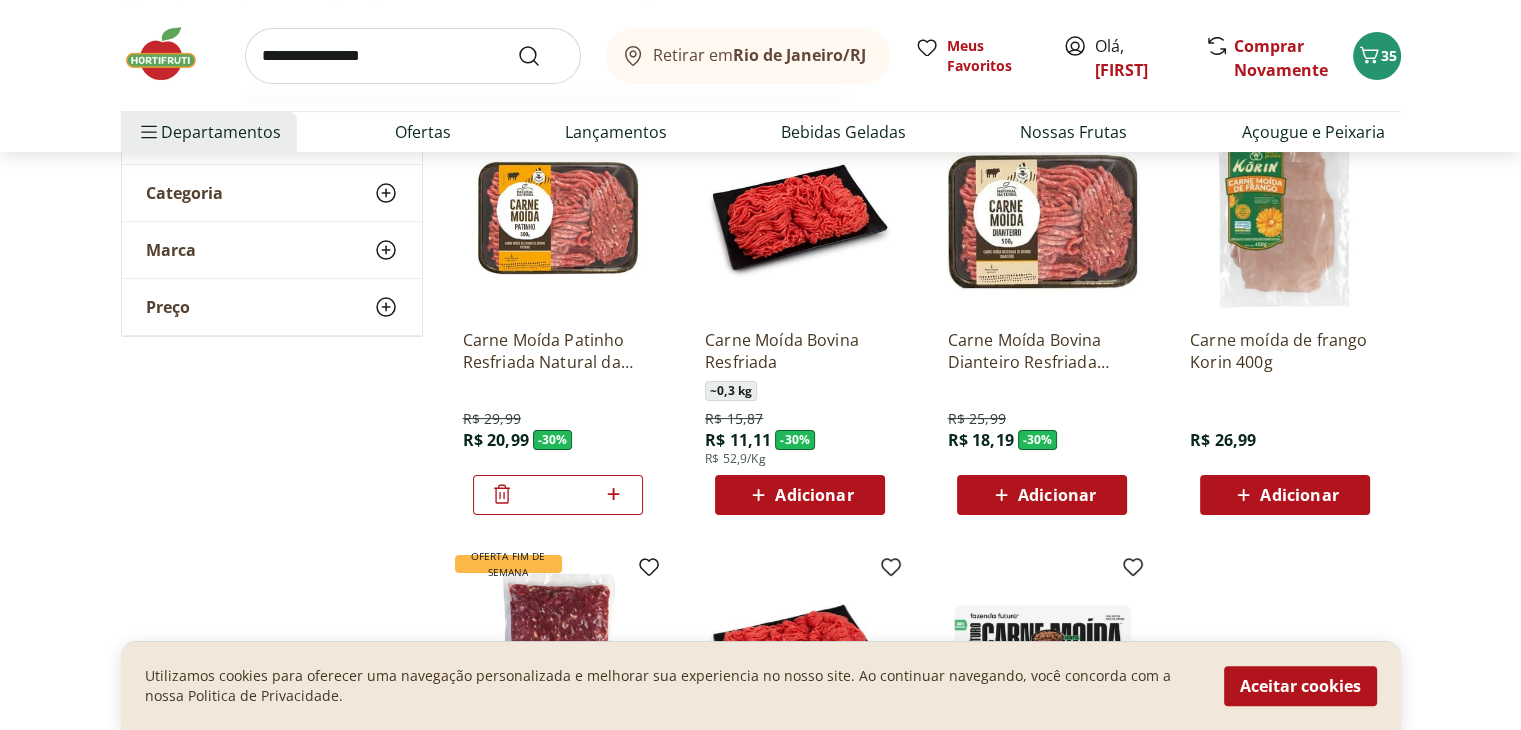 type on "**********" 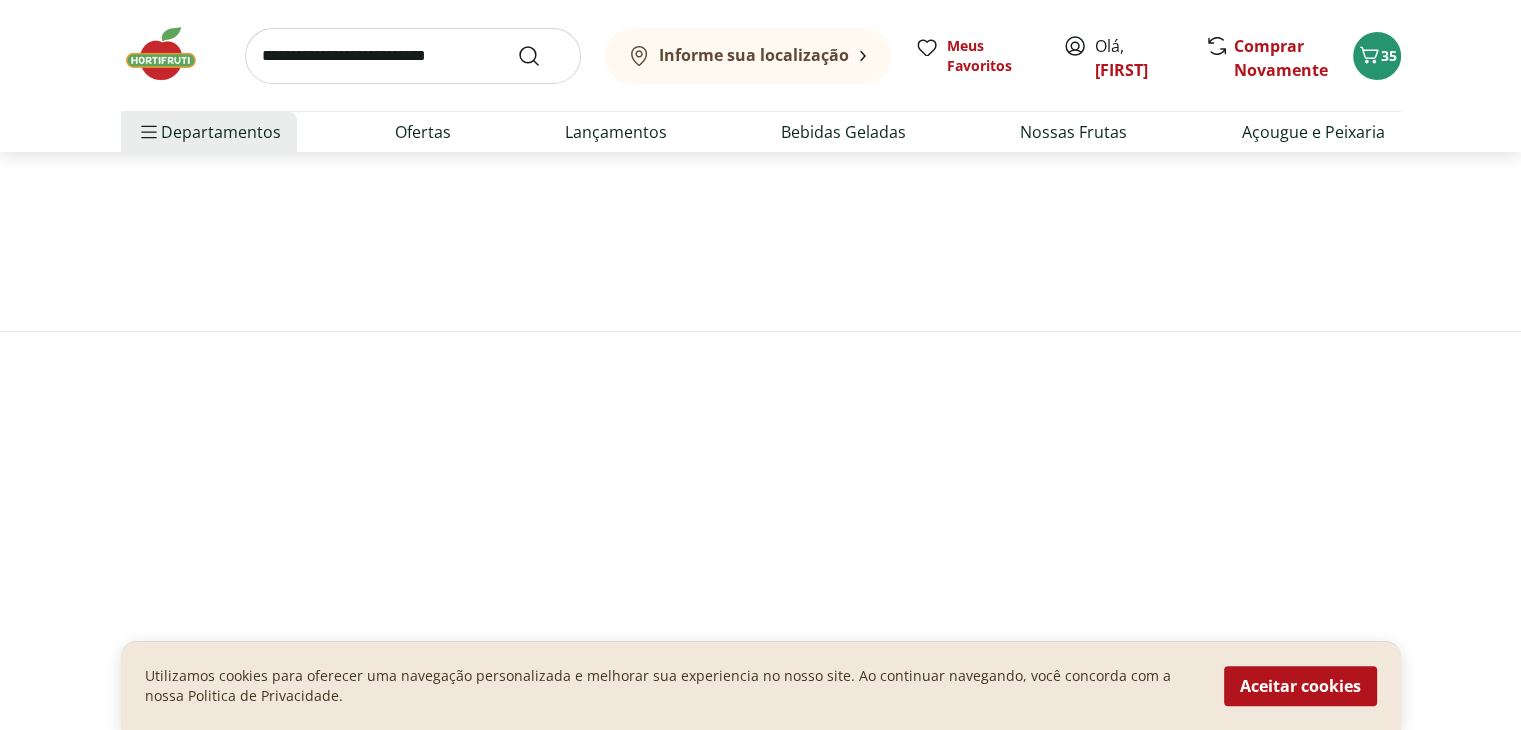 scroll, scrollTop: 0, scrollLeft: 0, axis: both 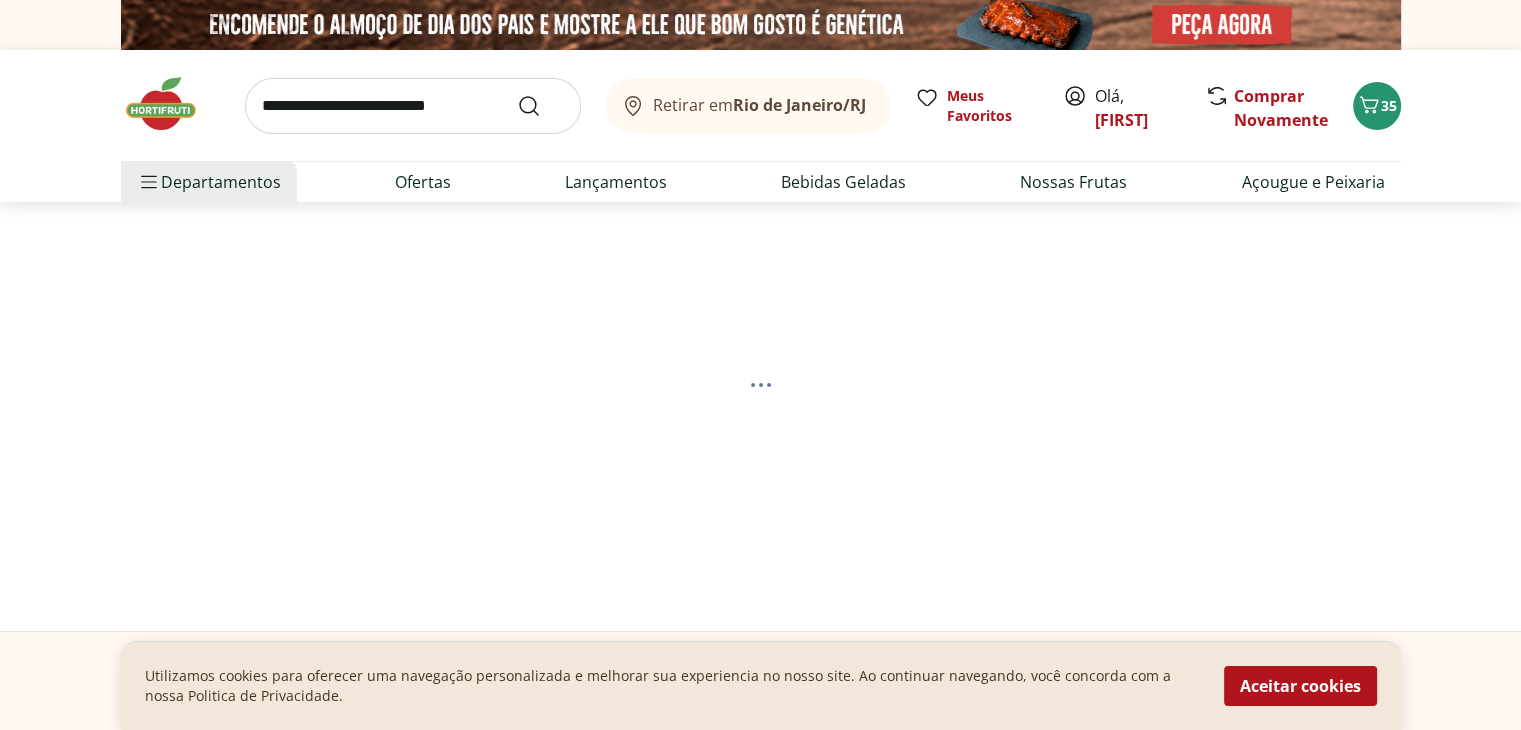 select on "**********" 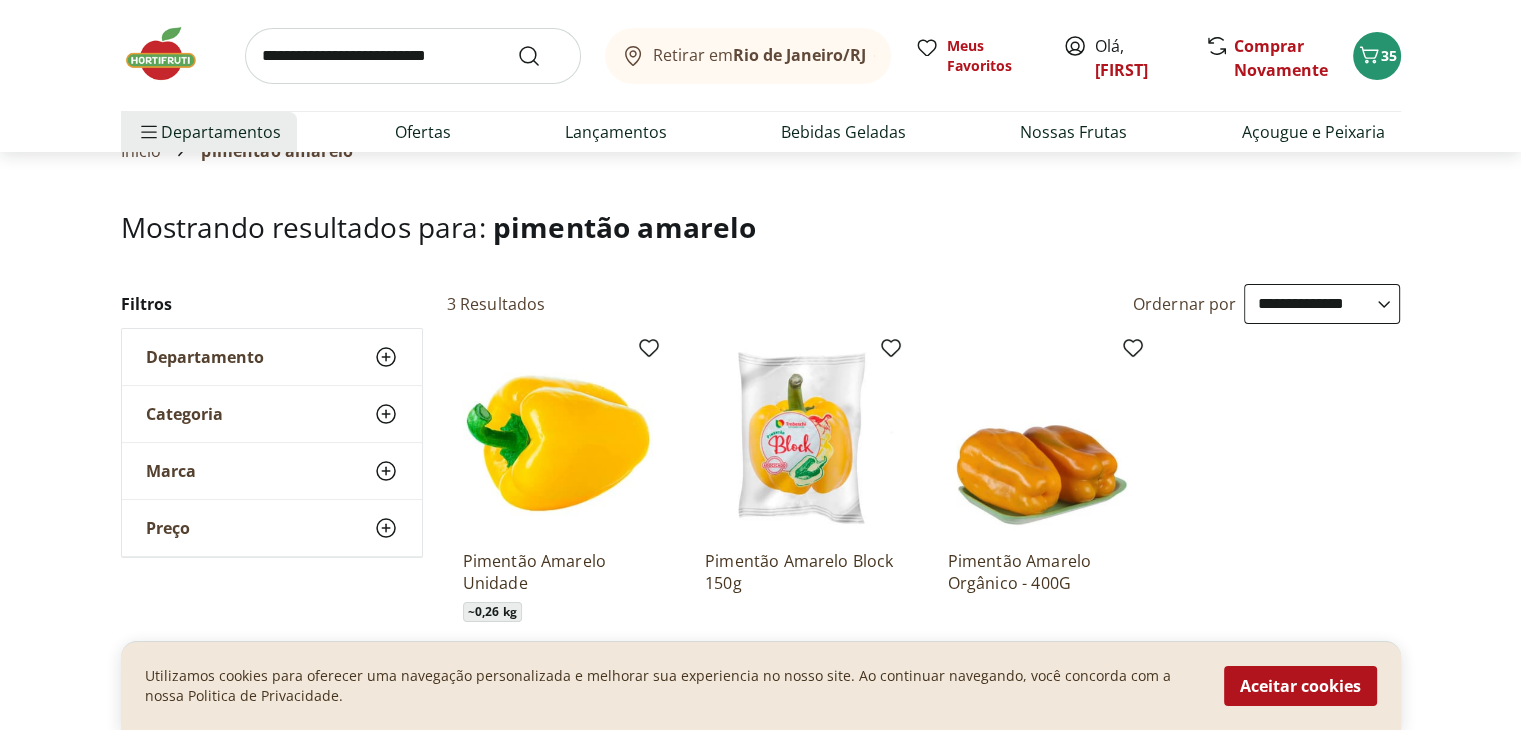 scroll, scrollTop: 200, scrollLeft: 0, axis: vertical 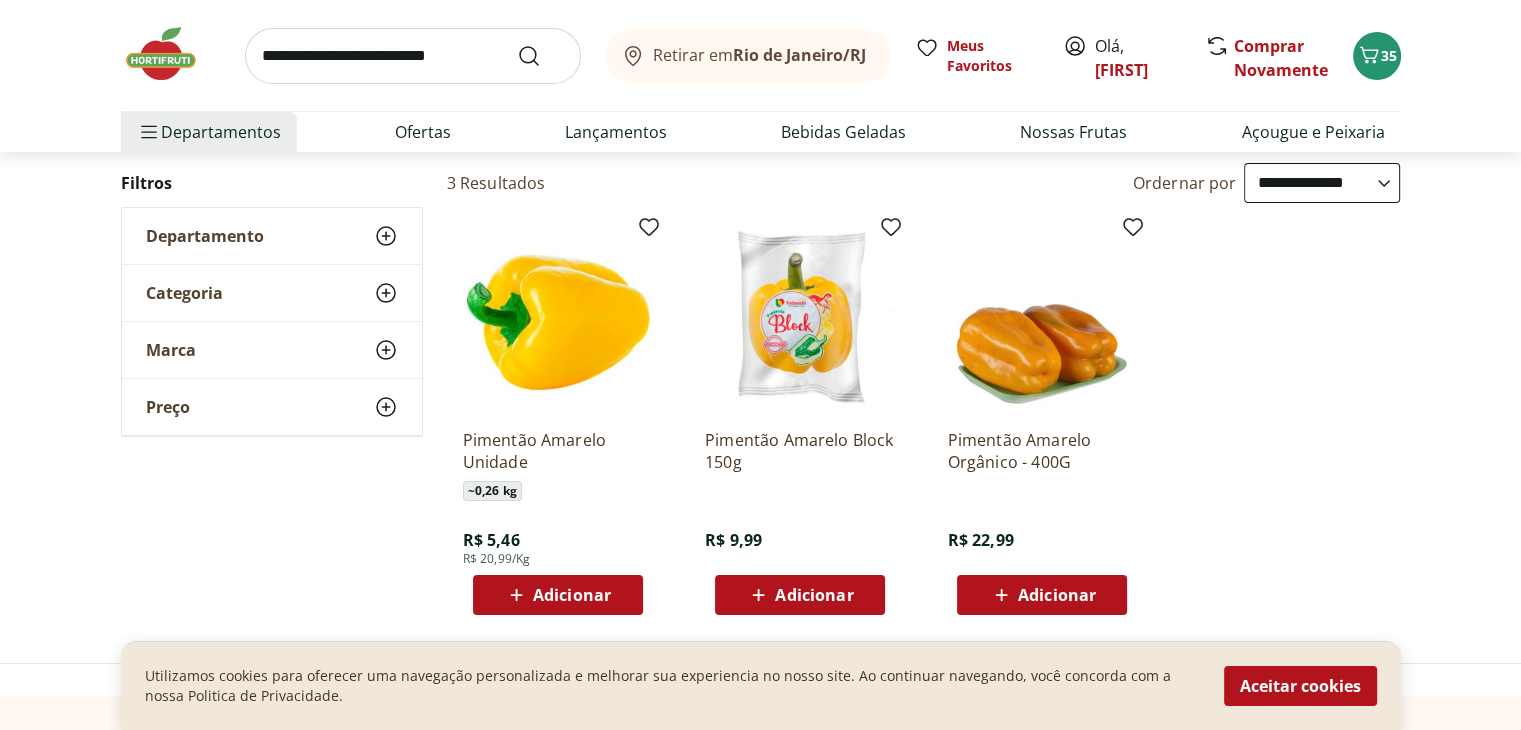 click on "Adicionar" at bounding box center (572, 595) 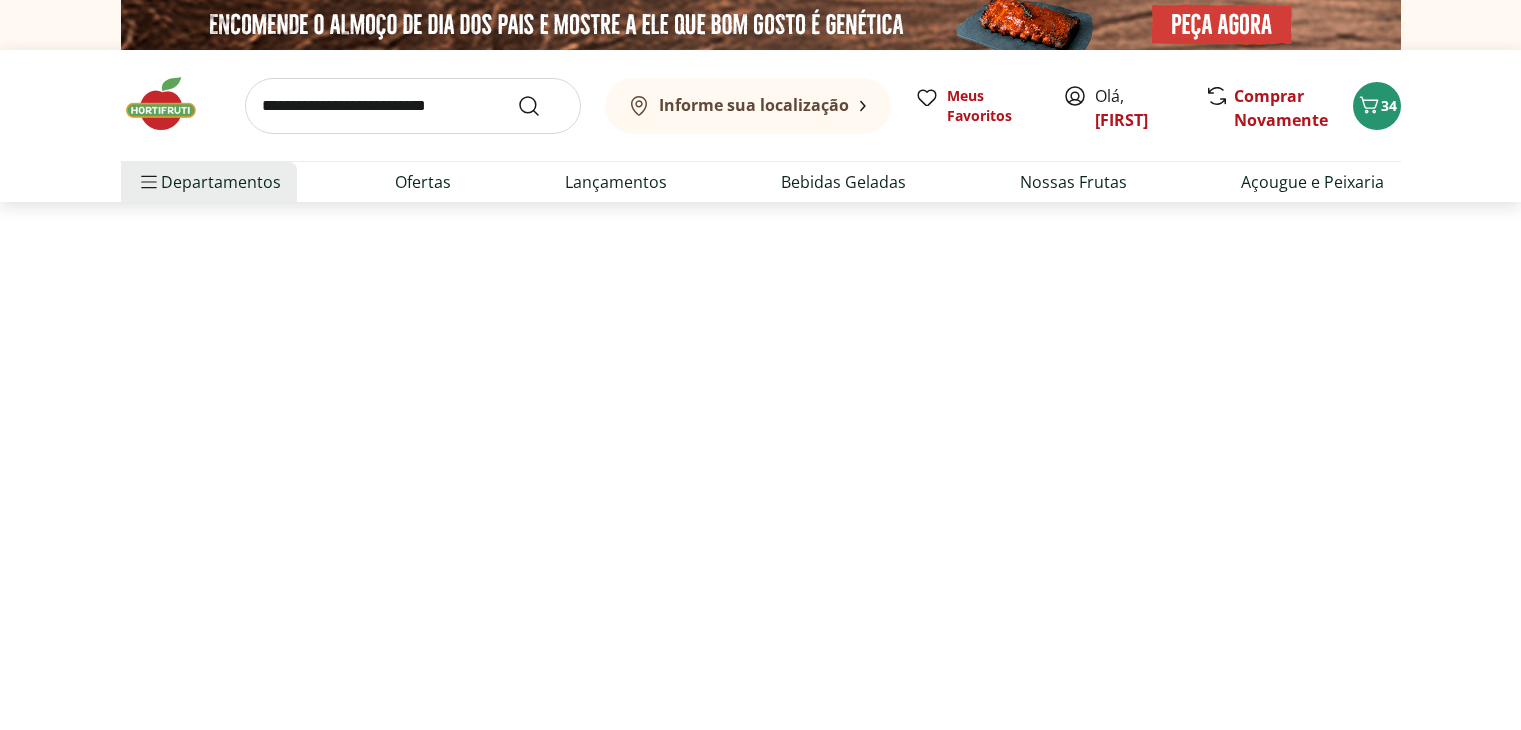 scroll, scrollTop: 0, scrollLeft: 0, axis: both 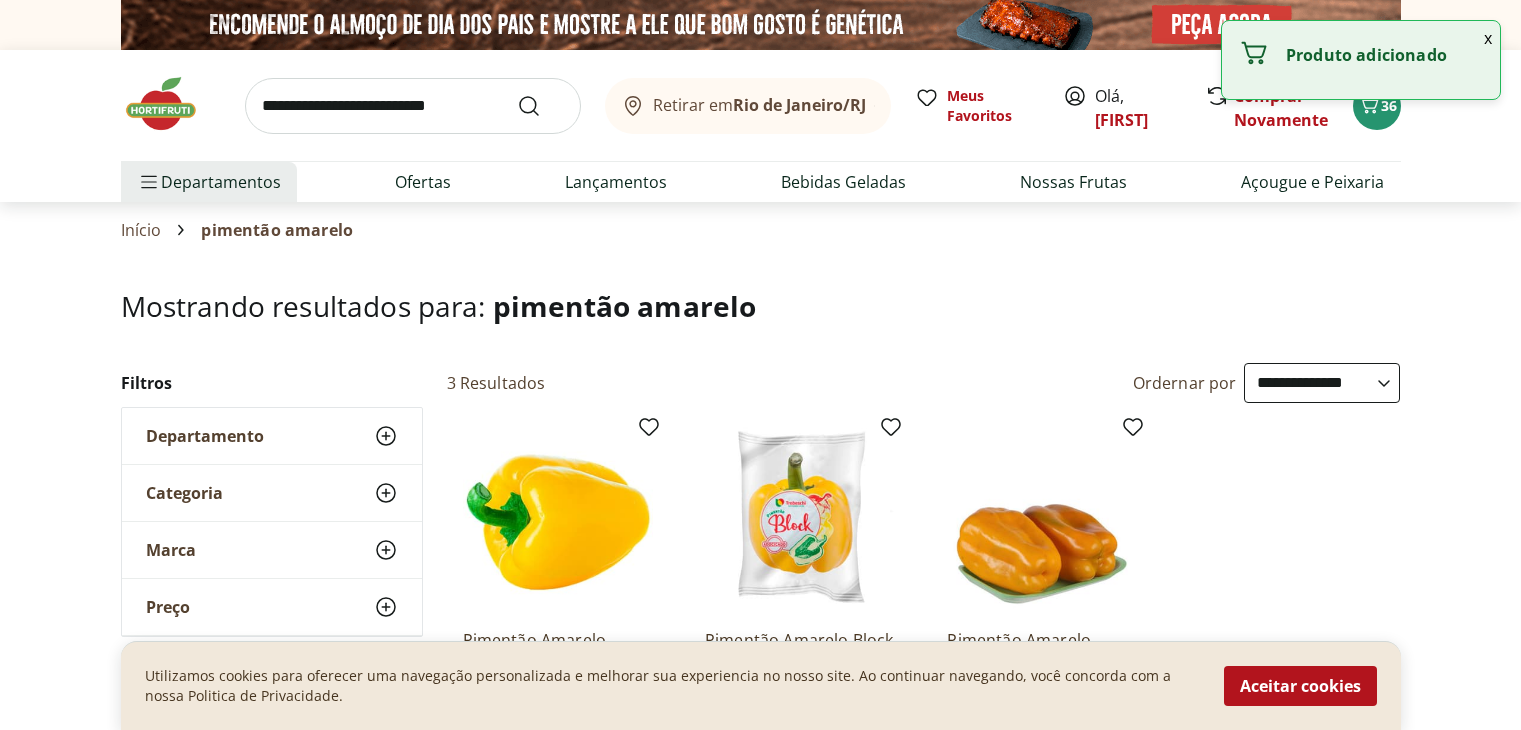 select on "**********" 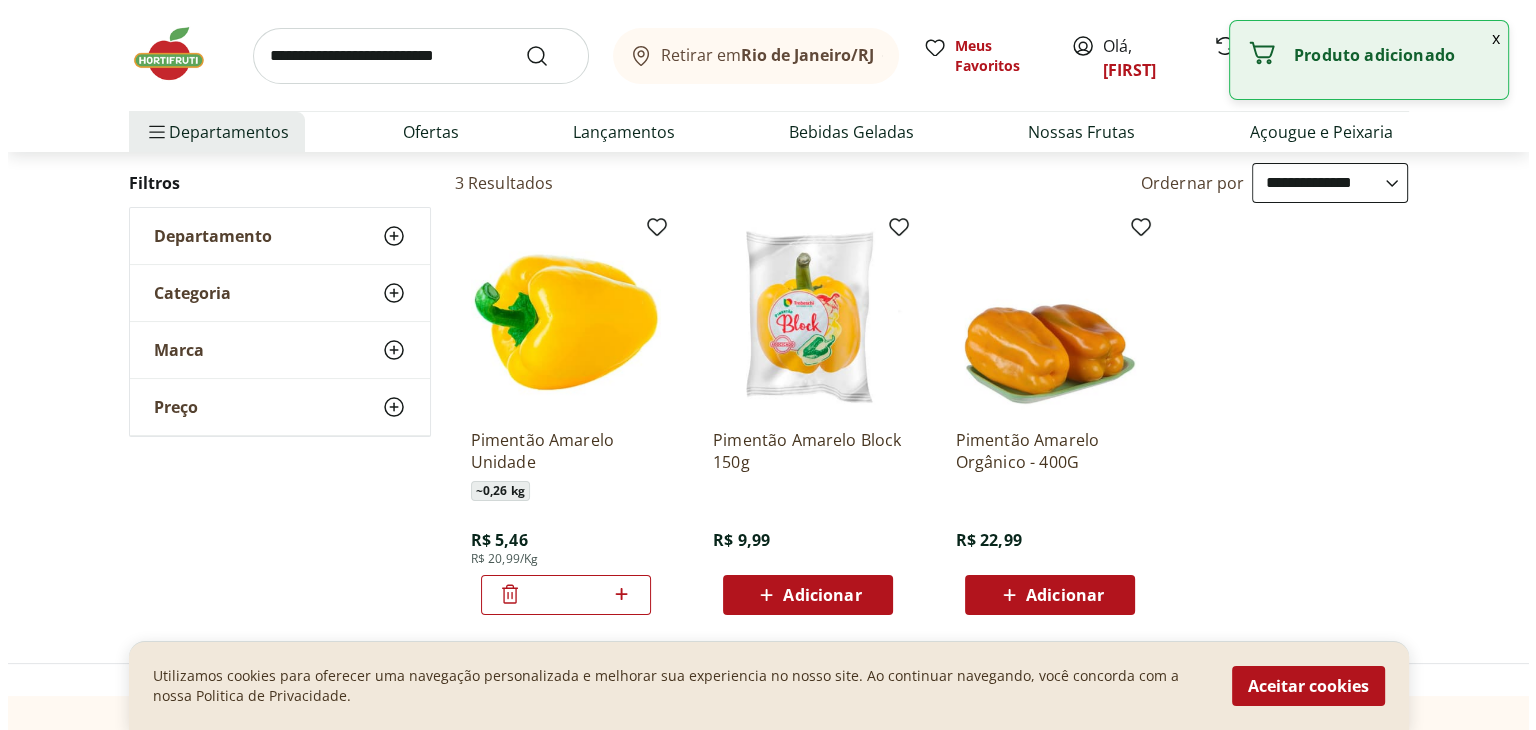 scroll, scrollTop: 0, scrollLeft: 0, axis: both 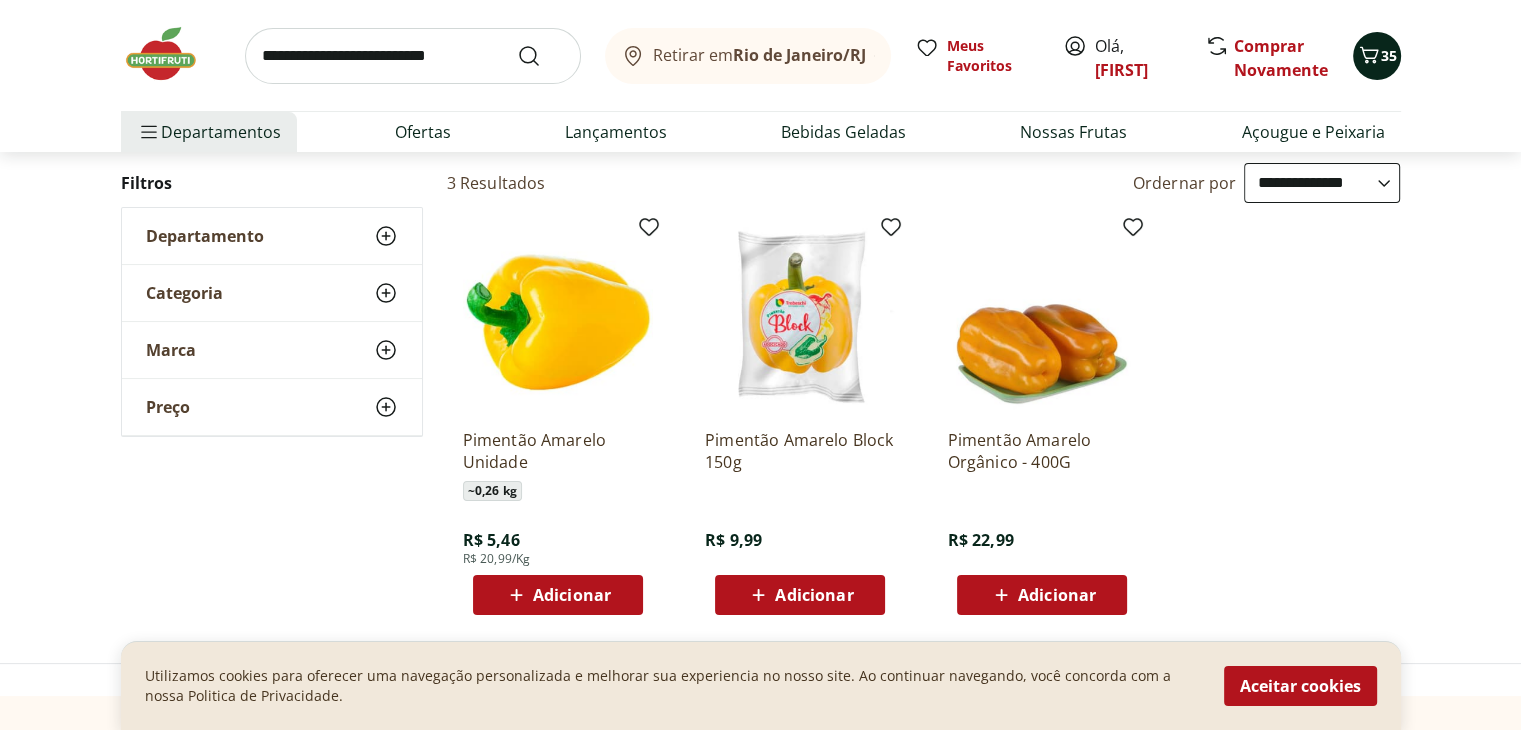 click 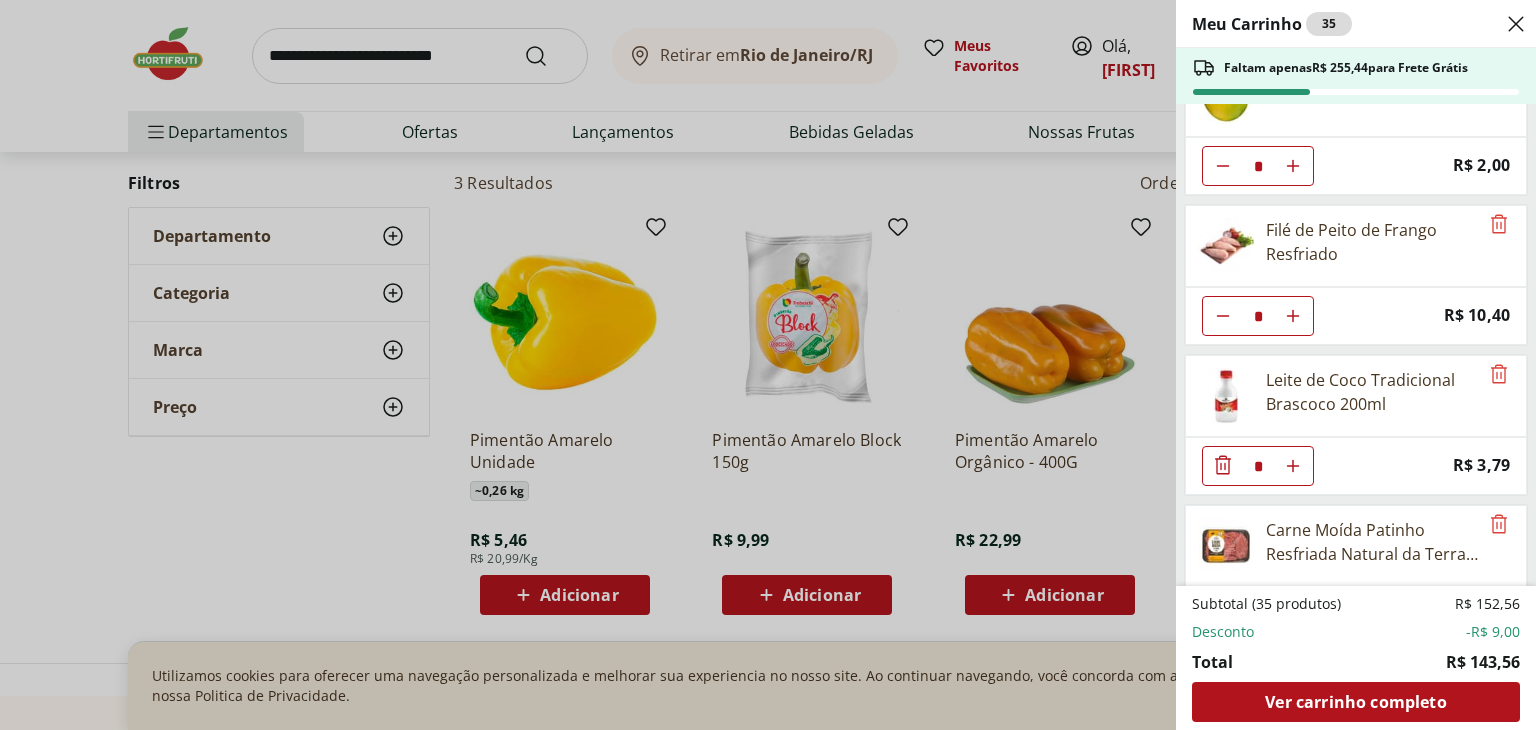 scroll, scrollTop: 1312, scrollLeft: 0, axis: vertical 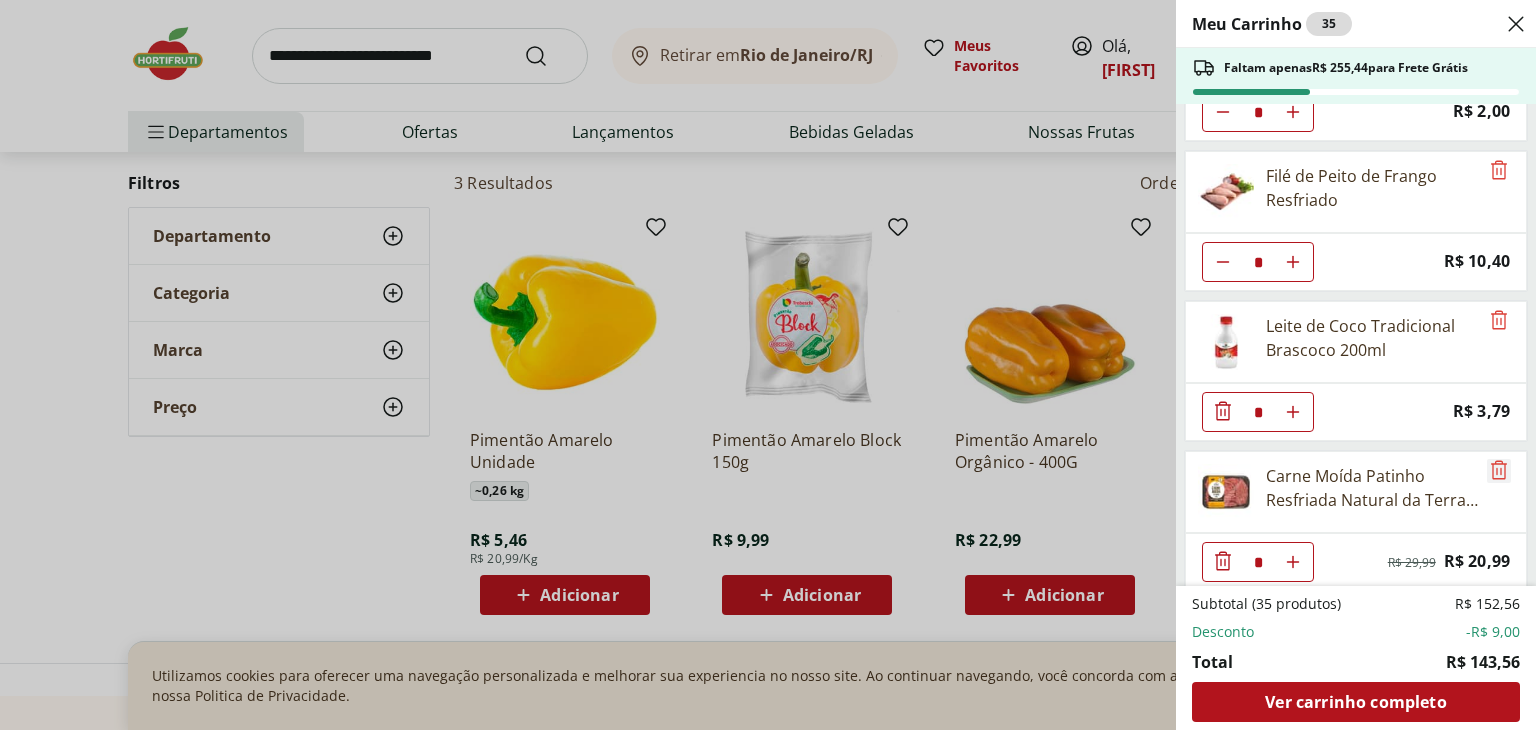 click 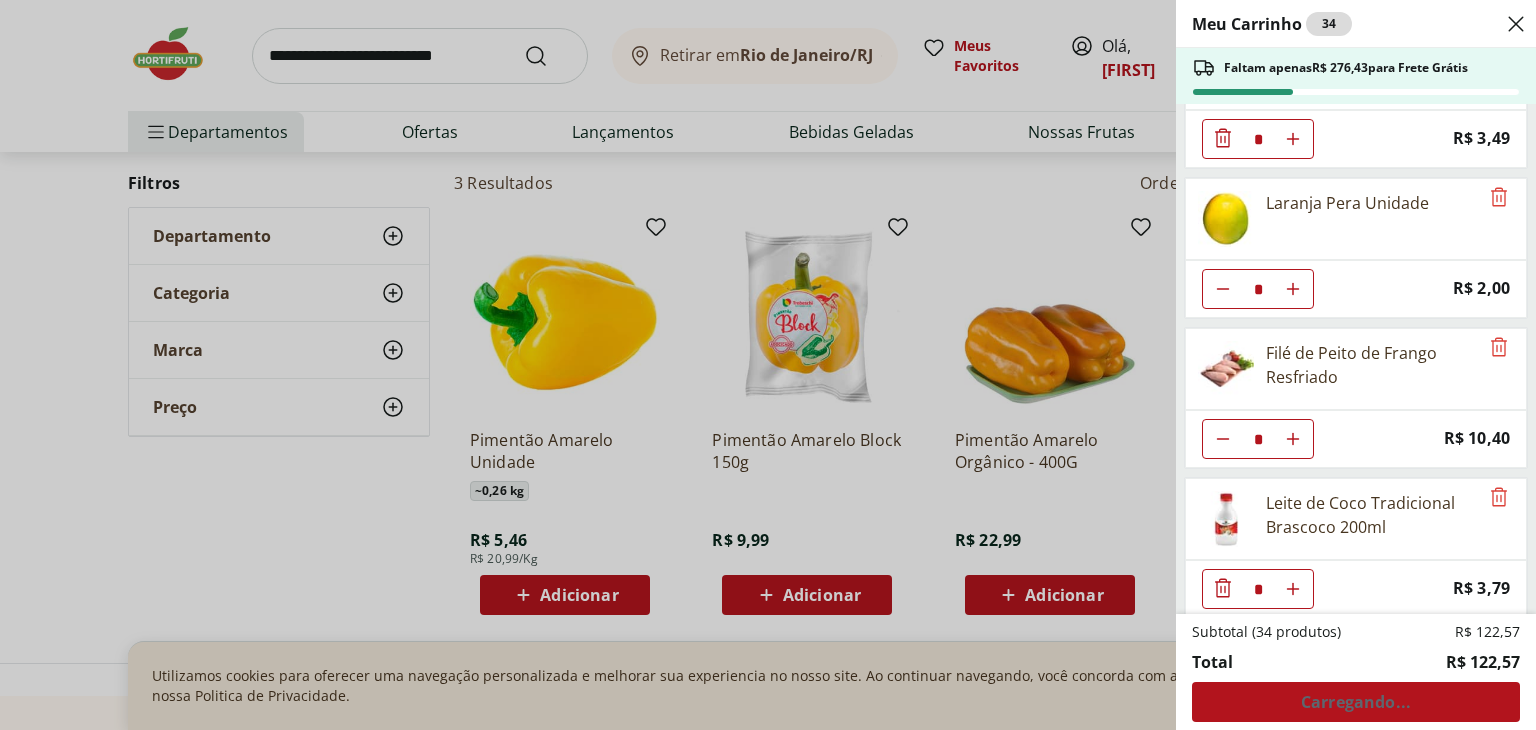 scroll, scrollTop: 1312, scrollLeft: 0, axis: vertical 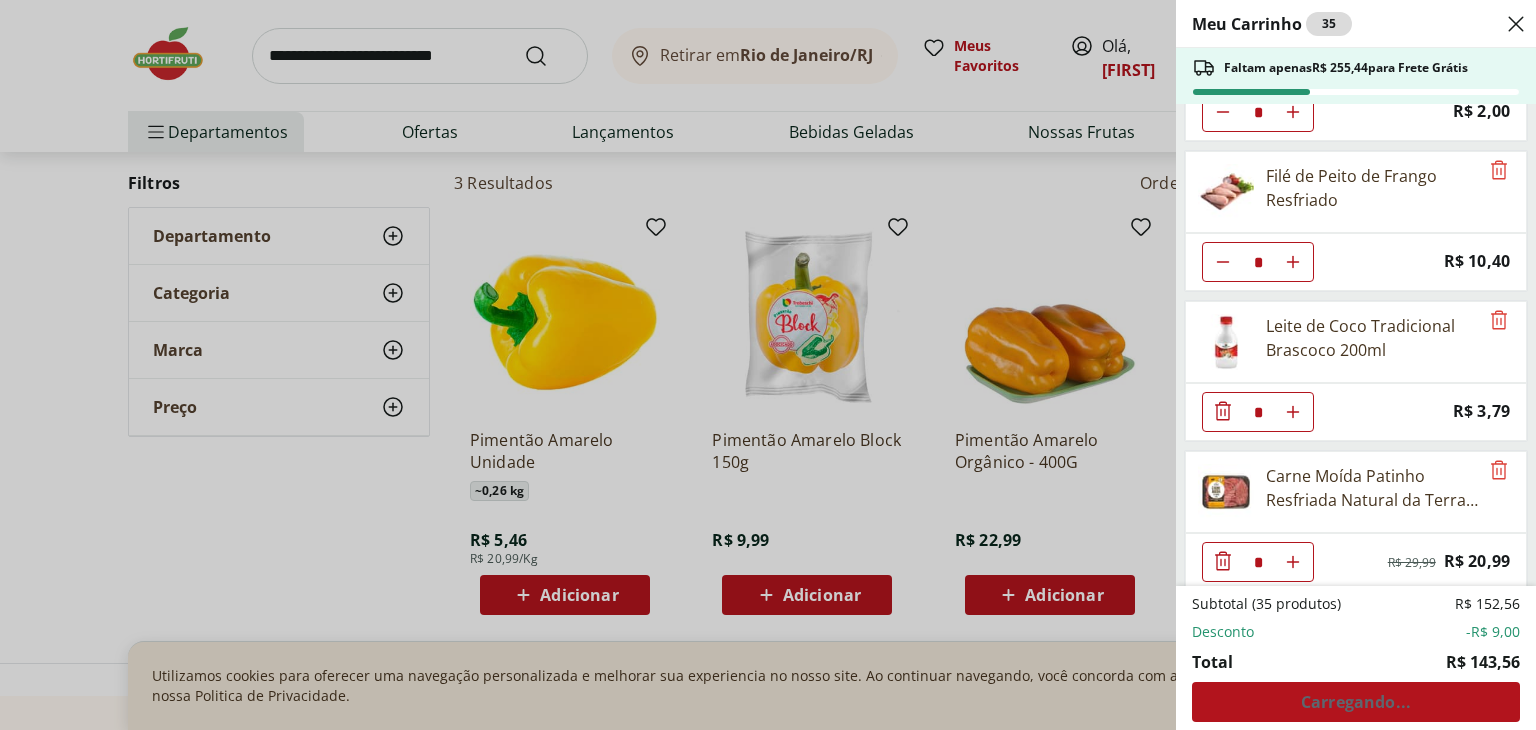 click on "Meu Carrinho 35 Faltam apenas  R$ 255,44  para Frete Grátis Batata Baroa Amarela Unidade * Price: R$ 3,60 Vagem Embalada 300g * Price: R$ 11,49 Cebola Nacional Unidade * Price: R$ 1,12 Cebolinha Unidade * Price: R$ 3,49 Alho Nacional Beneficiado Unidade * Price: R$ 2,99 Pimentão Vermelho Unidade * Price: R$ 7,66 Limão Tahity Unidade * Price: R$ 0,55 Coentro Unidade * Price: R$ 3,49 Laranja Pera Unidade * Price: R$ 2,00 Filé de Peito de Frango Resfriado * Price: R$ 10,40 Leite de Coco Tradicional Brascoco 200ml * Price: R$ 3,79 Carne Moída Patinho Resfriada Natural da Terra 500g * Original price: R$ 29,99 Price: R$ 20,99 Subtotal (35 produtos) R$ 152,56 Desconto -R$ 9,00 Total R$ 143,56 Carregando..." at bounding box center [768, 365] 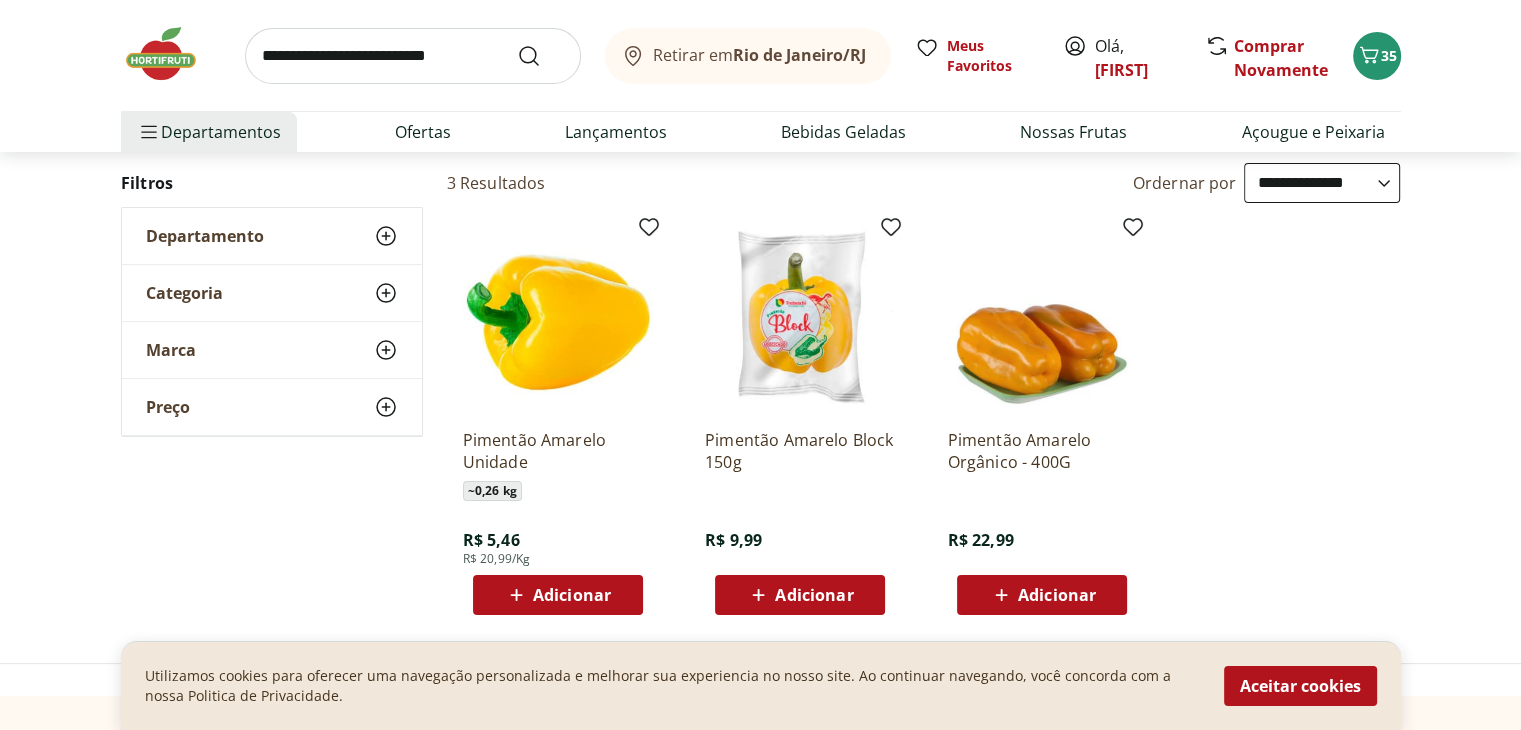 click on "Adicionar" at bounding box center (572, 595) 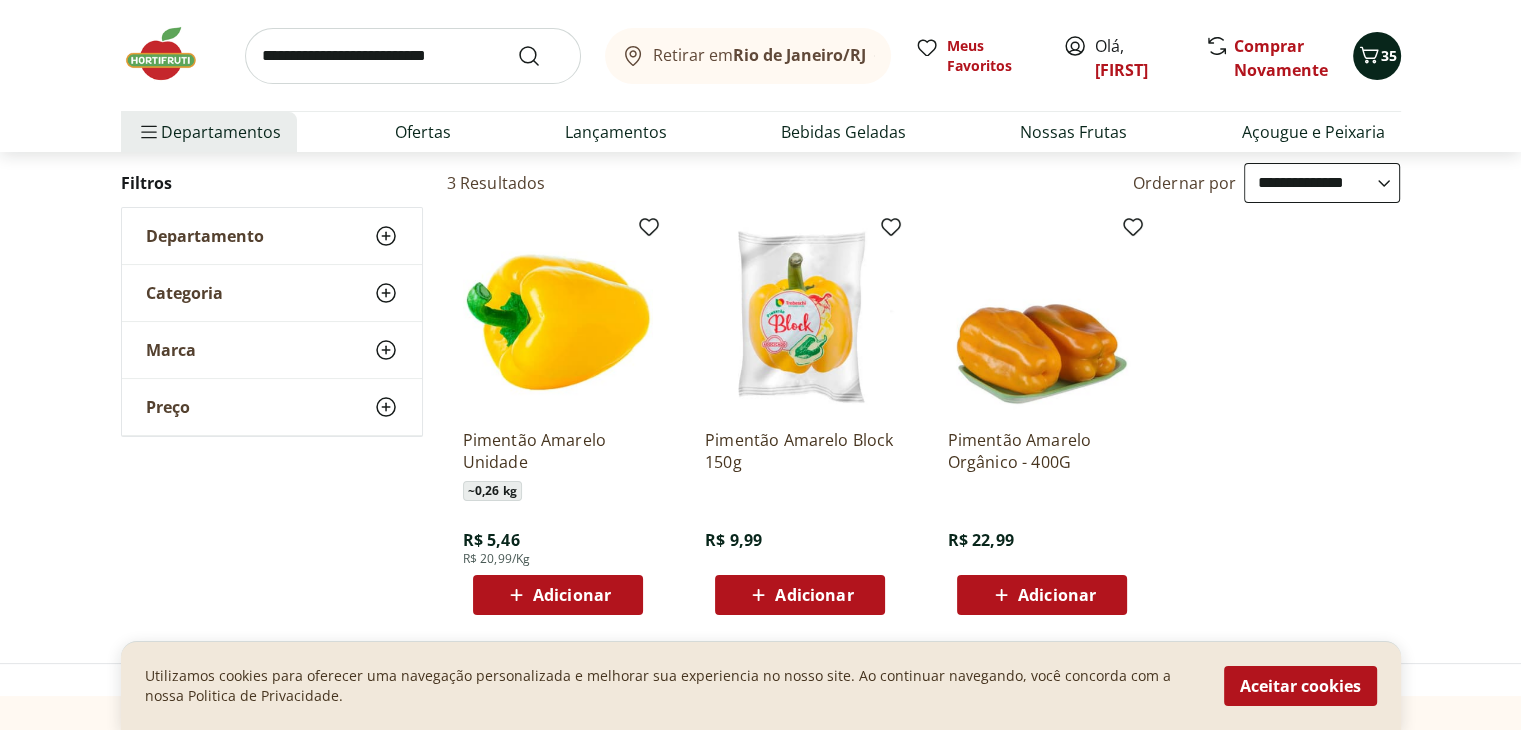 click 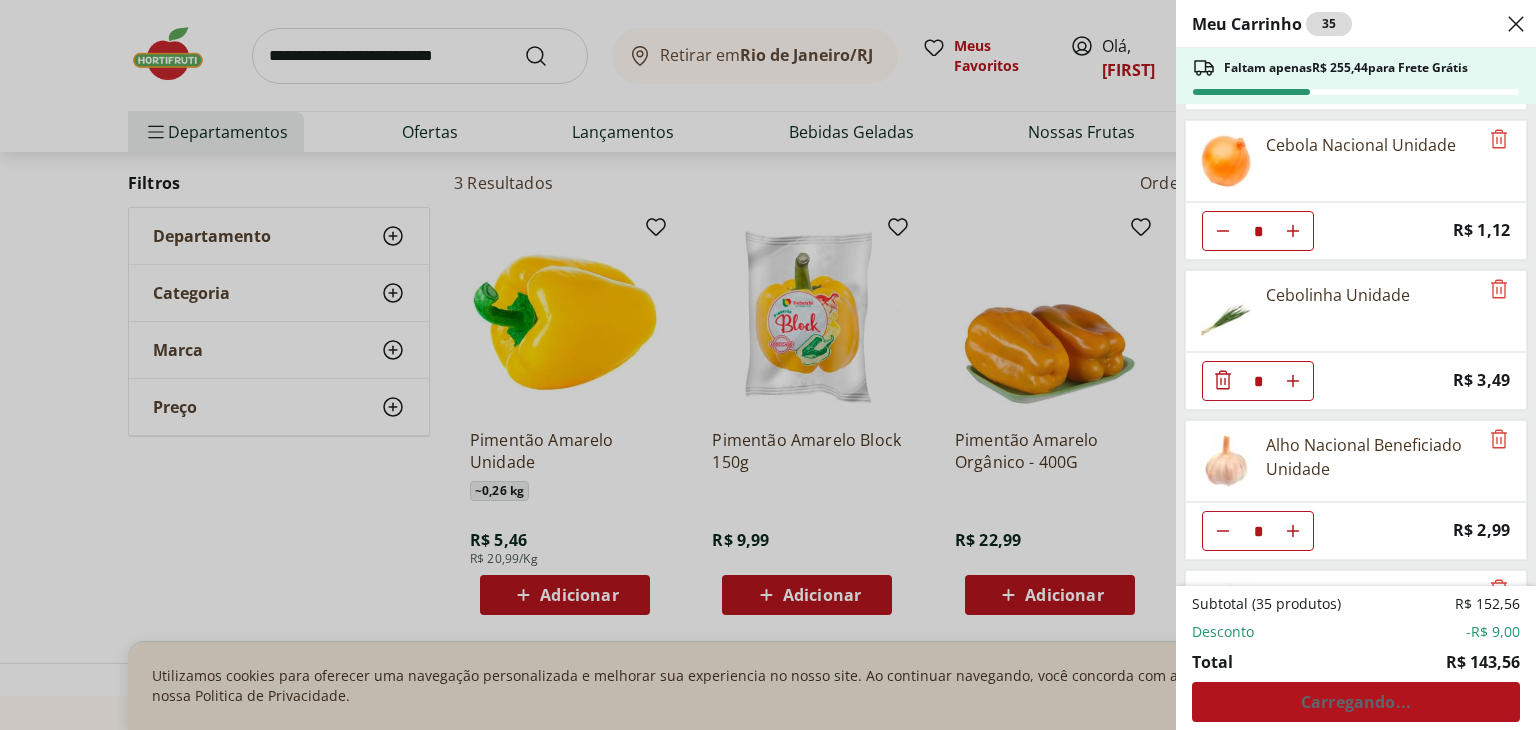 scroll, scrollTop: 300, scrollLeft: 0, axis: vertical 